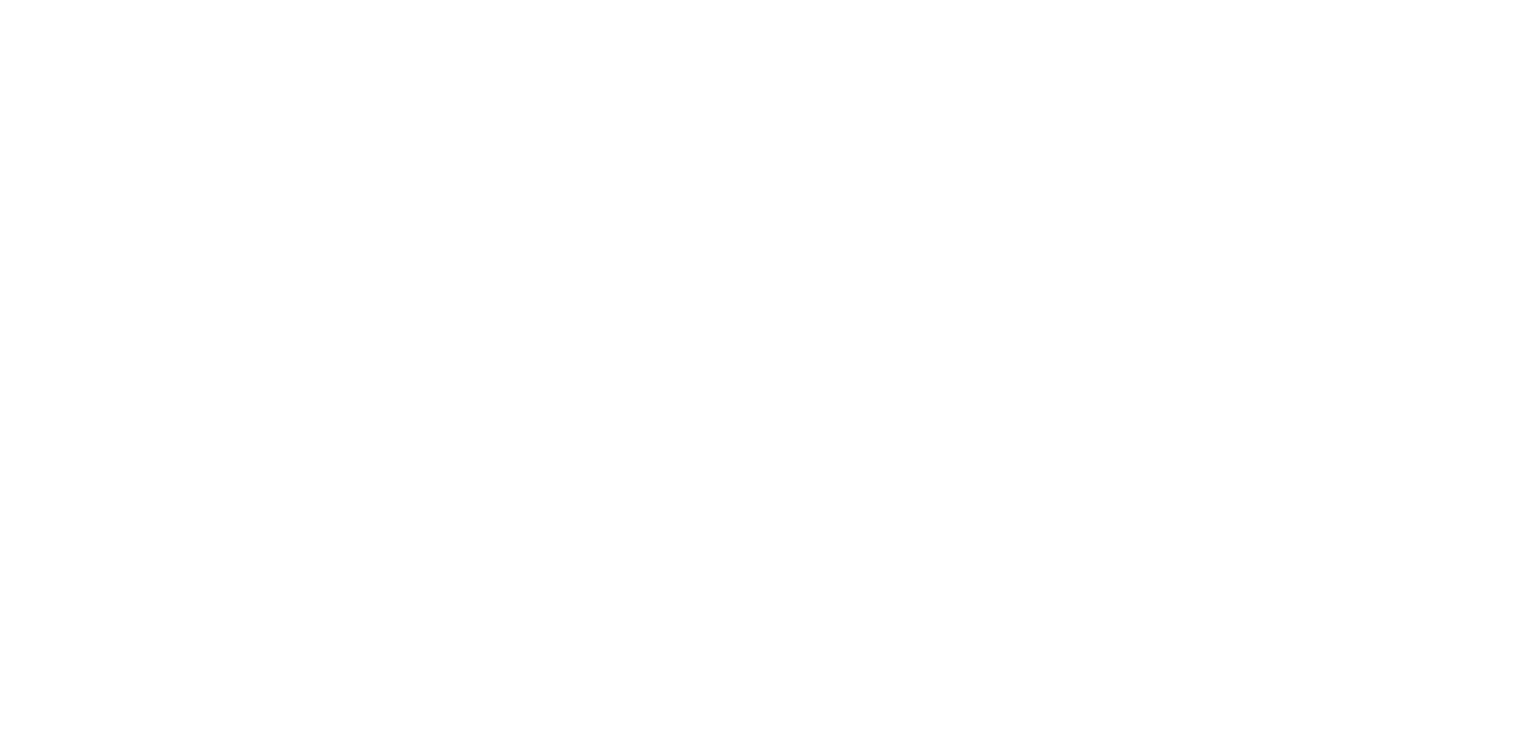 scroll, scrollTop: 0, scrollLeft: 0, axis: both 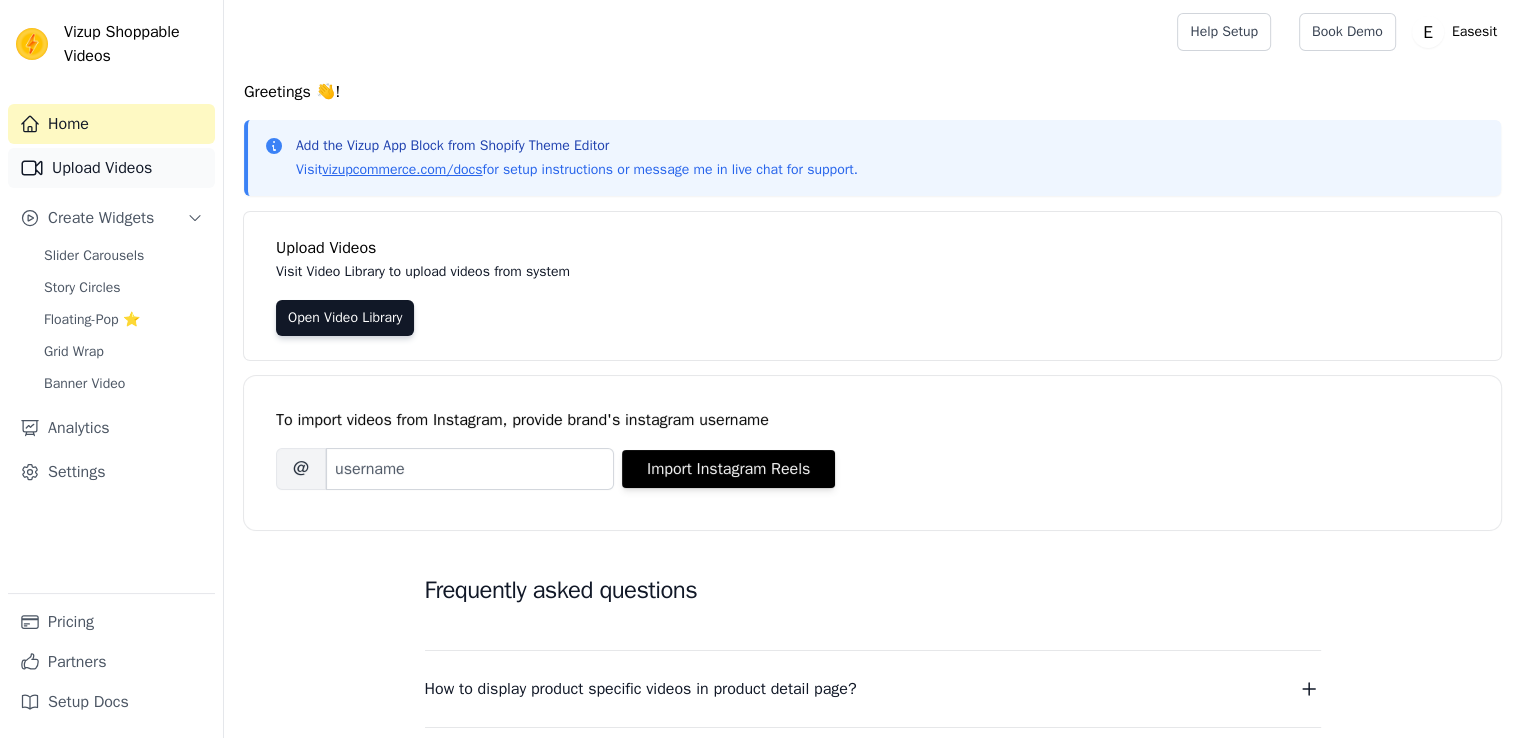 click on "Upload Videos" at bounding box center (111, 168) 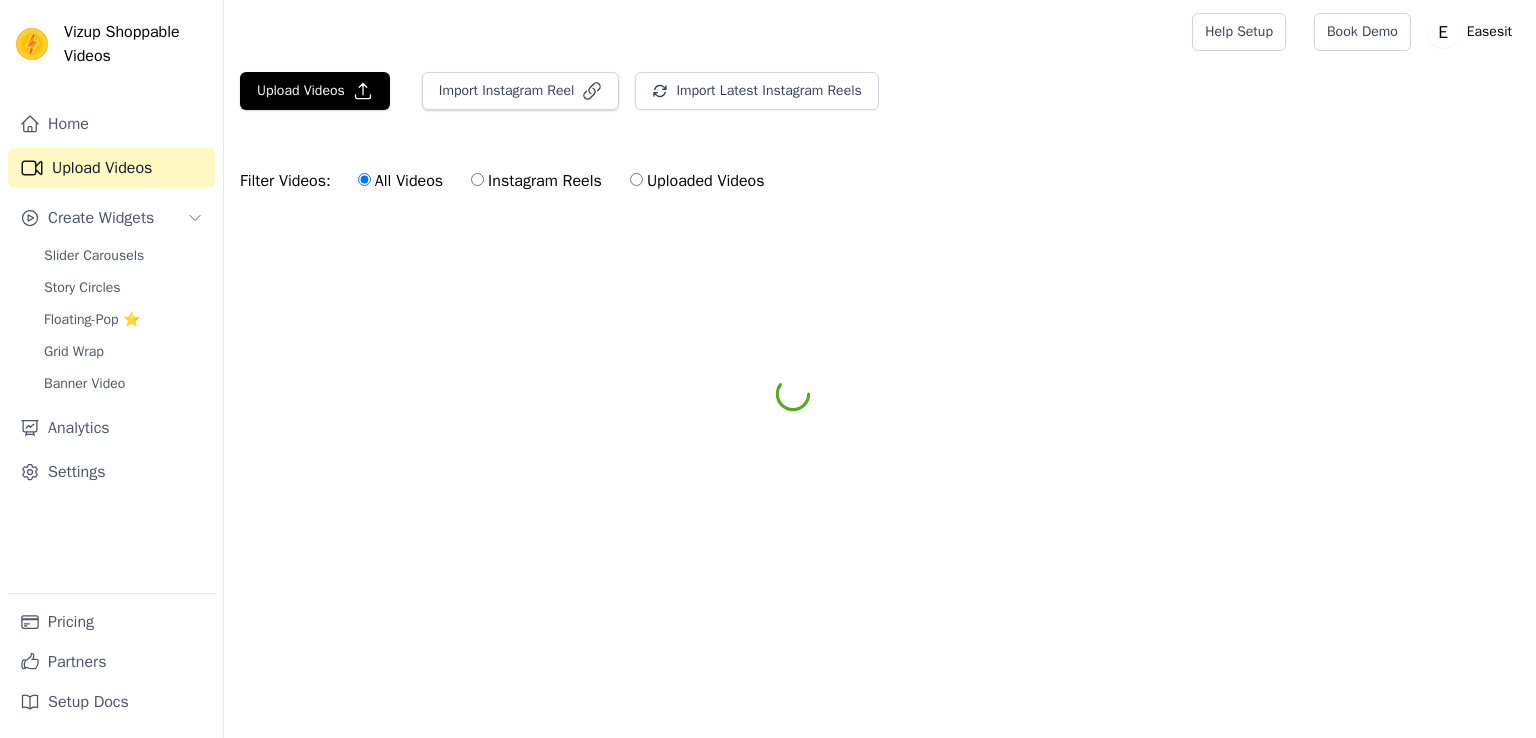 scroll, scrollTop: 0, scrollLeft: 0, axis: both 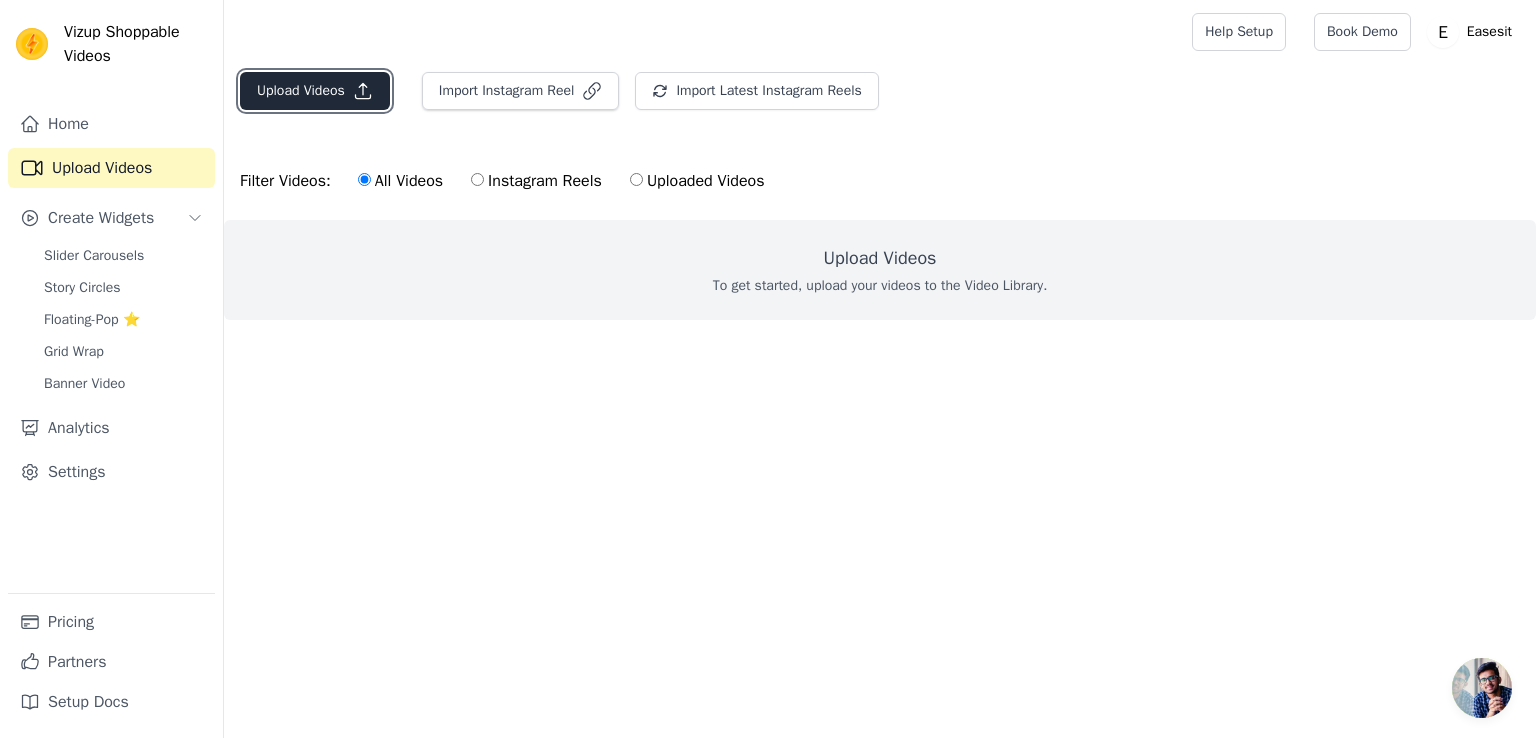 click 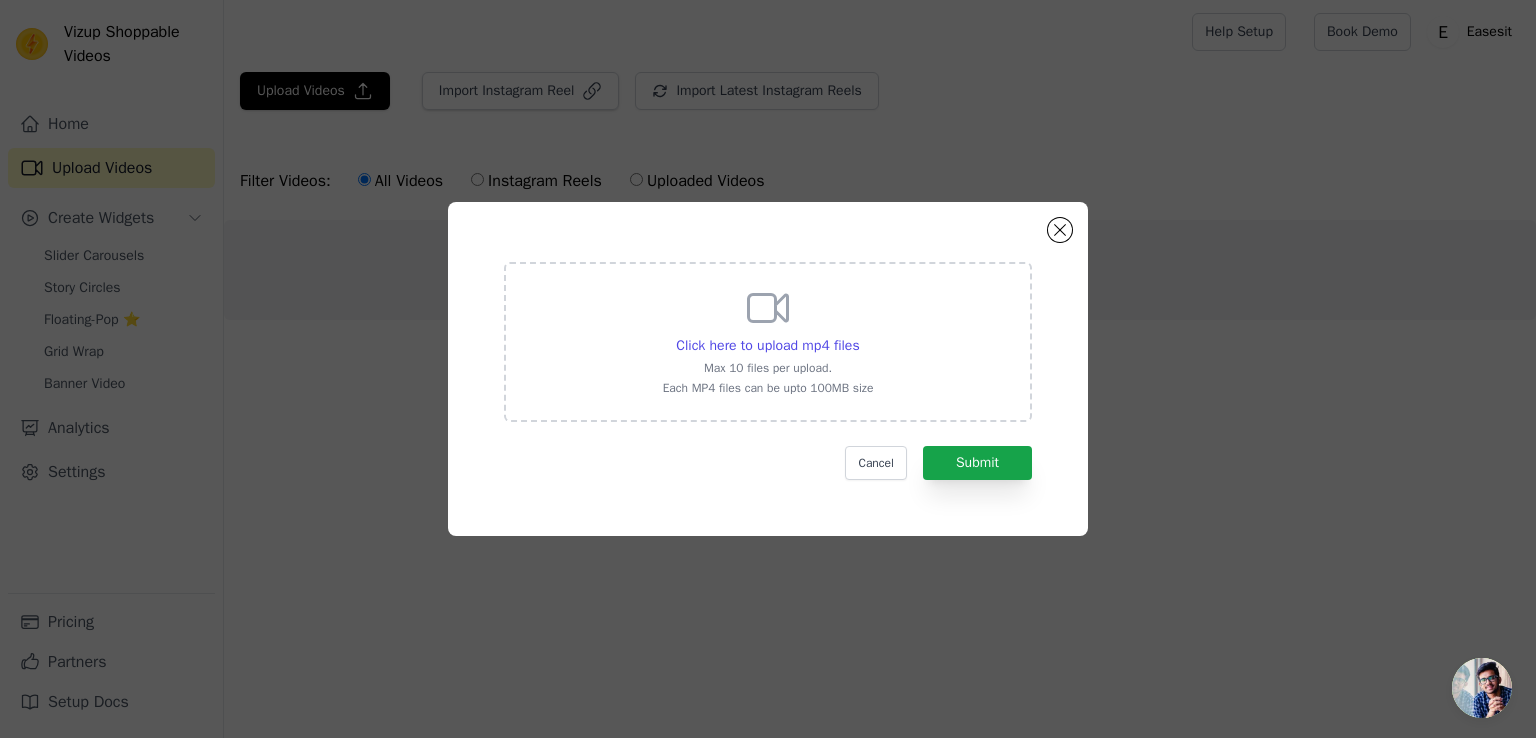 click 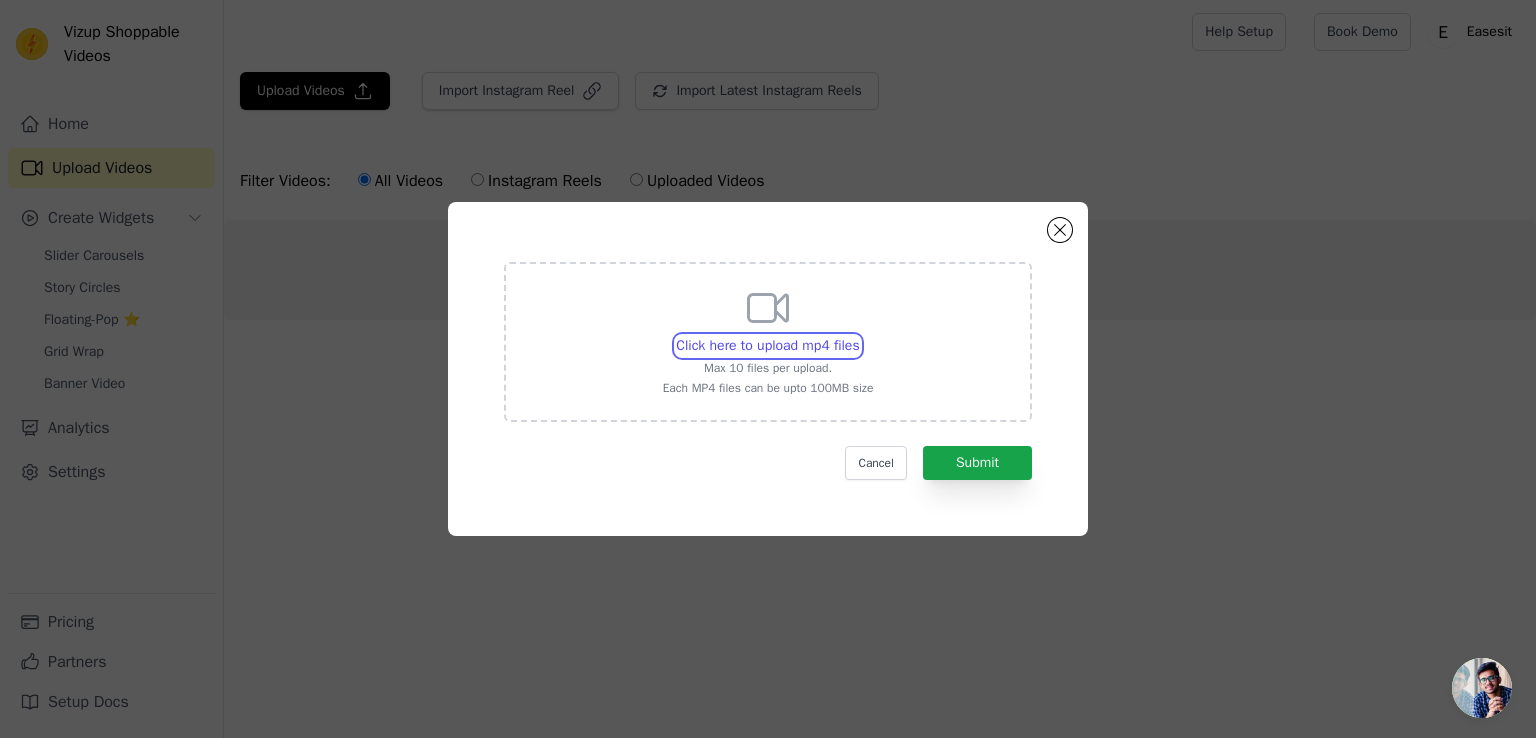 type on "C:\fakepath\a1f85788-f537-11ef-95a9-d6362be64710_video.mp4" 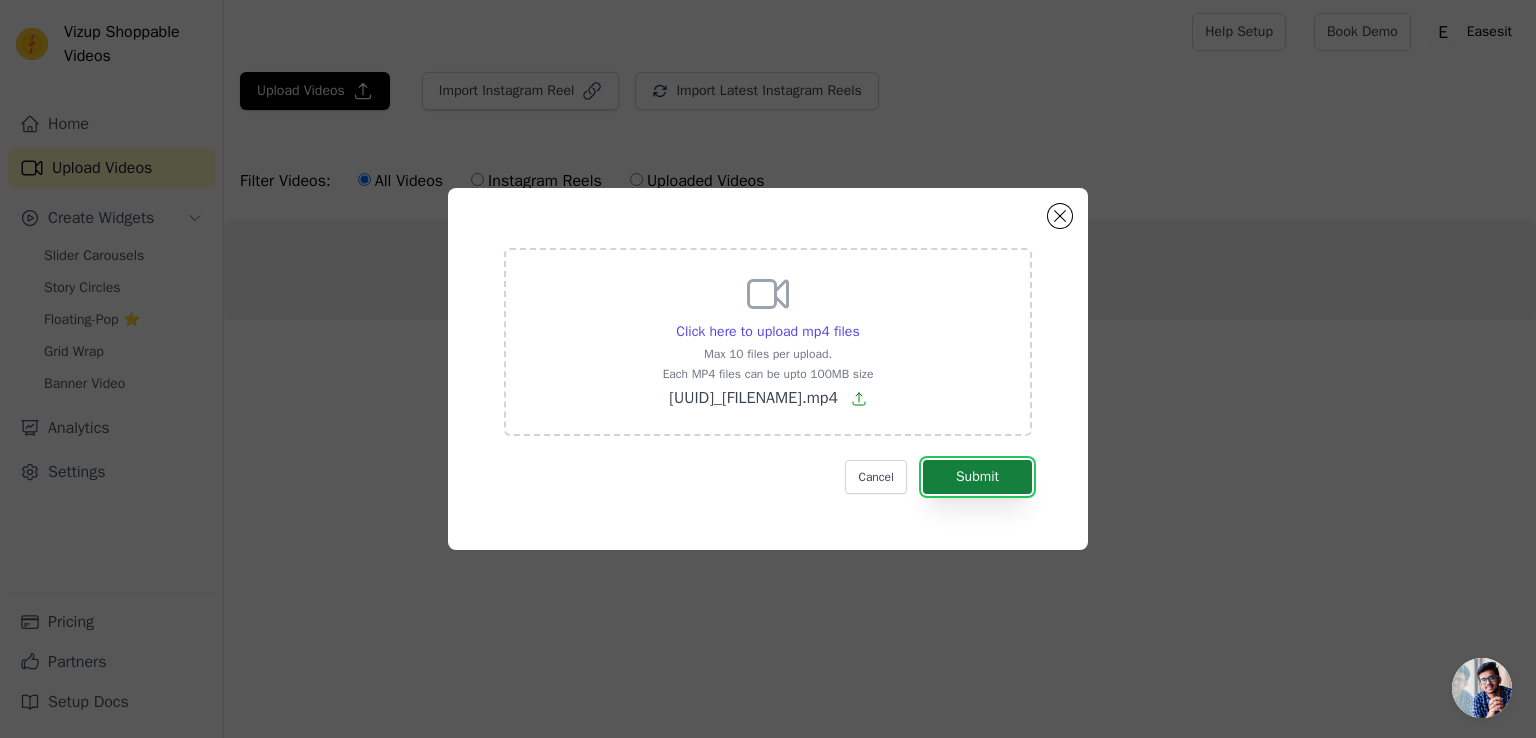 click on "Submit" at bounding box center (977, 477) 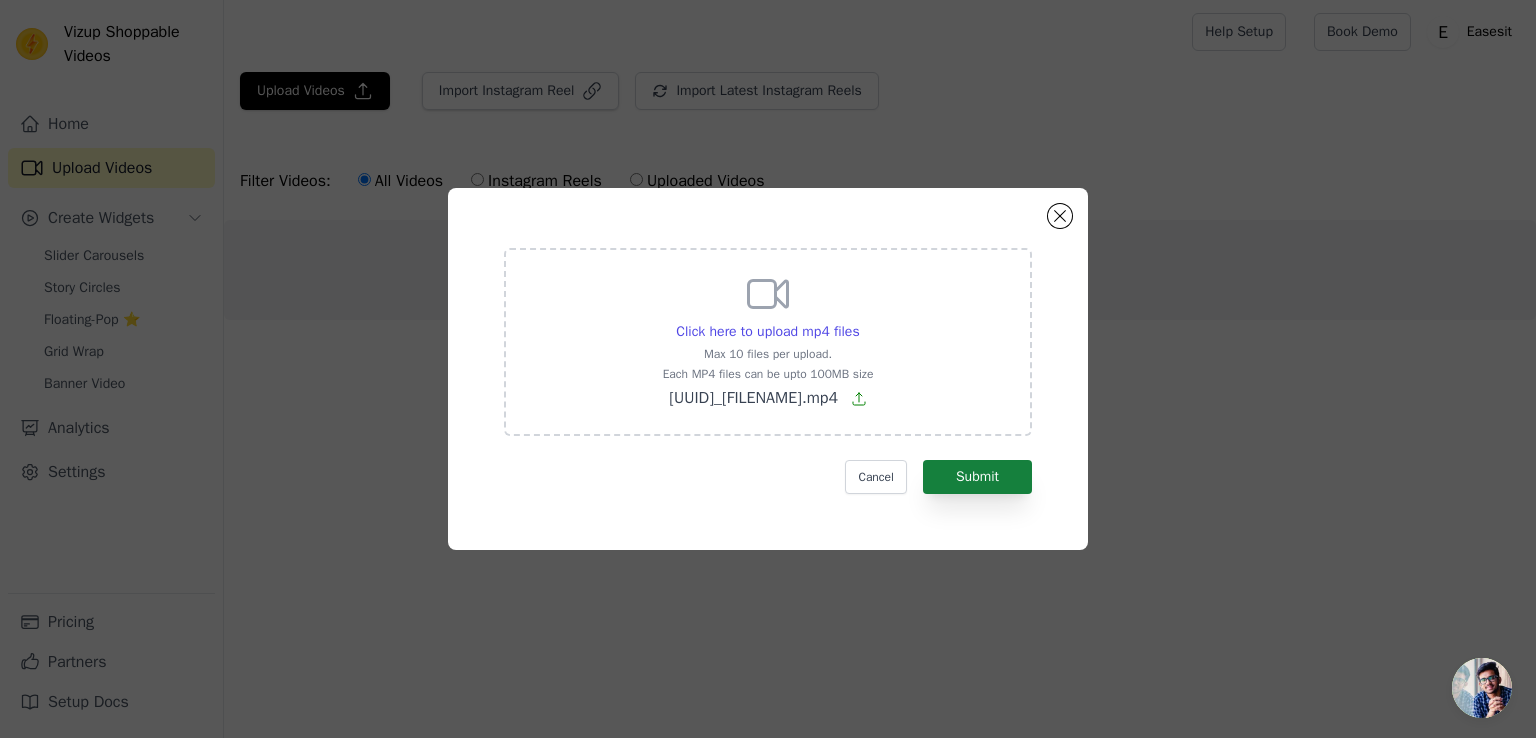 click on "Click here to upload mp4 files     Max 10 files per upload.   Each MP4 files can be upto 100MB size   a1f85788-f537-11ef-95a9-d6362be64710_video.mp4       Cancel   Submit" at bounding box center [768, 371] 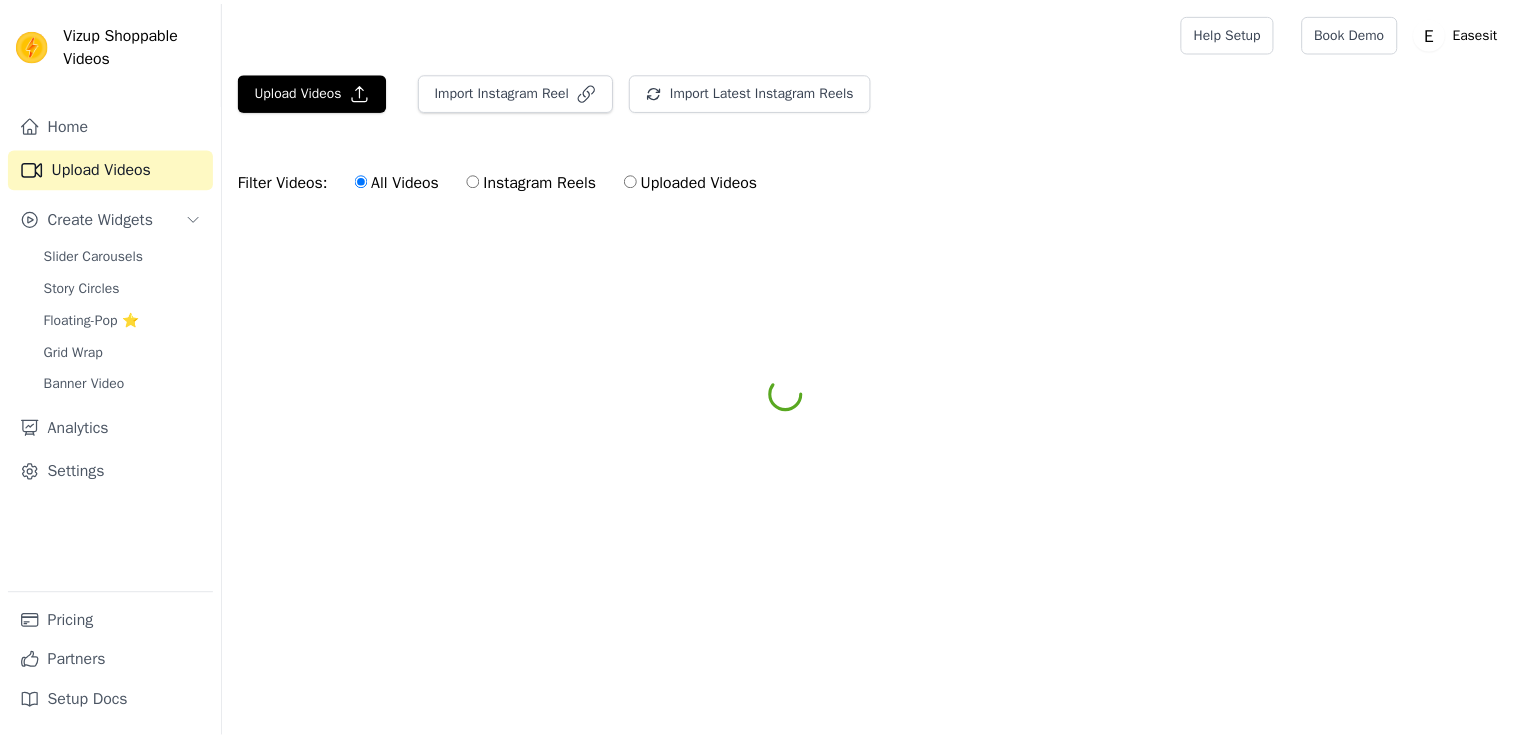 scroll, scrollTop: 0, scrollLeft: 0, axis: both 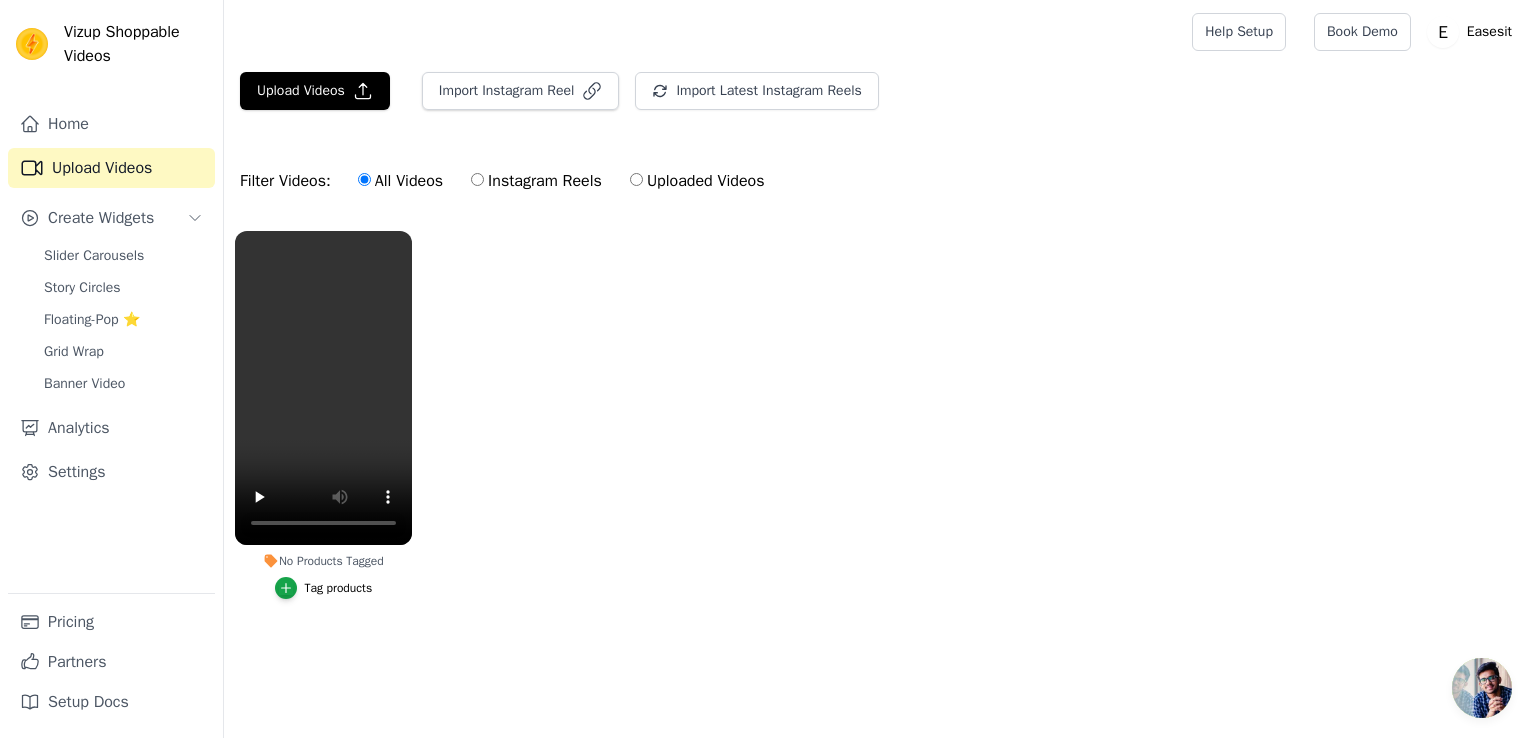 click on "No Products Tagged       Tag products" at bounding box center (880, 435) 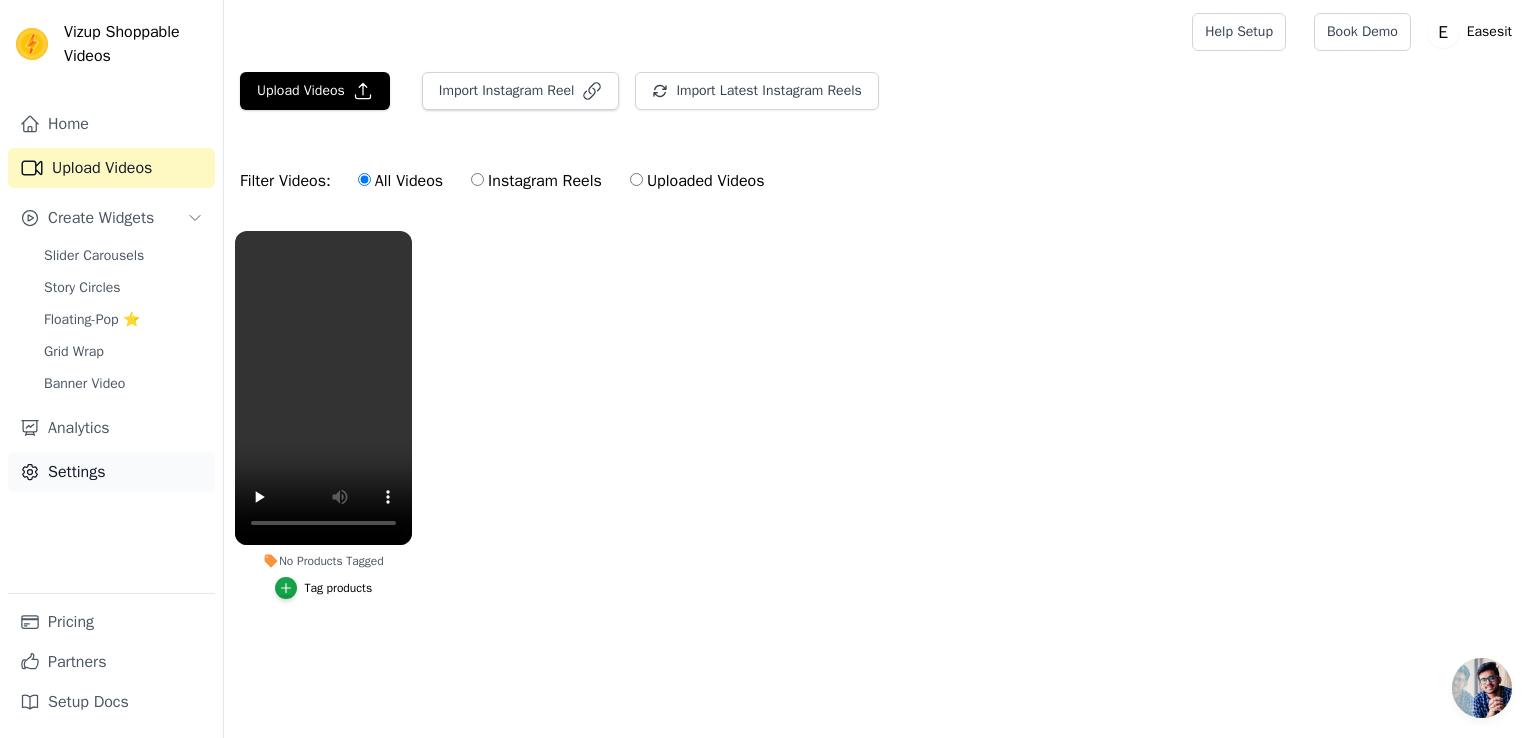 click on "Settings" at bounding box center [111, 472] 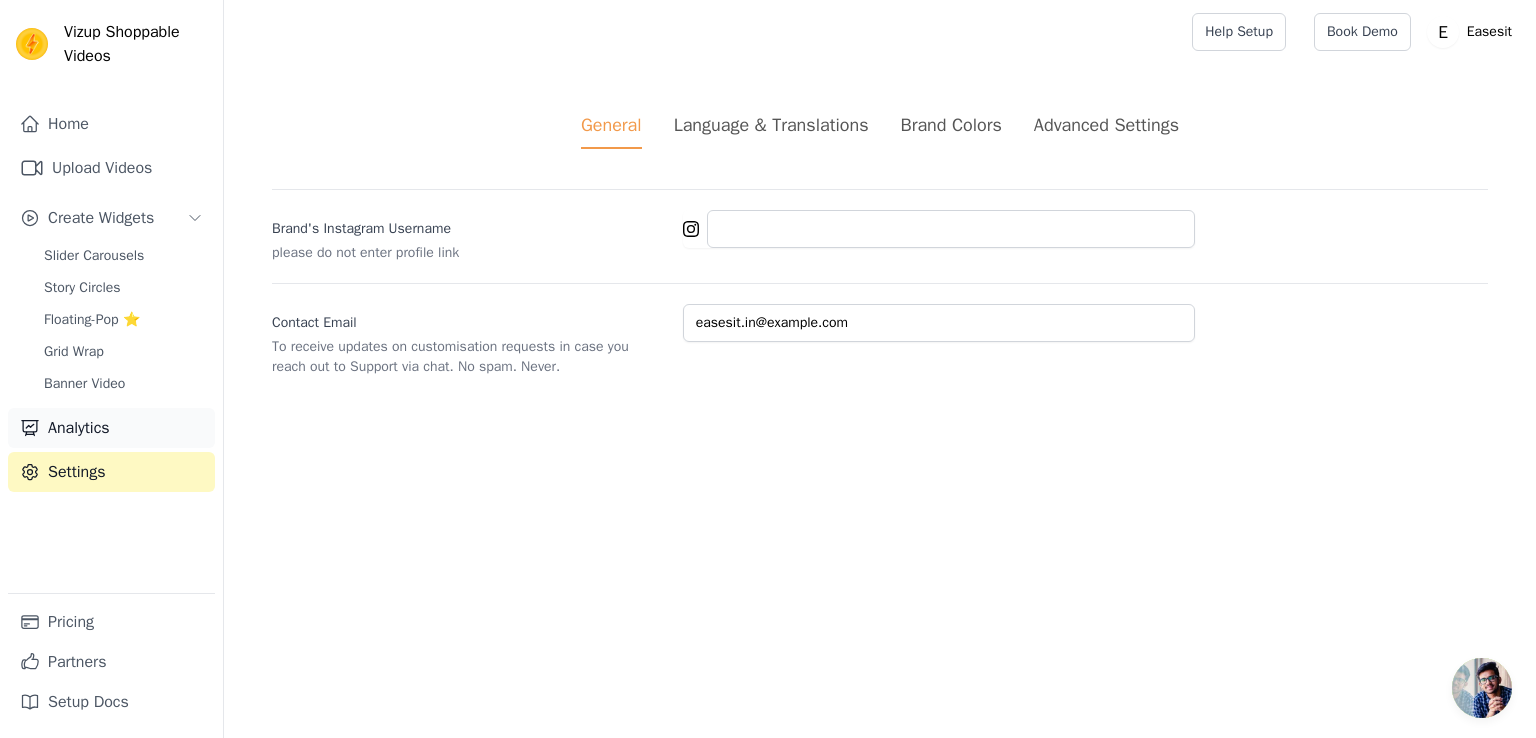 click on "Analytics" at bounding box center [111, 428] 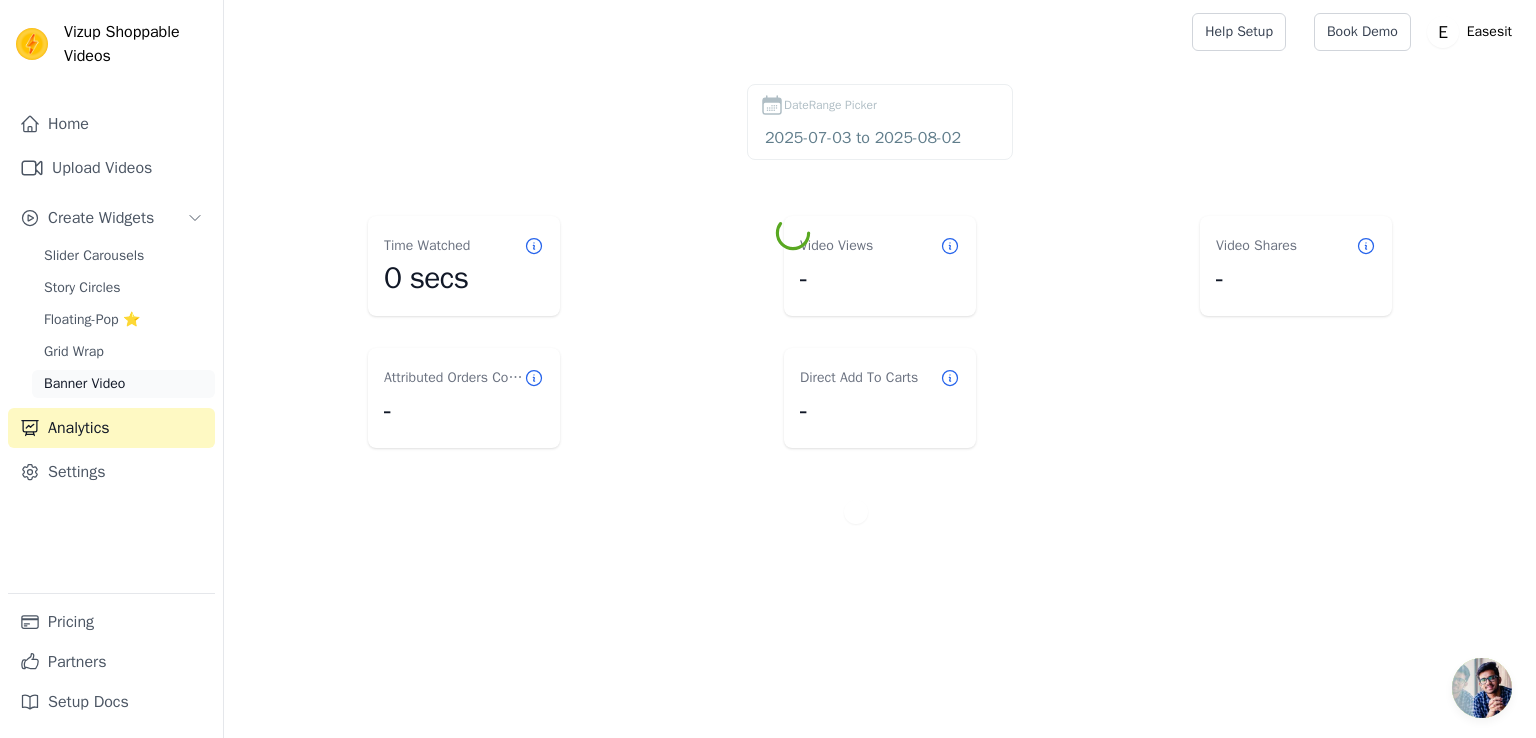 click on "Banner Video" at bounding box center (84, 384) 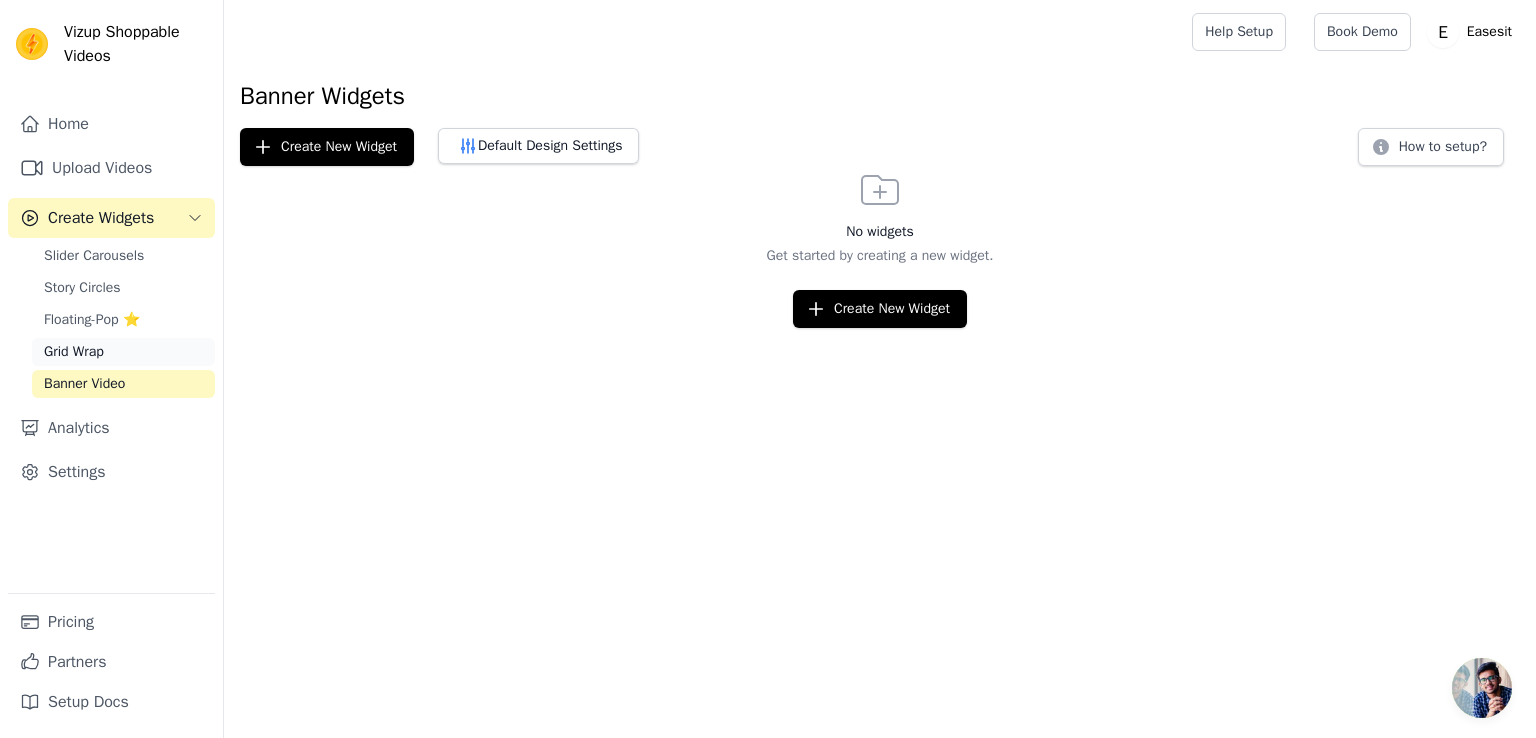 click on "Grid Wrap" at bounding box center [123, 352] 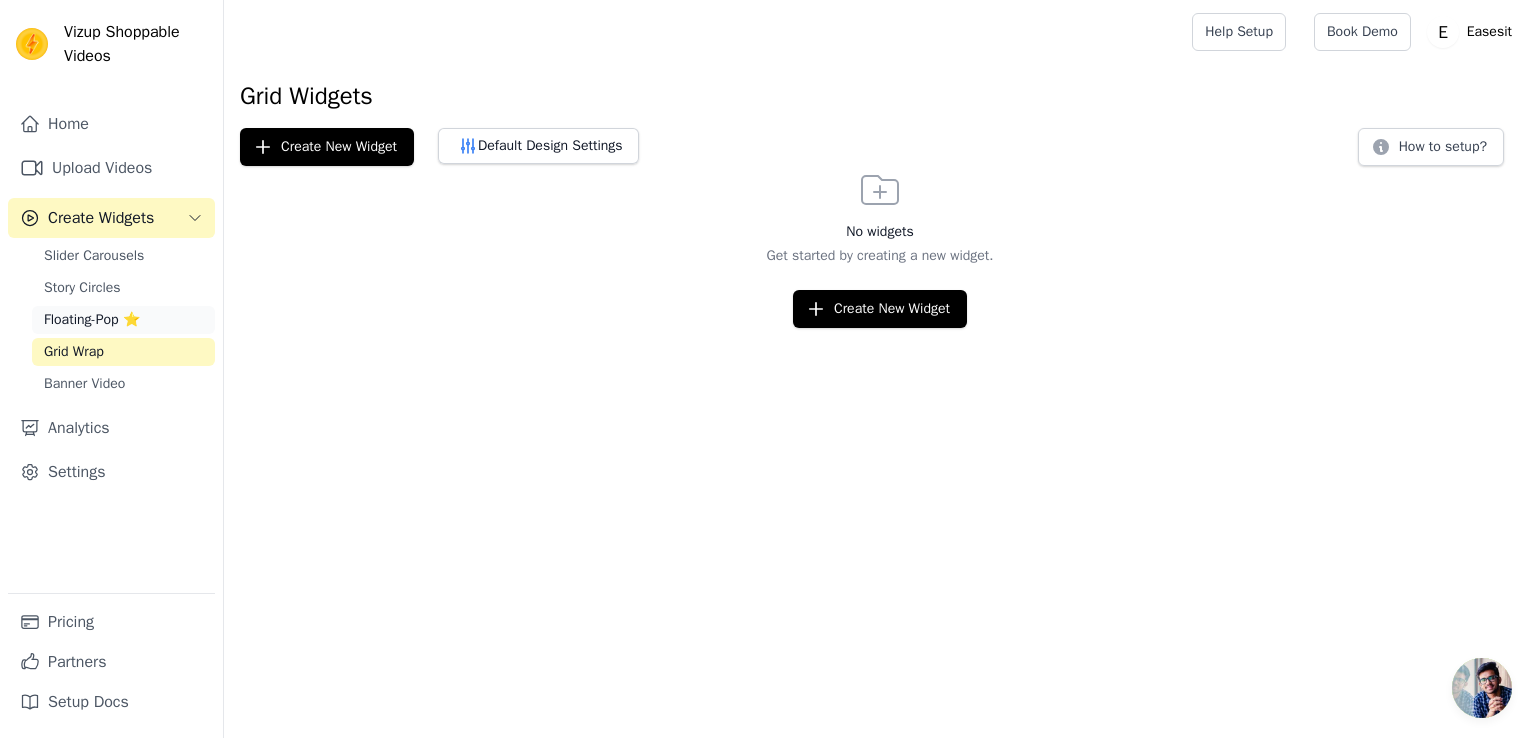 click on "Floating-Pop ⭐" at bounding box center (92, 320) 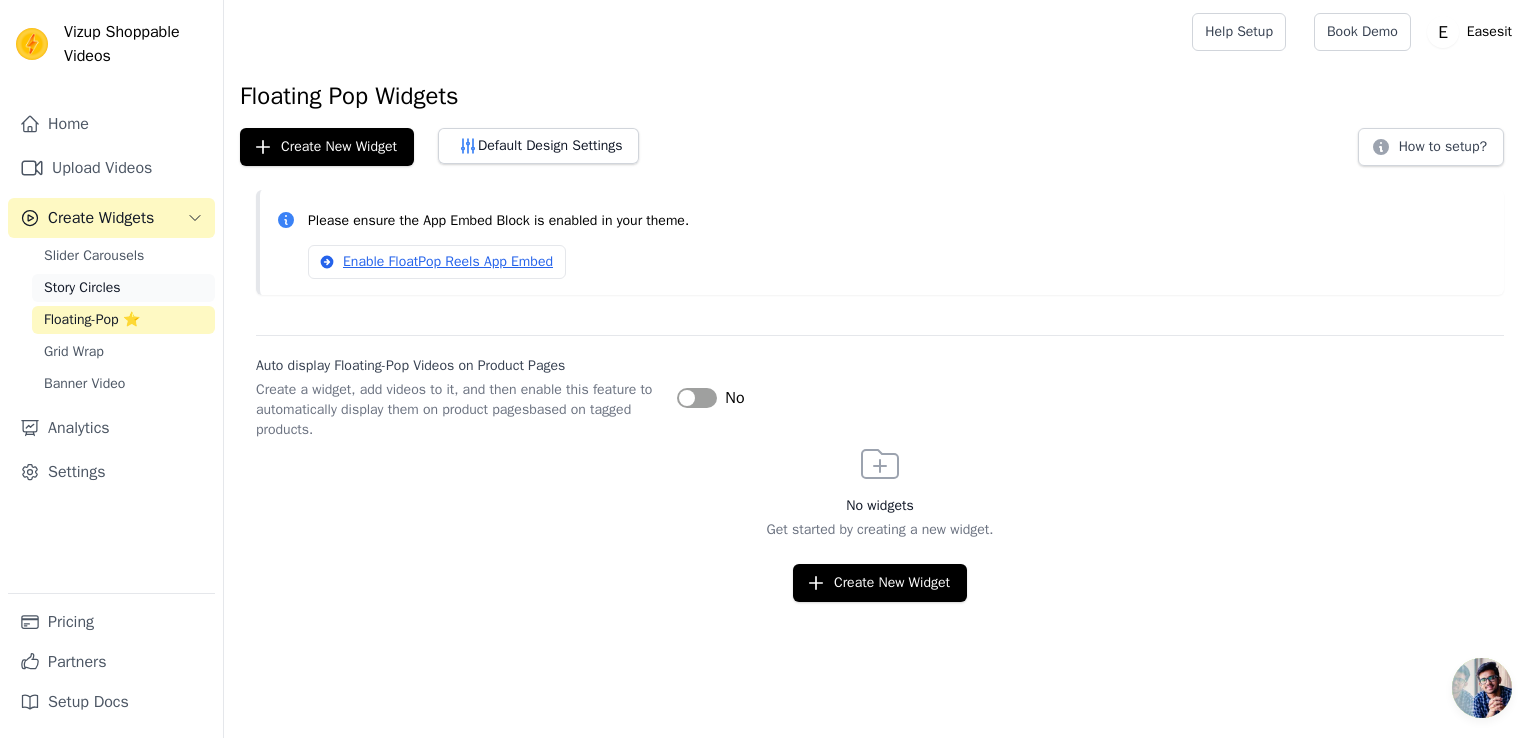 click on "Story Circles" at bounding box center (123, 288) 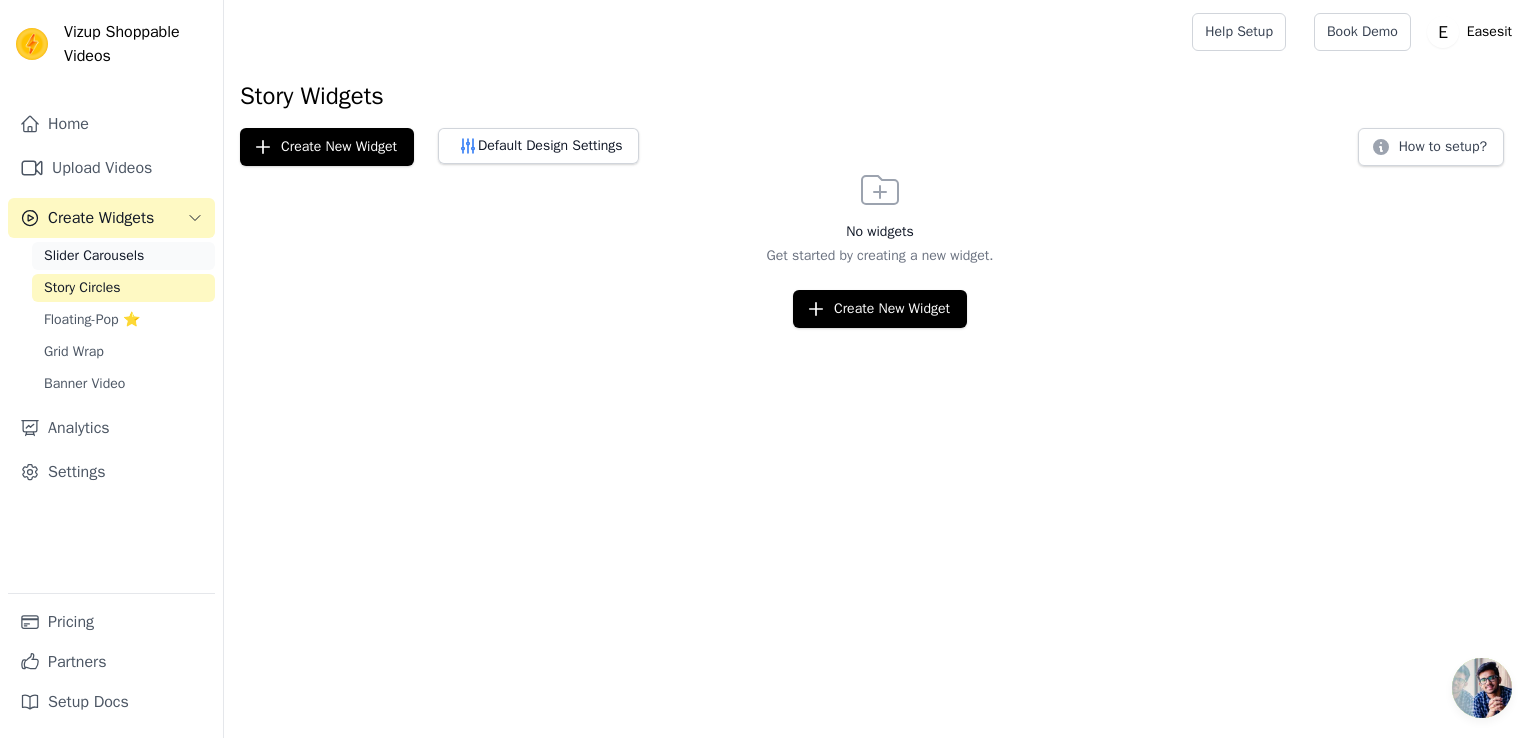 click on "Slider Carousels" at bounding box center [123, 256] 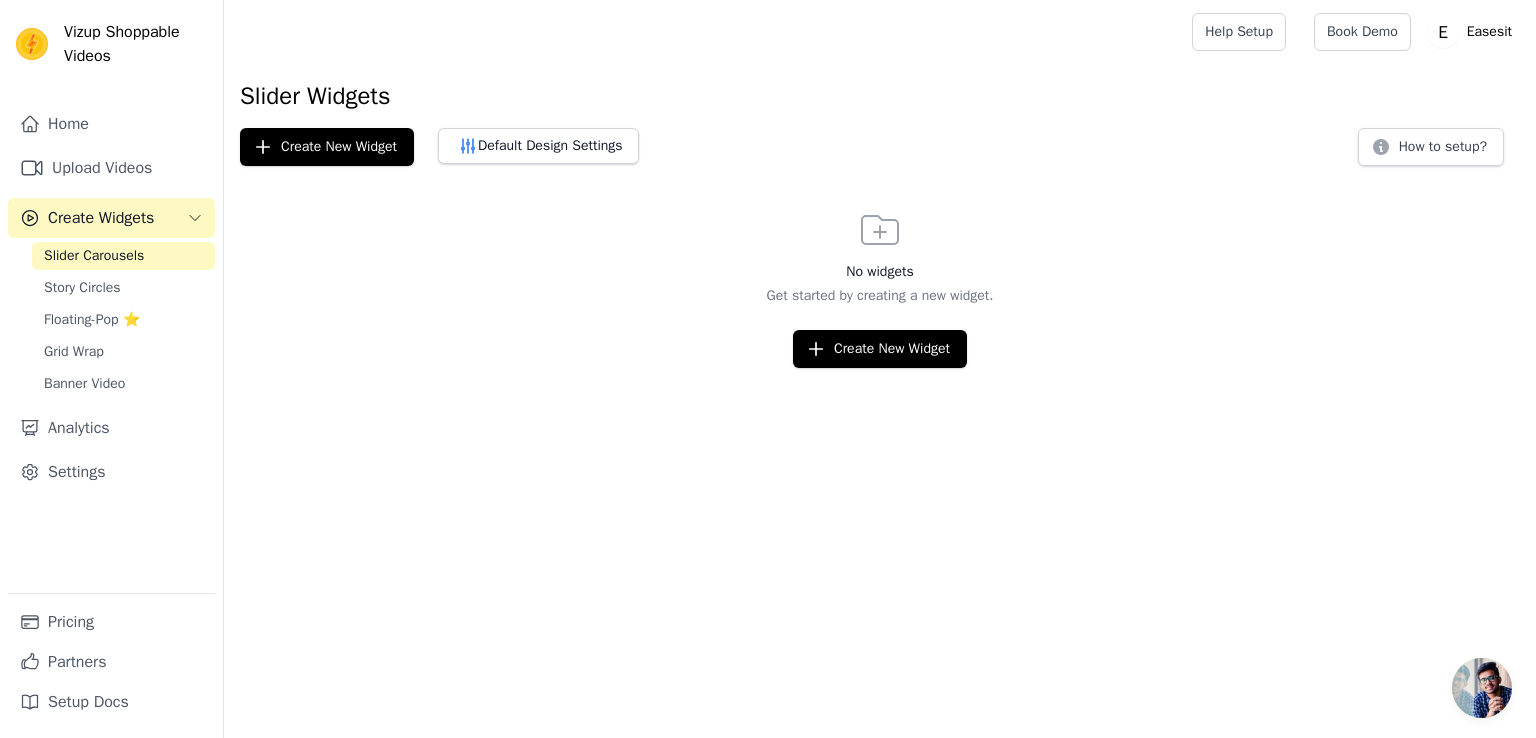 click on "Create Widgets" at bounding box center [111, 218] 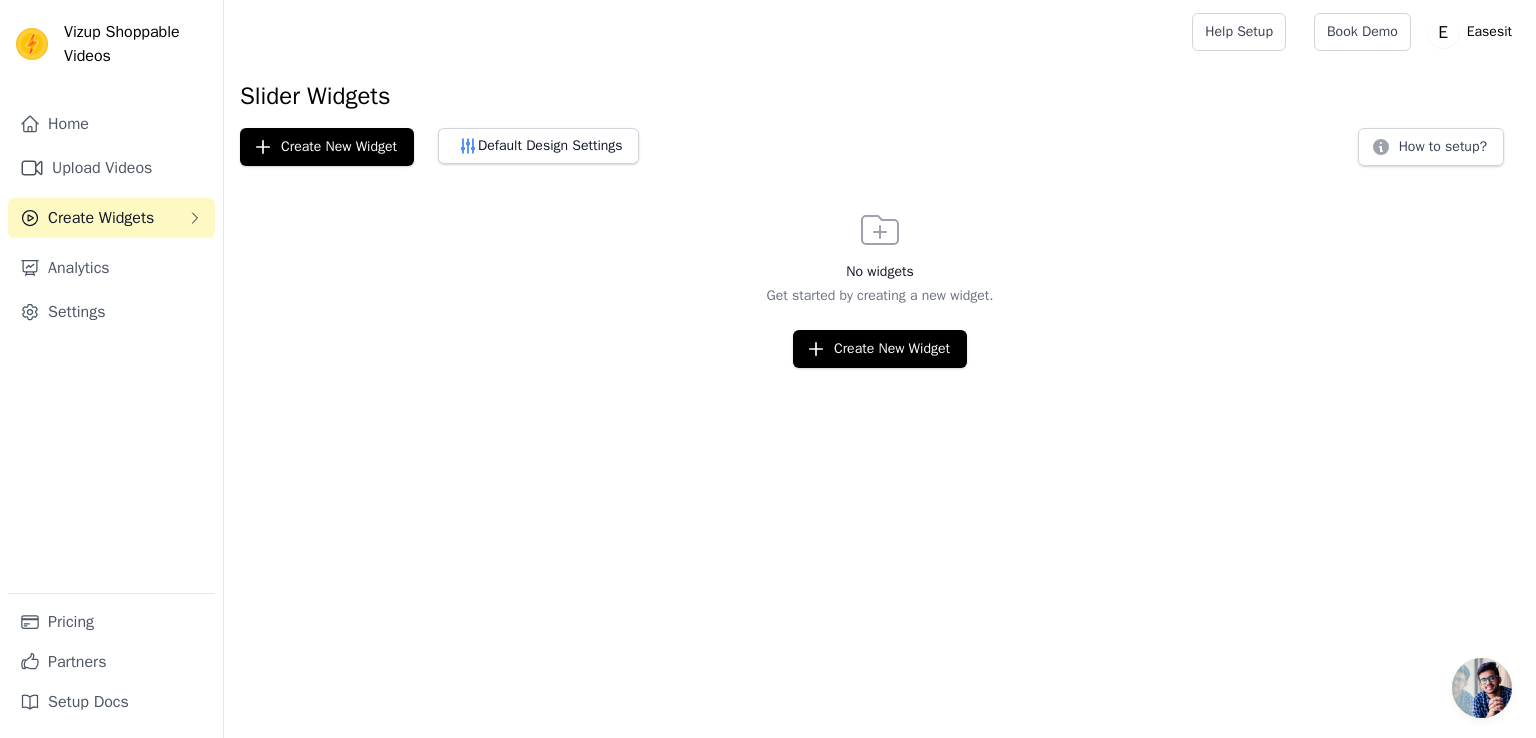 click on "Create Widgets" at bounding box center [111, 218] 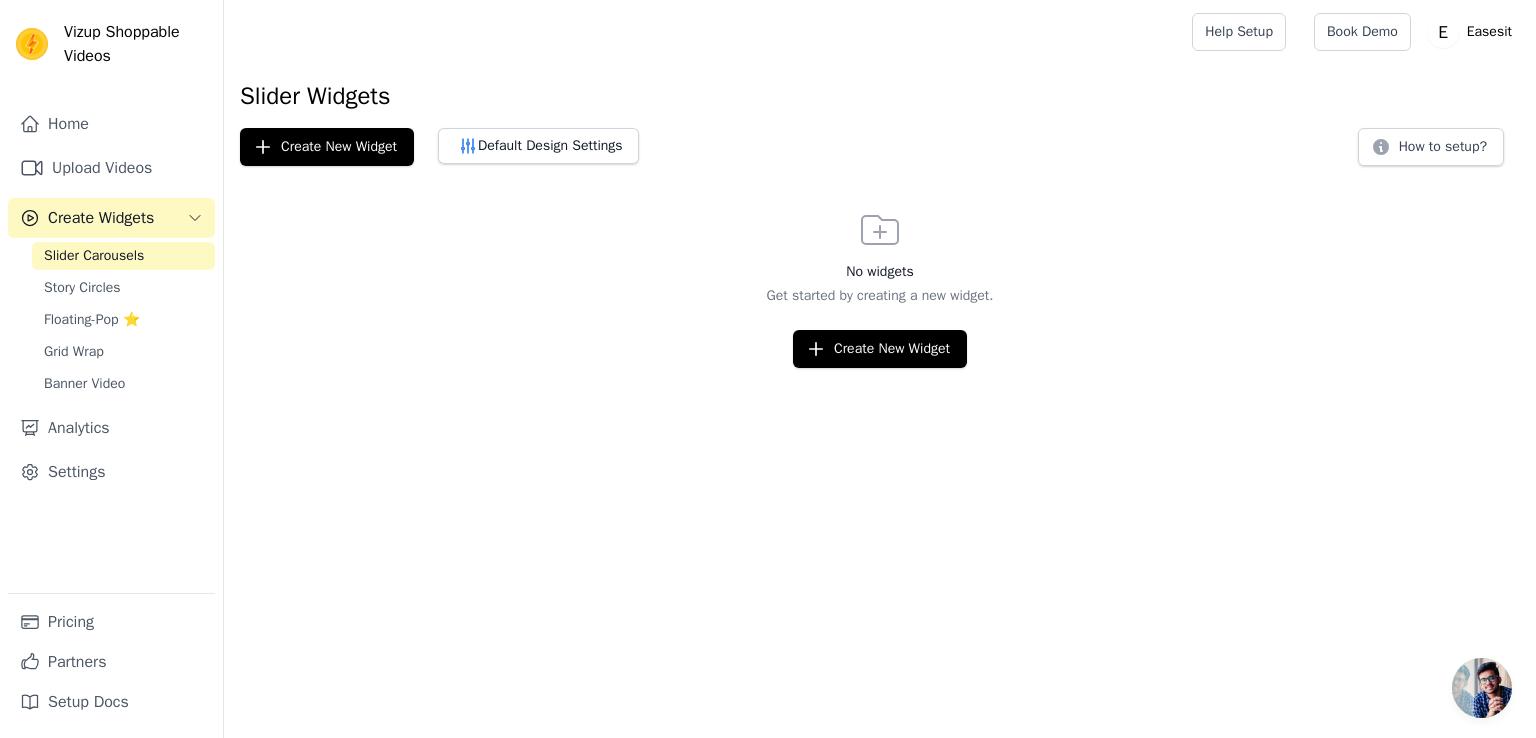 click on "Slider Carousels" at bounding box center [123, 256] 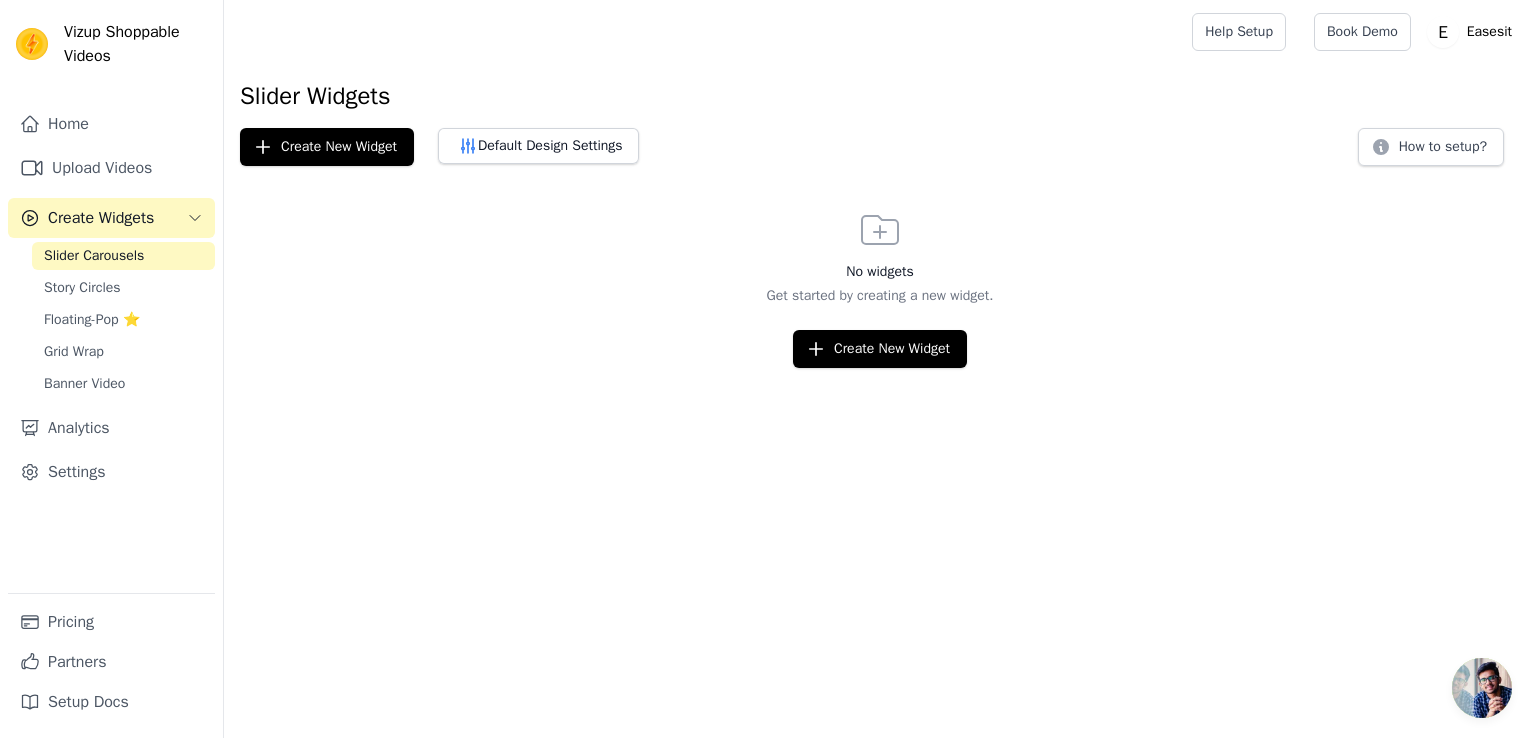 click on "Create New Widget" at bounding box center [880, 349] 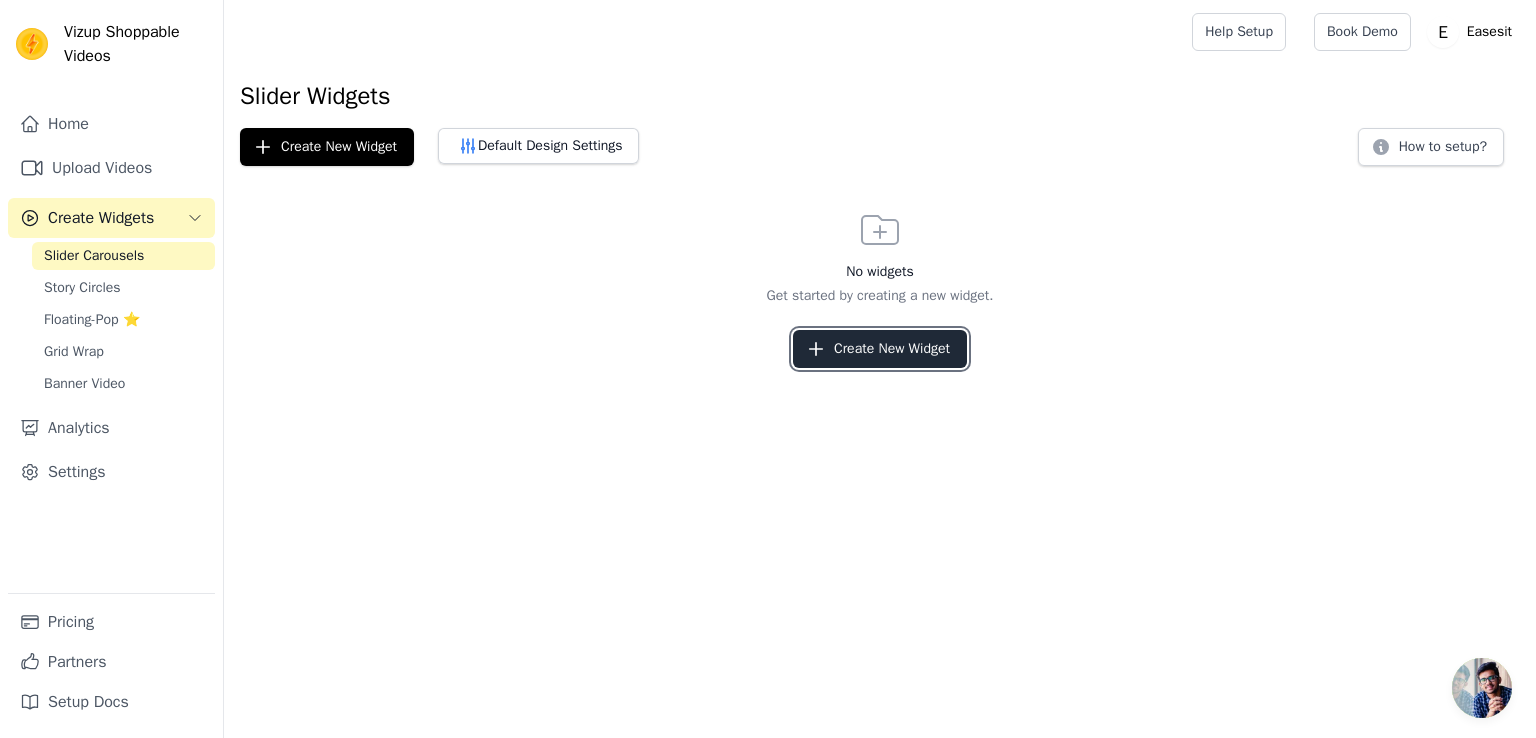 click 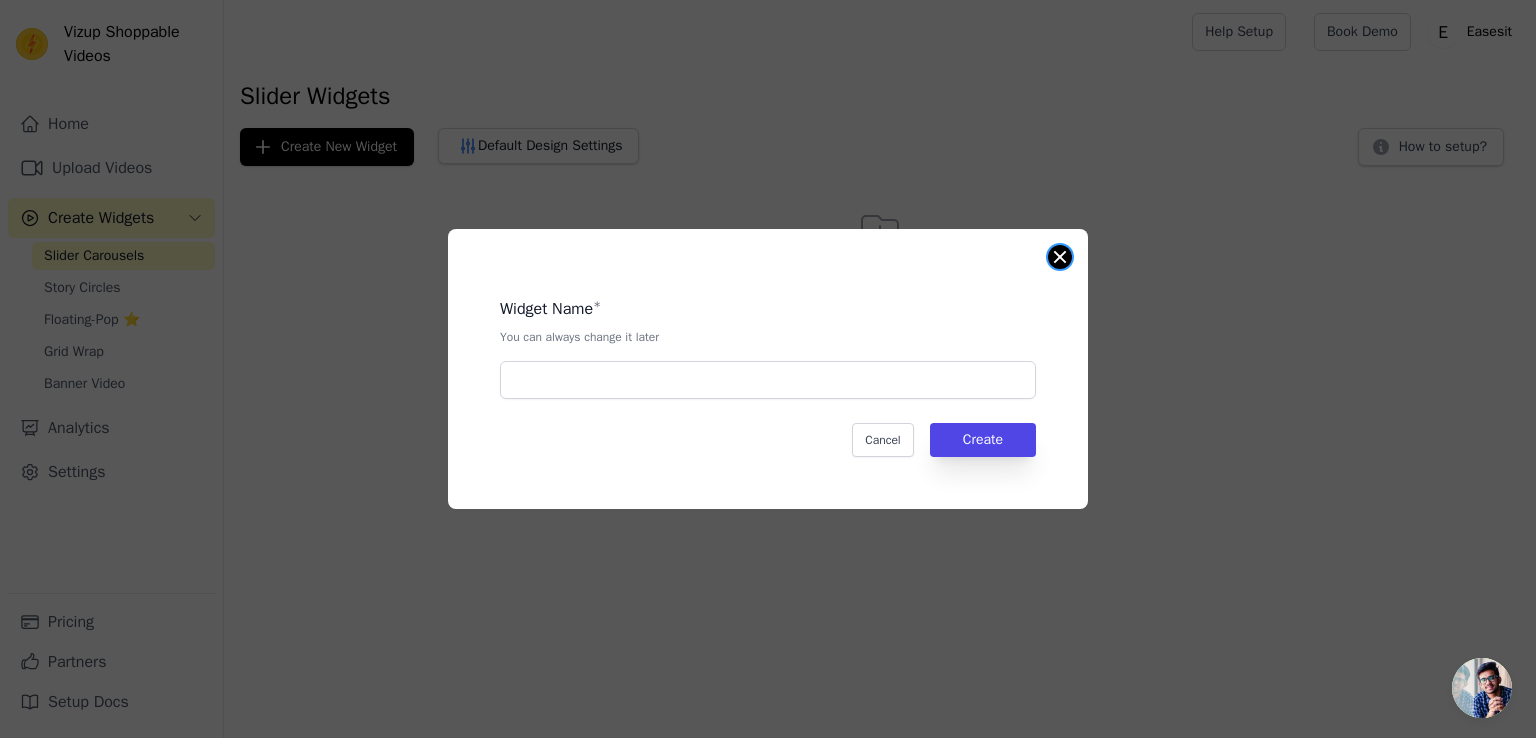 click at bounding box center (1060, 257) 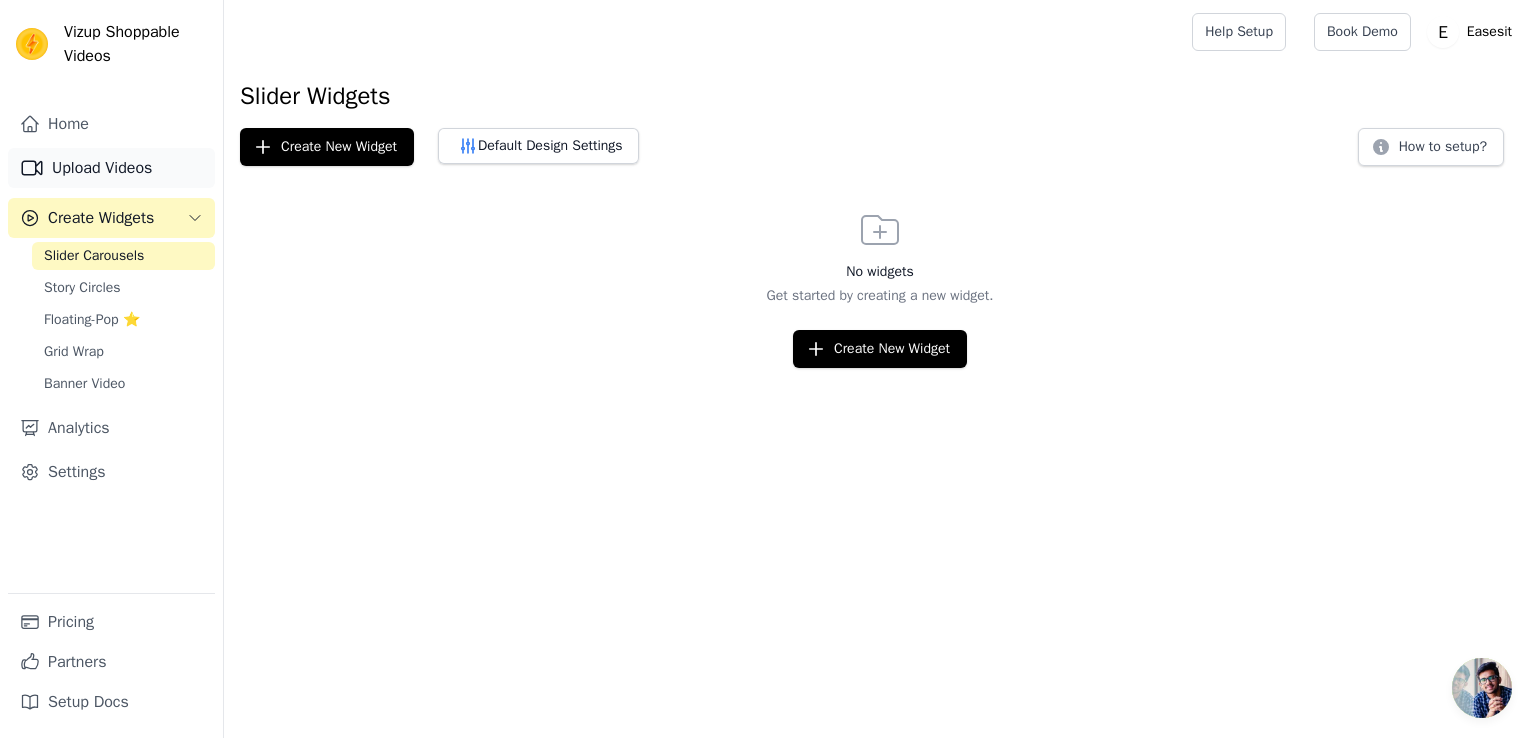 click on "Upload Videos" at bounding box center (111, 168) 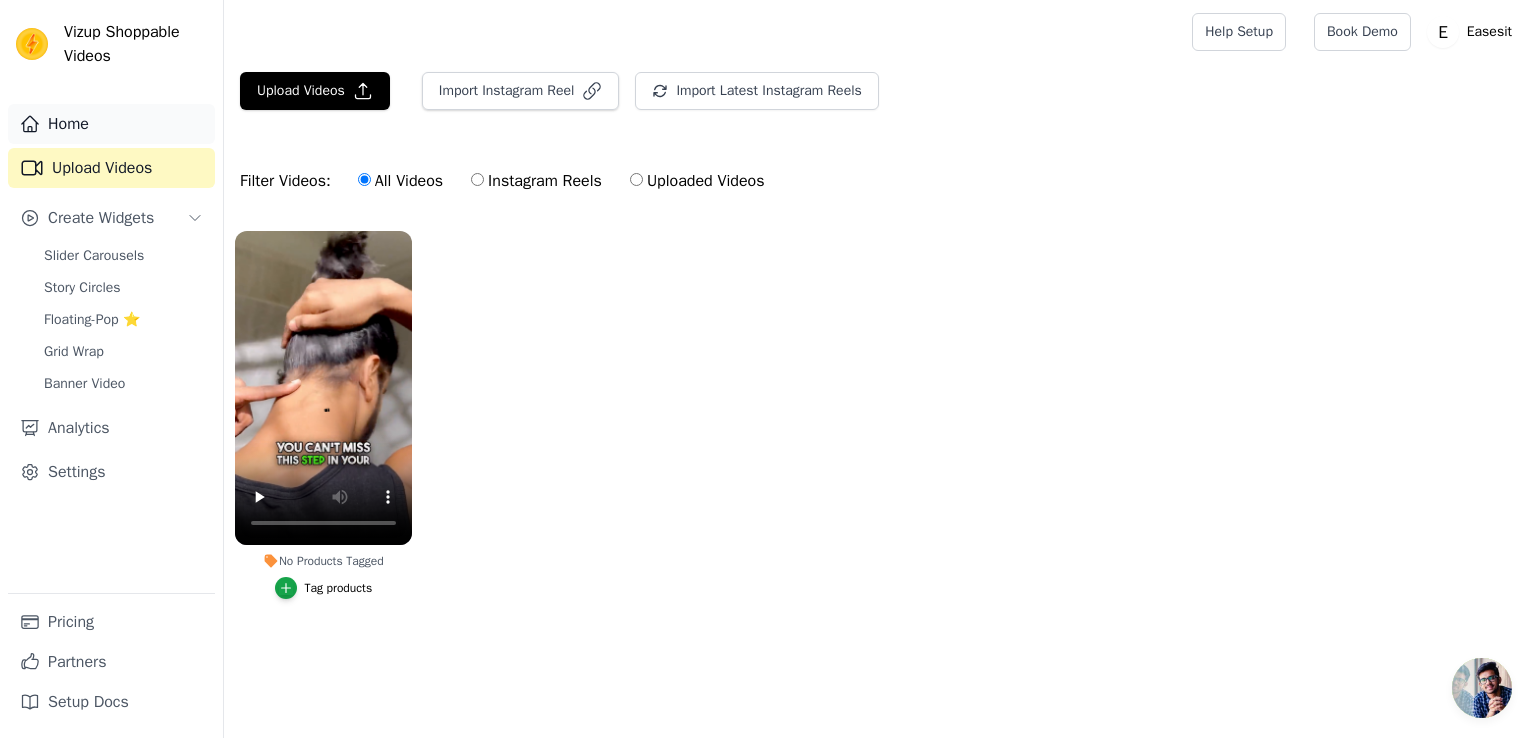 click on "Home" at bounding box center (111, 124) 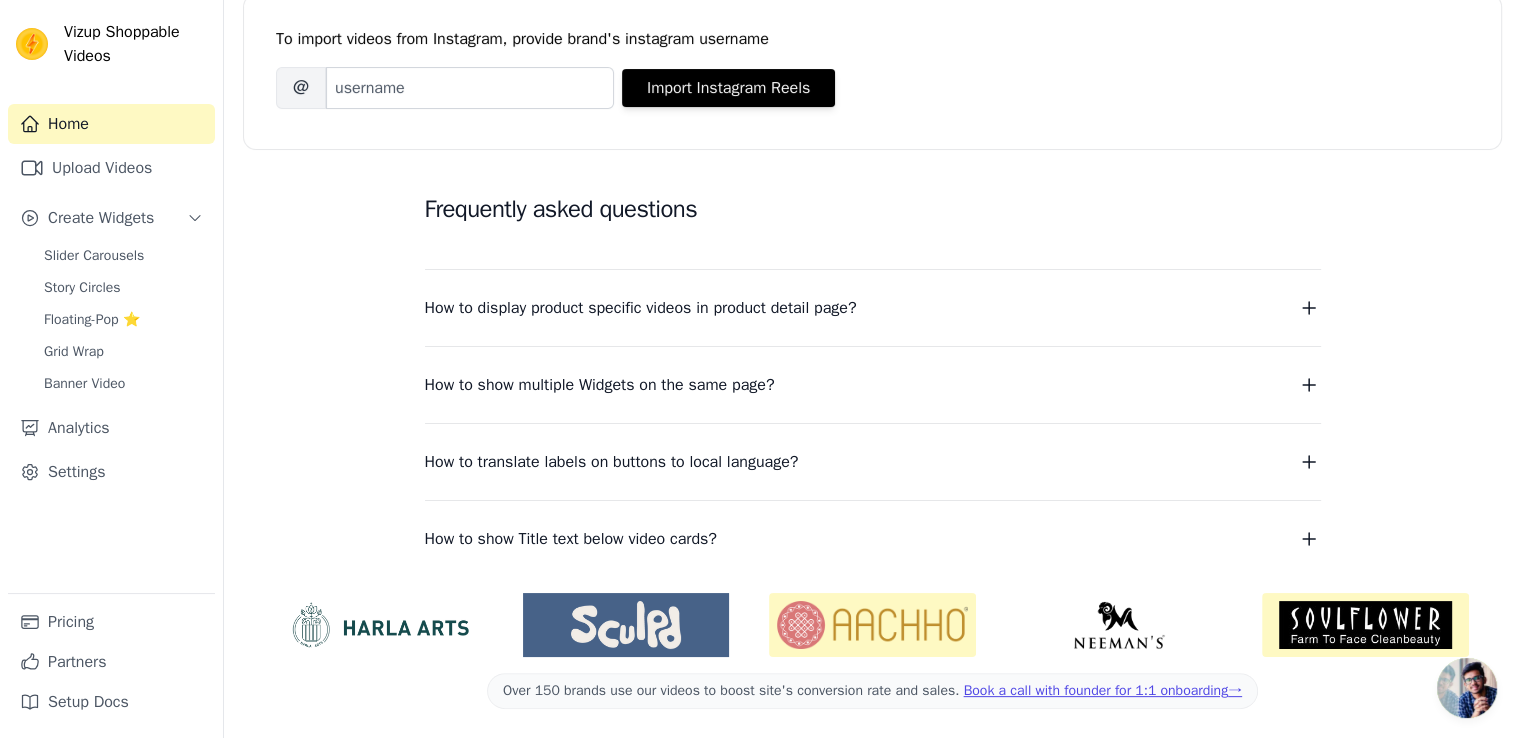 scroll, scrollTop: 382, scrollLeft: 0, axis: vertical 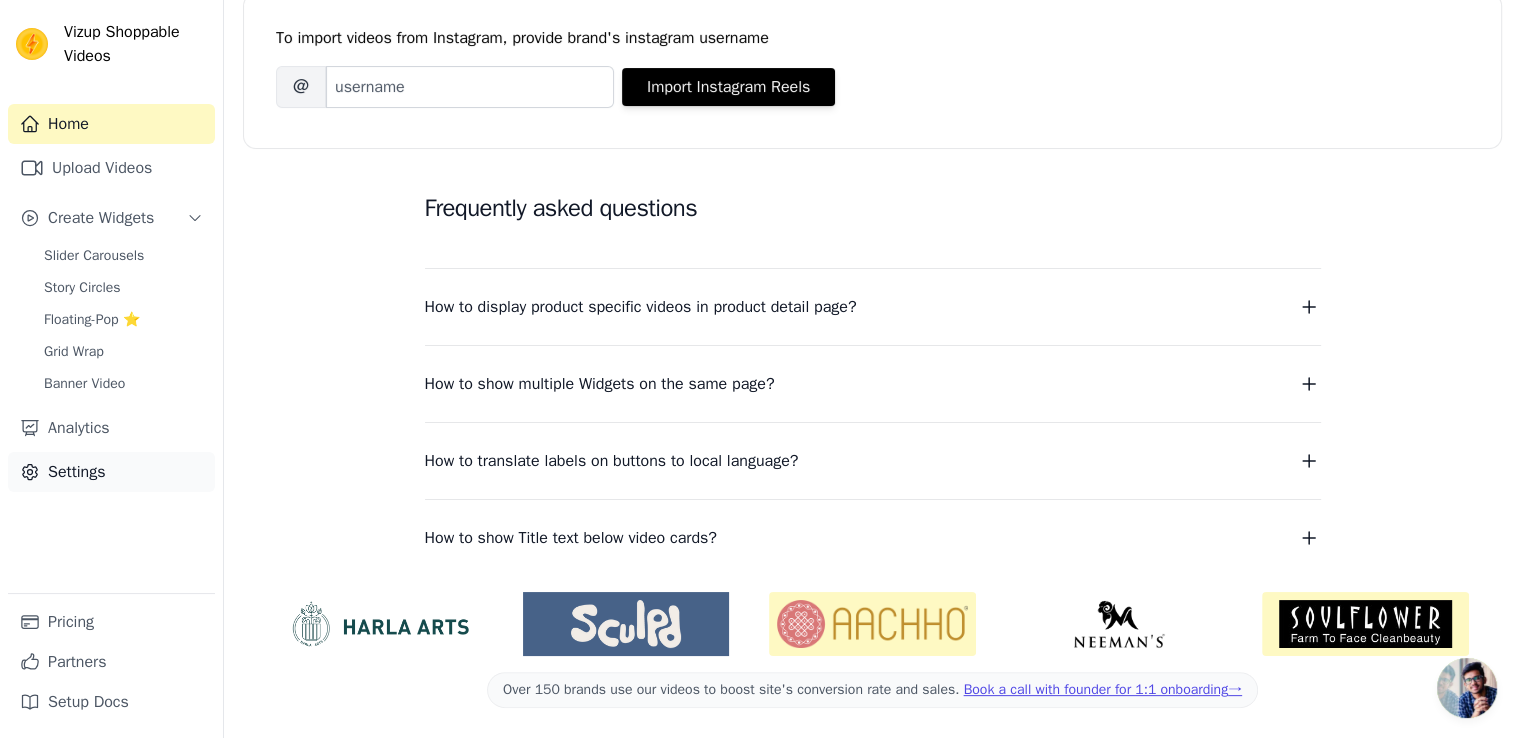 click on "Settings" at bounding box center (111, 472) 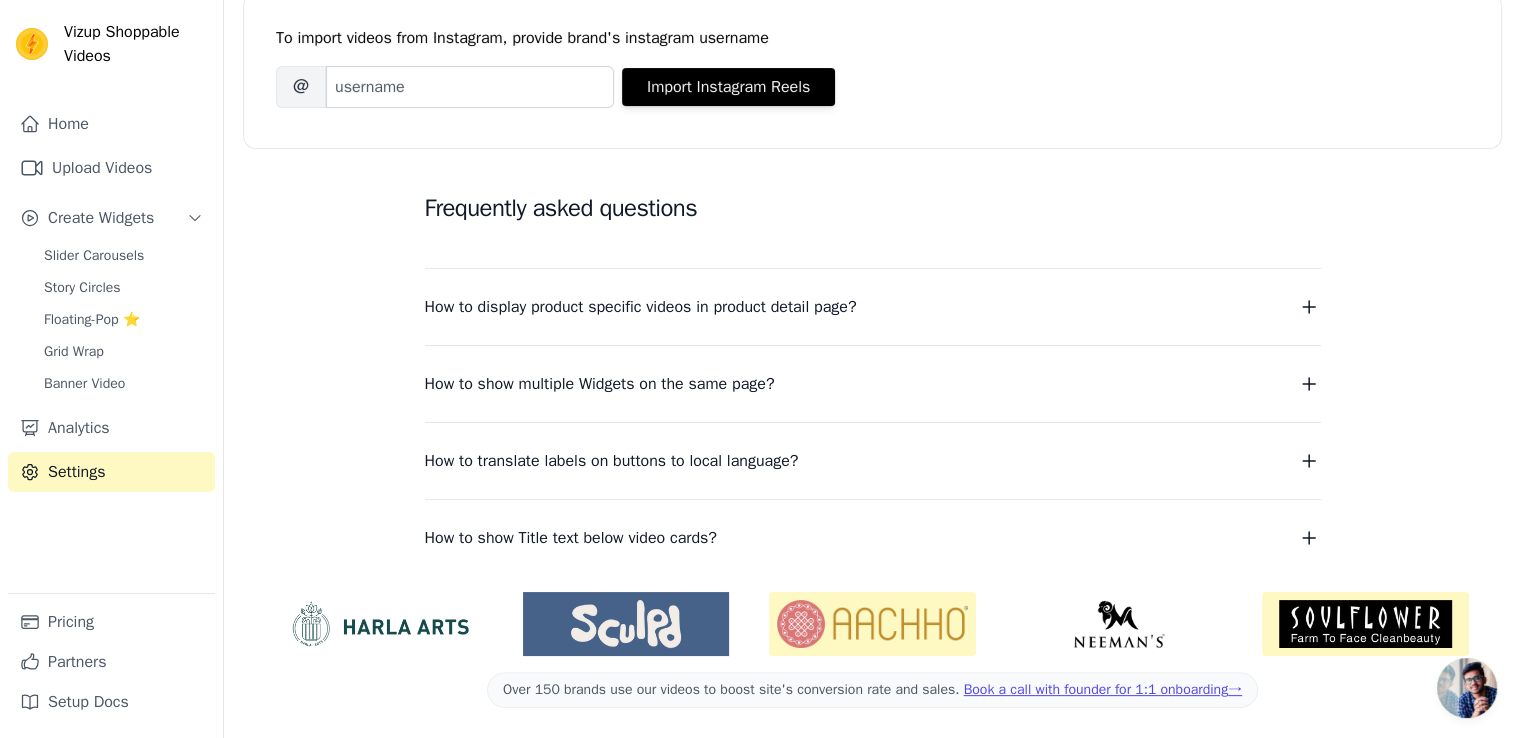 scroll, scrollTop: 0, scrollLeft: 0, axis: both 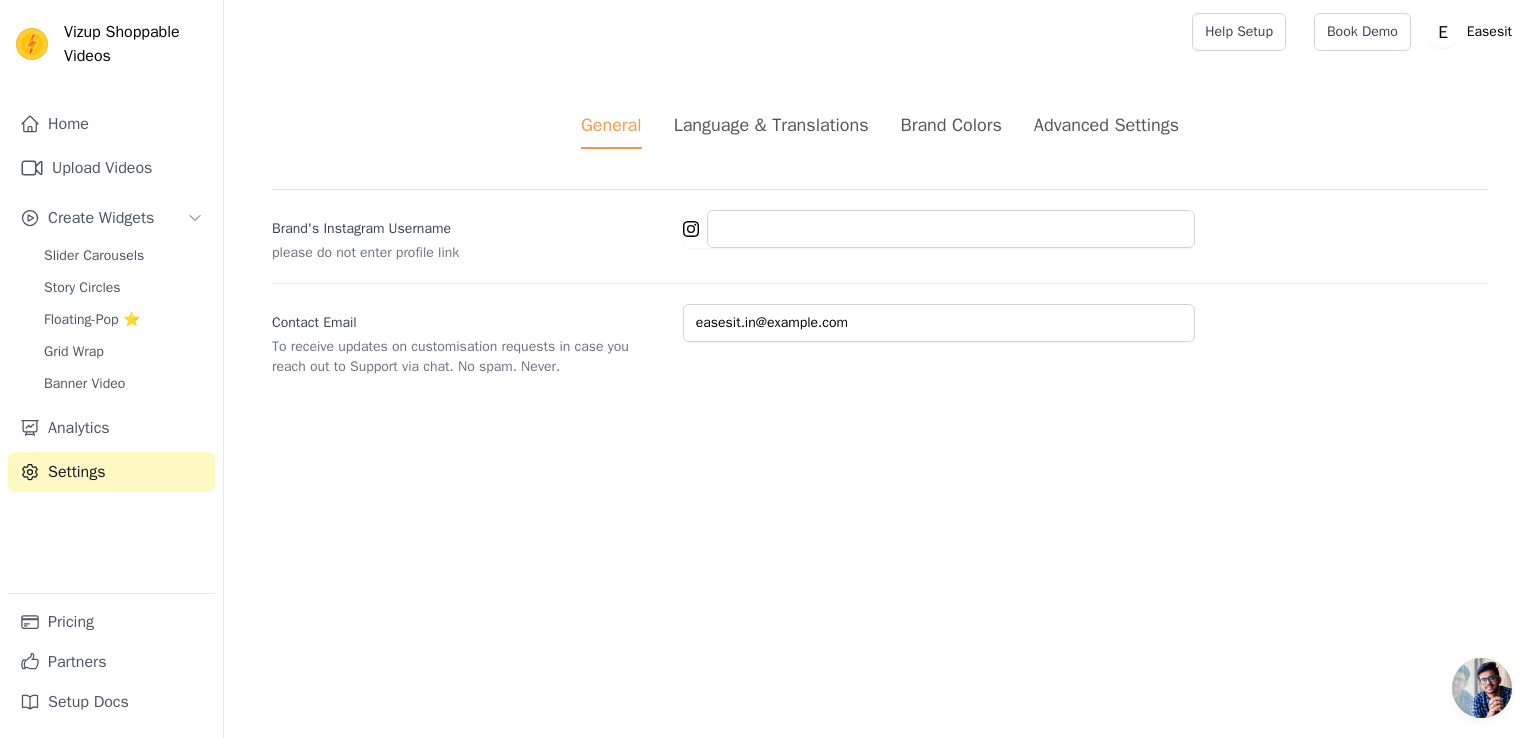 click on "General   Language & Translations   Brand Colors   Advanced Settings       unsaved changes   Save   Dismiss     Brand's Instagram Username   please do not enter profile link       Contact Email   To receive updates on customisation requests in case you reach out to Support via chat. No spam. Never.   easesit.in@gmail.com" at bounding box center (880, 244) 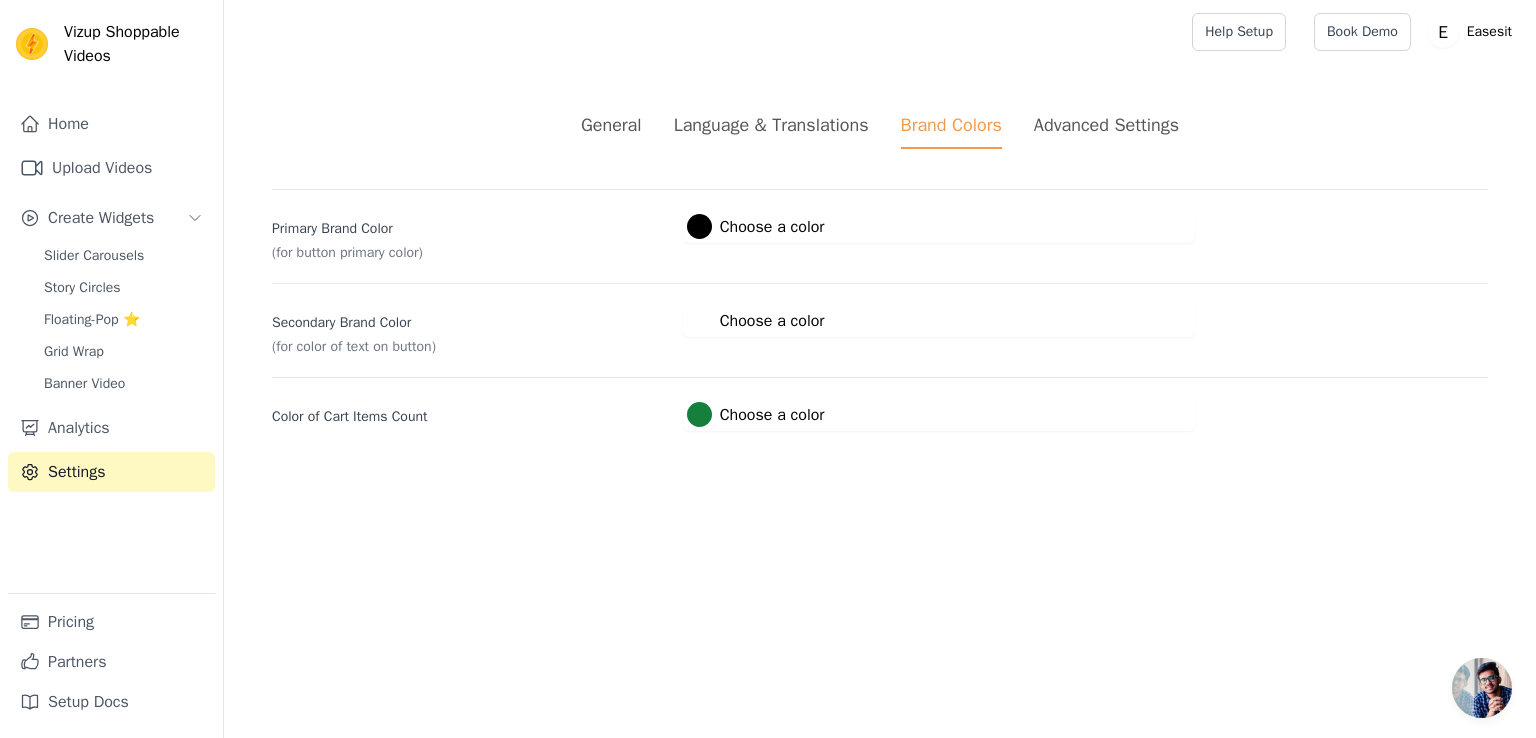 click on "Advanced Settings" at bounding box center [1106, 130] 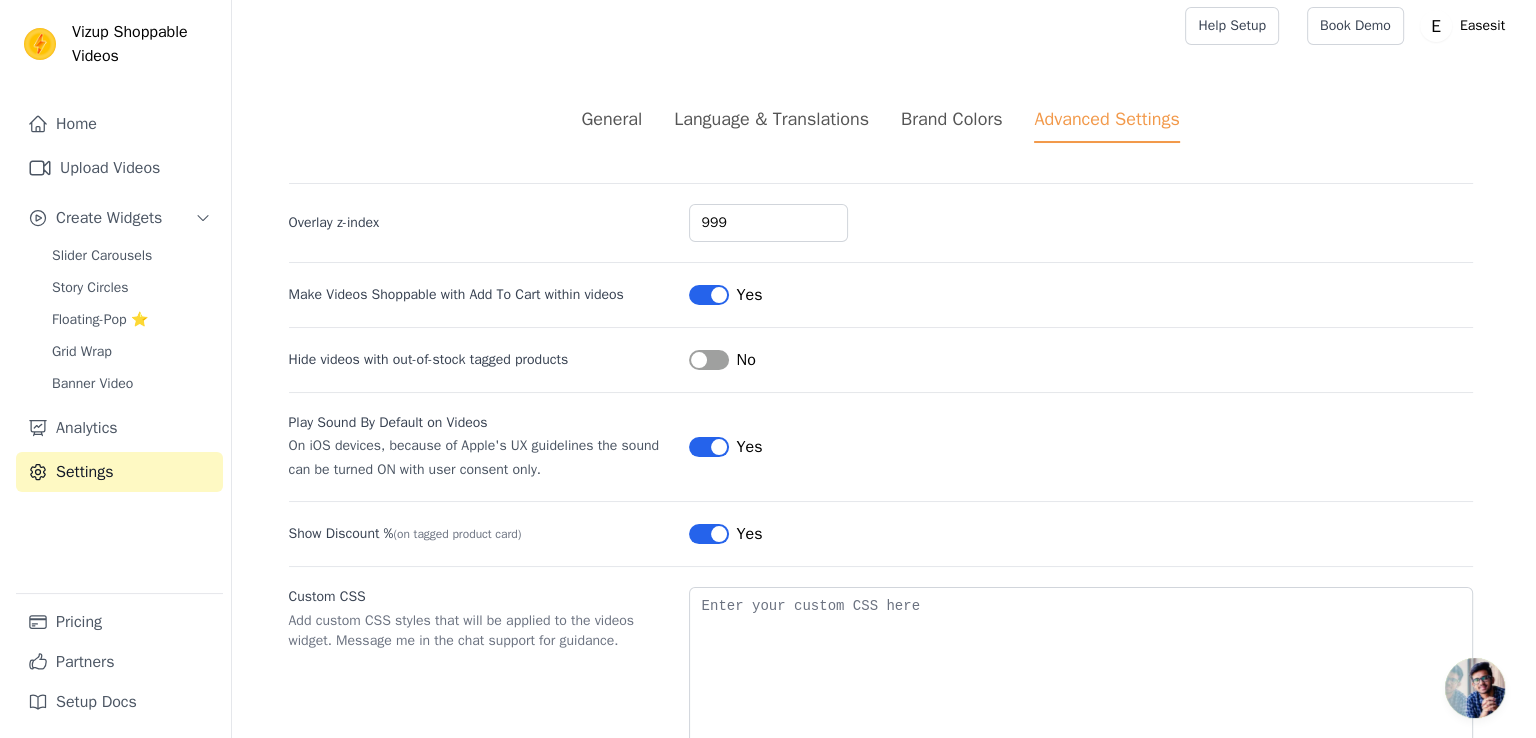 scroll, scrollTop: 0, scrollLeft: 0, axis: both 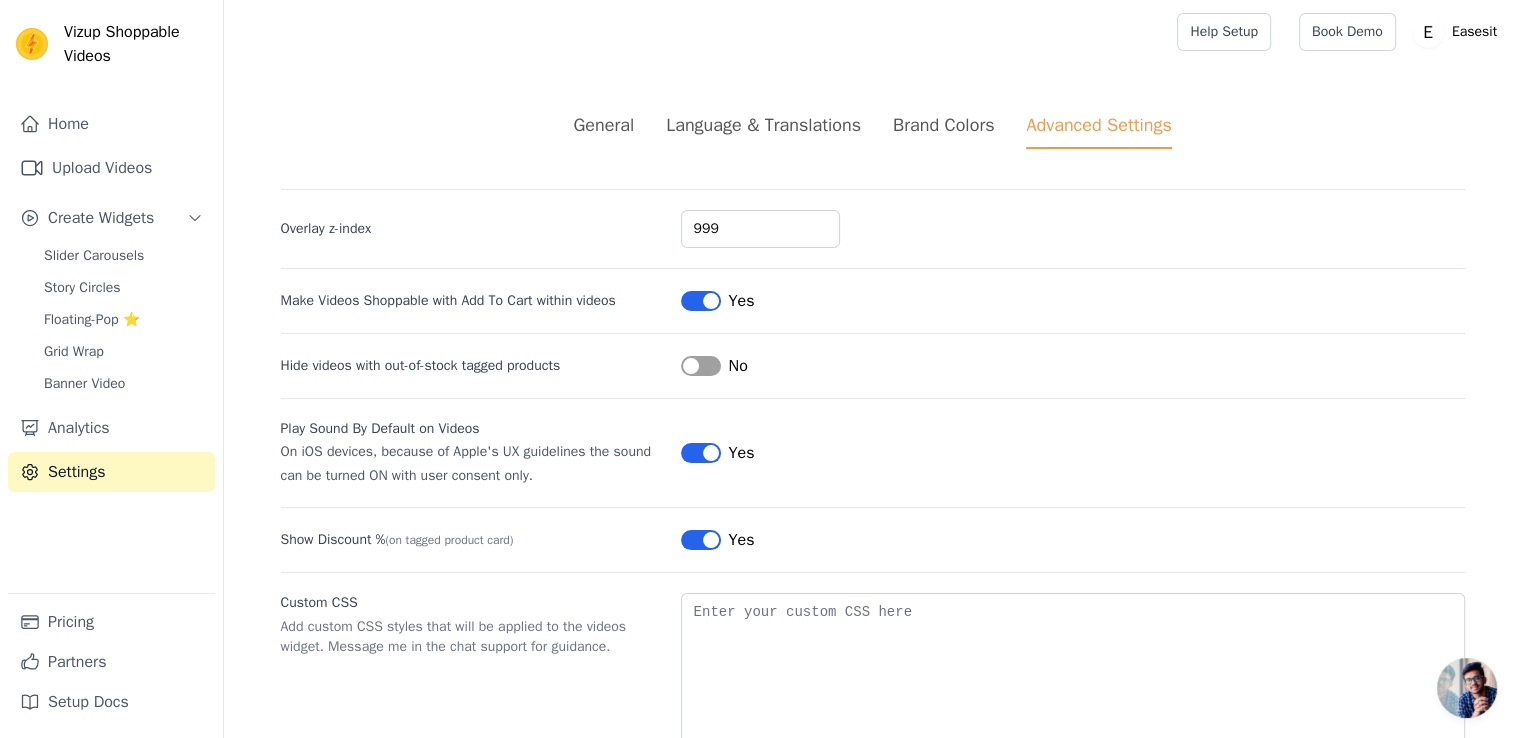 click on "Brand Colors" at bounding box center [943, 125] 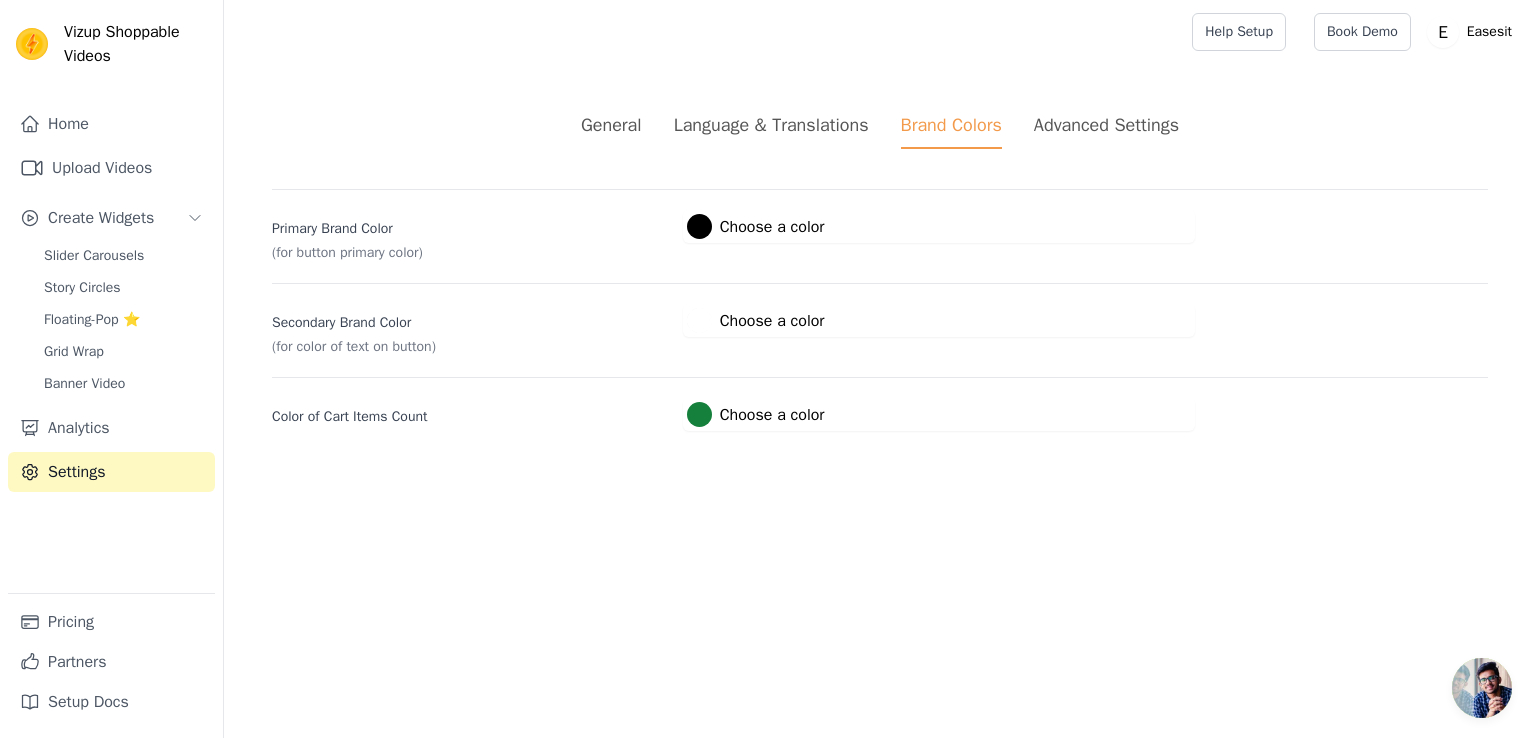 click on "Language & Translations" at bounding box center (771, 125) 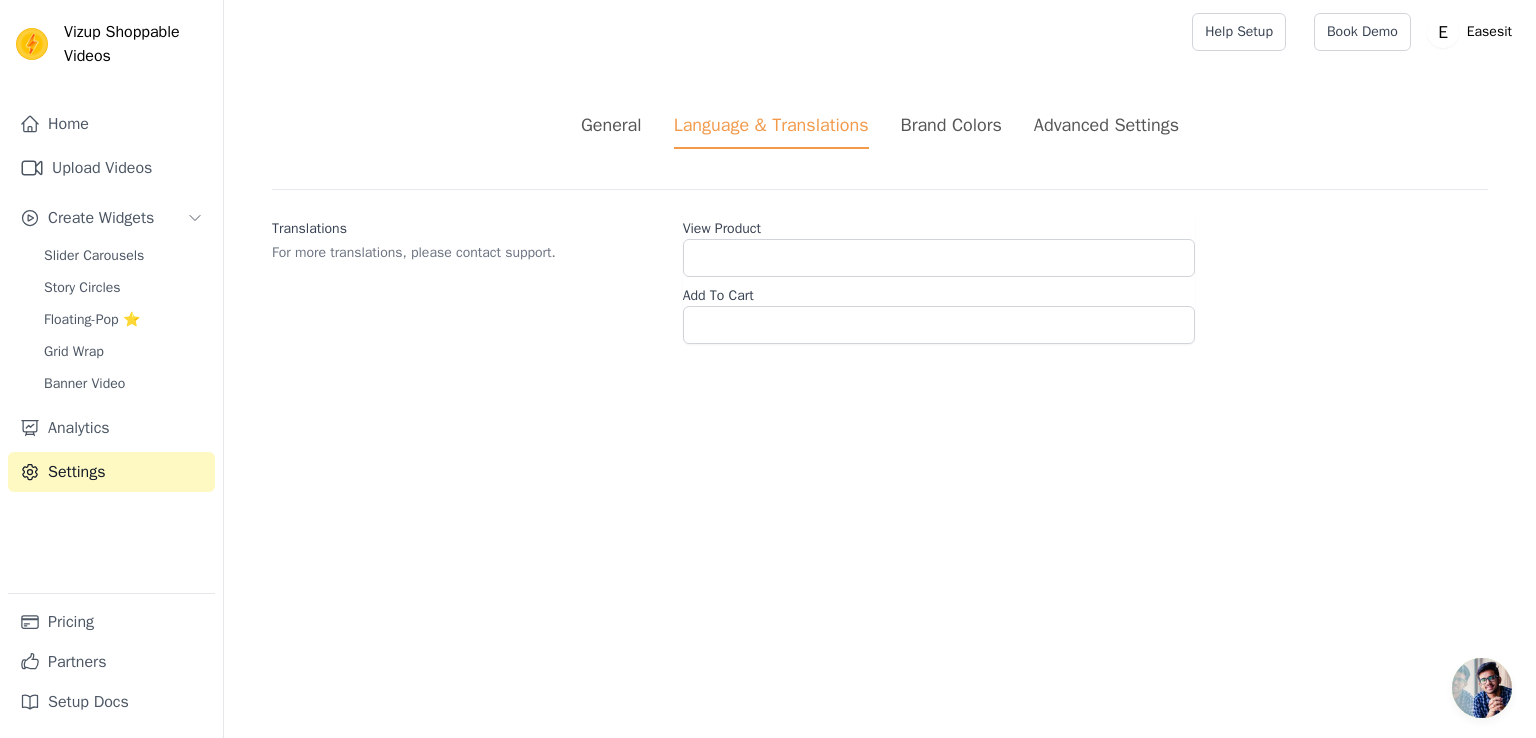click on "General   Language & Translations   Brand Colors   Advanced Settings       unsaved changes   Save   Dismiss     Translations   For more translations, please contact support.   View Product     Add To Cart" at bounding box center (880, 228) 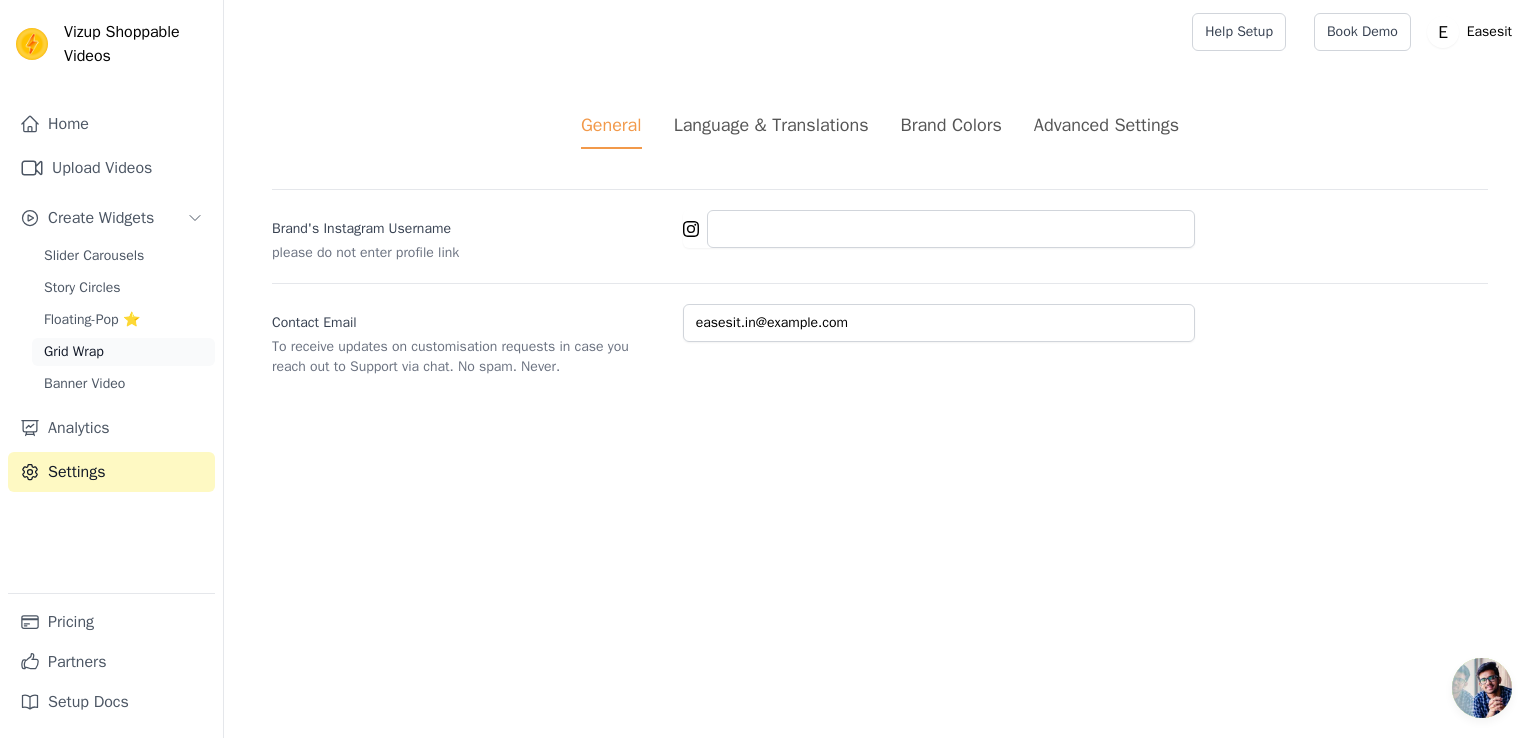 click on "Grid Wrap" at bounding box center [74, 352] 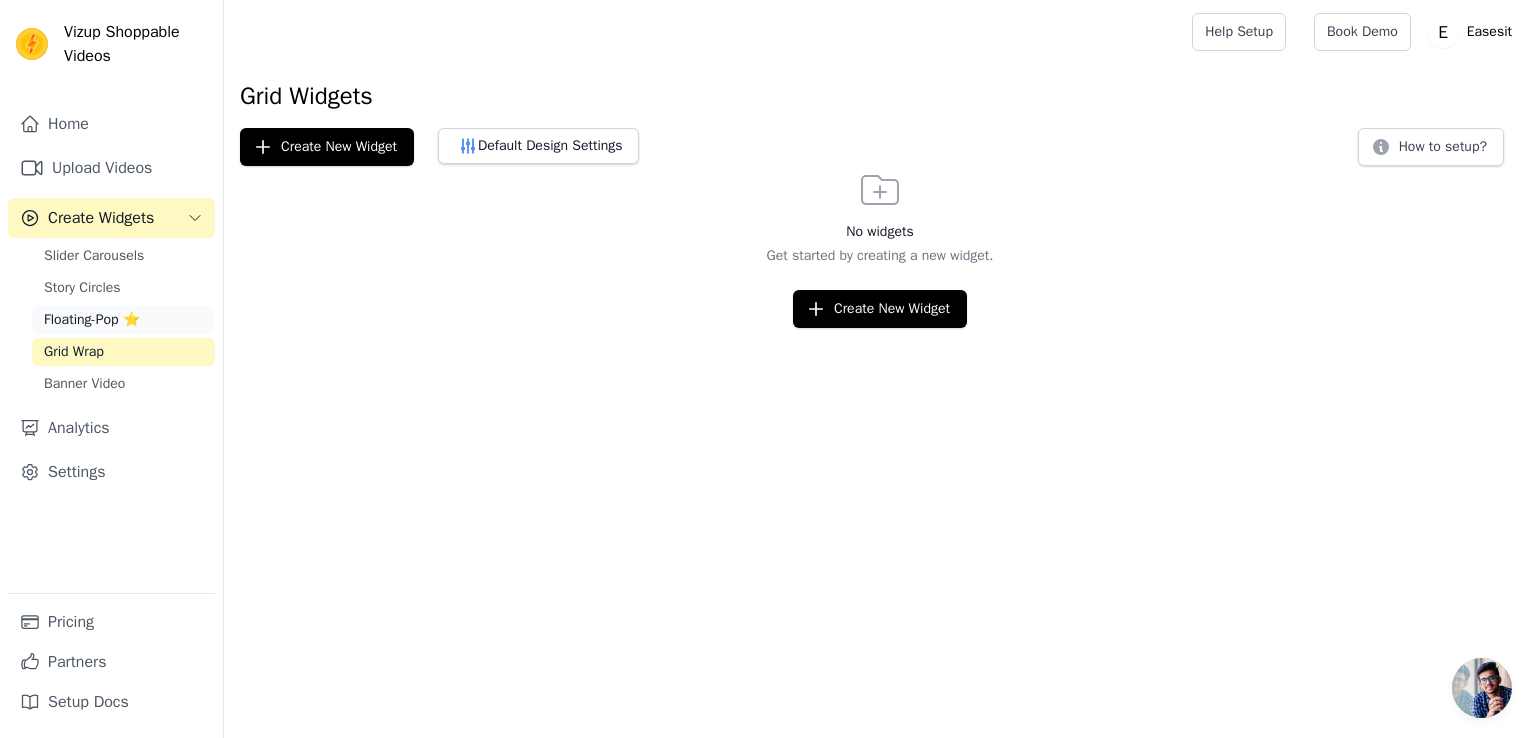 click on "Floating-Pop ⭐" at bounding box center (123, 320) 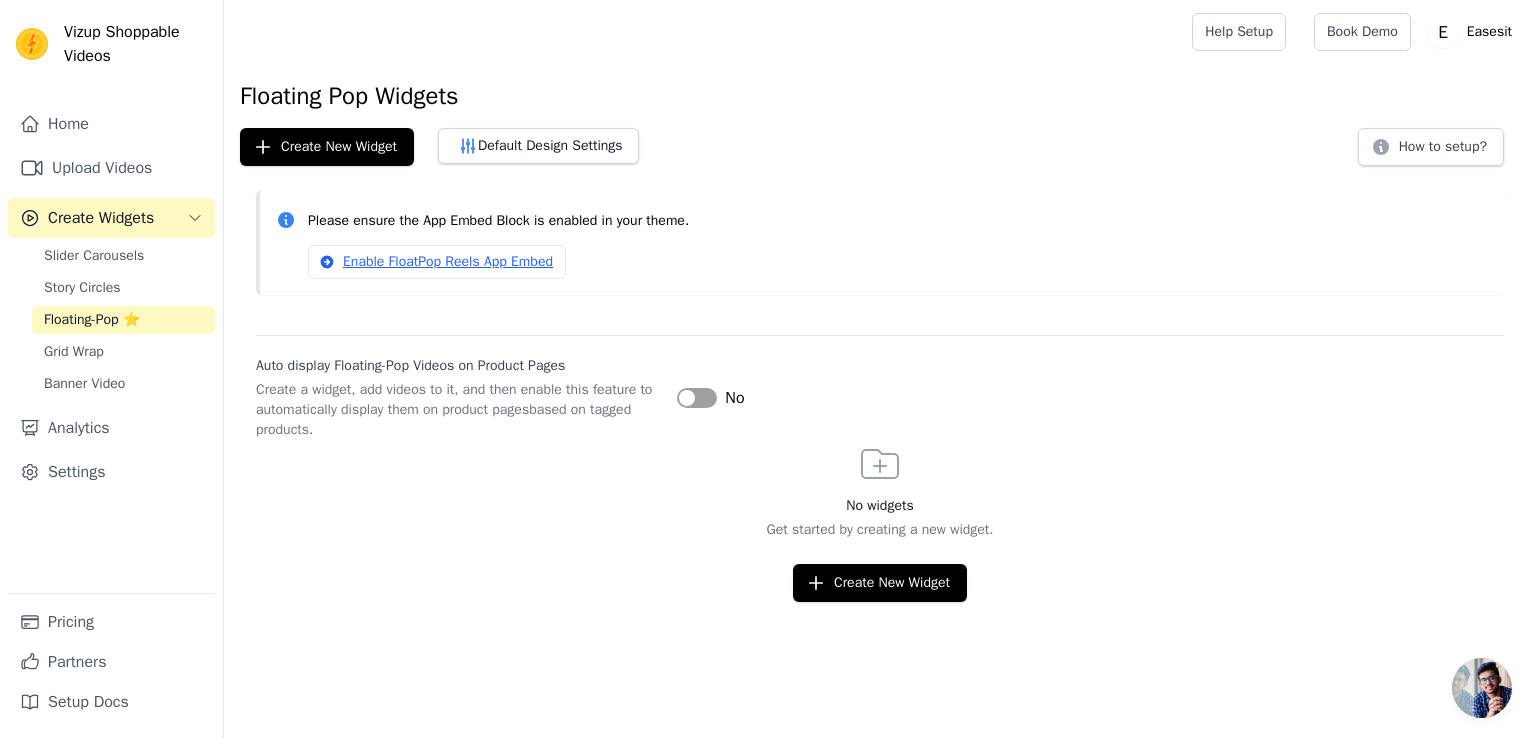 click on "Floating-Pop ⭐" at bounding box center [123, 320] 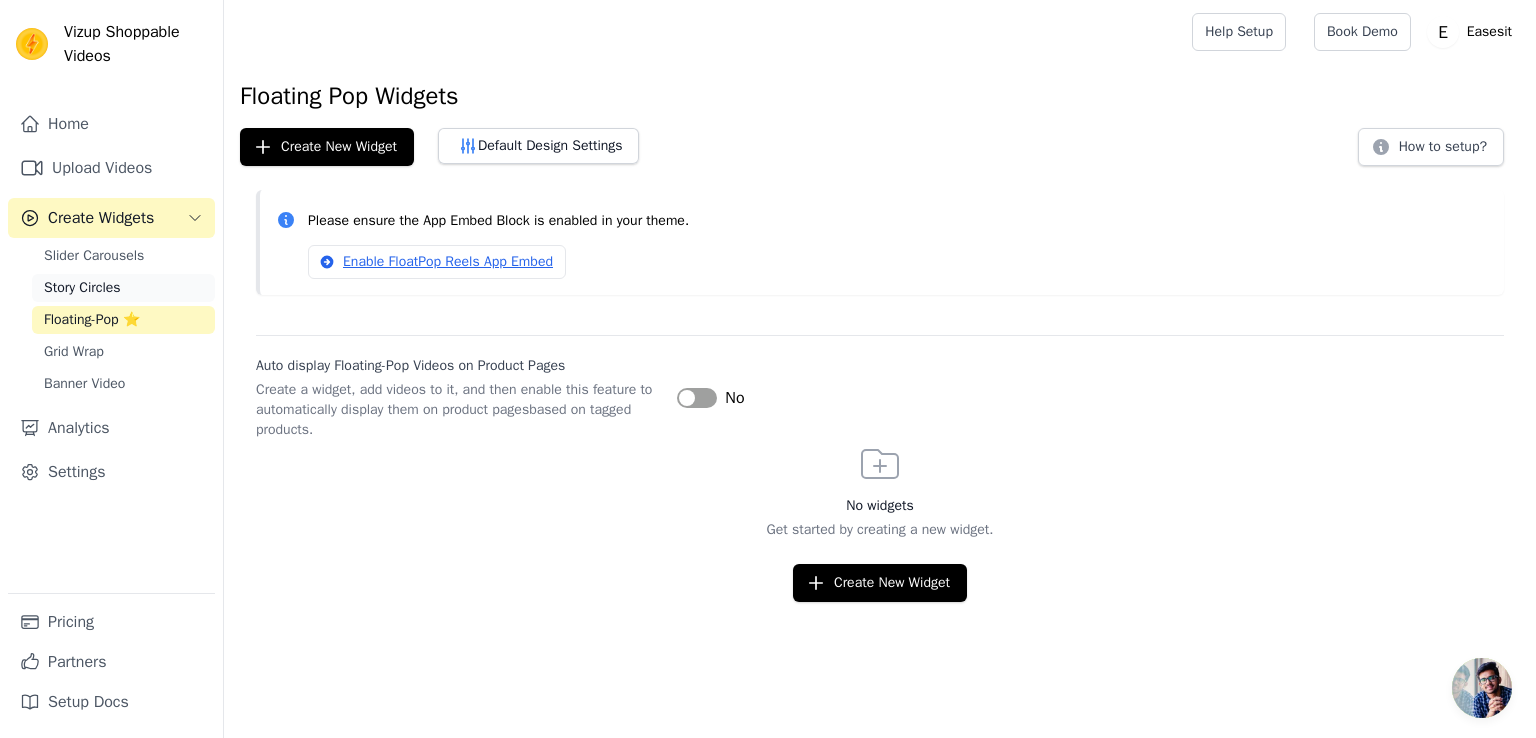 click on "Story Circles" at bounding box center (123, 288) 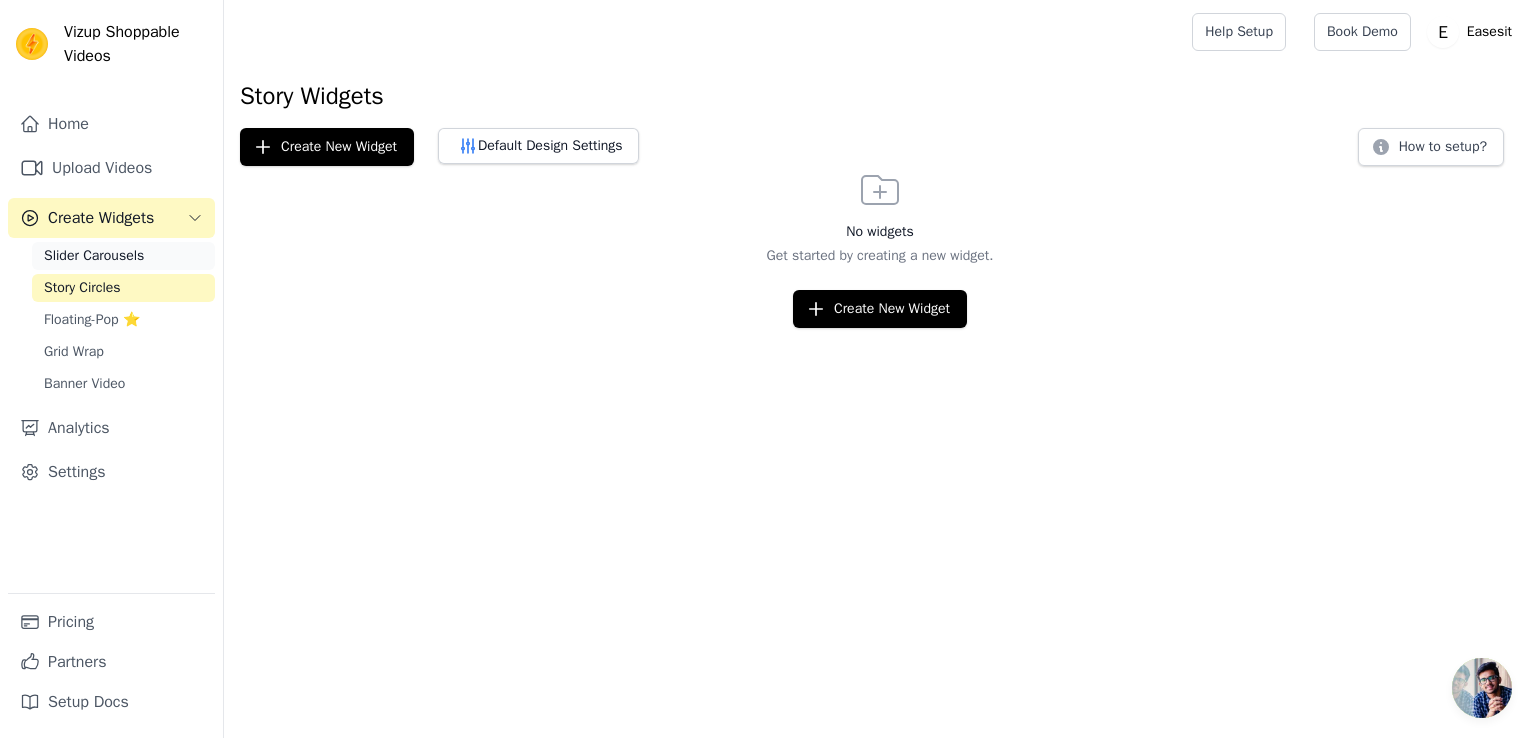 click on "Slider Carousels" at bounding box center [123, 256] 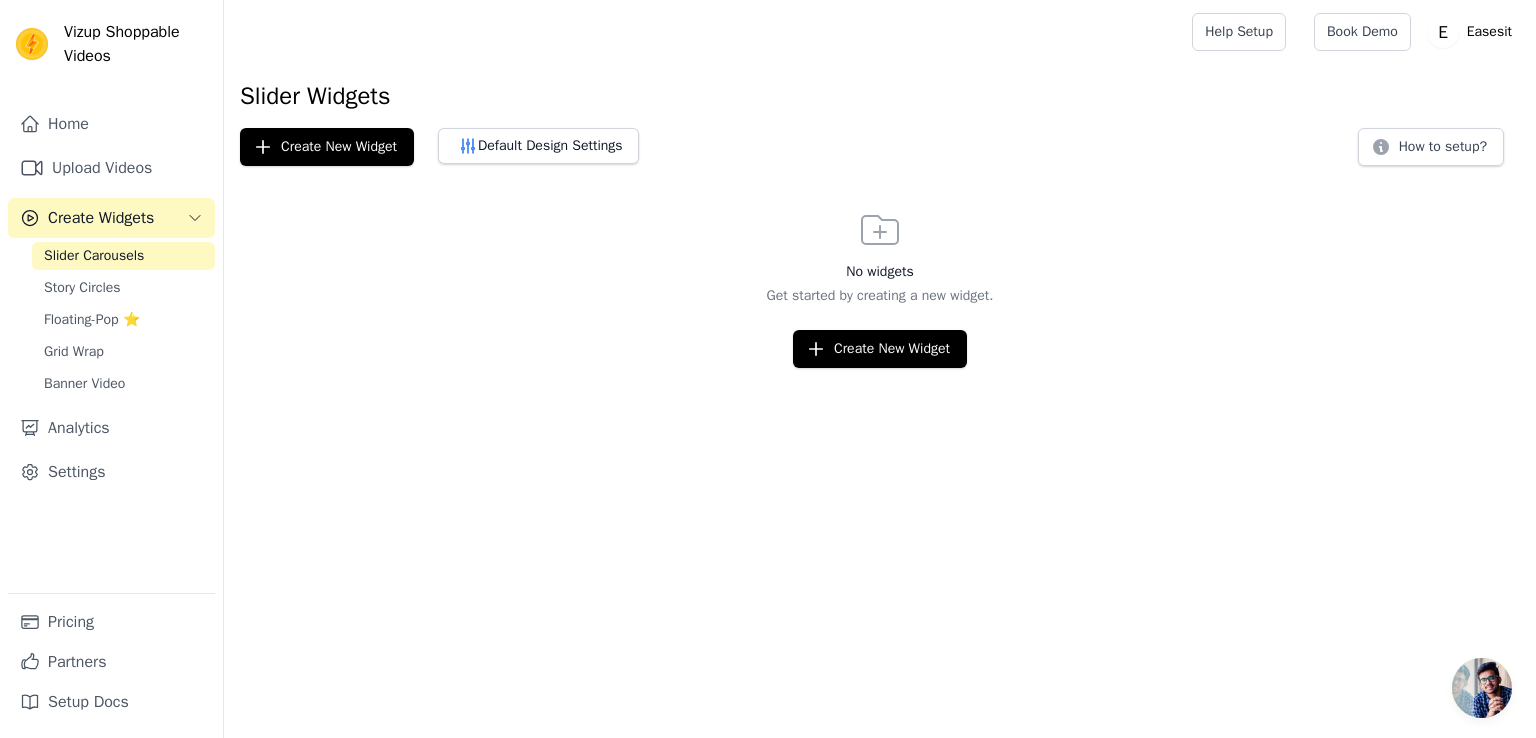 click 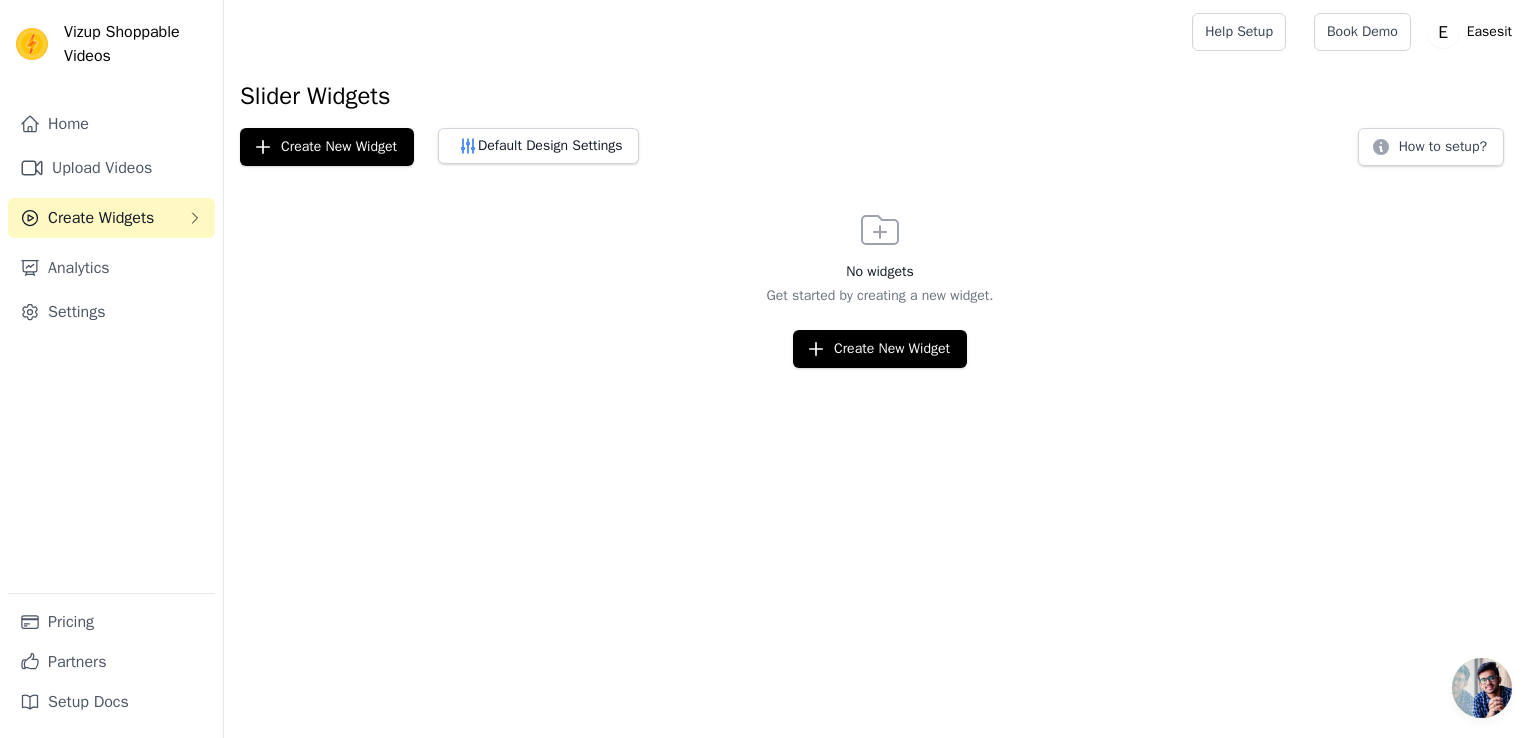 click 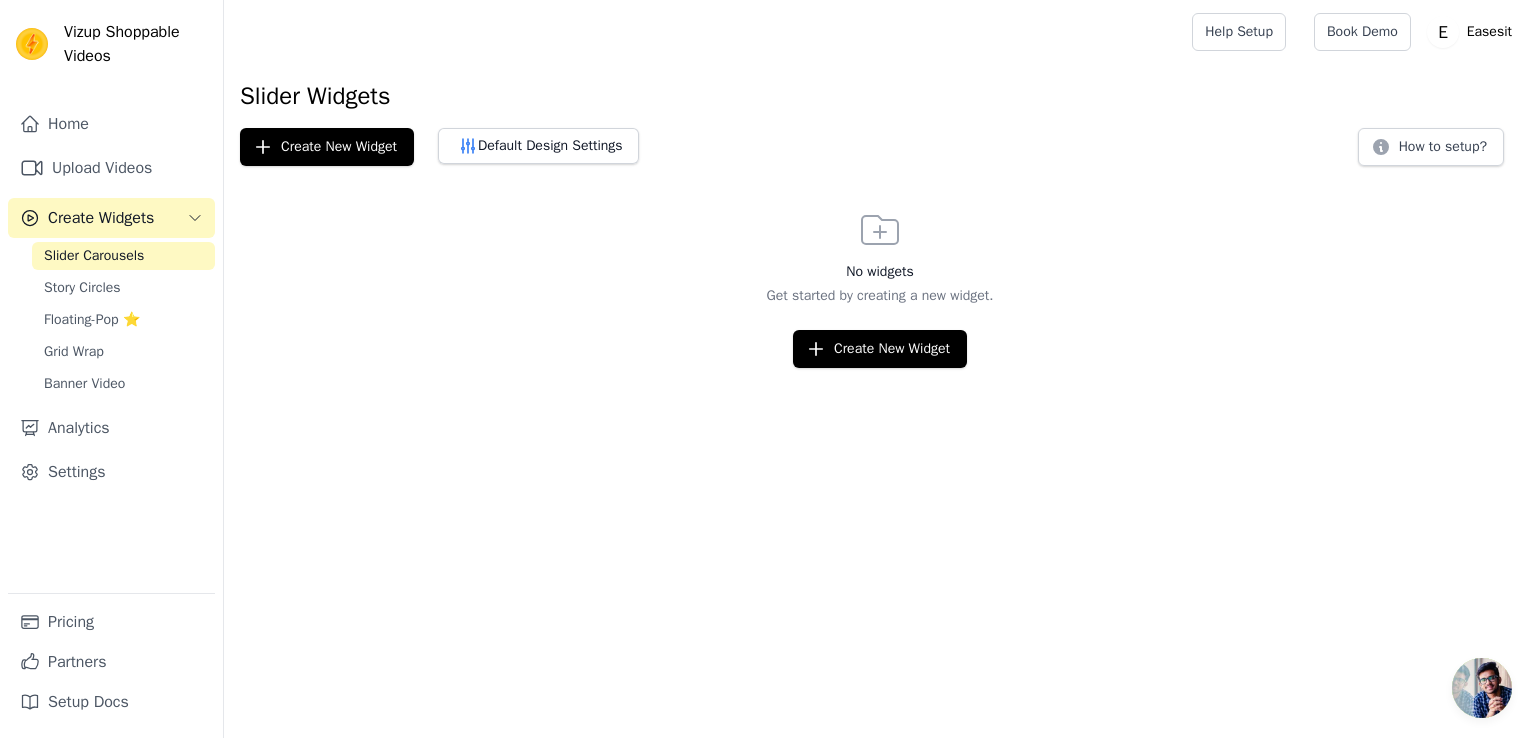 click on "Slider Carousels" at bounding box center [123, 256] 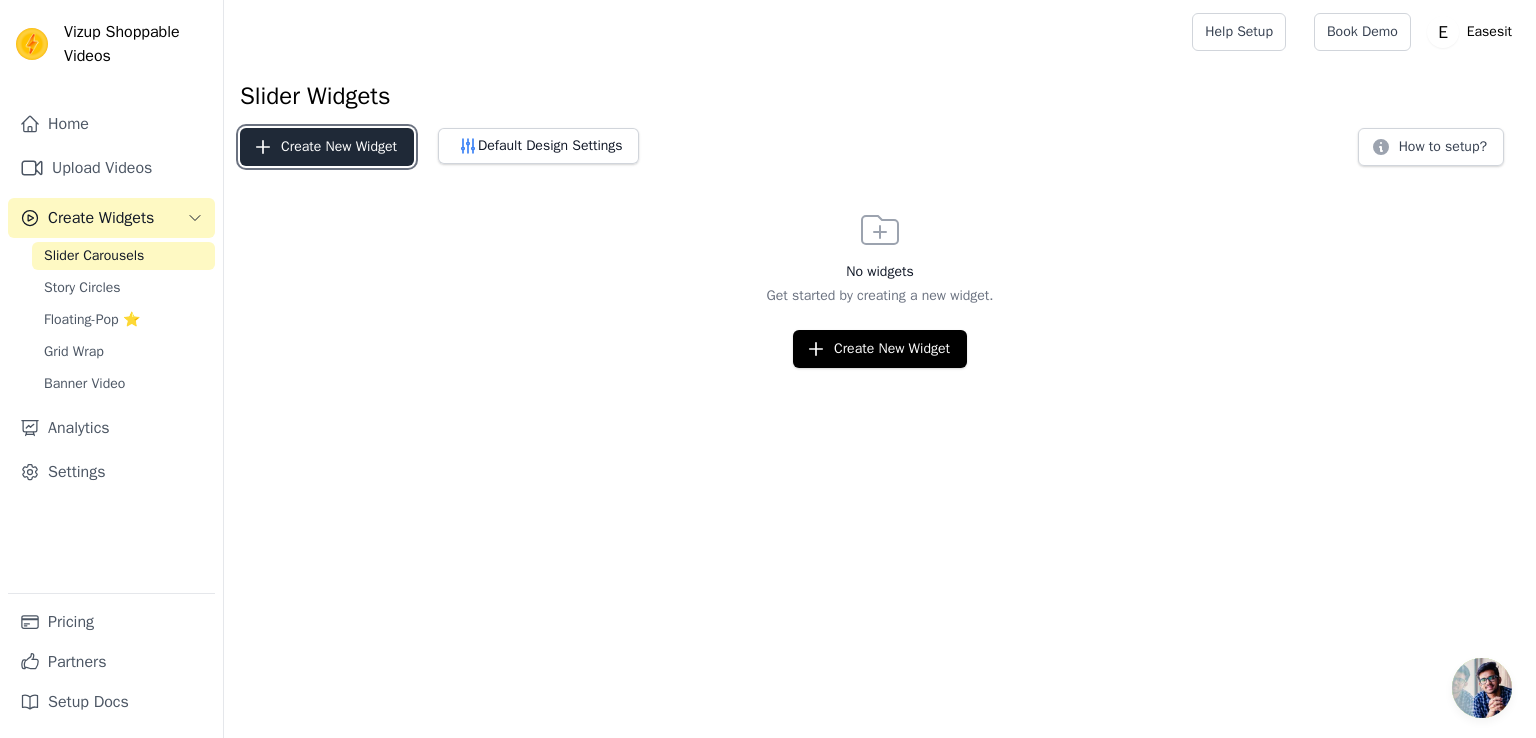 click on "Create New Widget" at bounding box center (327, 147) 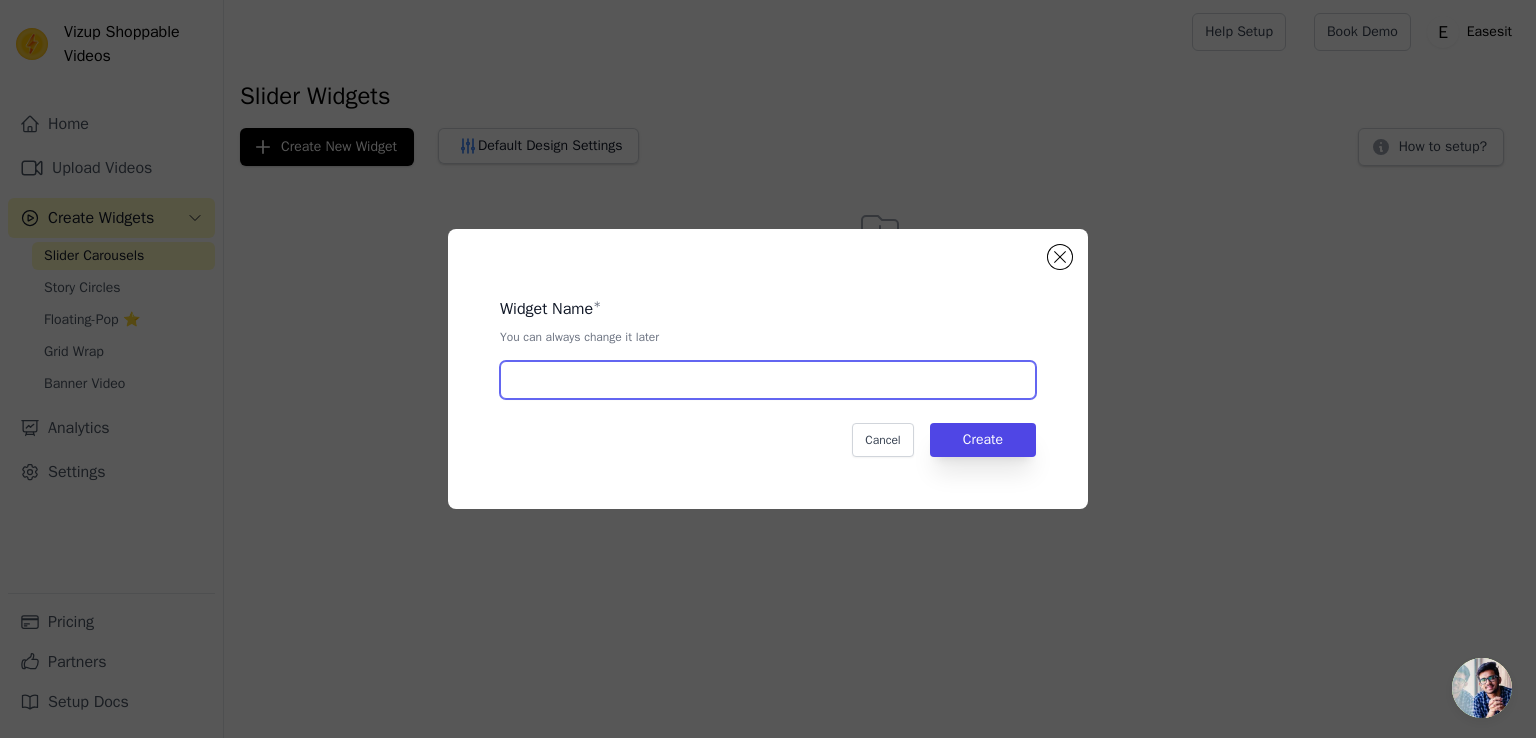 click at bounding box center (768, 380) 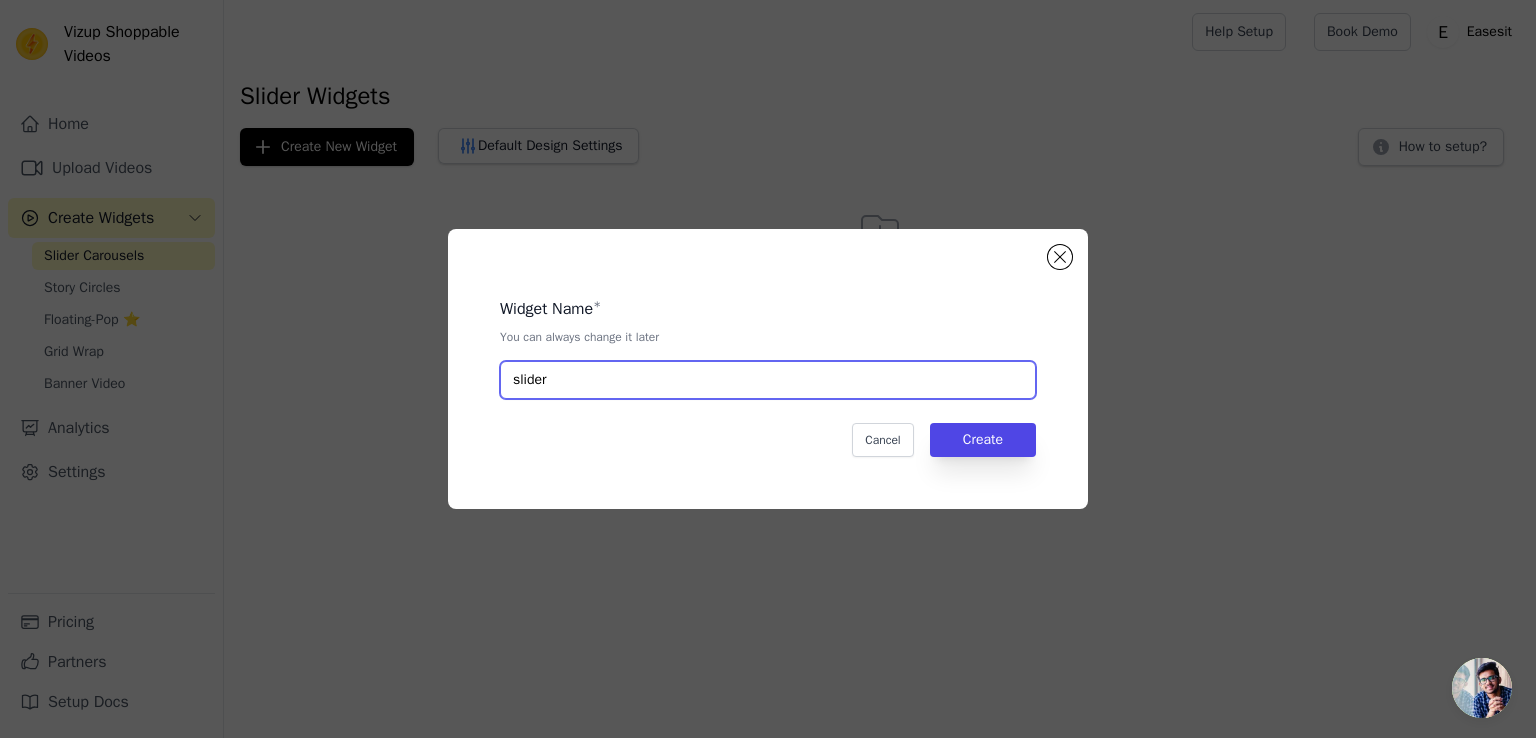 type on "slider" 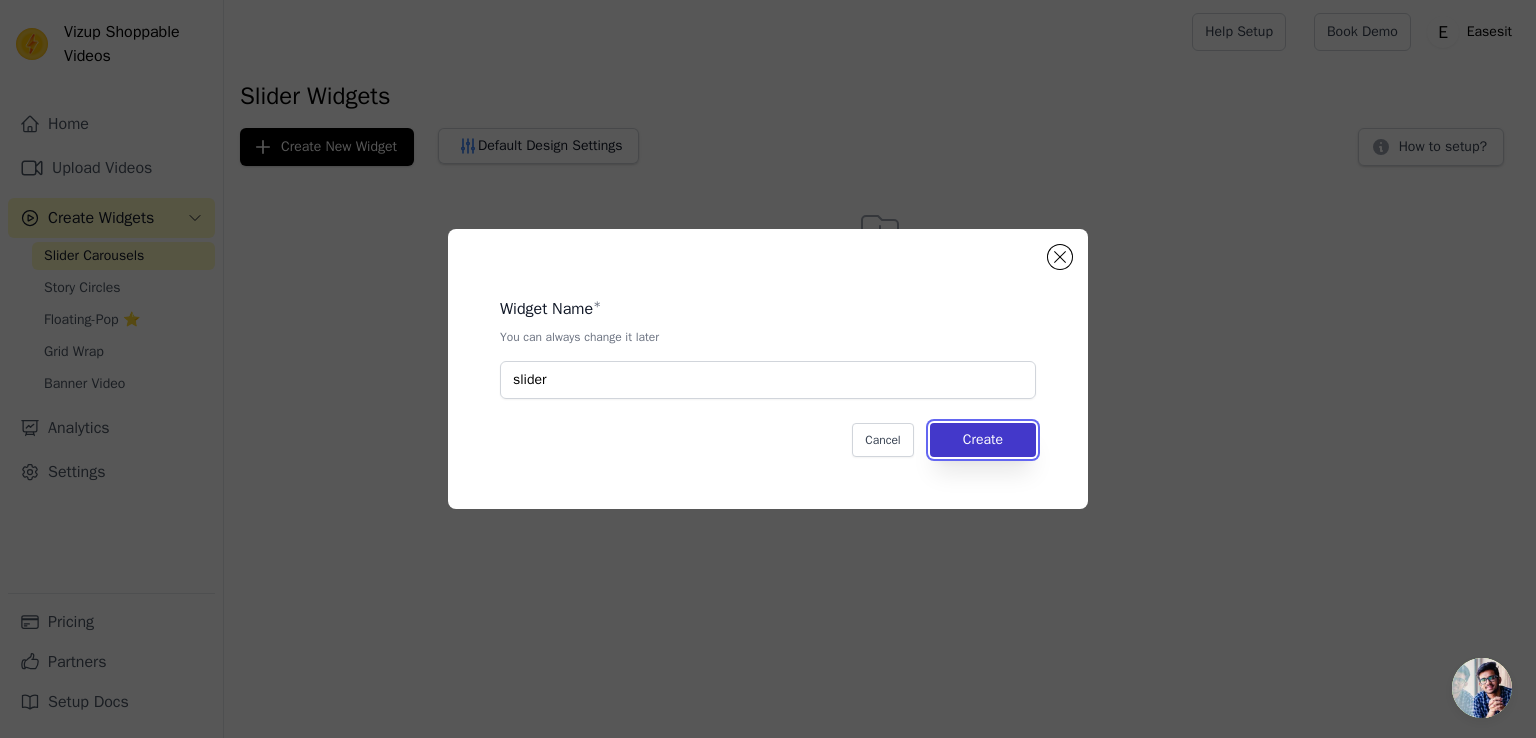 click on "Create" at bounding box center (983, 440) 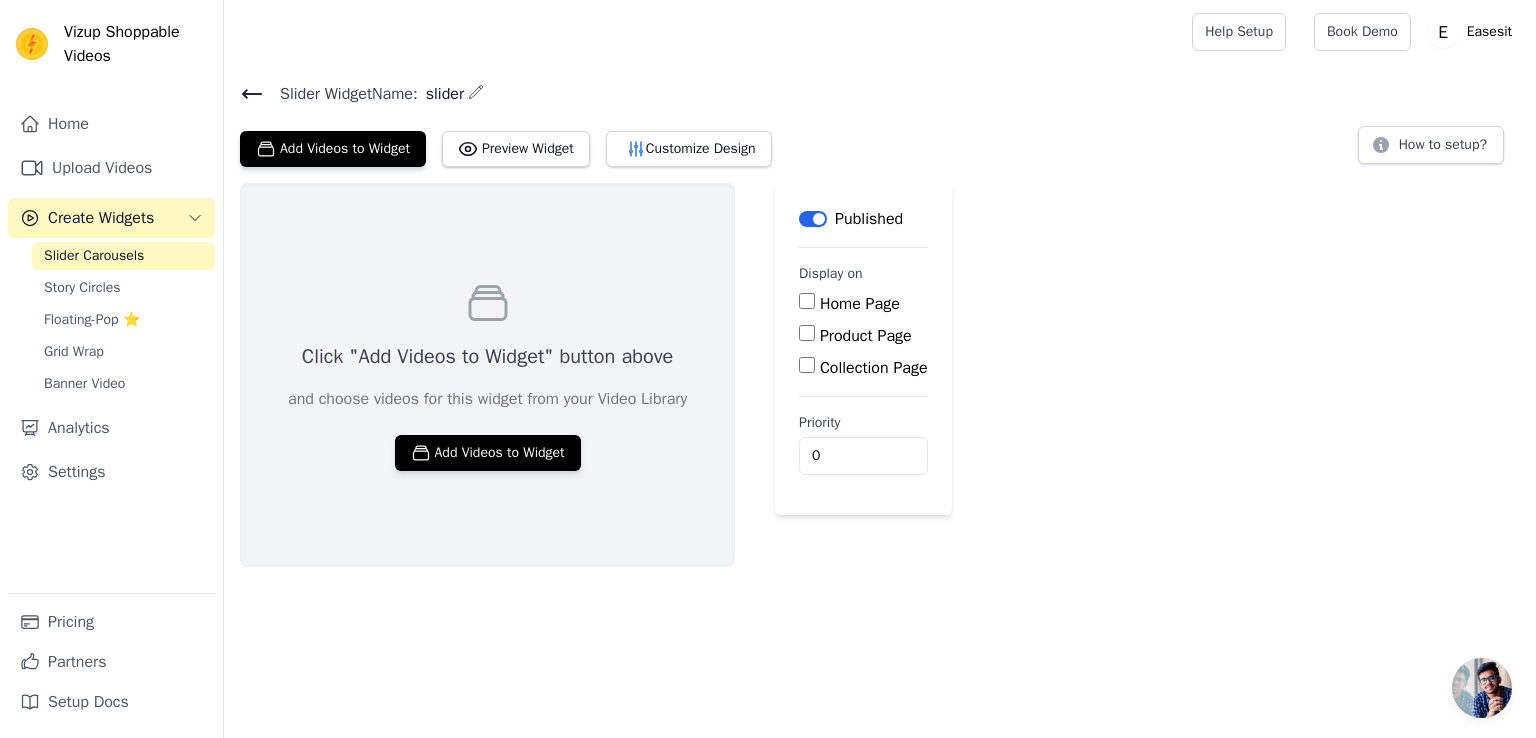 click on "Home Page" at bounding box center [863, 304] 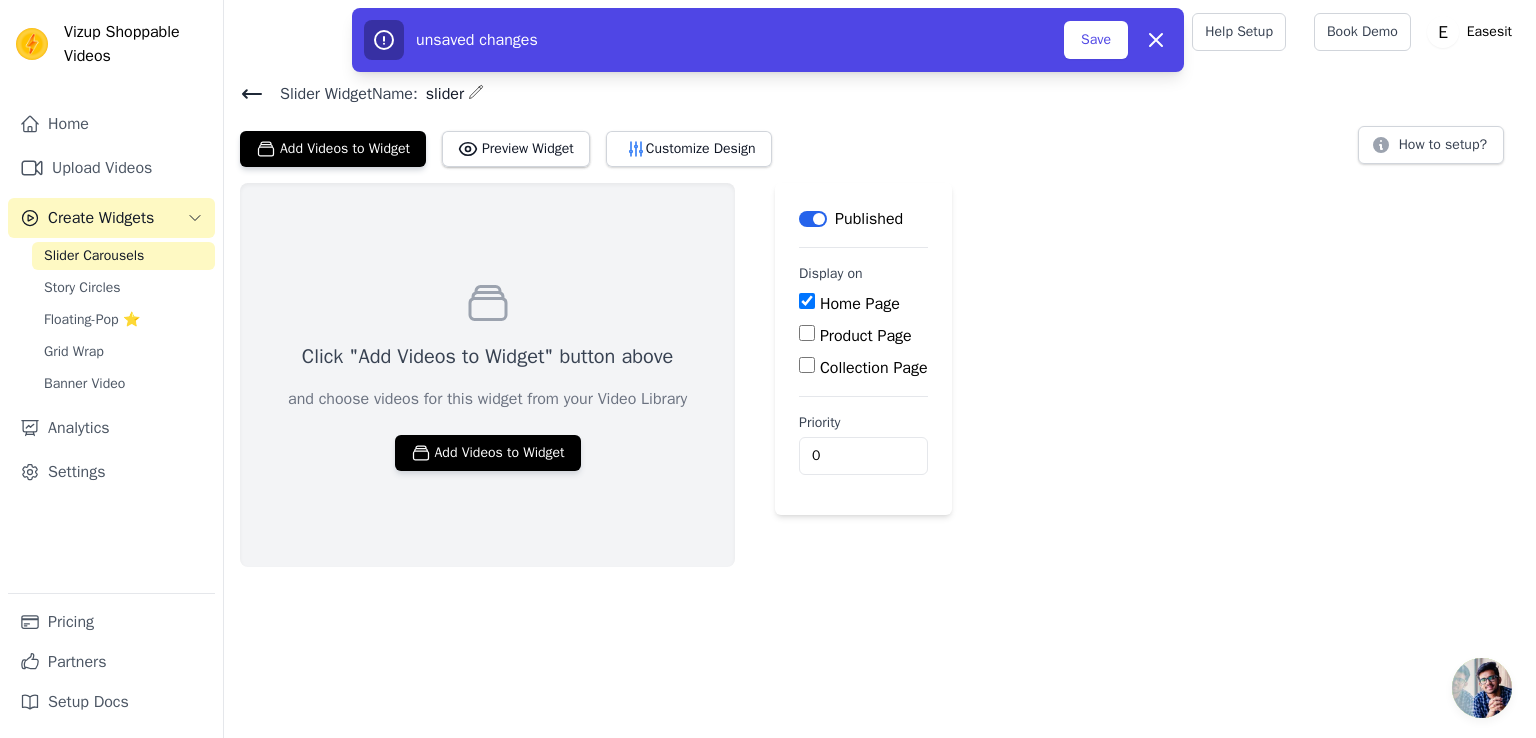 click on "Product Page" at bounding box center (807, 333) 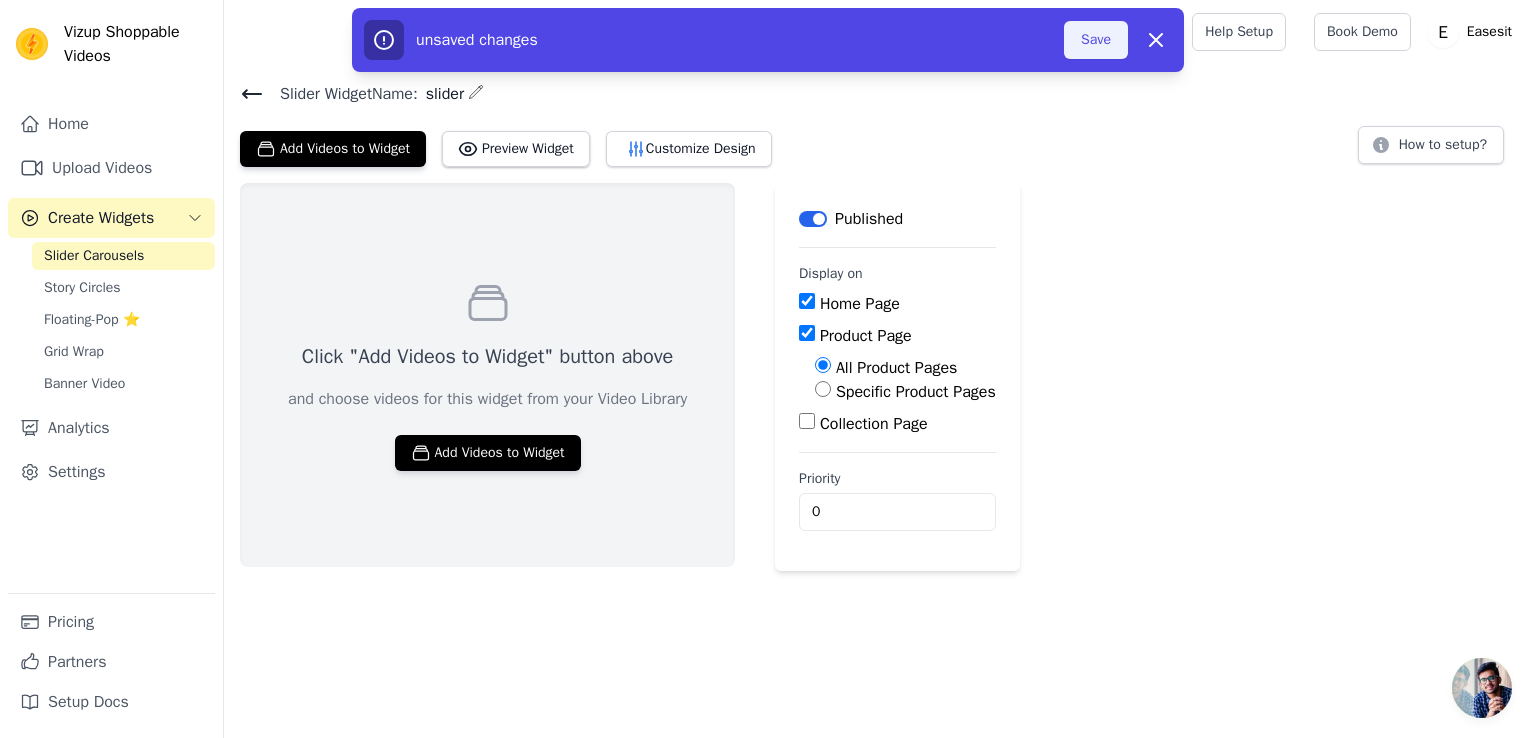 click on "Save" at bounding box center [1096, 40] 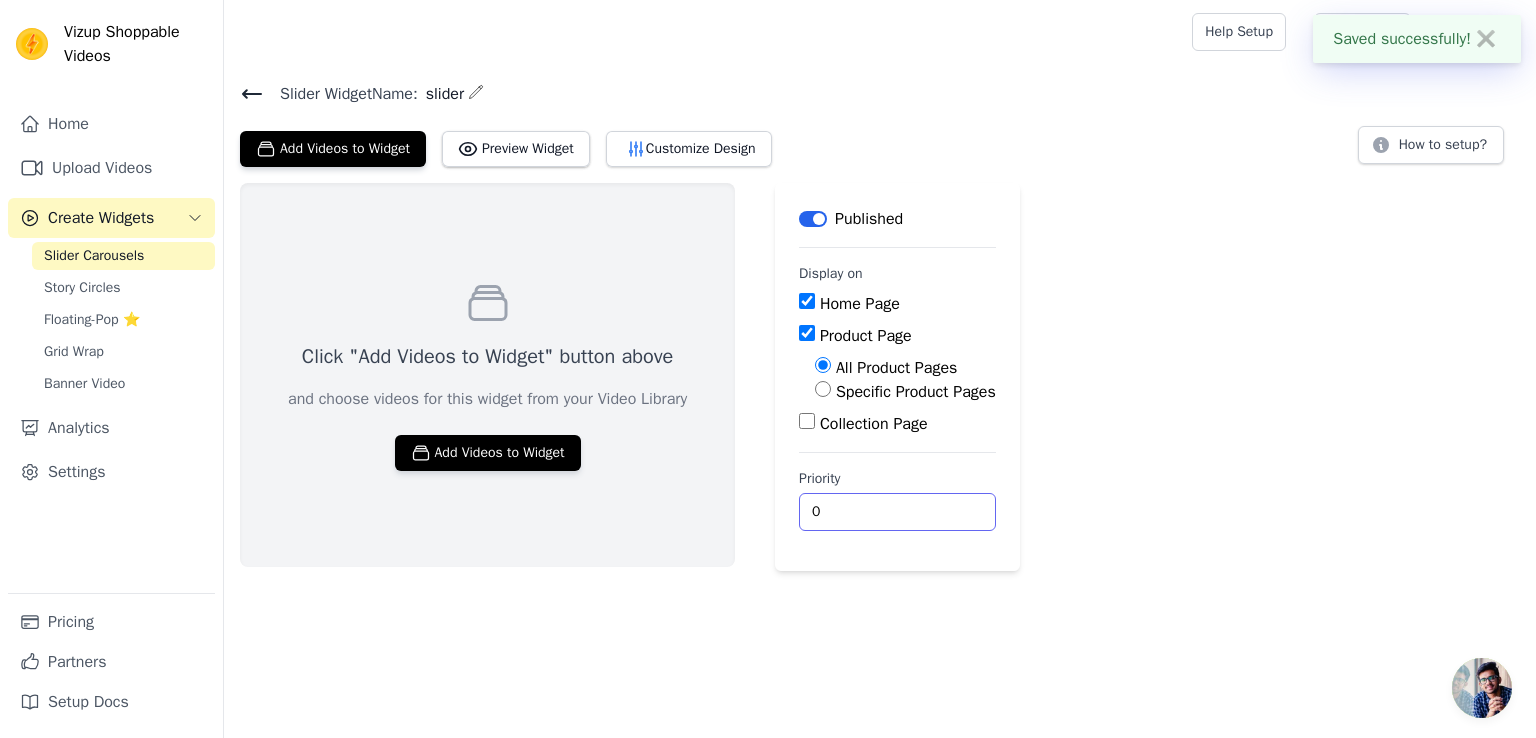 click on "0" at bounding box center (897, 512) 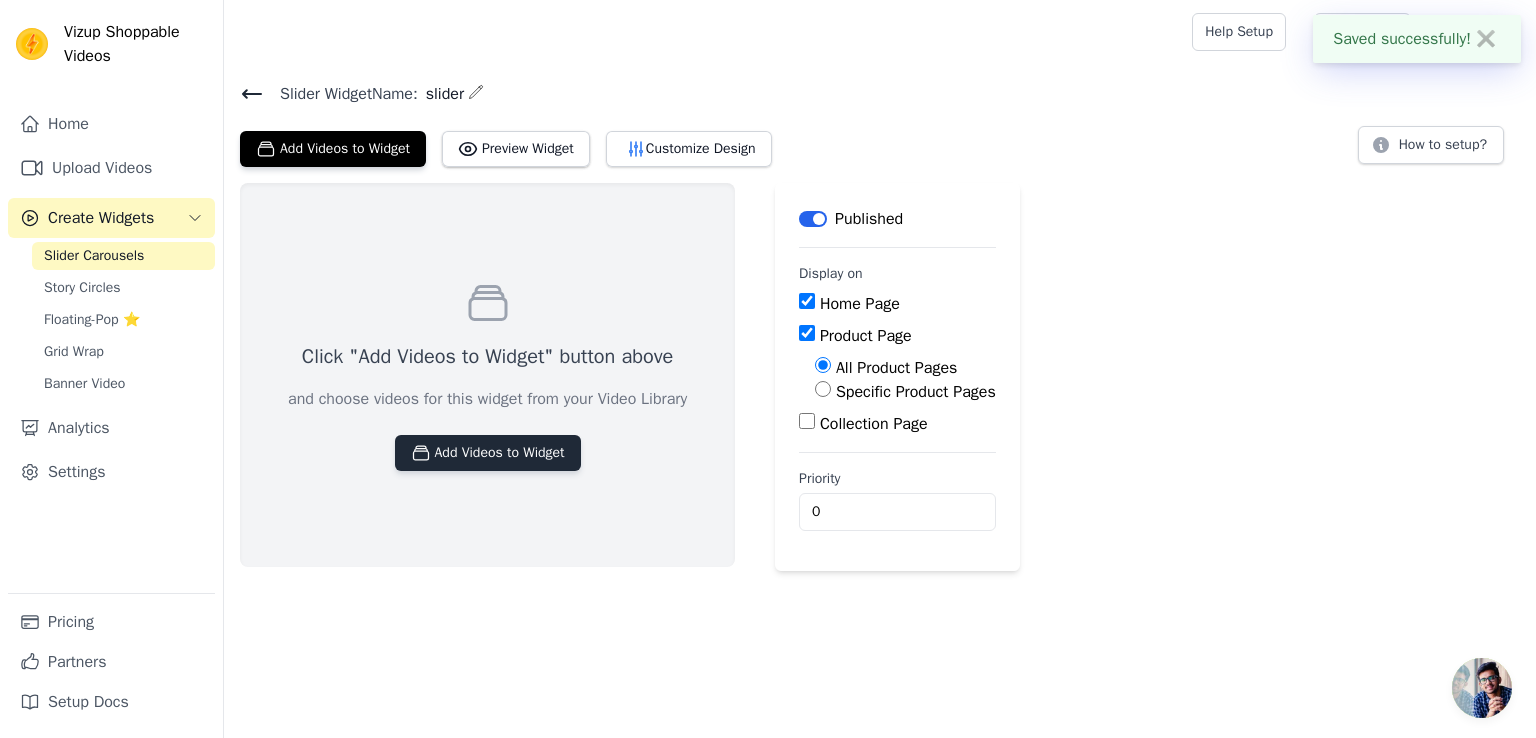 click on "Add Videos to Widget" at bounding box center (488, 453) 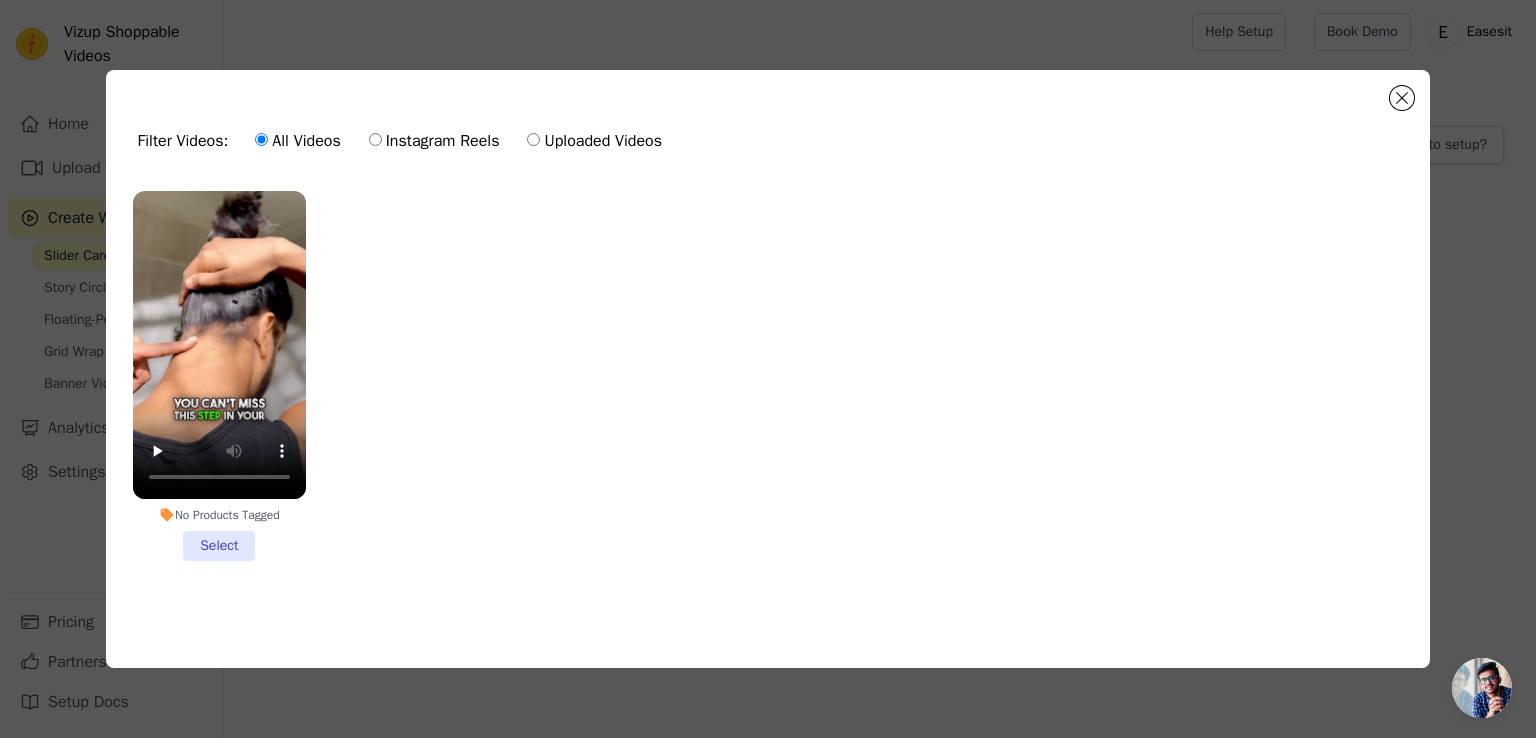 click on "No Products Tagged     Select" at bounding box center (219, 376) 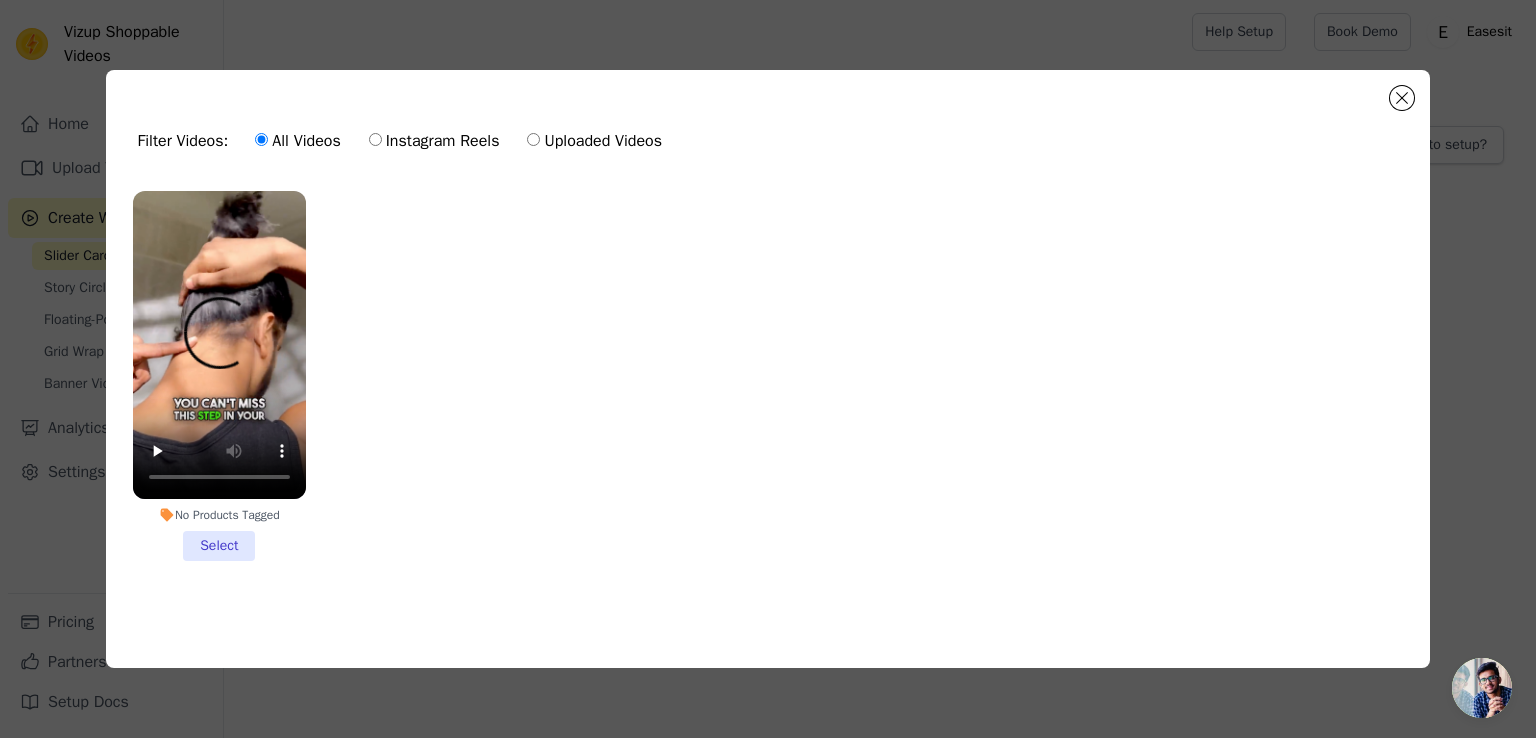 click on "No Products Tagged     Select" at bounding box center (0, 0) 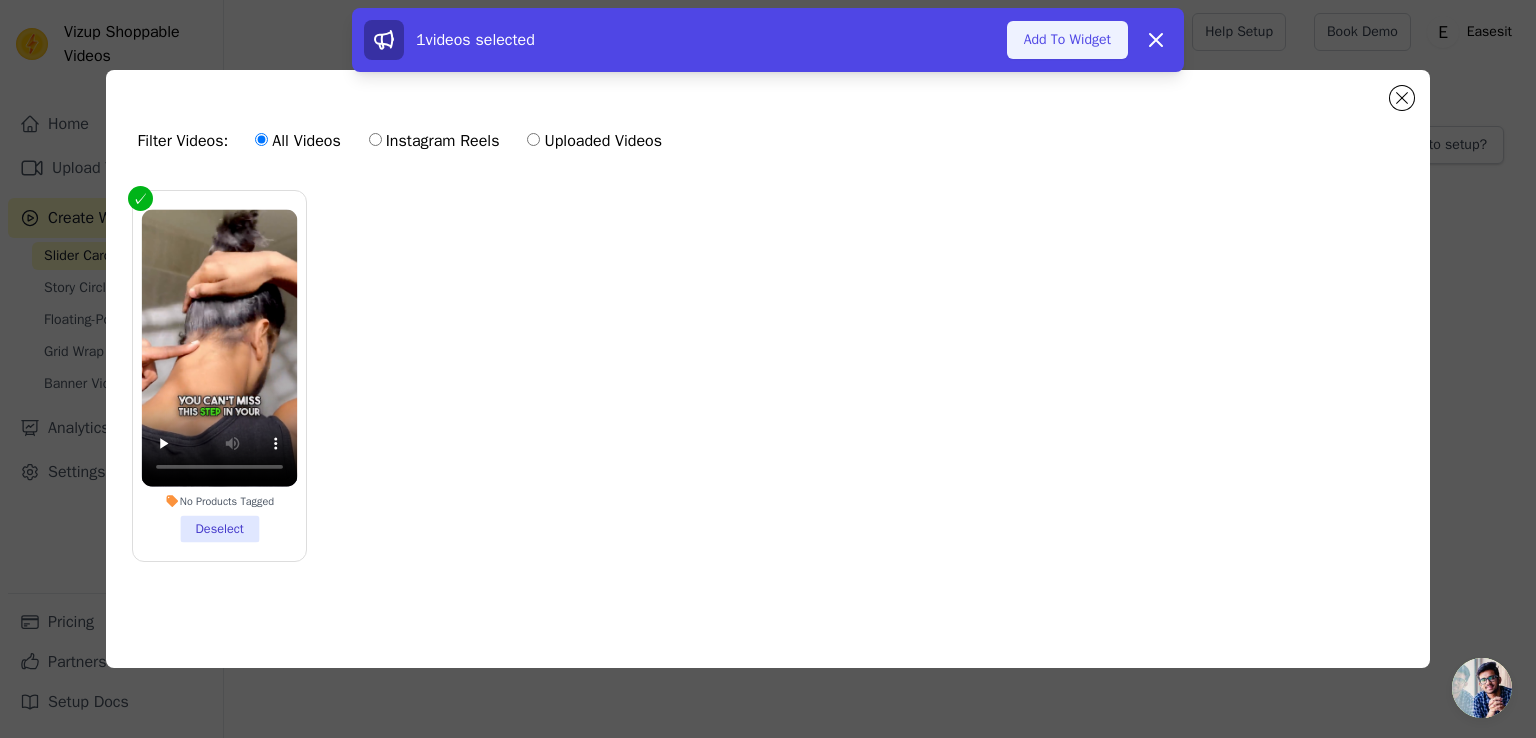 click on "Add To Widget" at bounding box center [1067, 40] 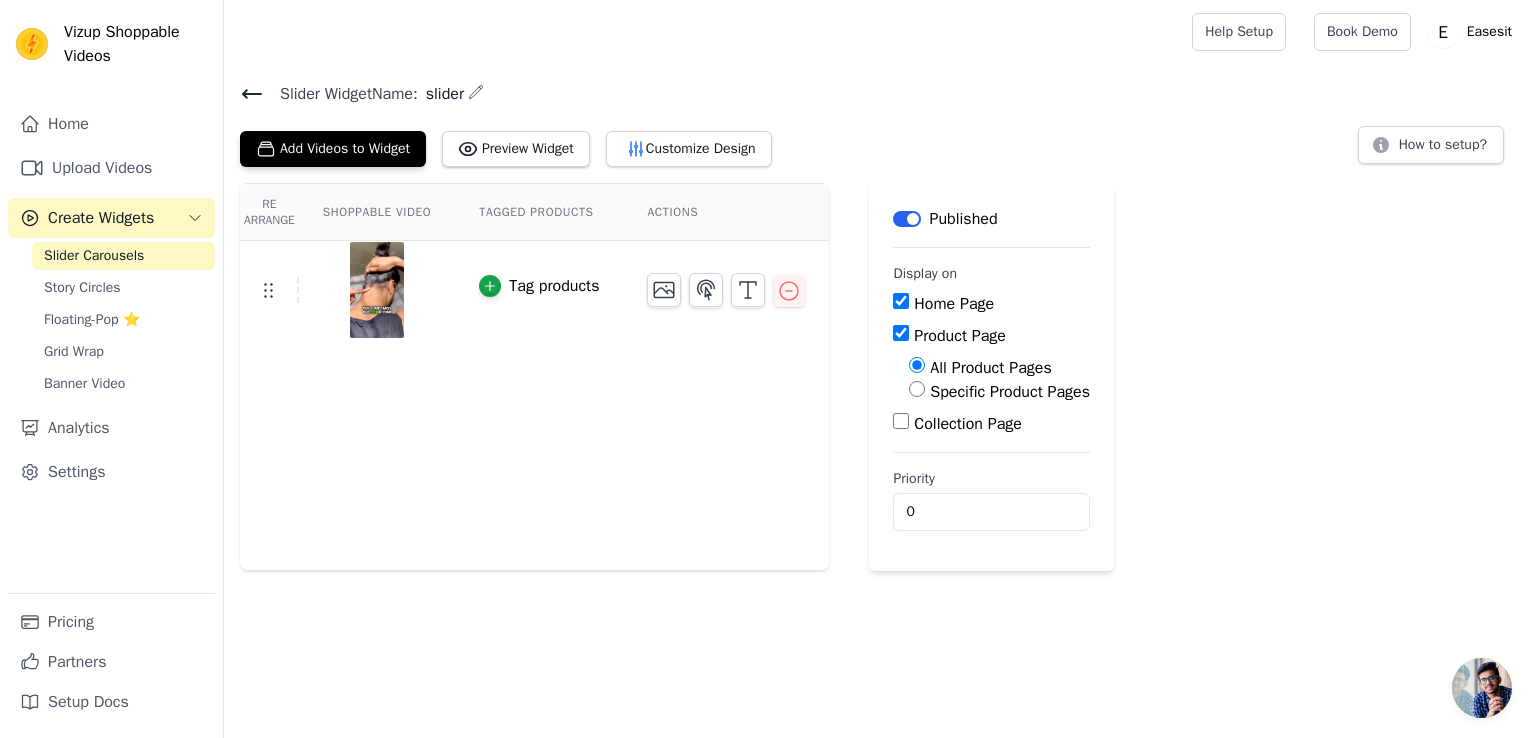 click on "Shoppable Video" at bounding box center (377, 212) 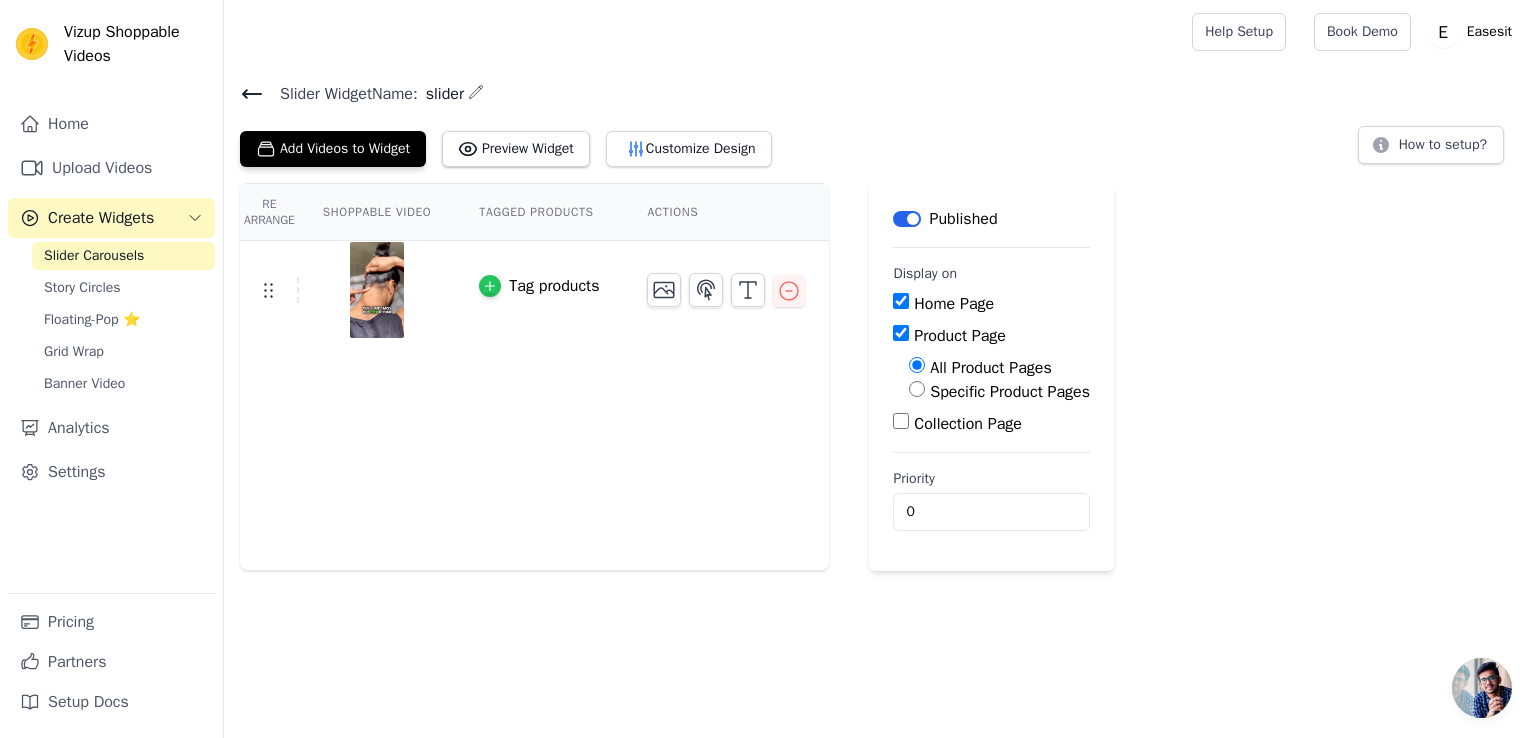 click at bounding box center (490, 286) 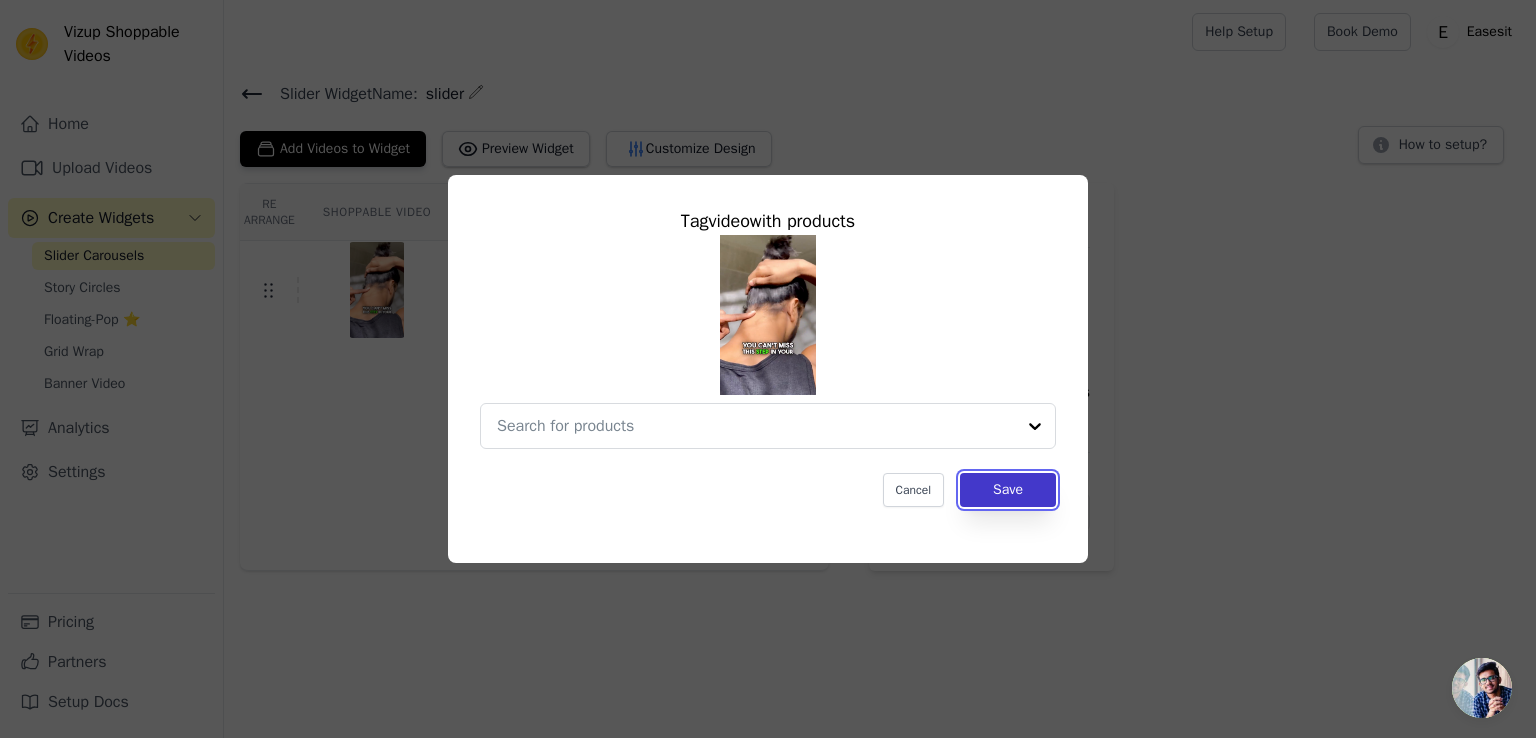 click on "Save" at bounding box center [1008, 490] 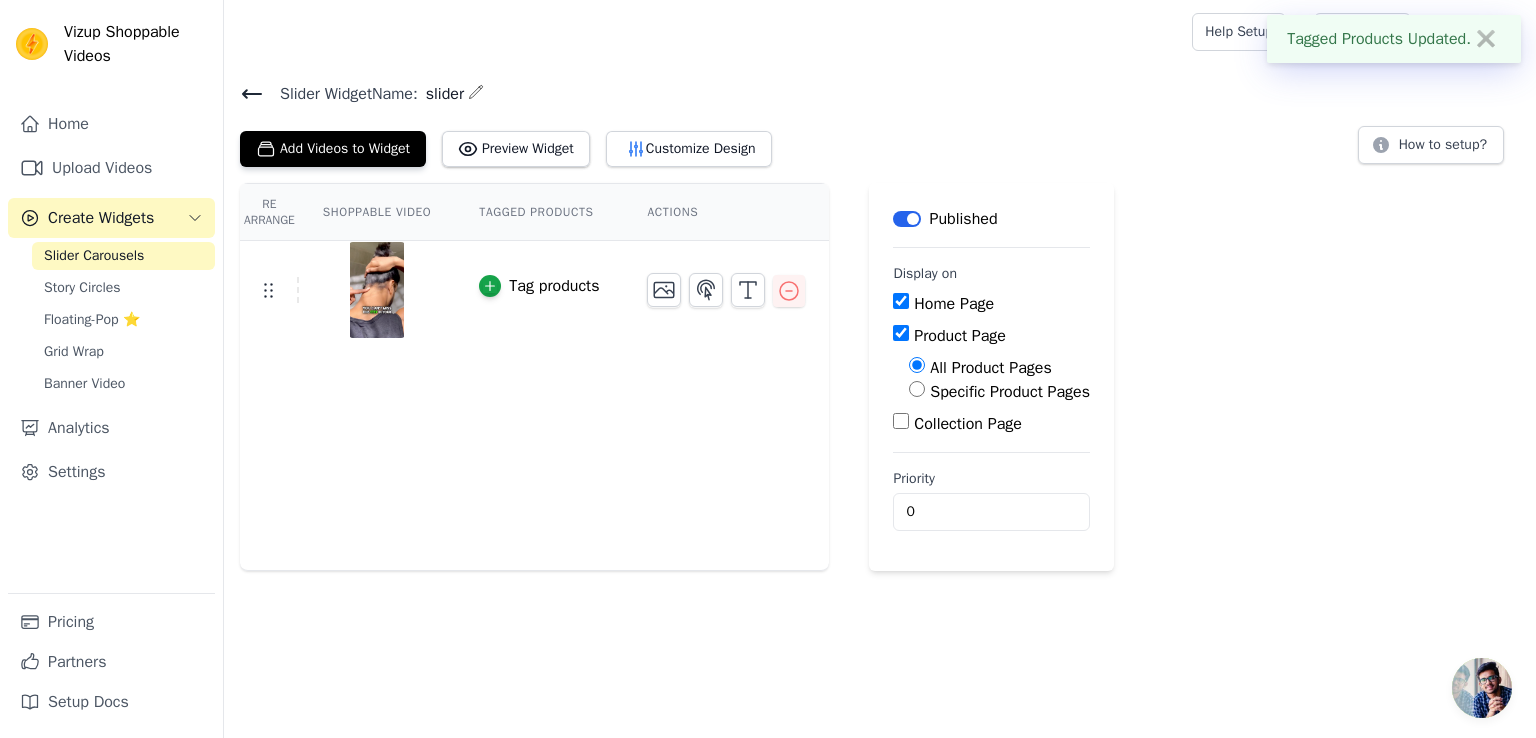 click at bounding box center [377, 290] 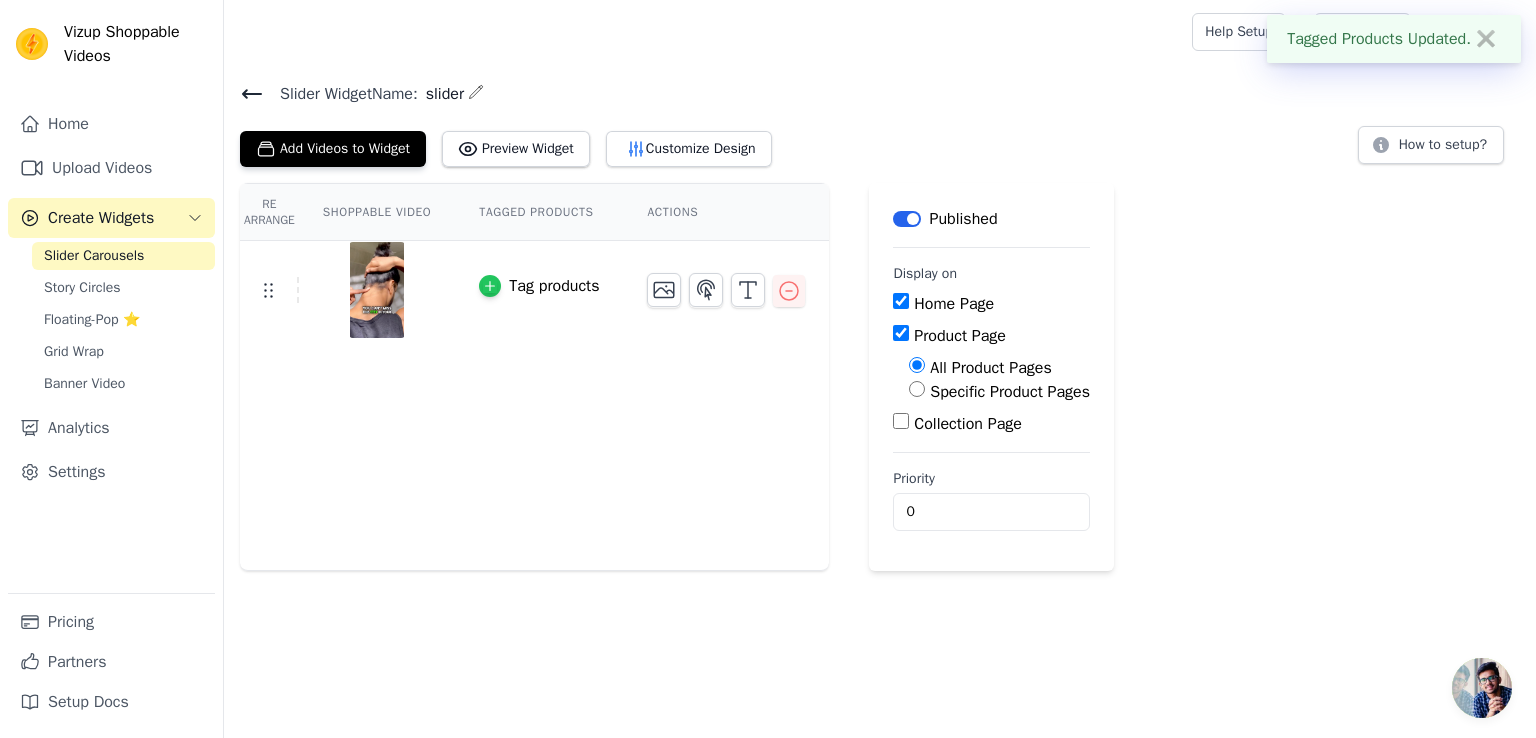 click 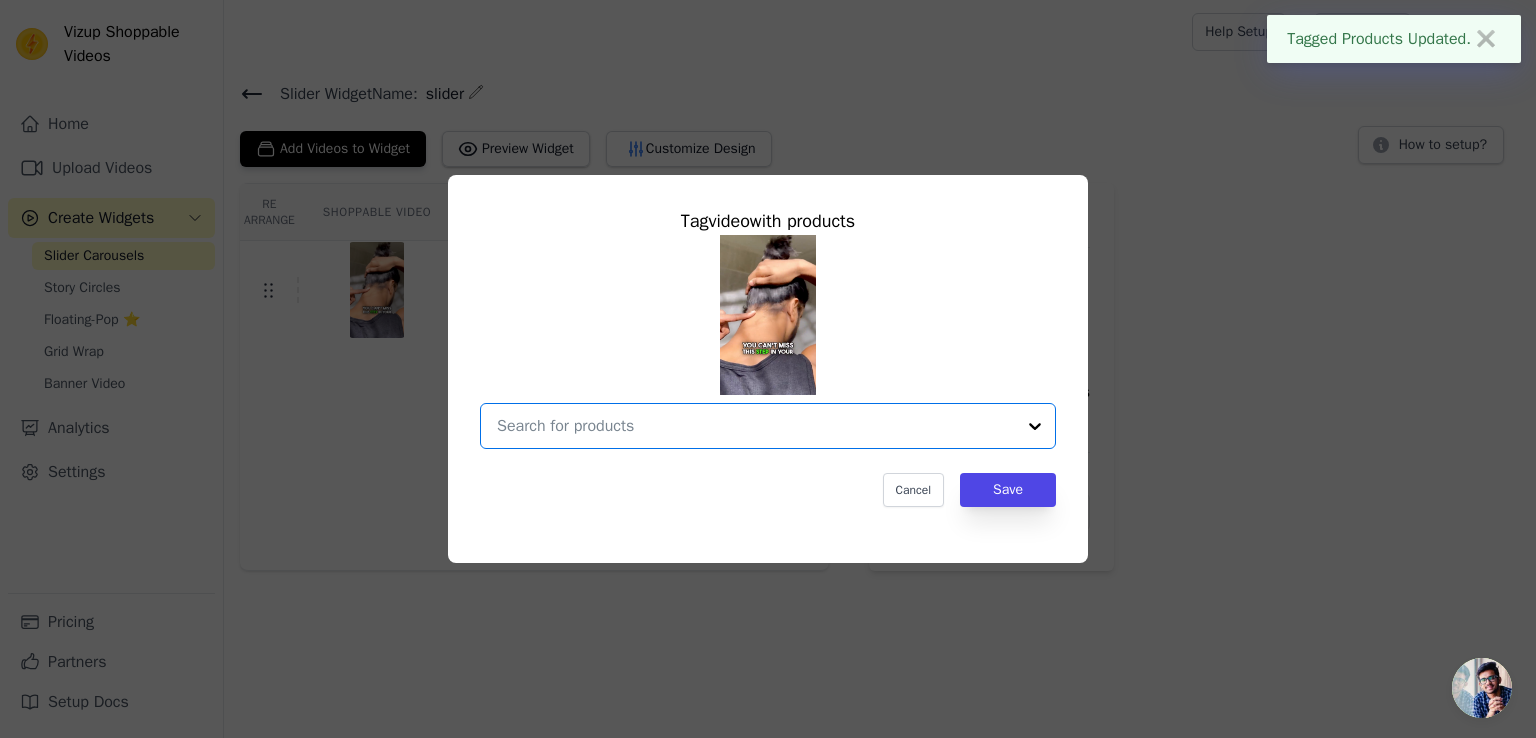 click at bounding box center [756, 426] 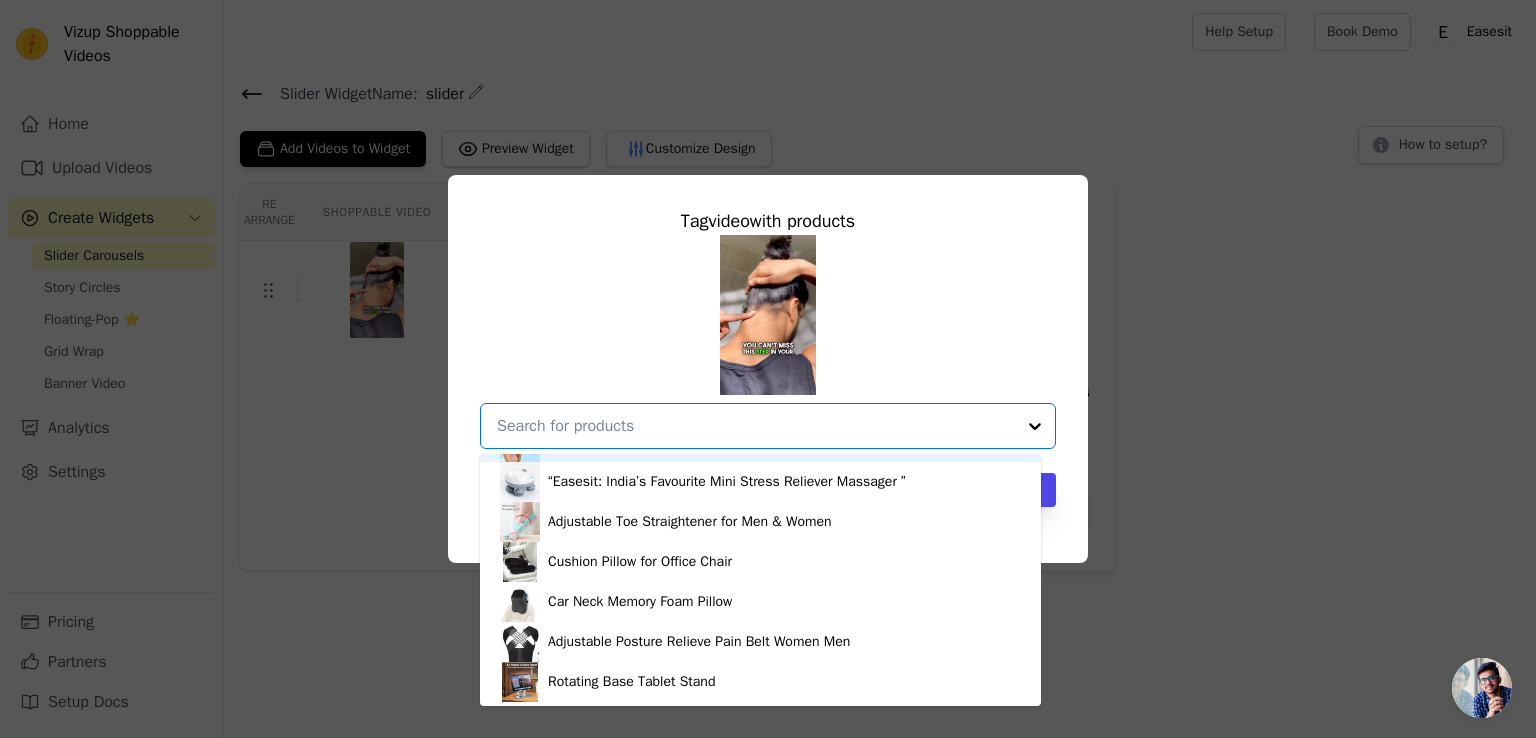 scroll, scrollTop: 233, scrollLeft: 0, axis: vertical 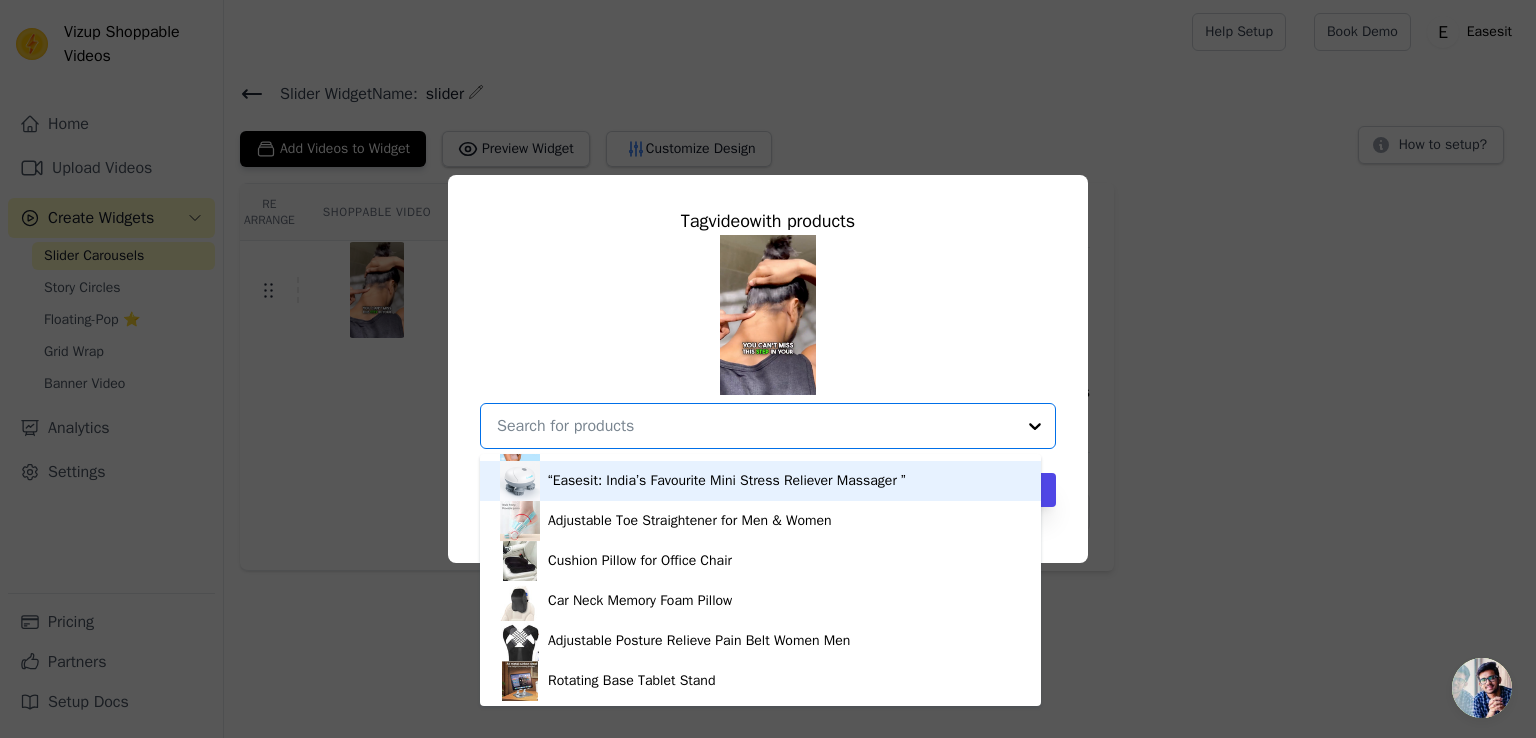 click on "“Easesit: India’s Favourite Mini Stress Reliever Massager ”" at bounding box center (727, 481) 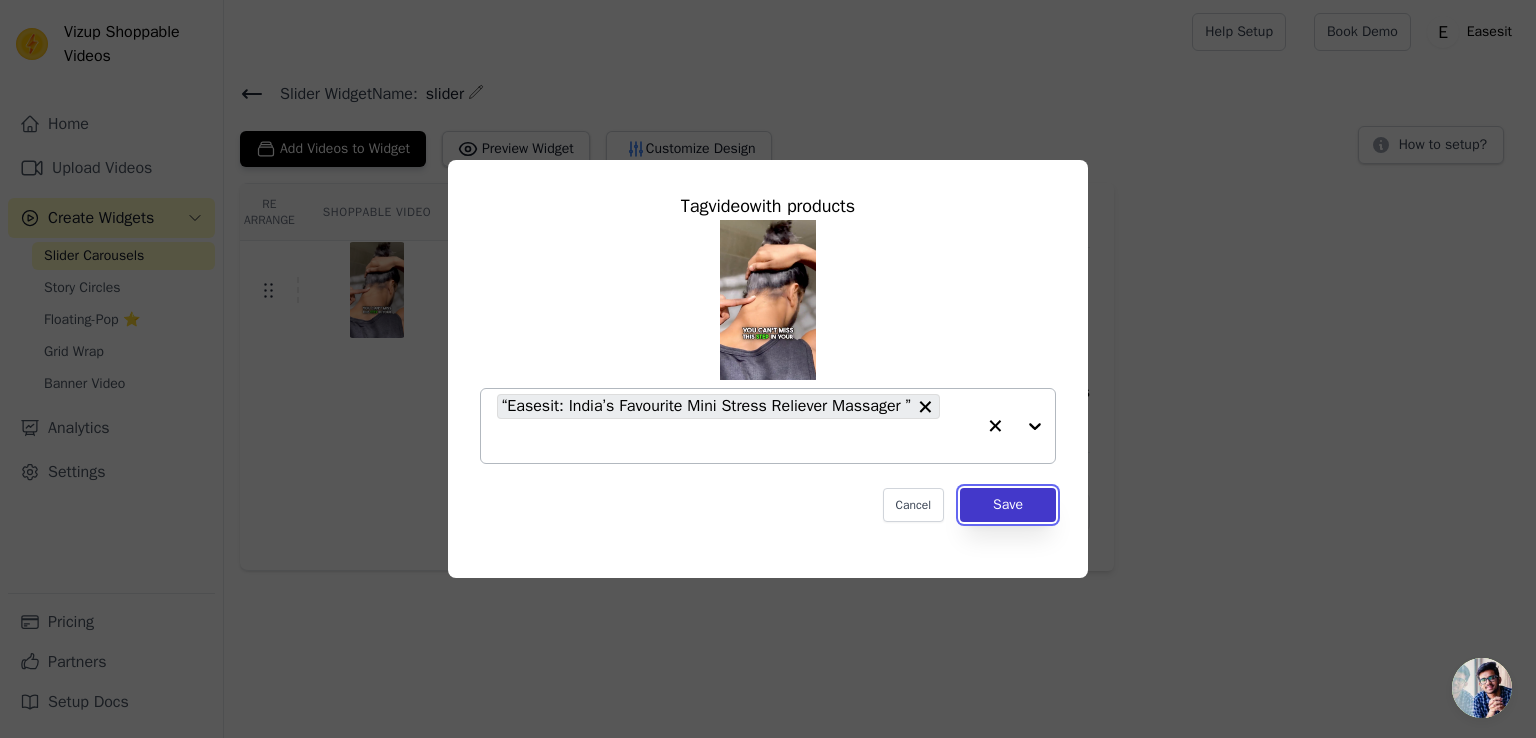 click on "Save" at bounding box center (1008, 505) 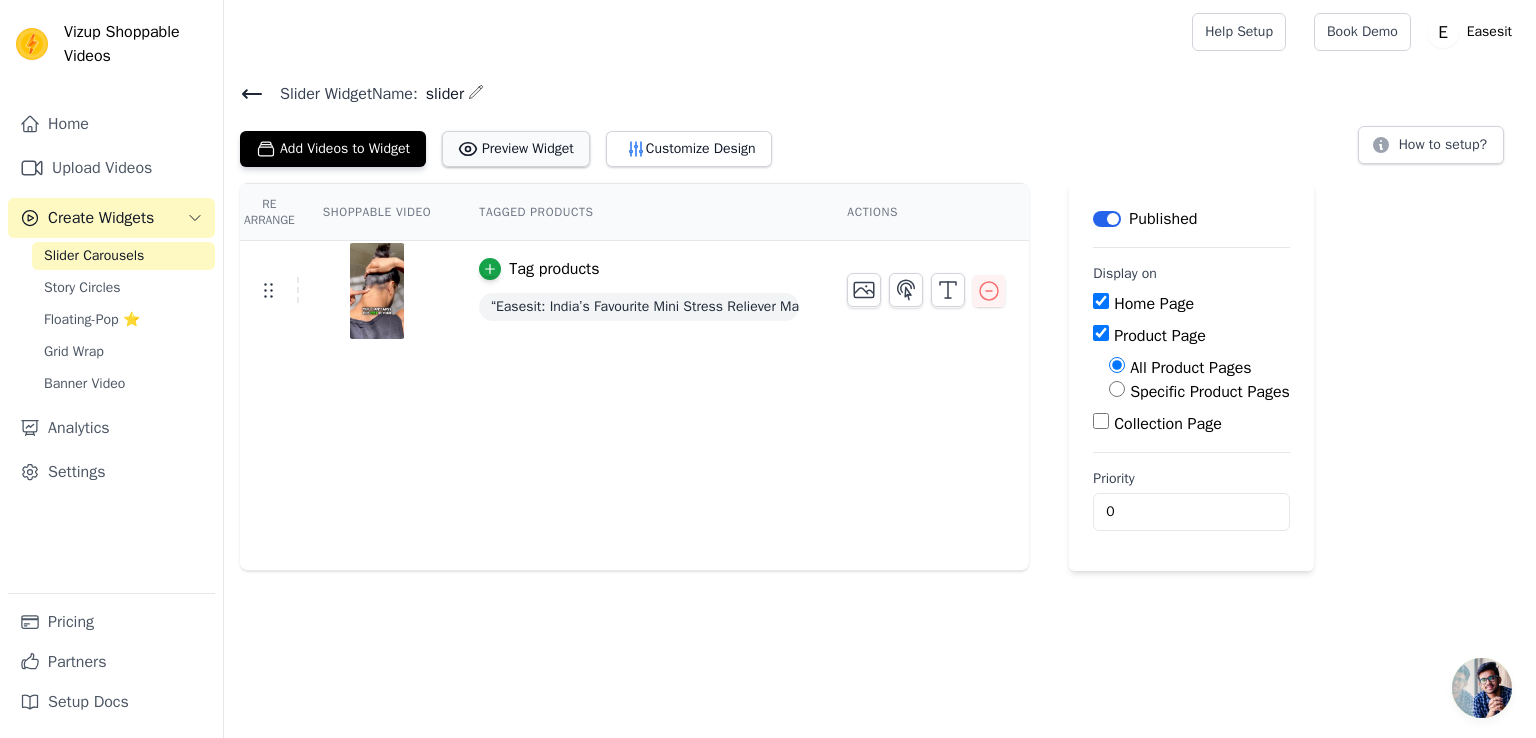 click on "Preview Widget" at bounding box center (516, 149) 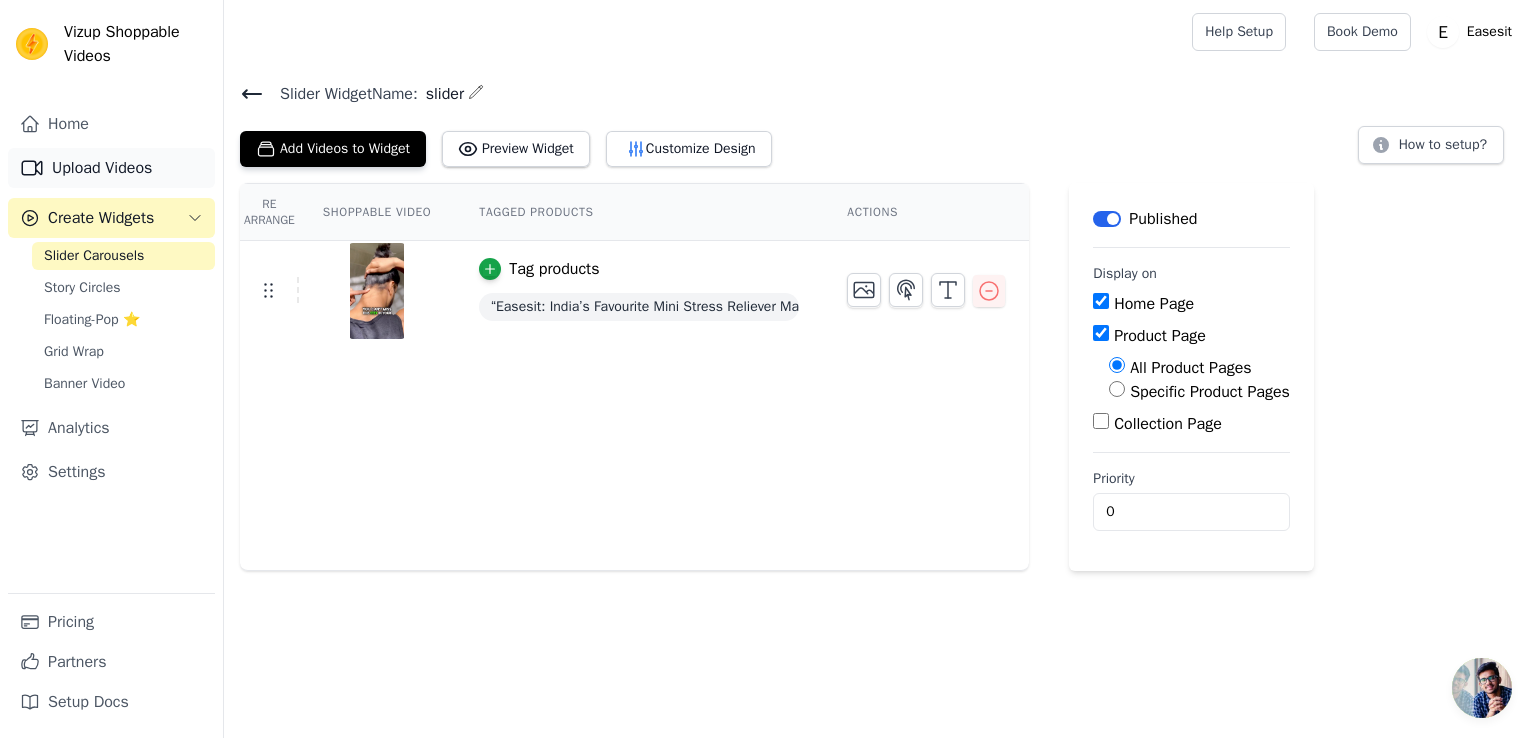 click on "Upload Videos" at bounding box center (111, 168) 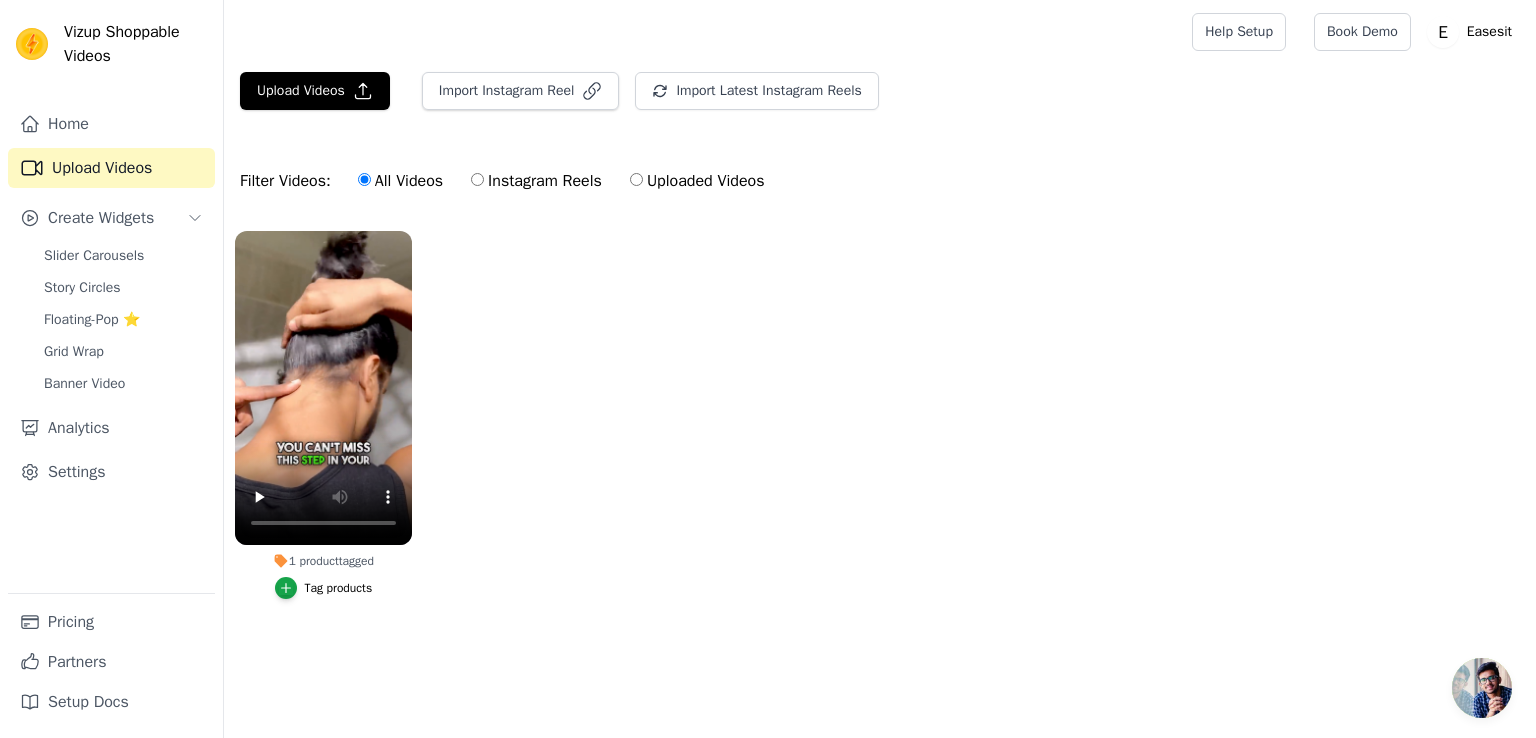 click on "Upload Videos
Import Instagram Reel
Import Latest Instagram Reels     Import Latest IG Reels" at bounding box center (880, 99) 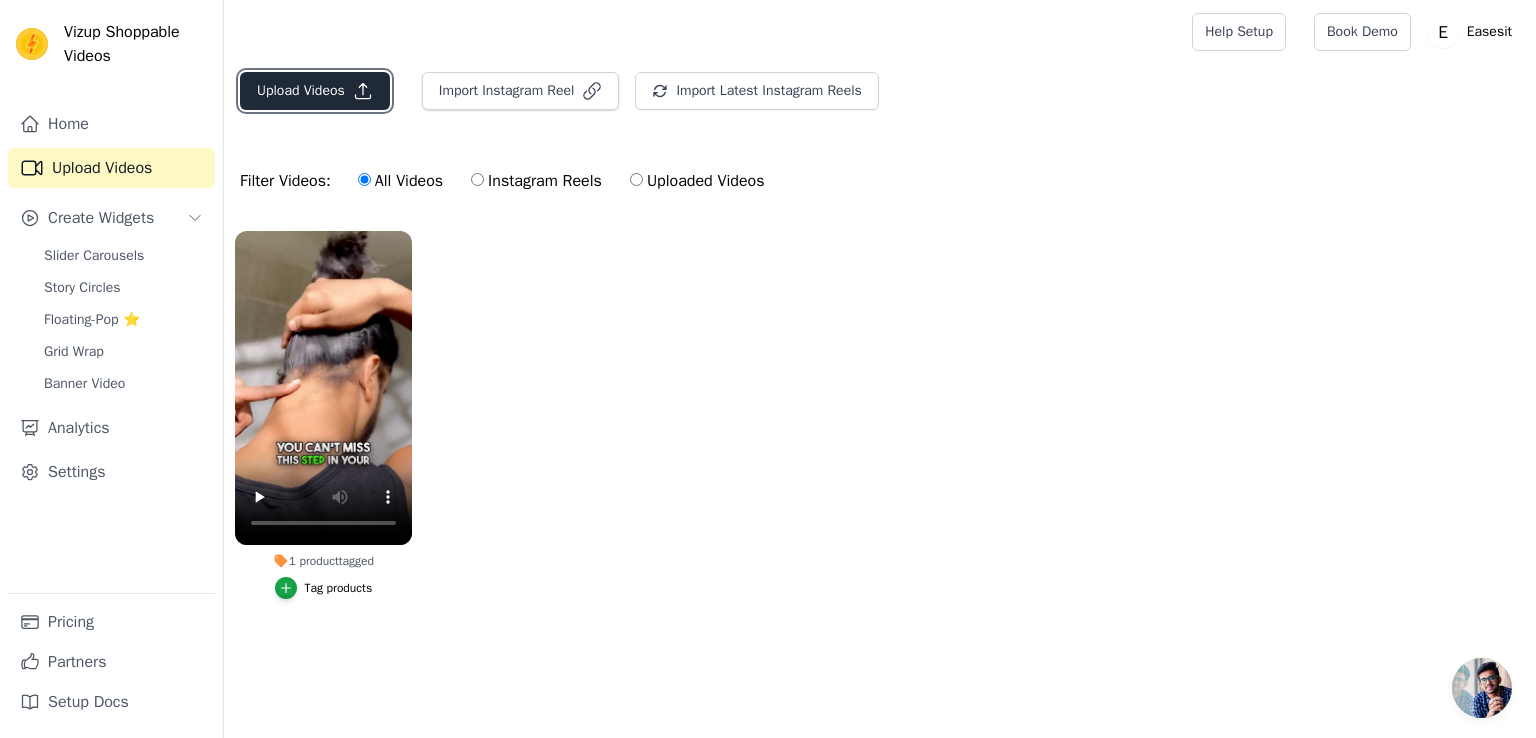 click on "Upload Videos" at bounding box center (315, 91) 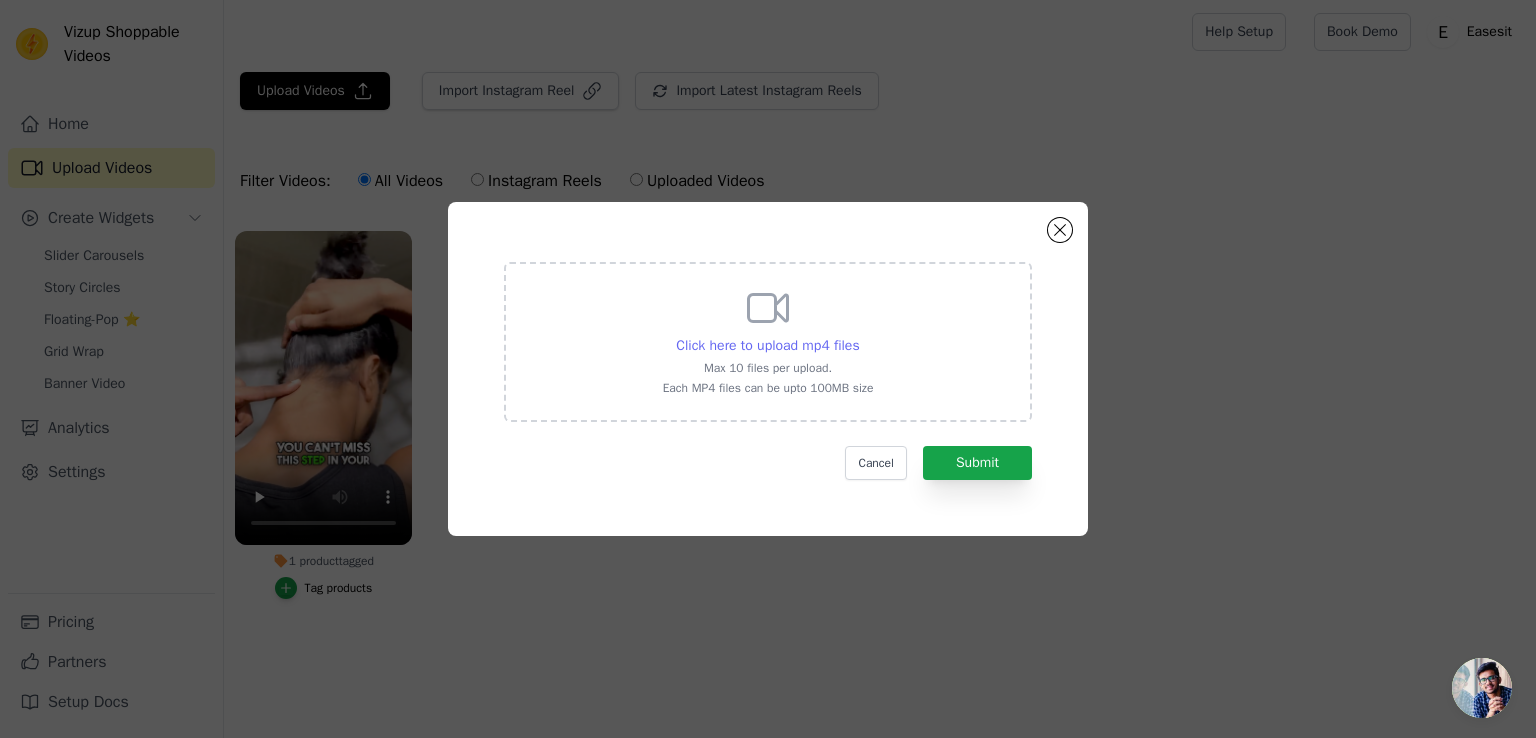 click on "Click here to upload mp4 files" at bounding box center (767, 345) 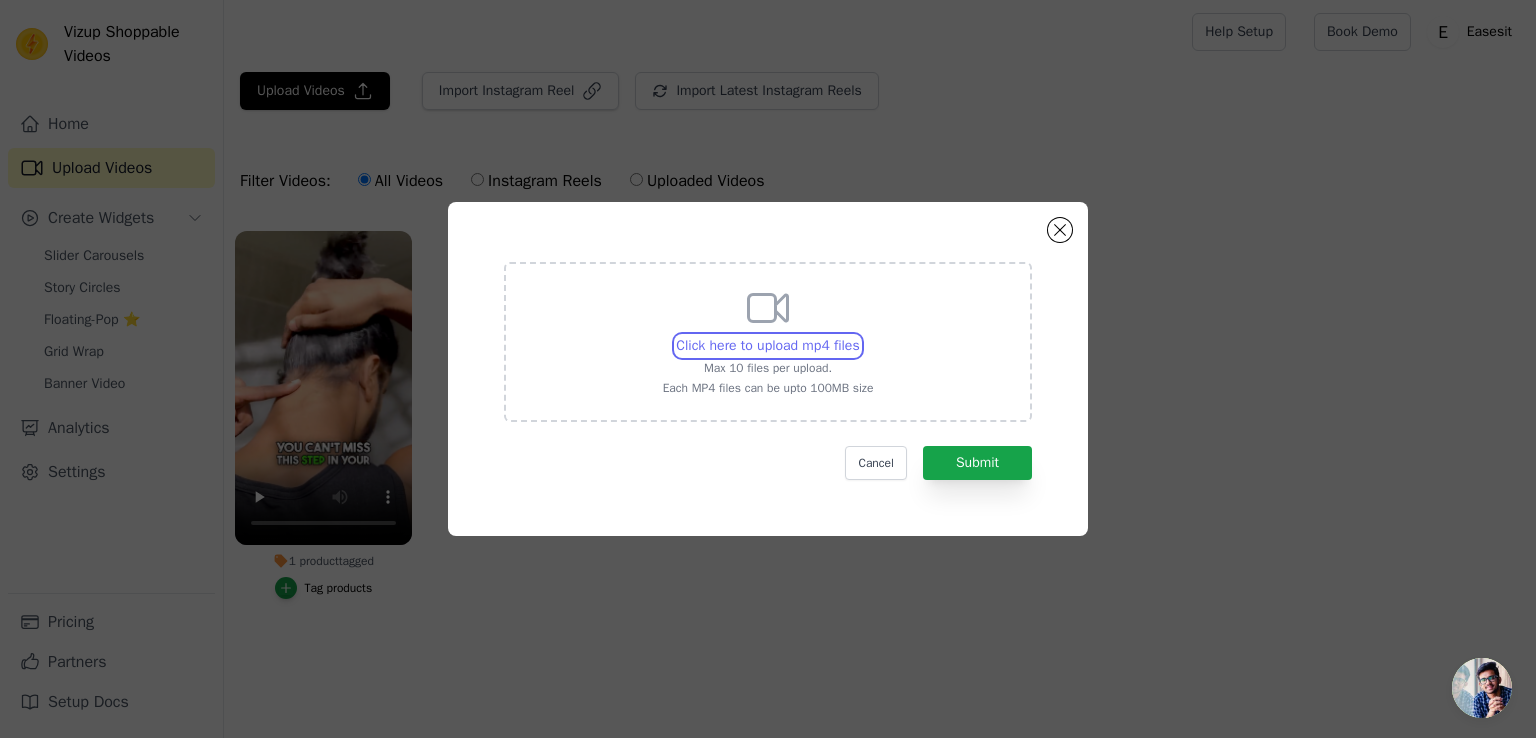 click on "Click here to upload mp4 files     Max 10 files per upload.   Each MP4 files can be upto 100MB size" at bounding box center (859, 335) 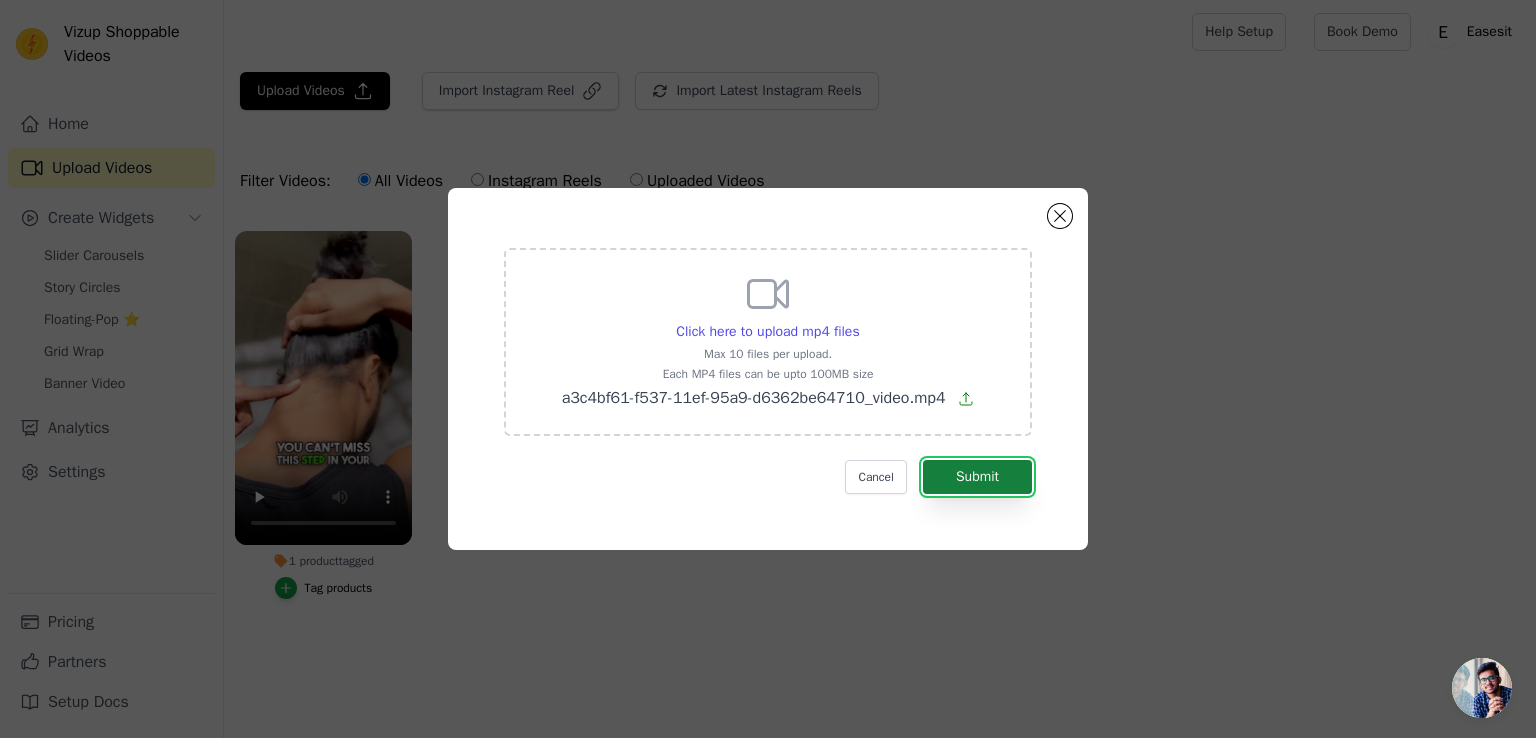 click on "Submit" at bounding box center [977, 477] 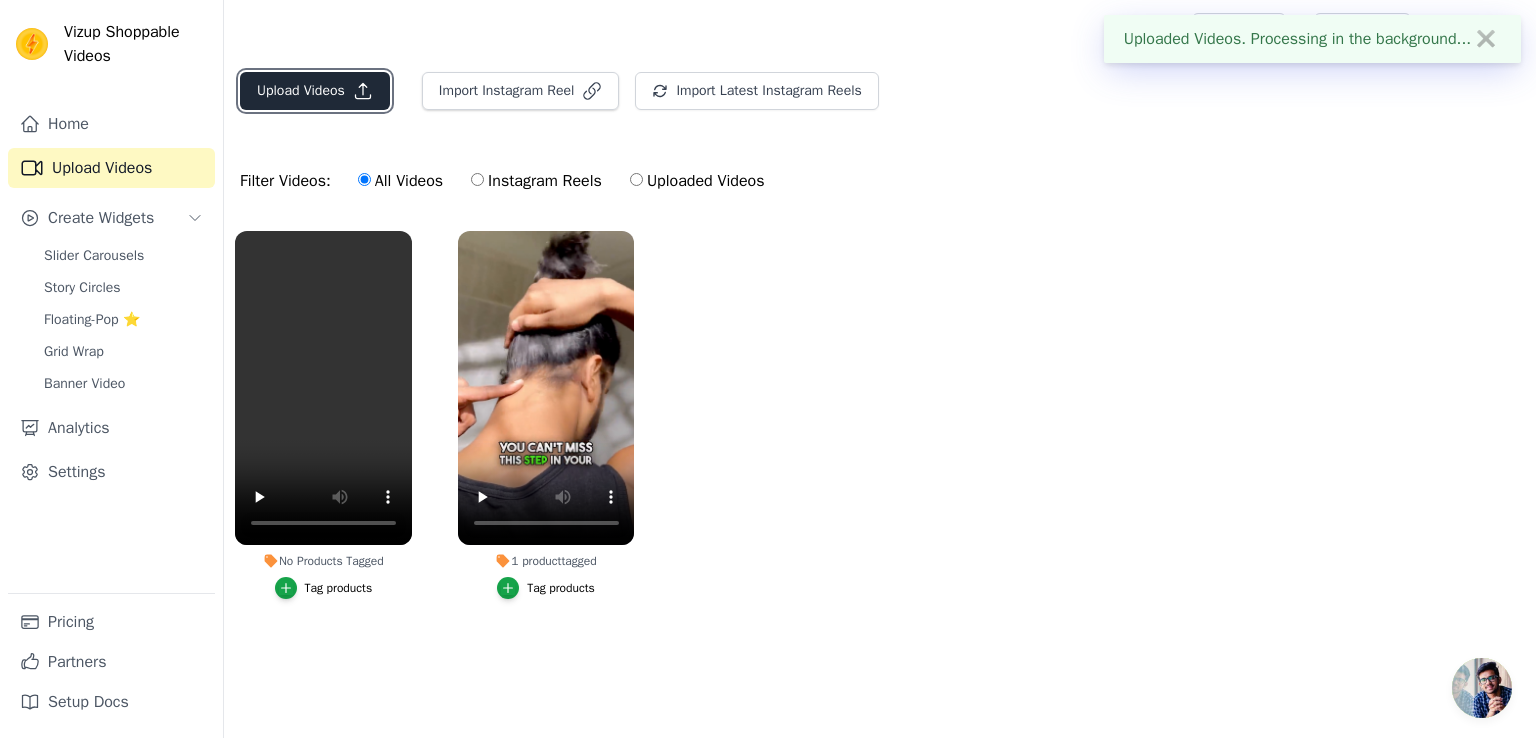 click on "Upload Videos" at bounding box center (315, 91) 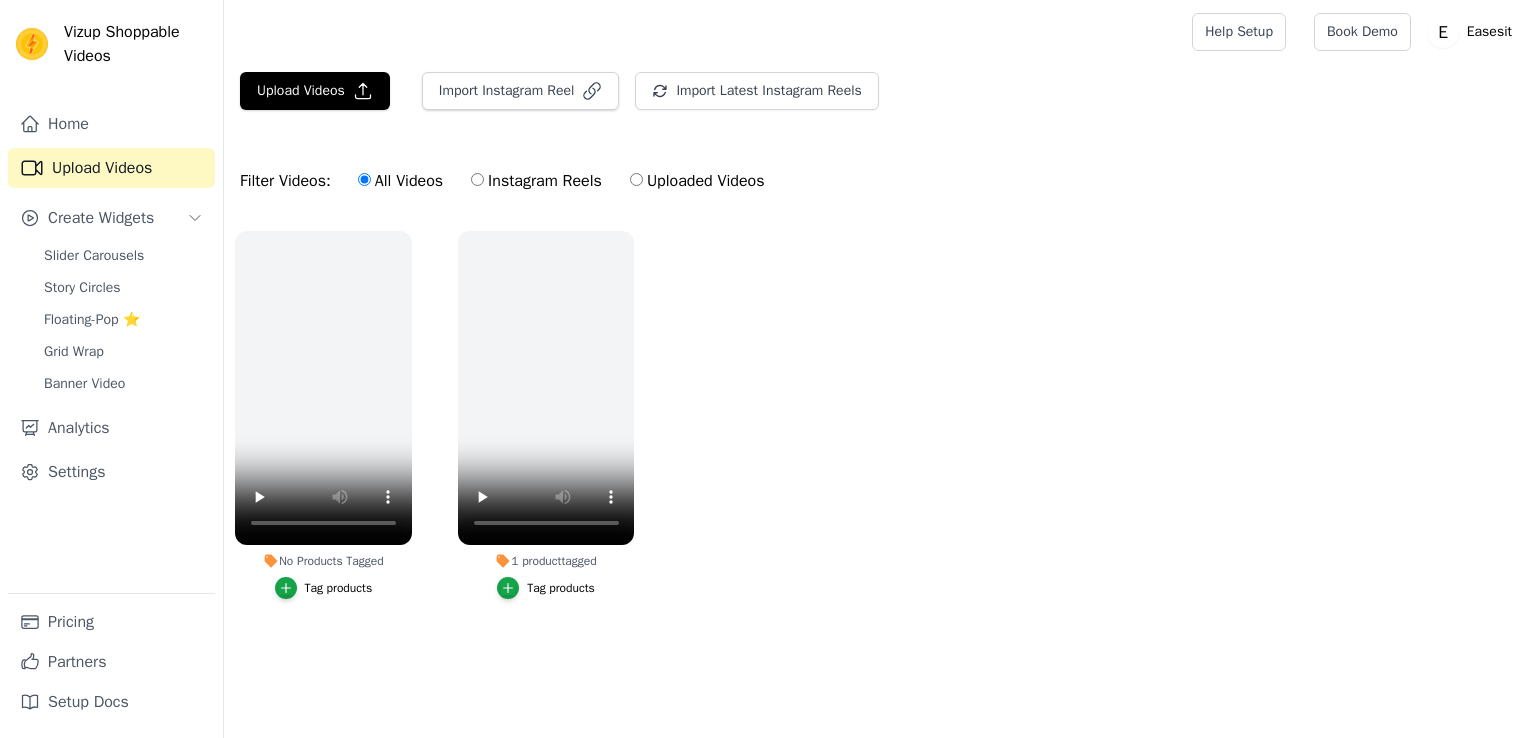 scroll, scrollTop: 0, scrollLeft: 0, axis: both 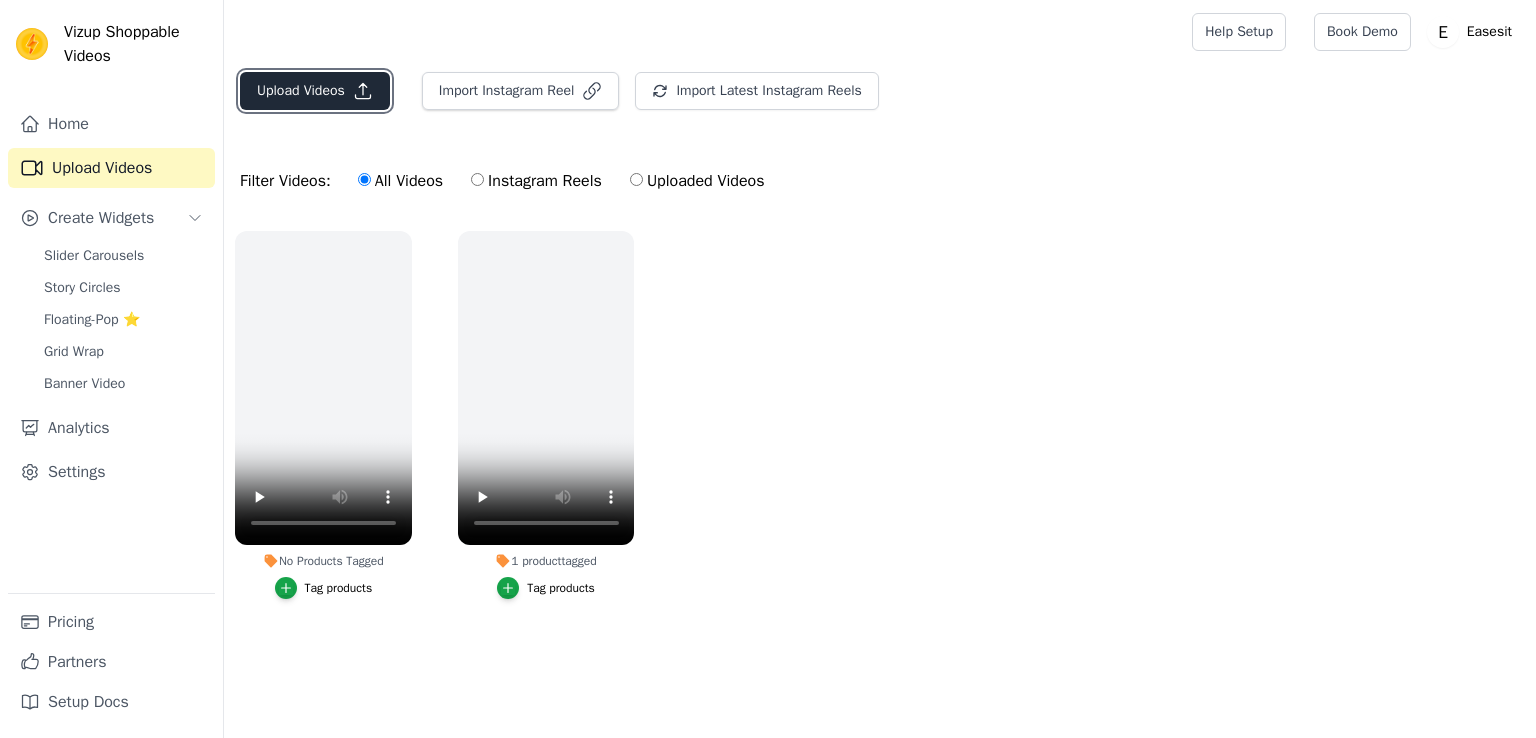 click on "Upload Videos" at bounding box center [315, 91] 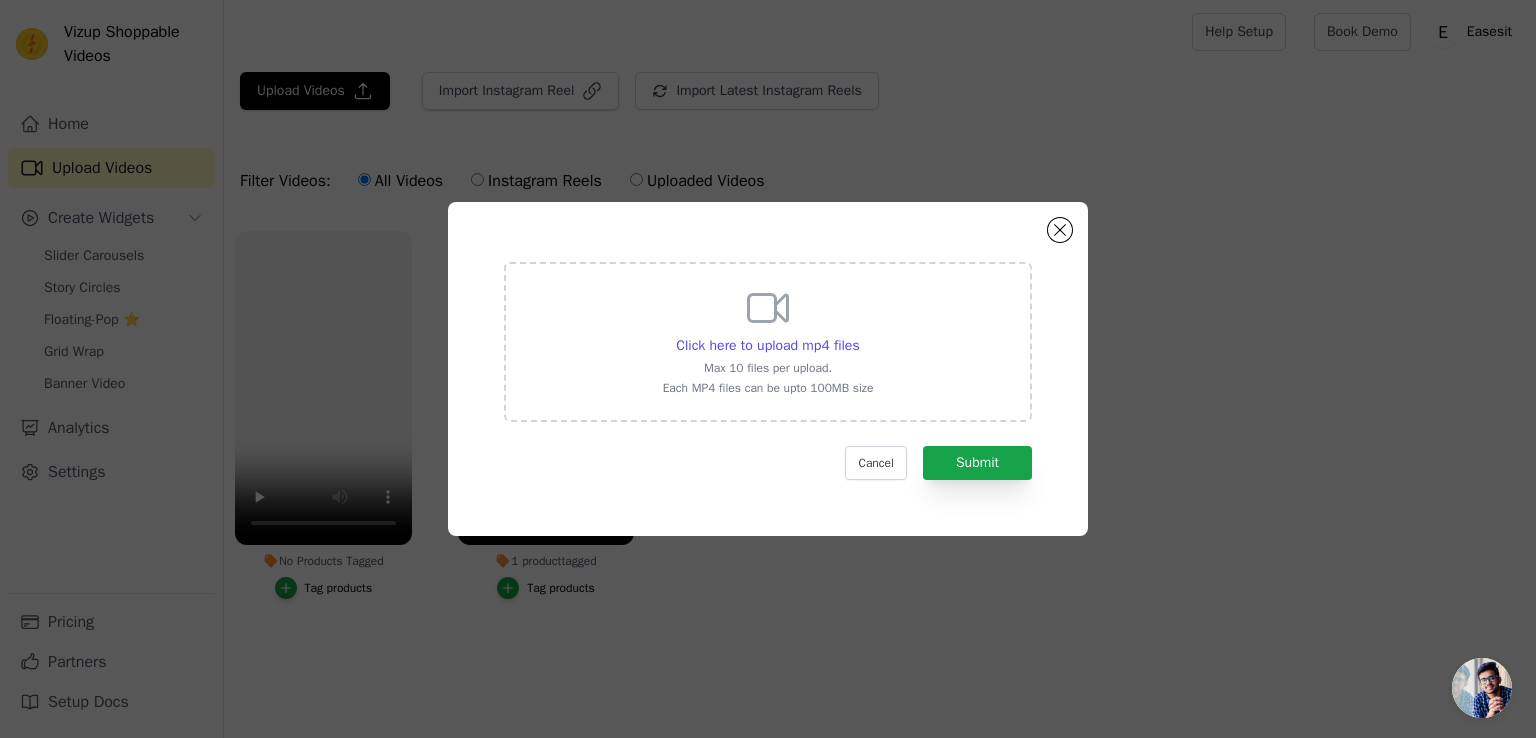 click on "Click here to upload mp4 files     Max 10 files per upload.   Each MP4 files can be upto 100MB size" at bounding box center [768, 340] 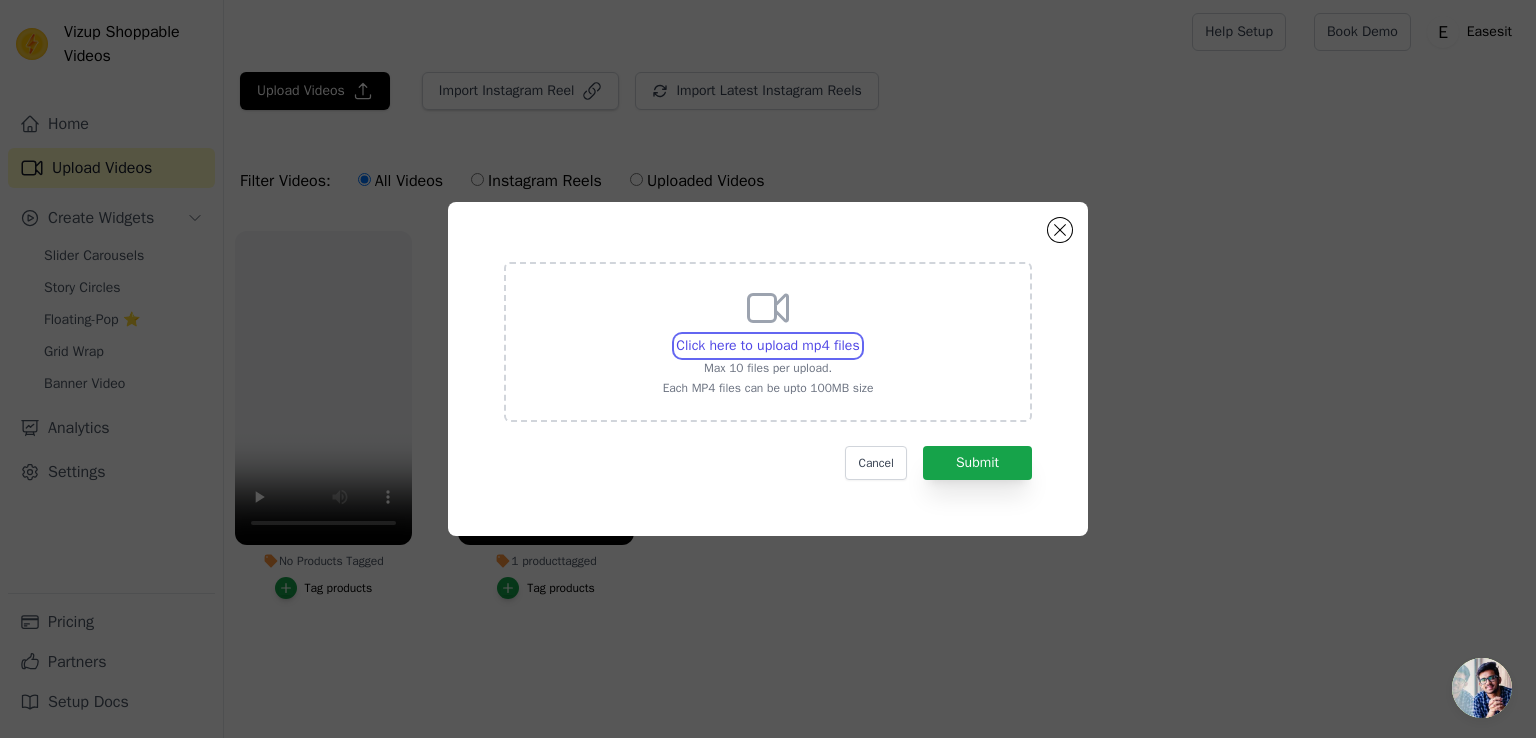 type on "C:\fakepath\97a6026f-f537-11ef-95a9-d6362be64710_video.mp4" 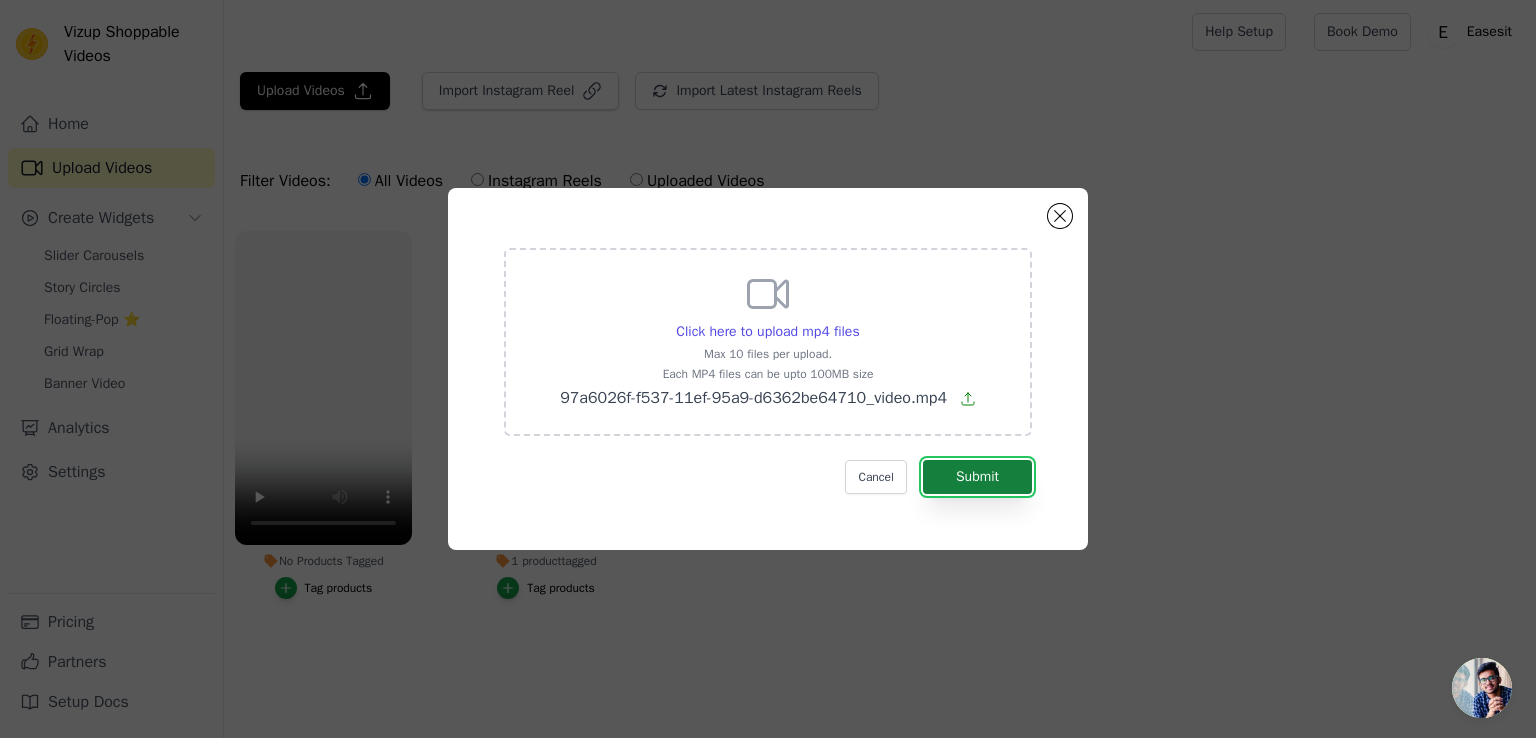 click on "Submit" at bounding box center [977, 477] 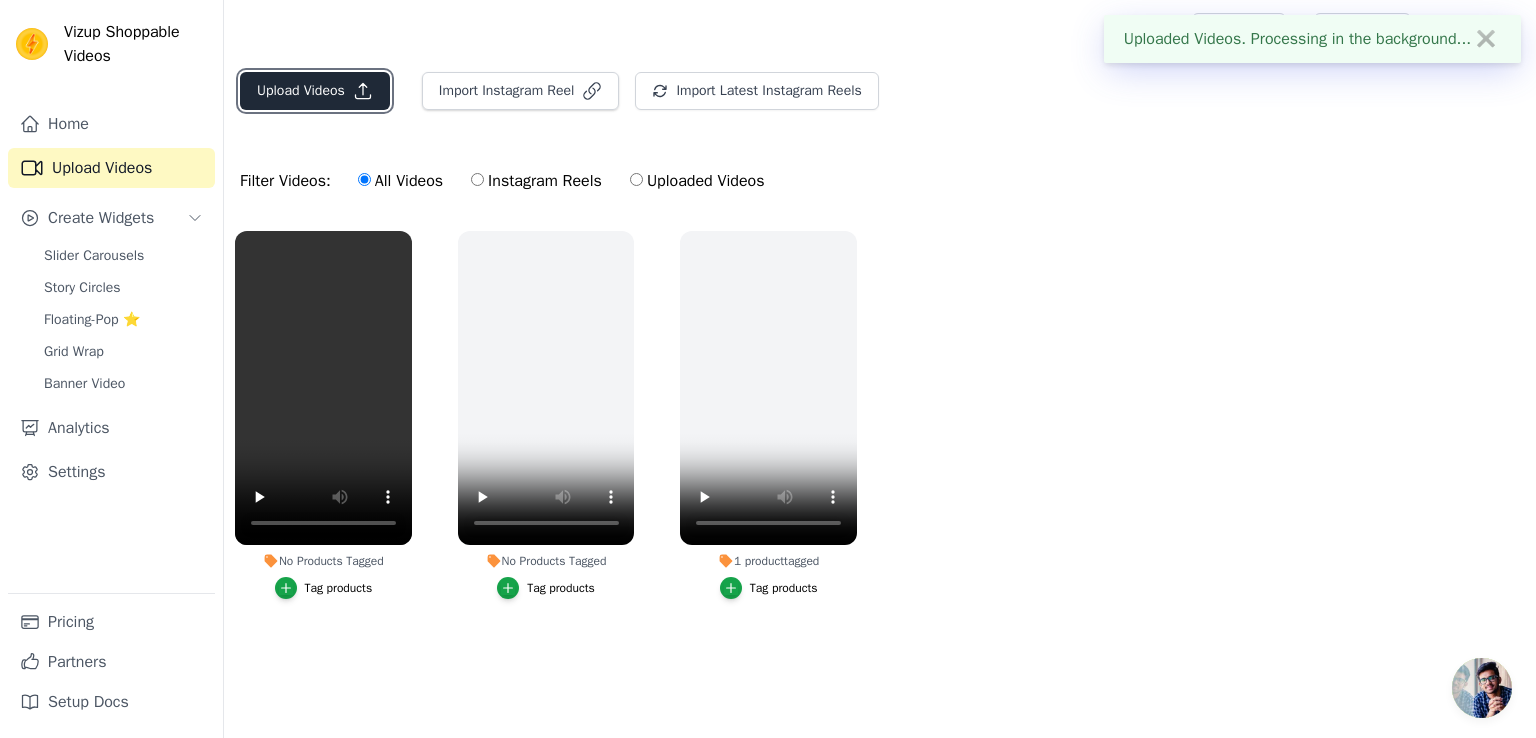 click 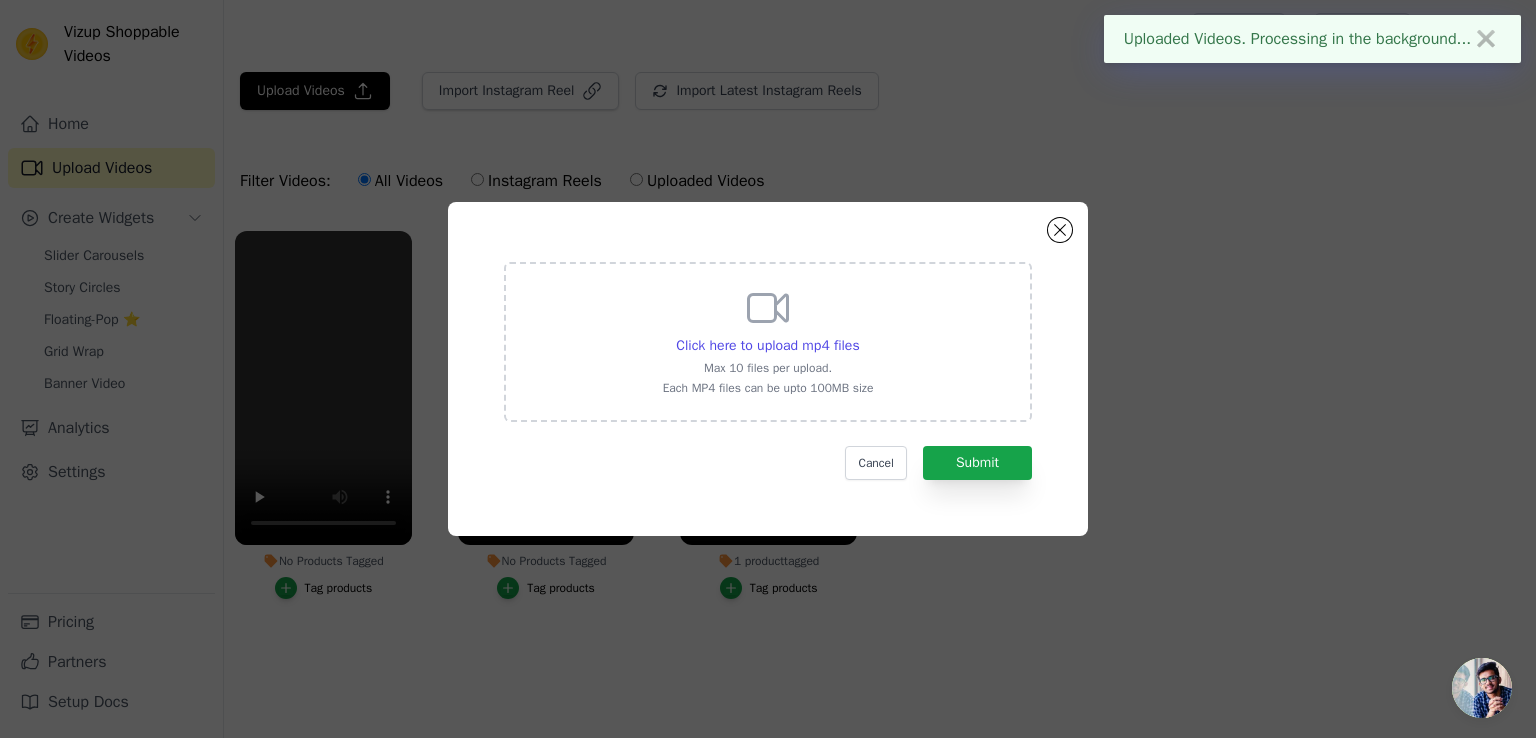 click on "Click here to upload mp4 files     Max 10 files per upload.   Each MP4 files can be upto 100MB size" at bounding box center (768, 340) 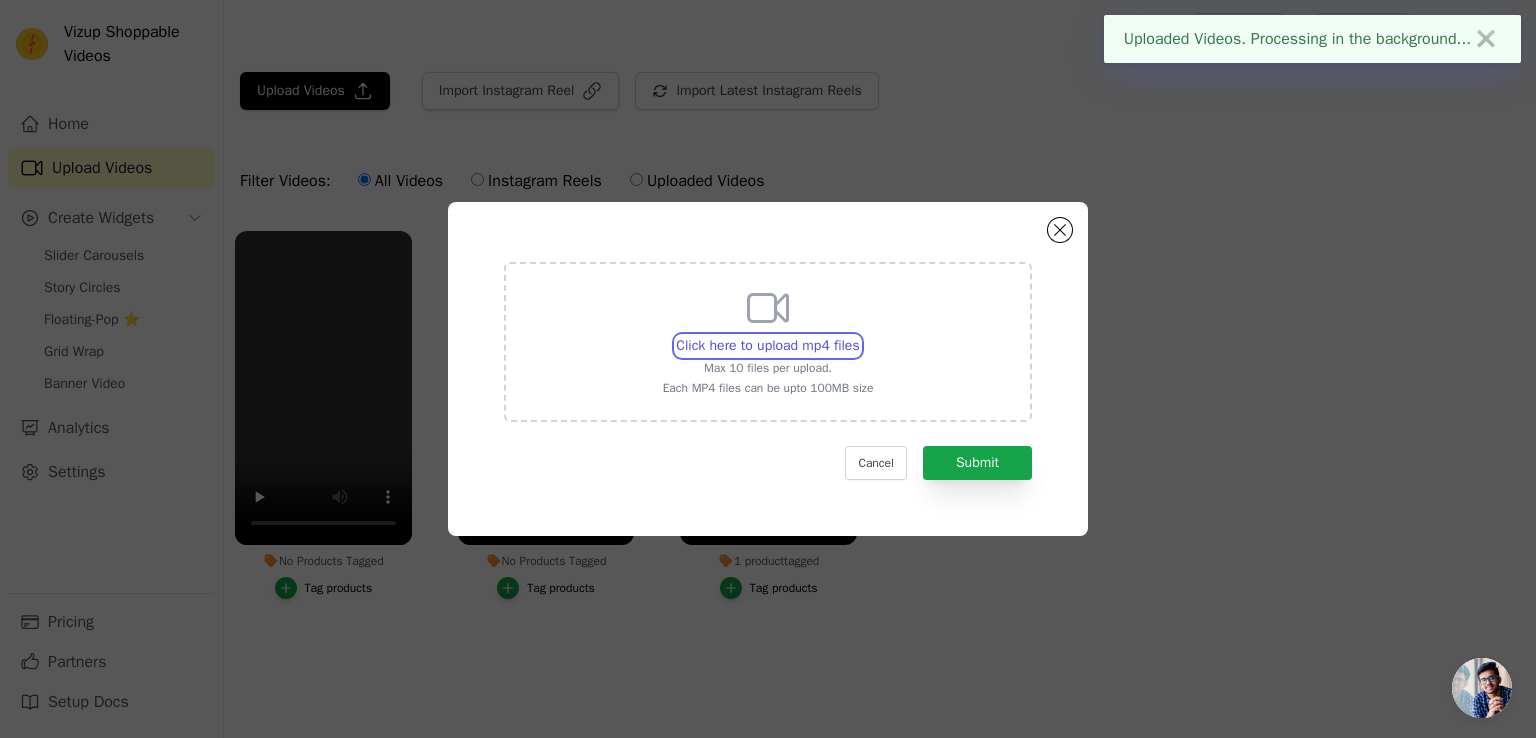 click on "Click here to upload mp4 files     Max 10 files per upload.   Each MP4 files can be upto 100MB size" at bounding box center (859, 335) 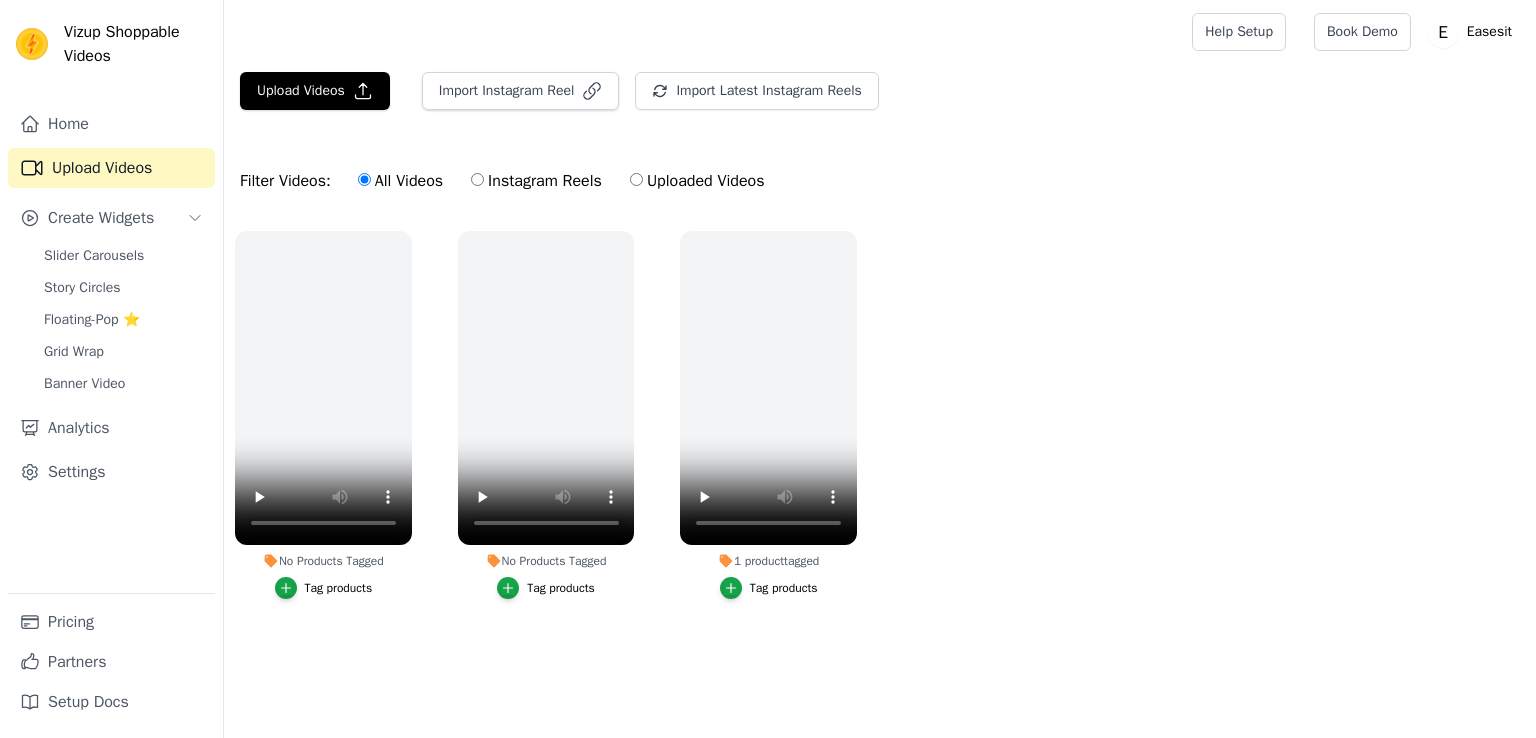 scroll, scrollTop: 0, scrollLeft: 0, axis: both 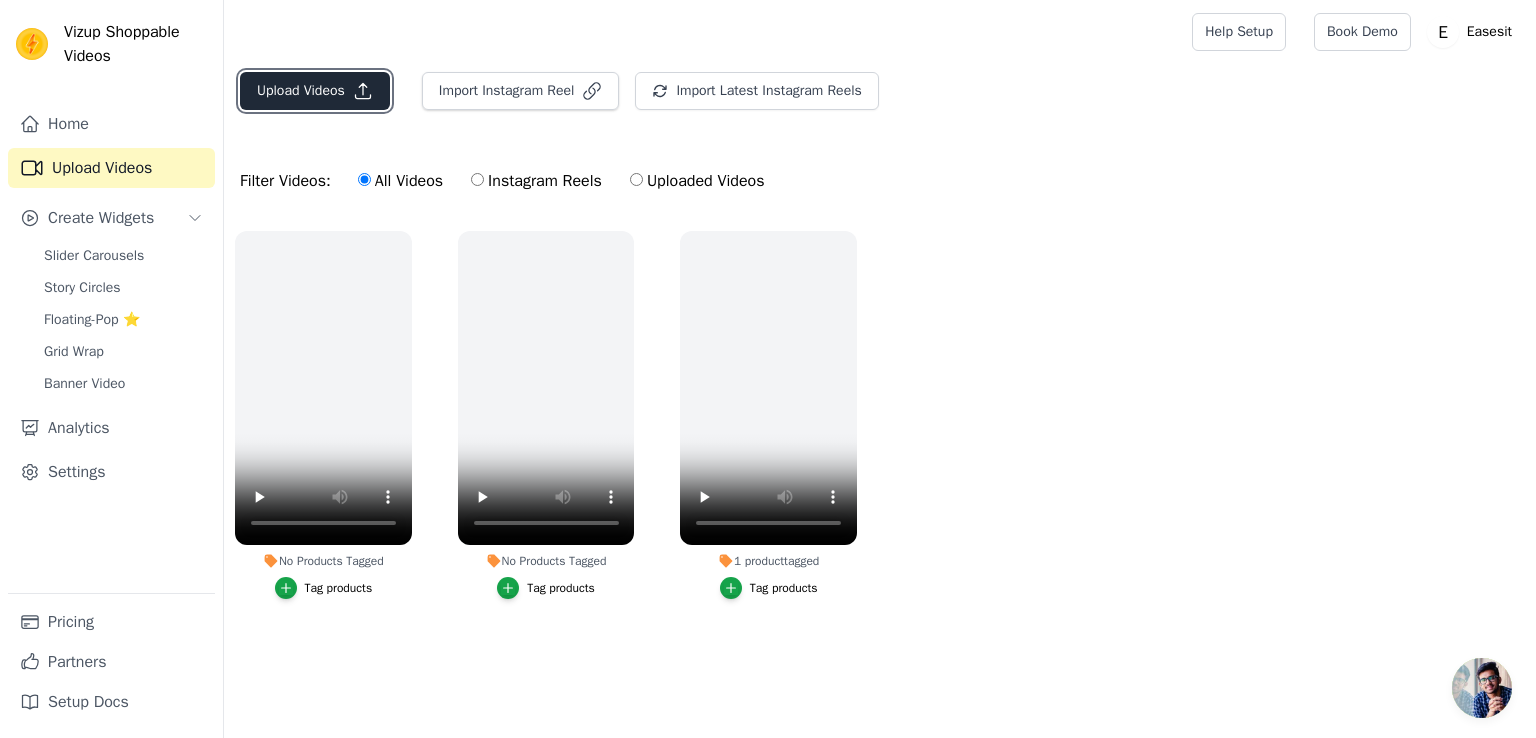 click on "Upload Videos" at bounding box center (315, 91) 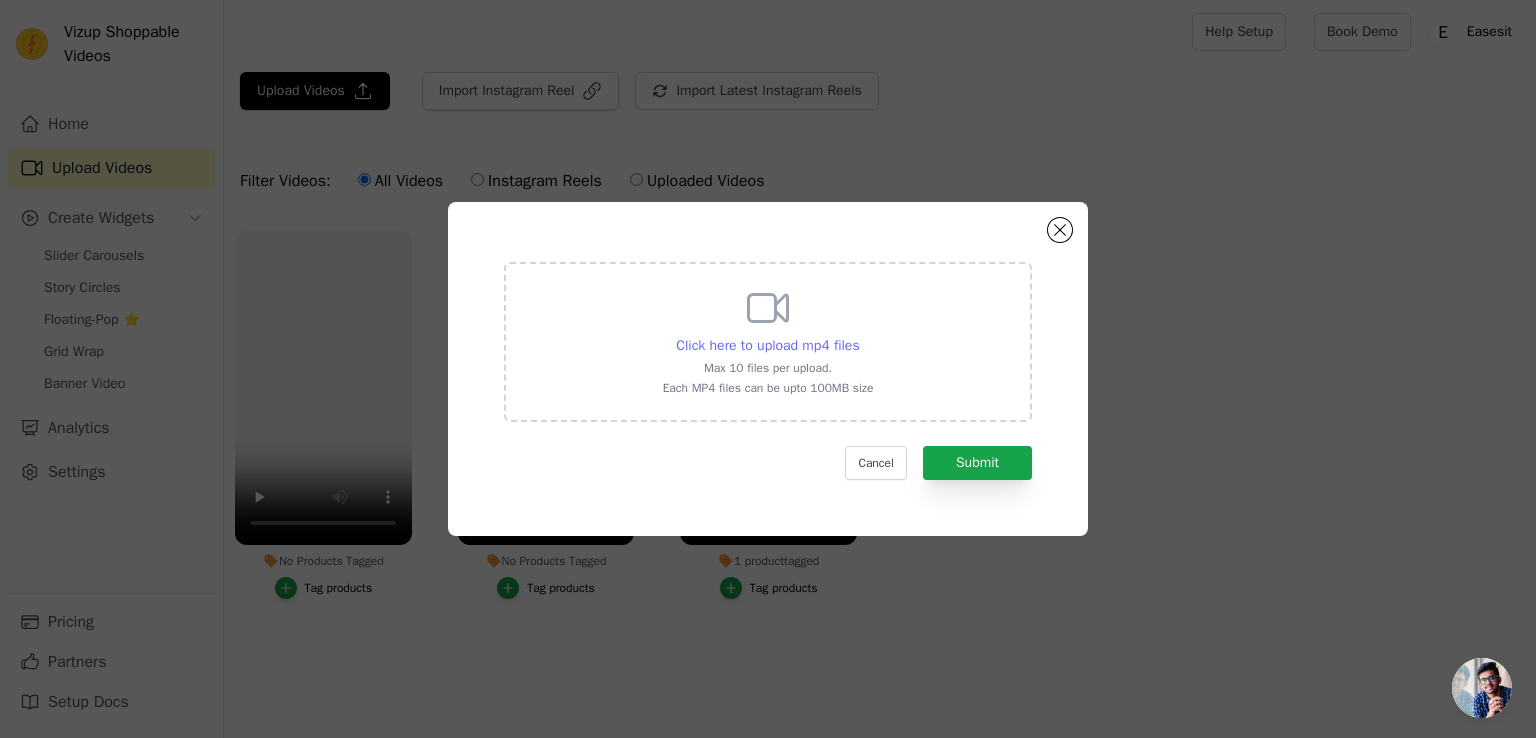 click on "Click here to upload mp4 files" at bounding box center [767, 345] 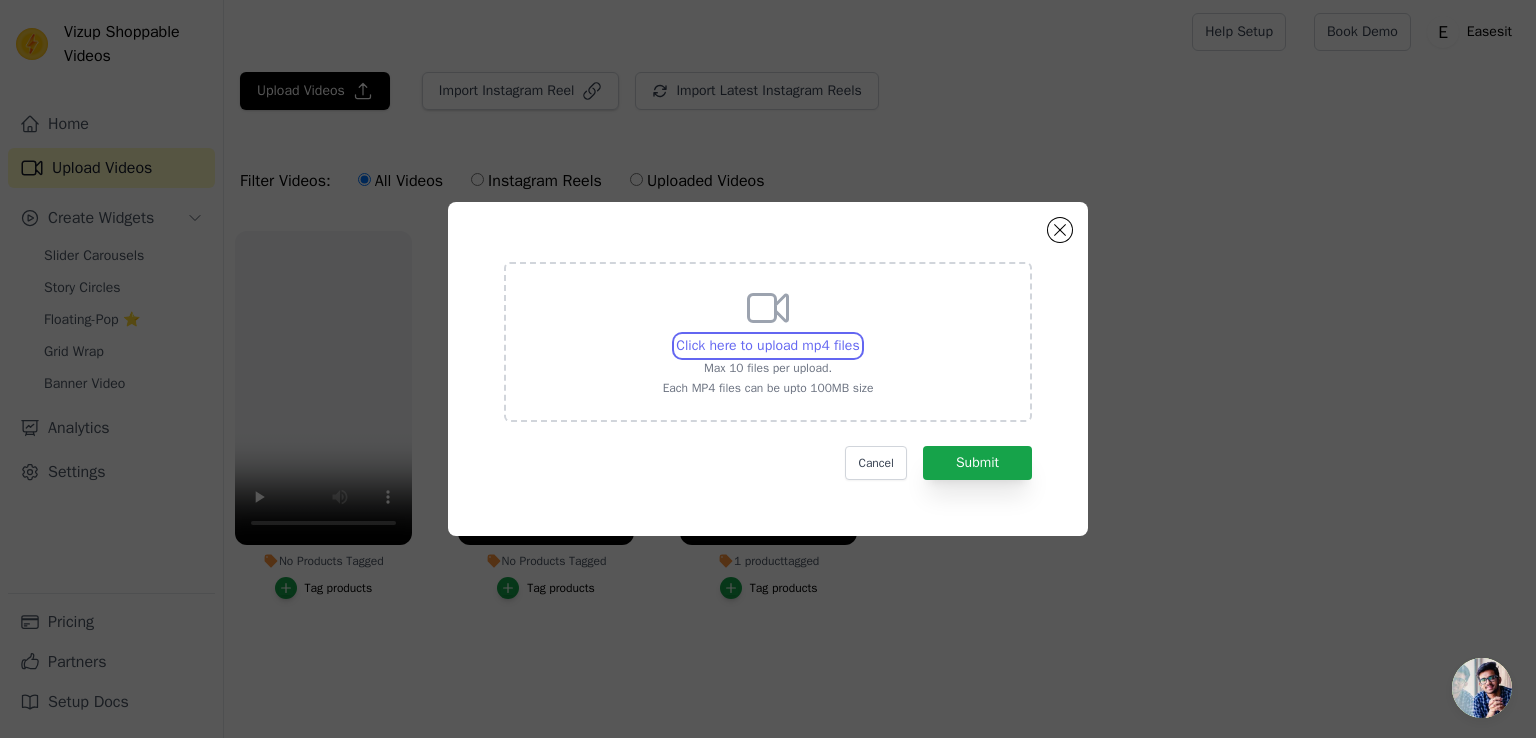click on "Click here to upload mp4 files     Max 10 files per upload.   Each MP4 files can be upto 100MB size" at bounding box center (859, 335) 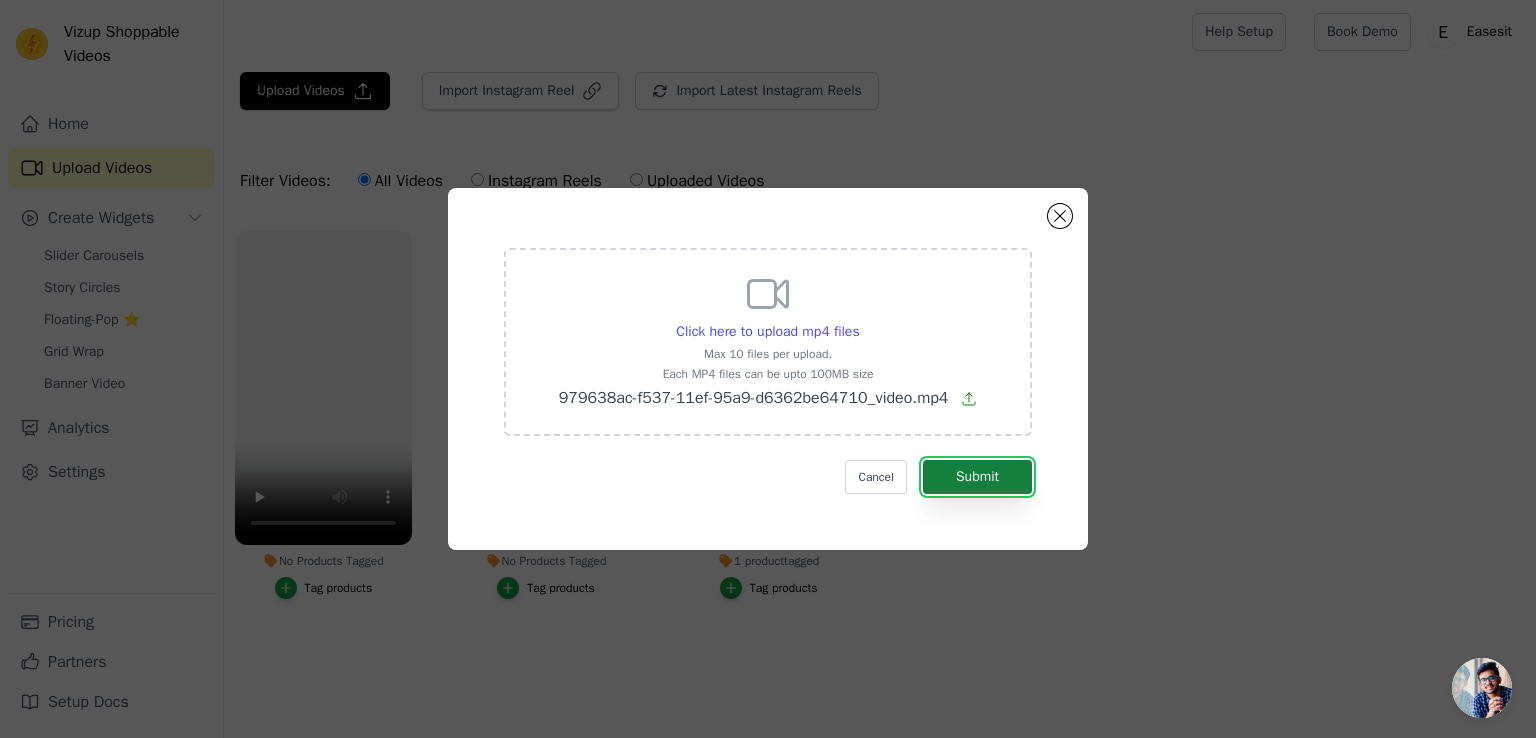 click on "Submit" at bounding box center (977, 477) 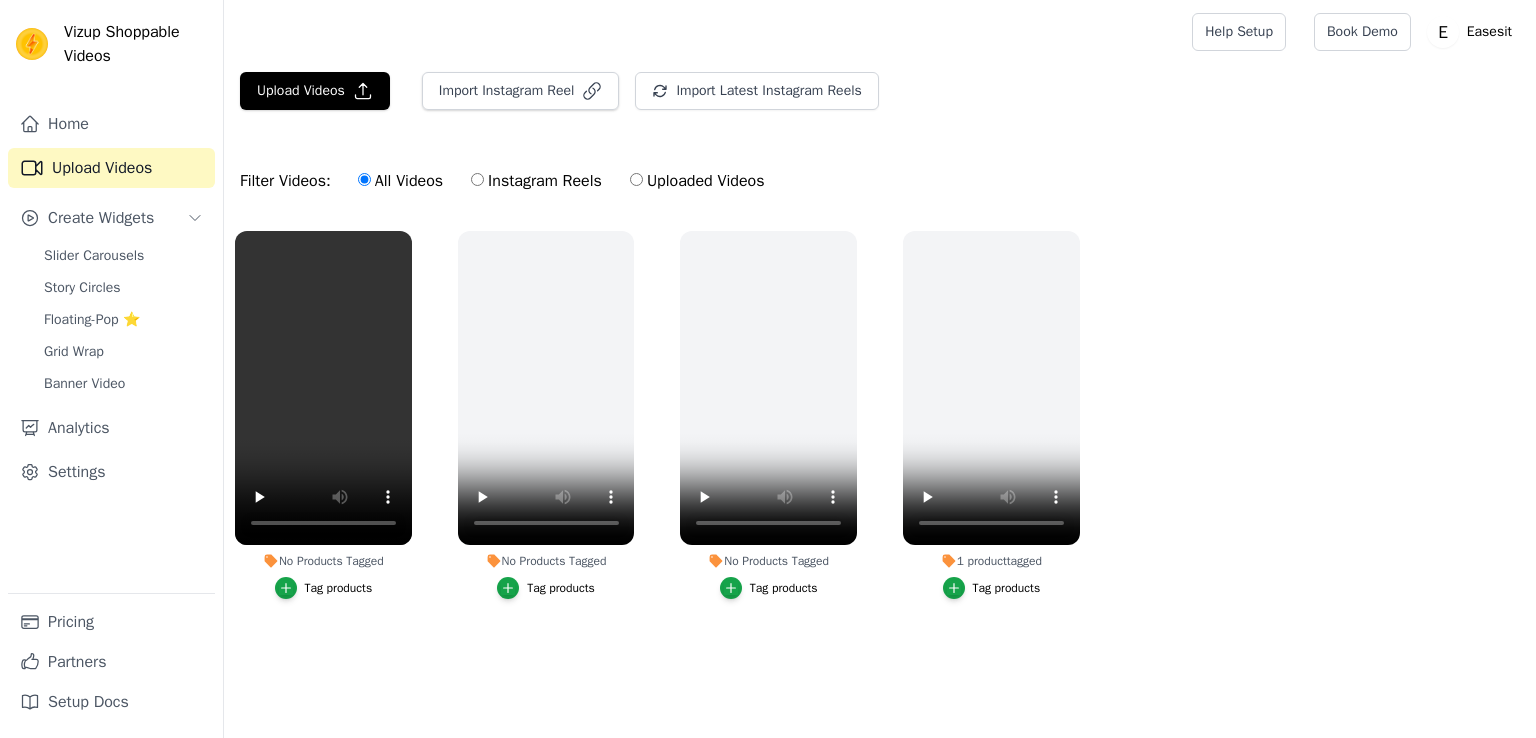 scroll, scrollTop: 0, scrollLeft: 0, axis: both 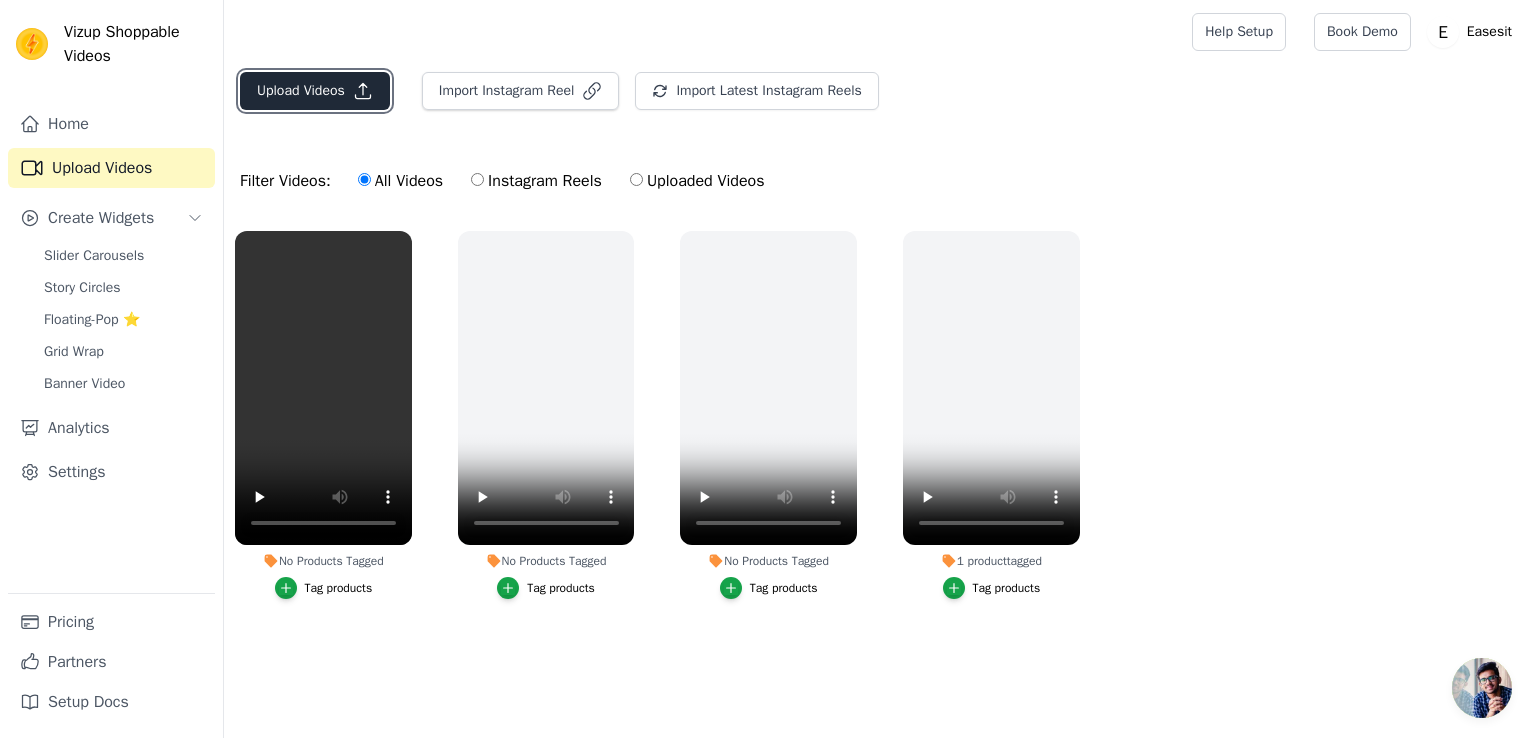 click on "Upload Videos" at bounding box center (315, 91) 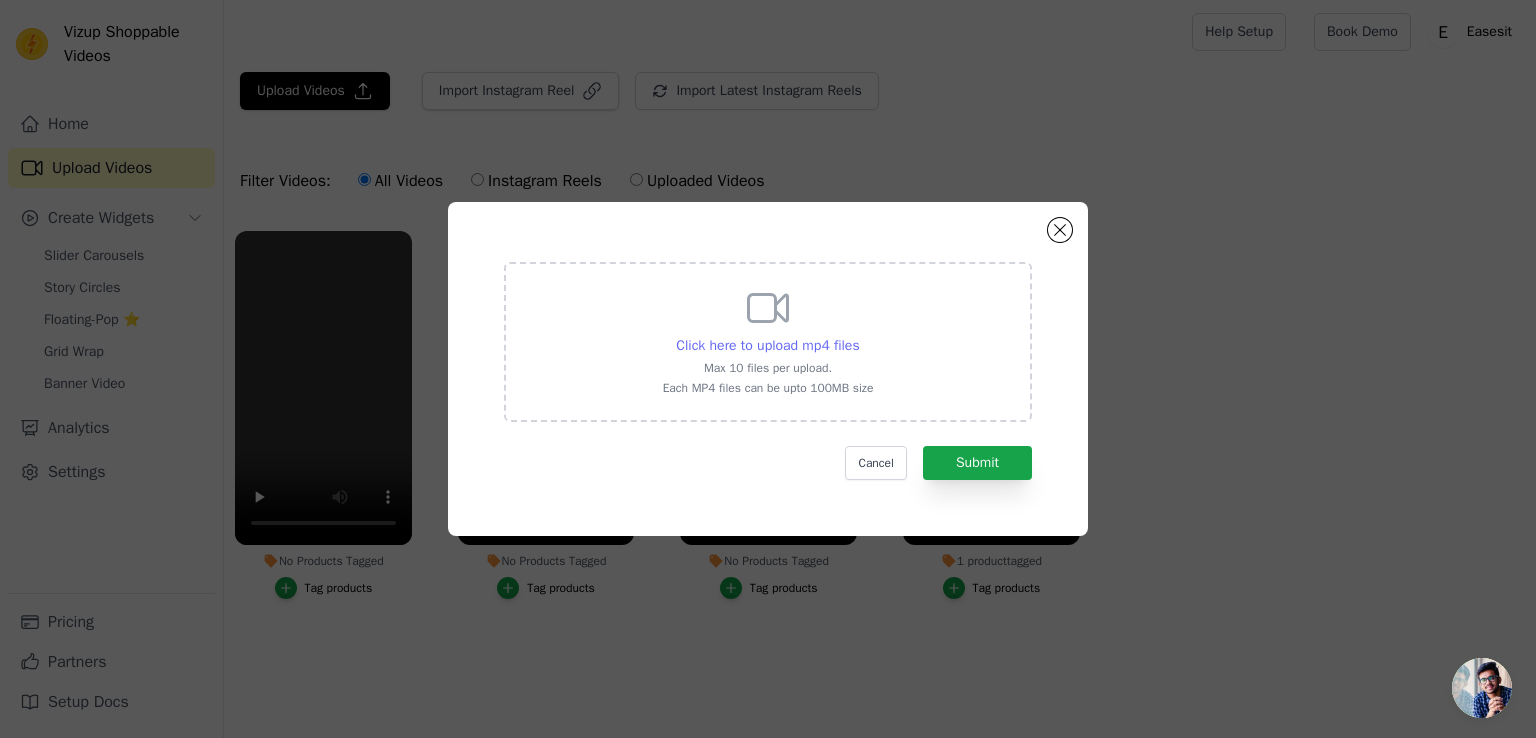 click on "Click here to upload mp4 files" at bounding box center [767, 345] 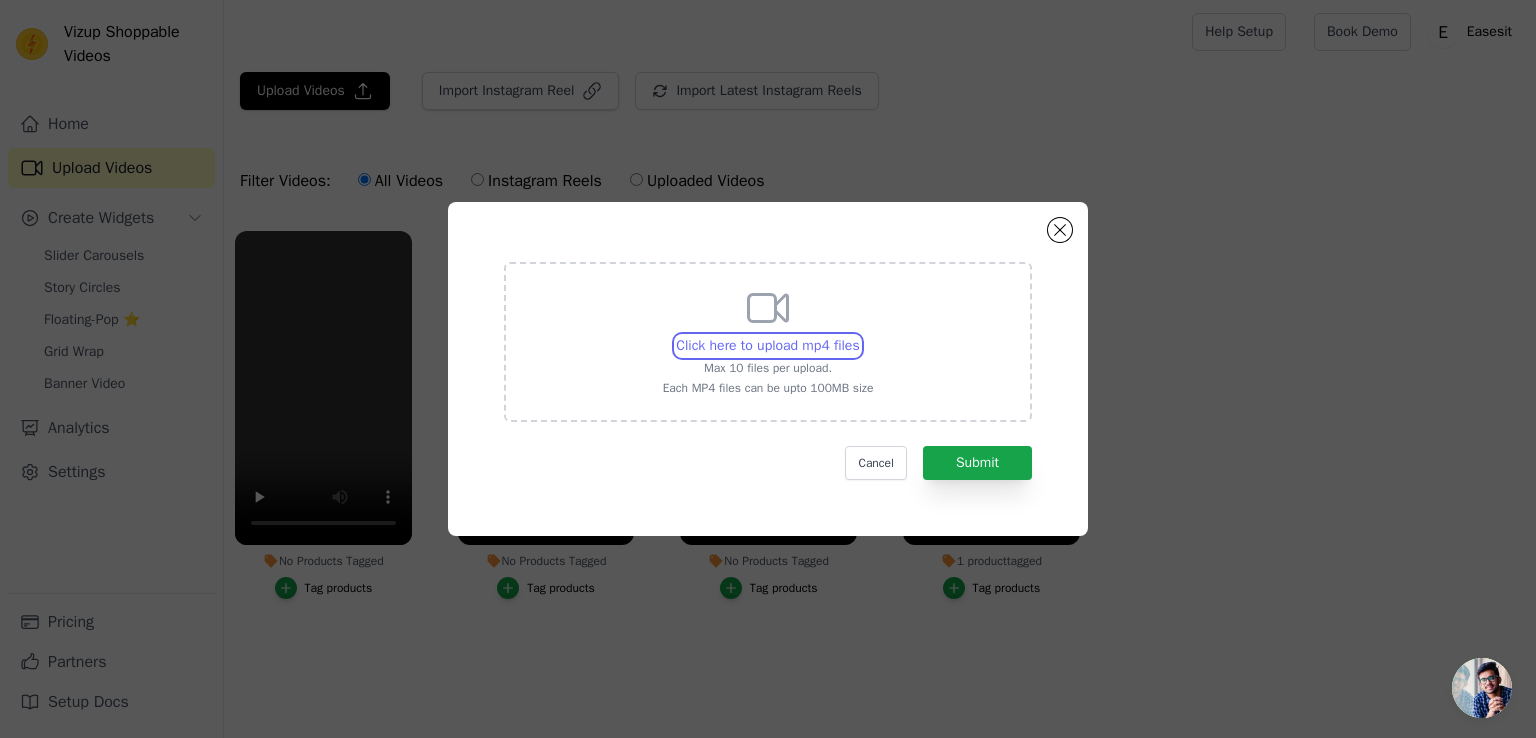 click on "Click here to upload mp4 files     Max 10 files per upload.   Each MP4 files can be upto 100MB size" at bounding box center (859, 335) 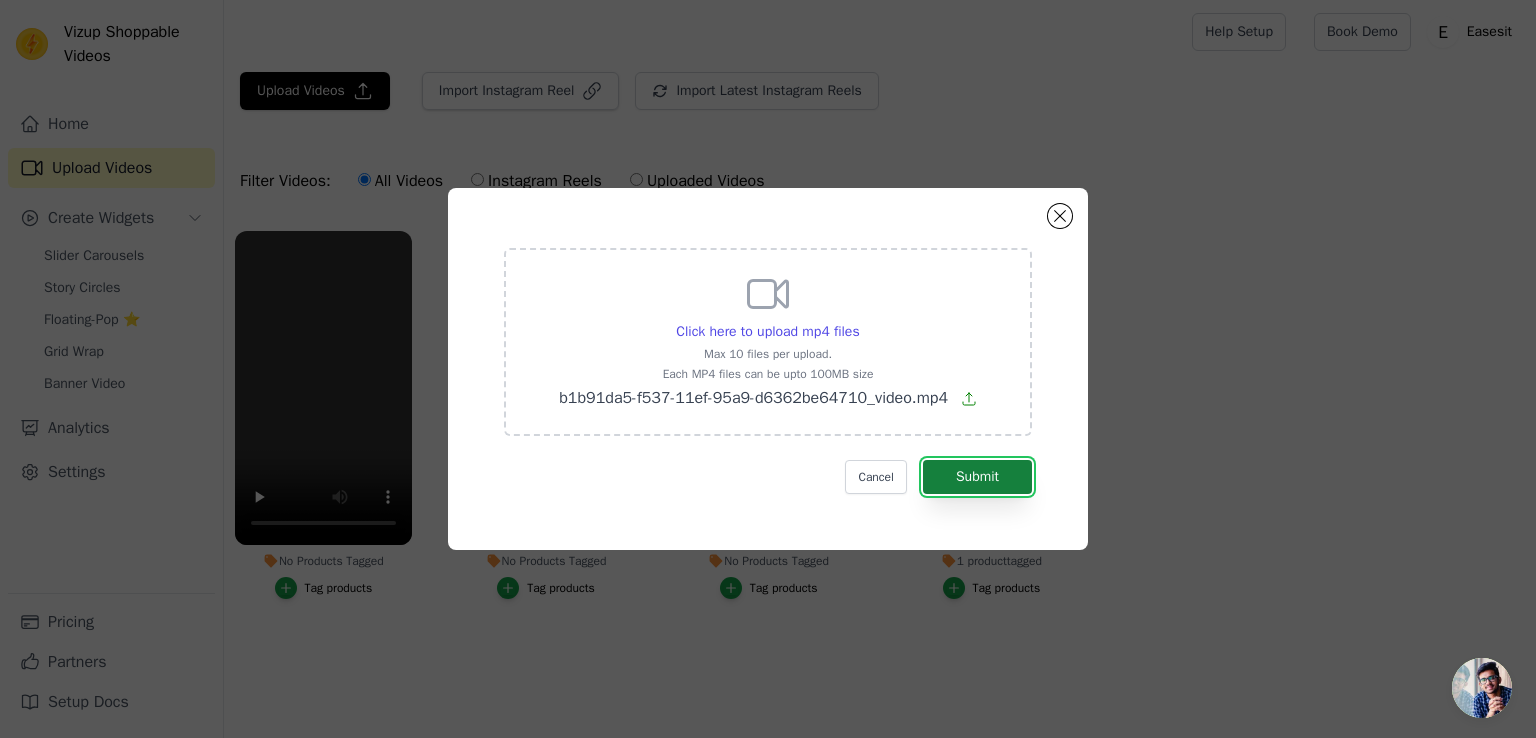 click on "Submit" at bounding box center [977, 477] 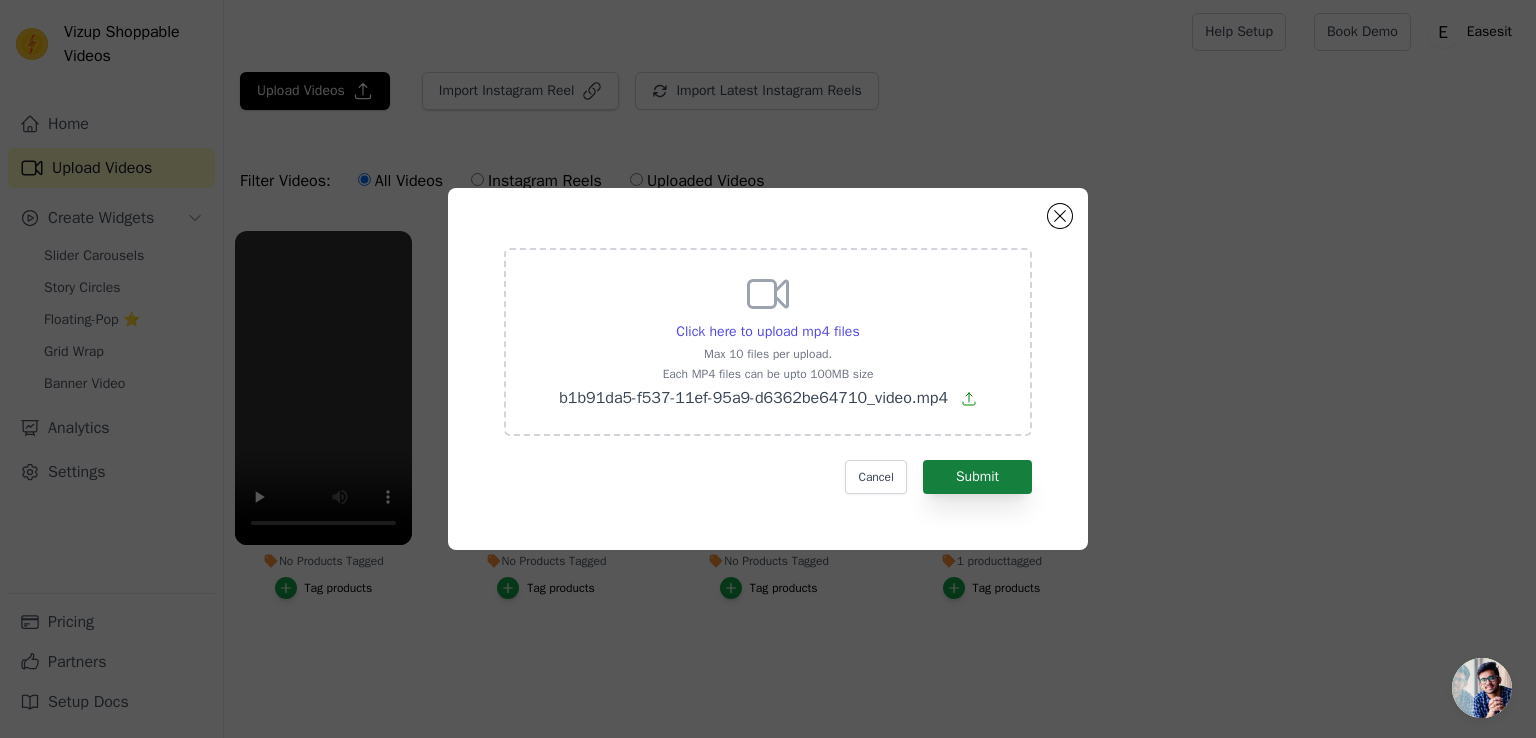click on "Click here to upload mp4 files     Max 10 files per upload.   Each MP4 files can be upto 100MB size   b1b91da5-f537-11ef-95a9-d6362be64710_video.mp4       Cancel   Submit" at bounding box center (768, 371) 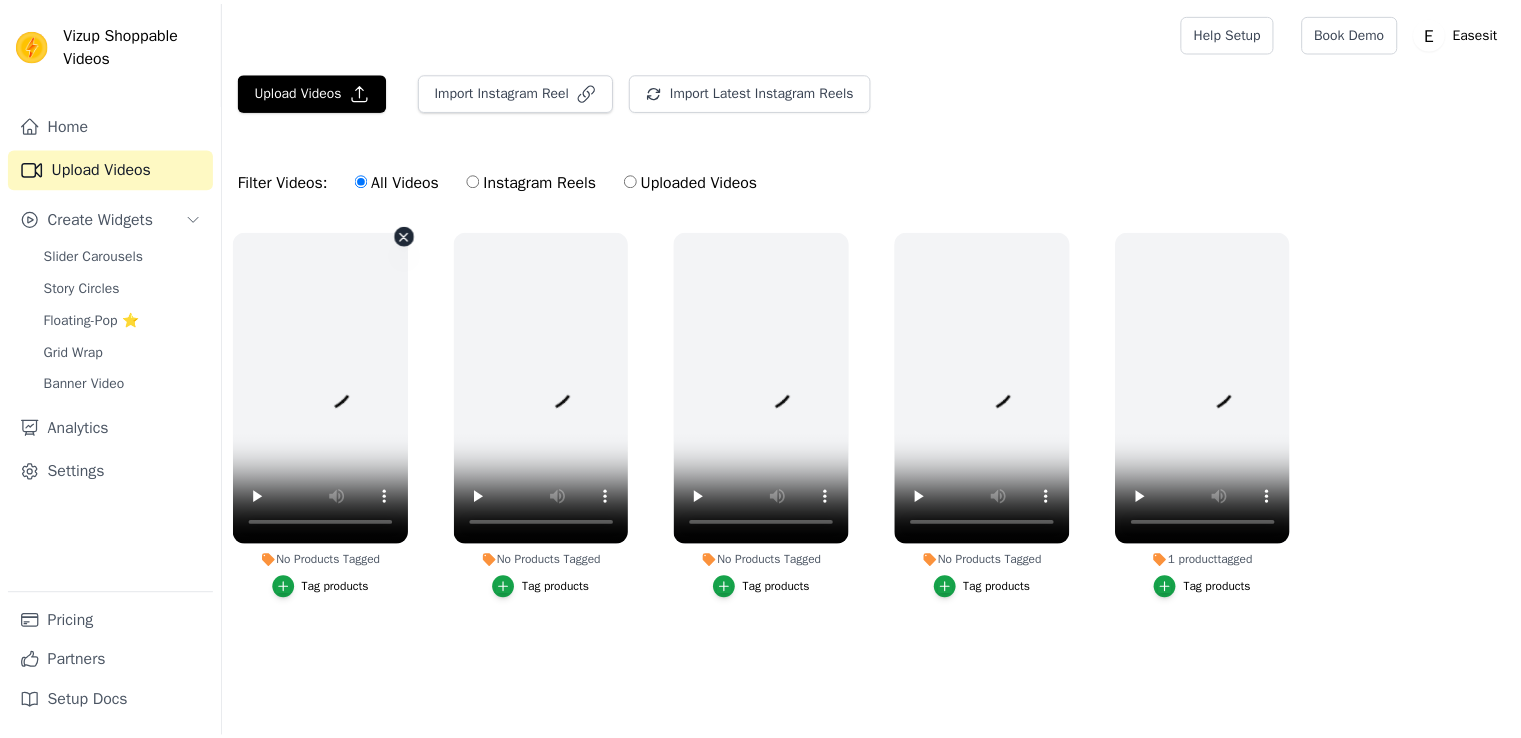 scroll, scrollTop: 0, scrollLeft: 0, axis: both 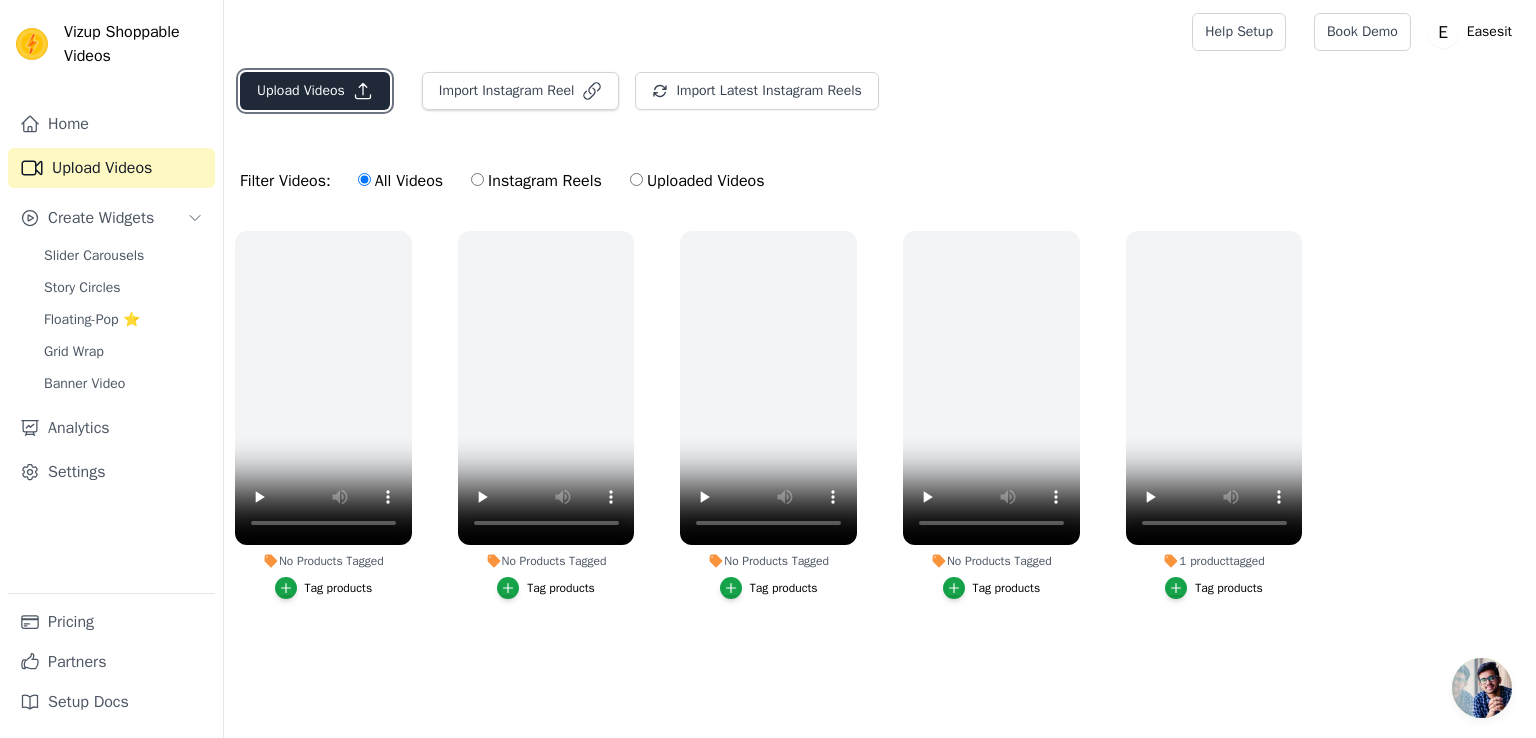 click on "Upload Videos" at bounding box center [315, 91] 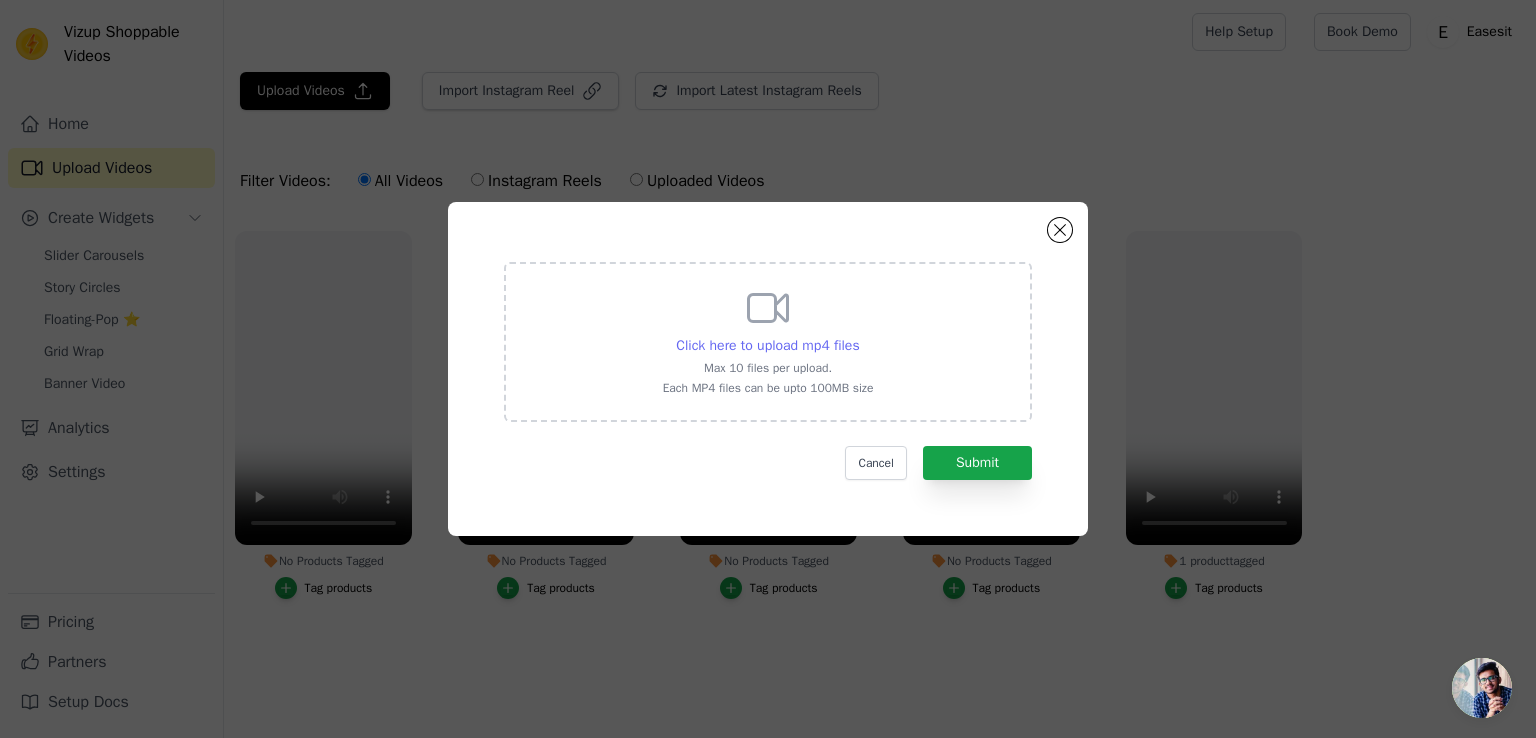 click on "Click here to upload mp4 files" at bounding box center [767, 345] 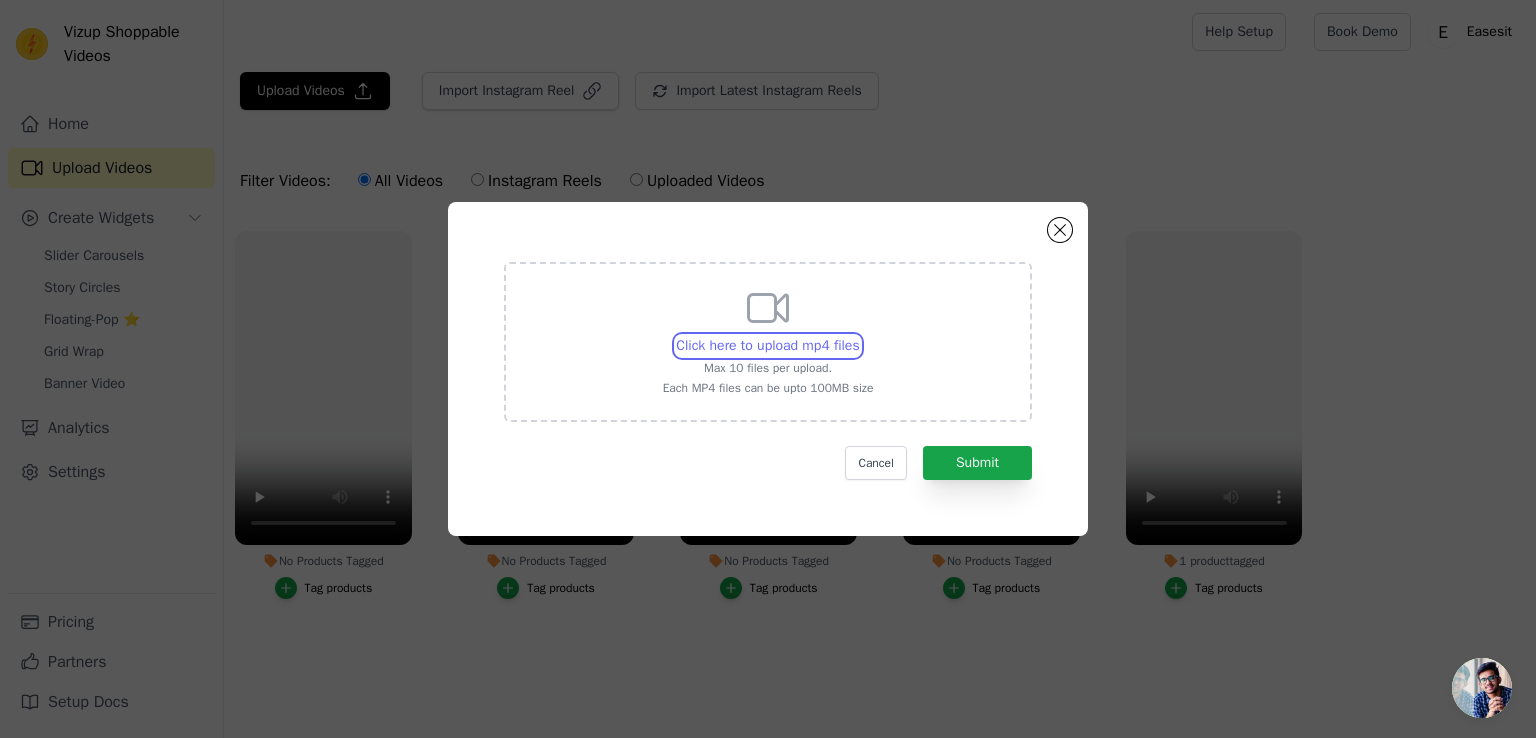 type on "C:\fakepath\b055087a-f537-11ef-95a9-d6362be64710_video.mp4" 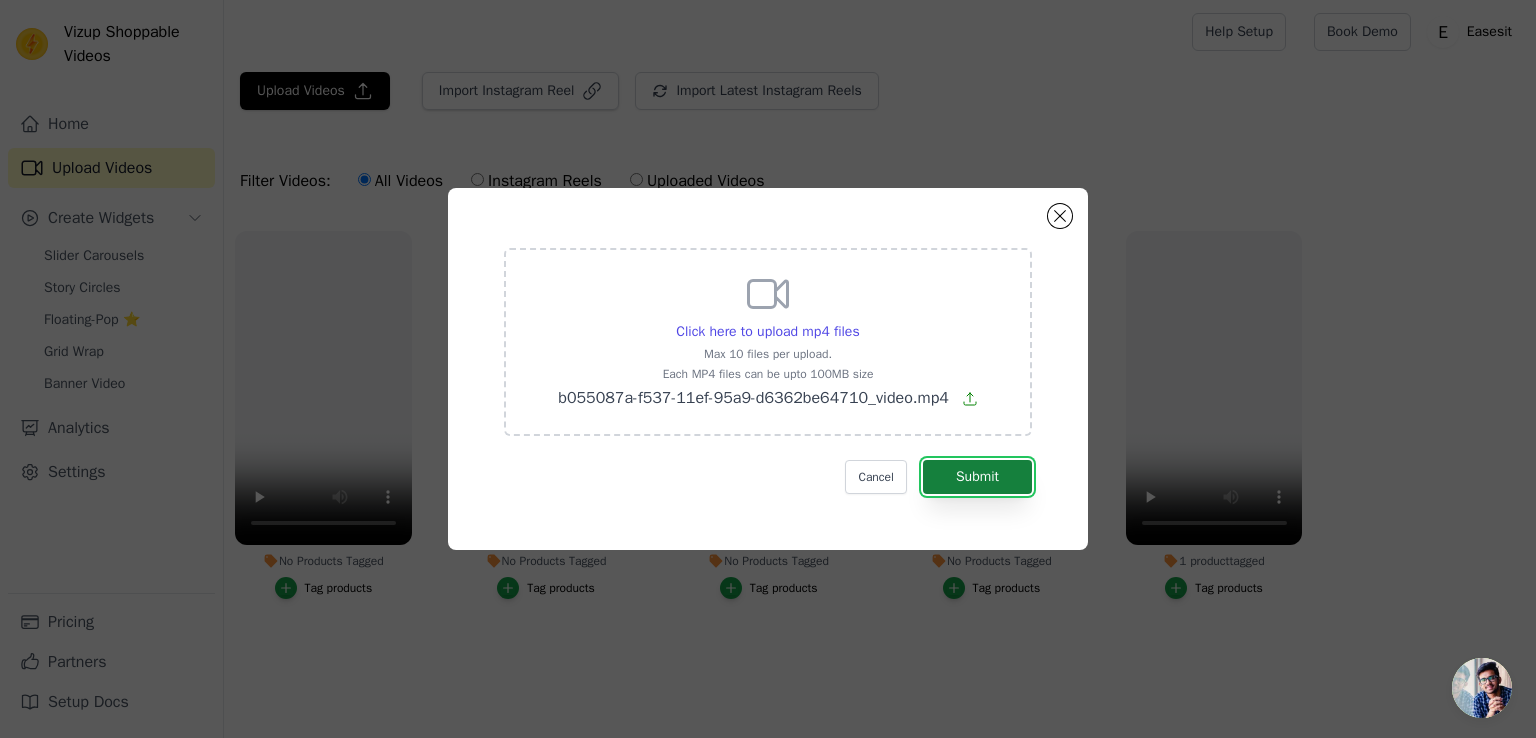 click on "Submit" at bounding box center (977, 477) 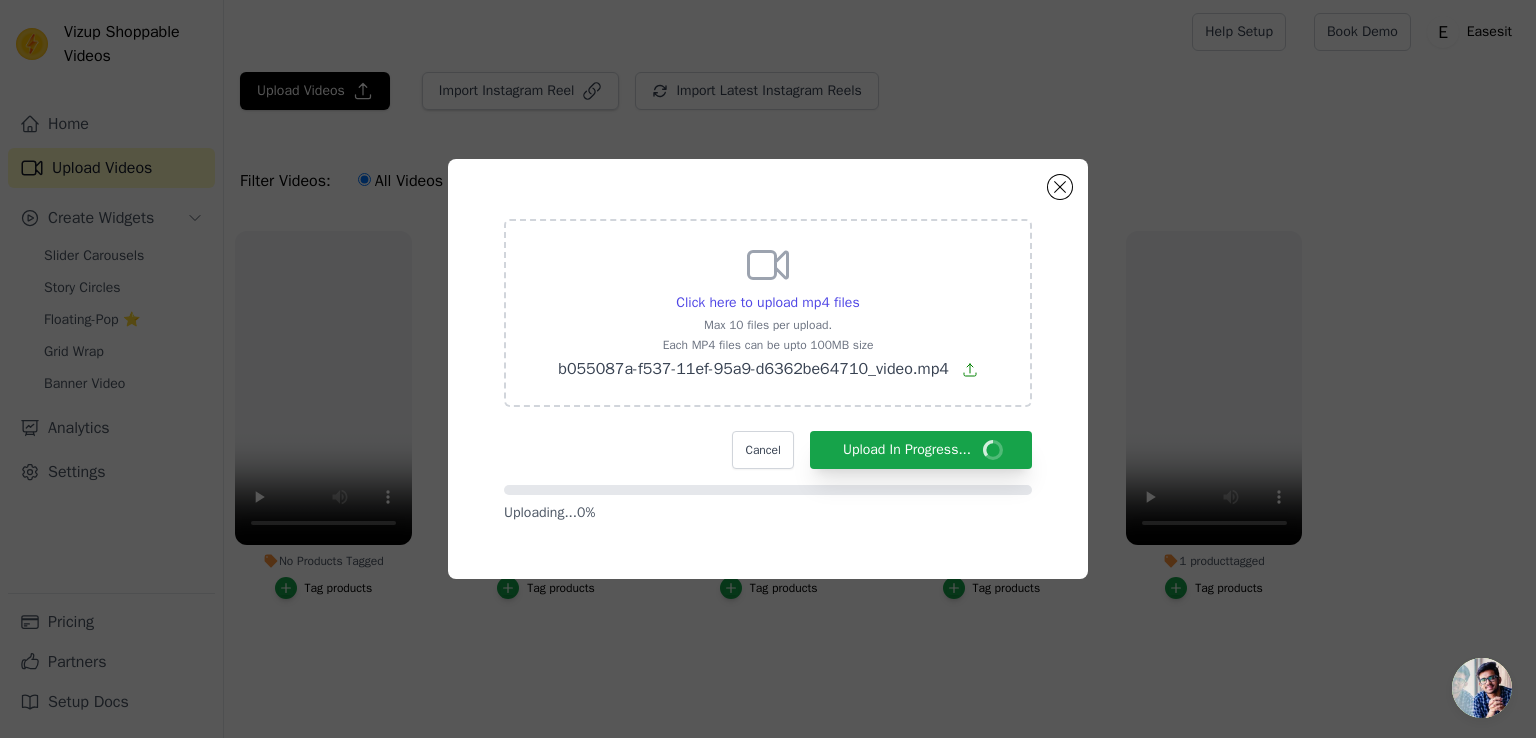 click on "Click here to upload mp4 files     Max 10 files per upload.   Each MP4 files can be upto 100MB size   b055087a-f537-11ef-95a9-d6362be64710_video.mp4       Cancel   Upload In Progress...       Uploading...  0 %" at bounding box center (768, 371) 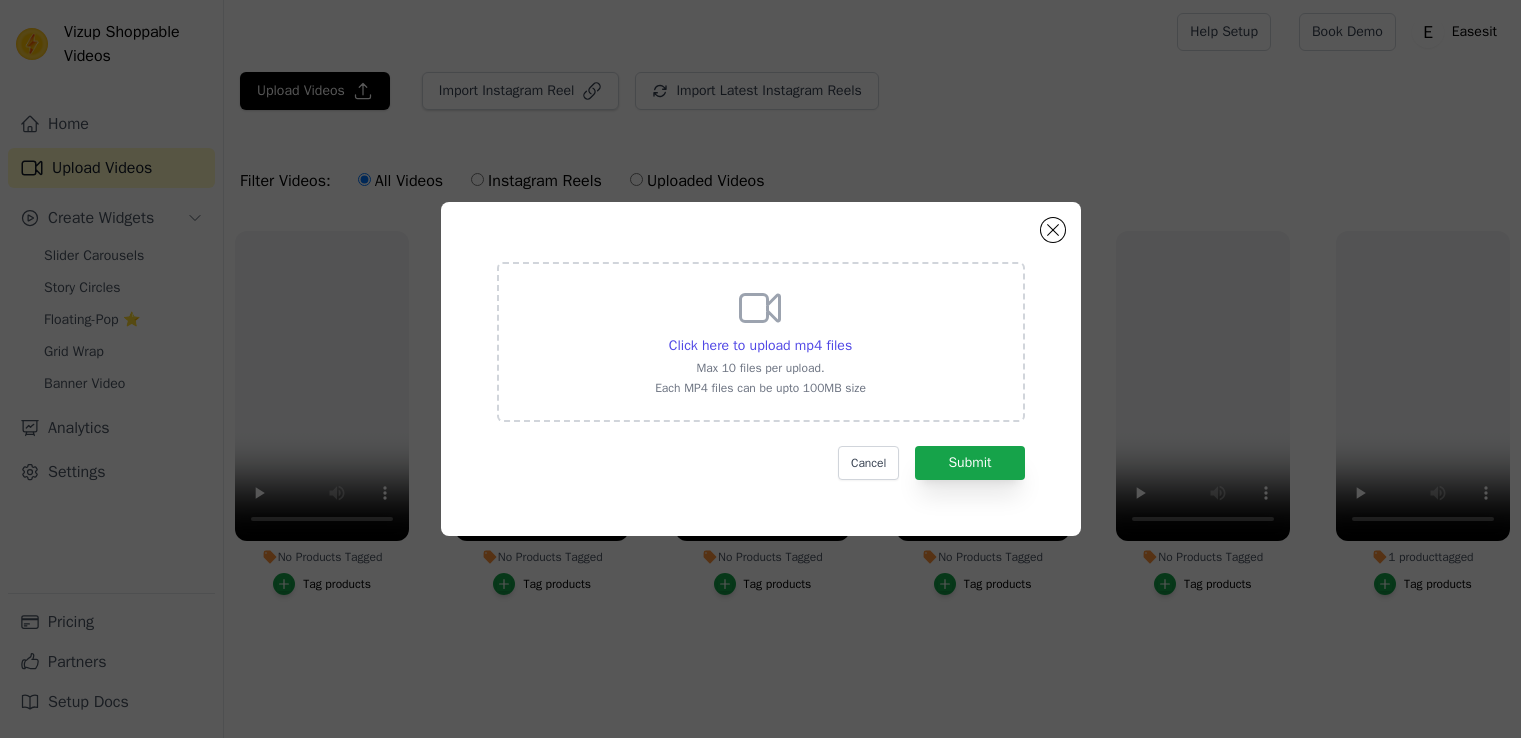 scroll, scrollTop: 0, scrollLeft: 0, axis: both 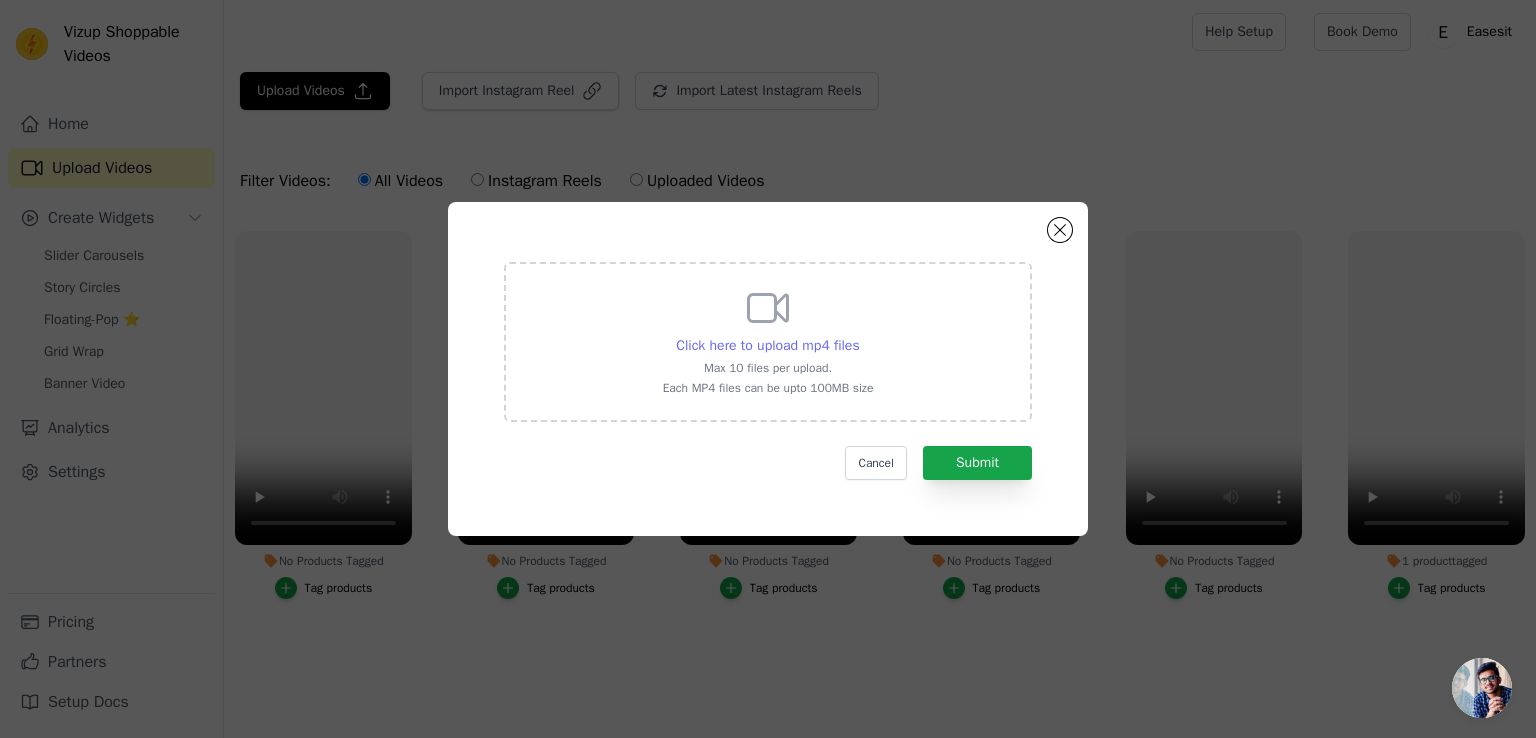 click on "Click here to upload mp4 files" at bounding box center [767, 345] 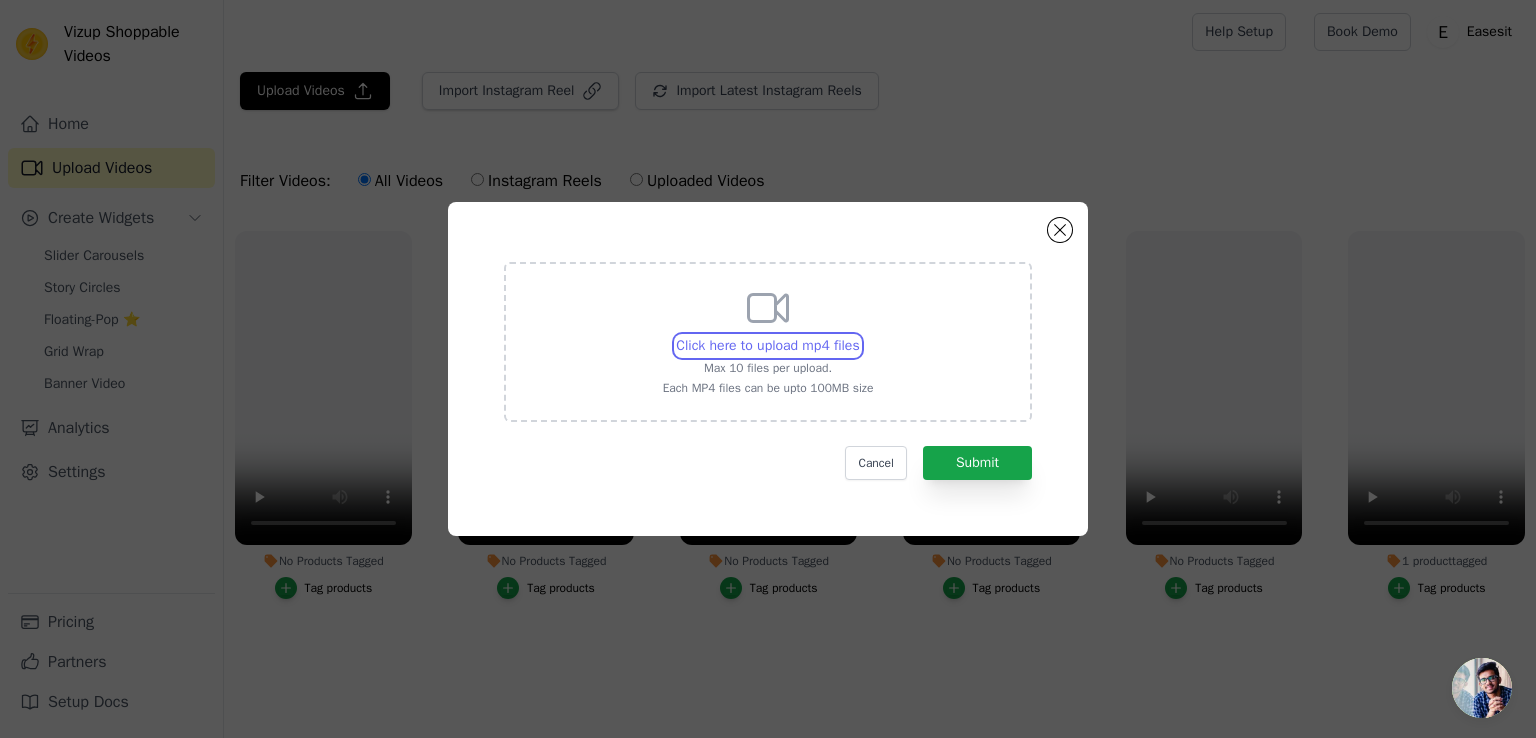 type on "C:\fakepath\a9b880a6-f537-11ef-95a9-d6362be64710_video.mp4" 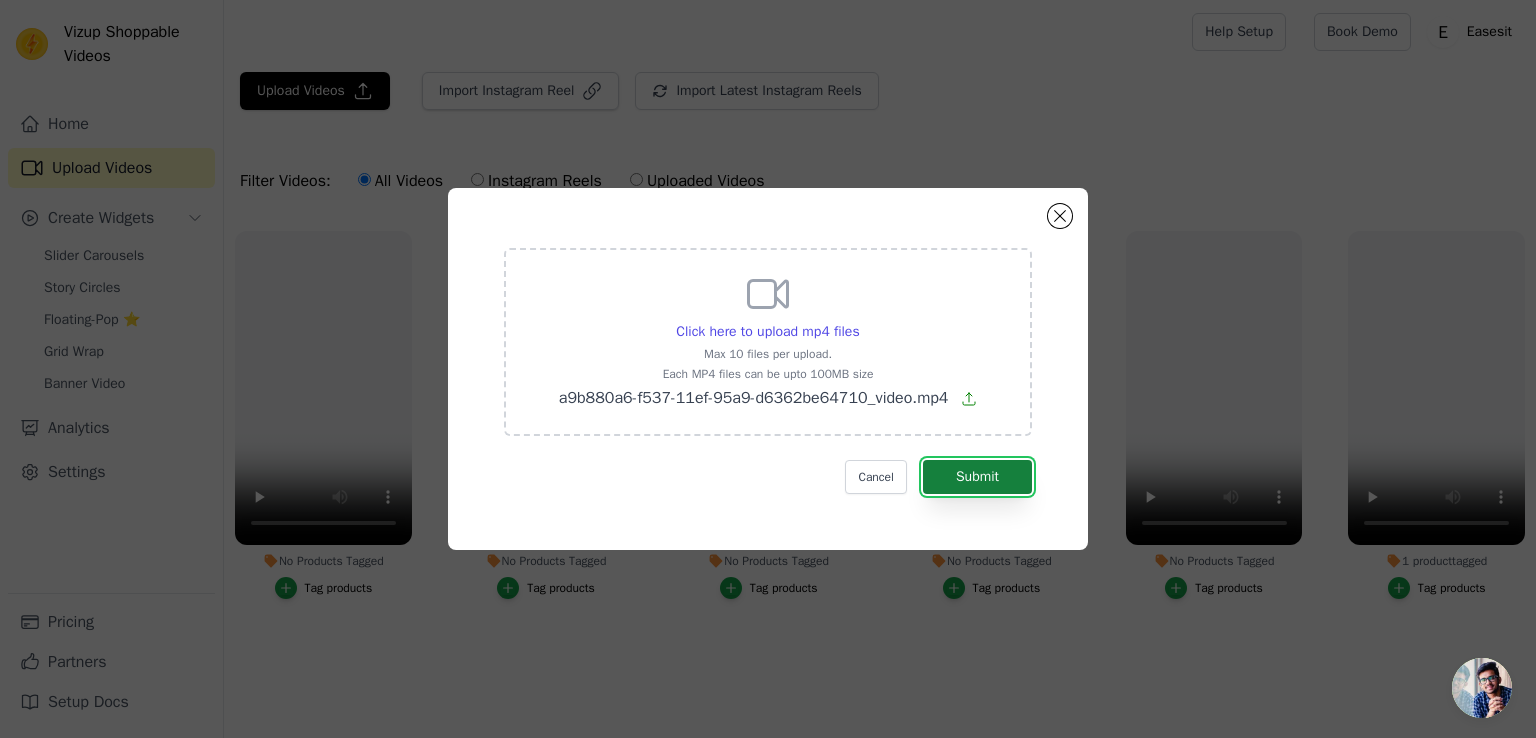 click on "Submit" at bounding box center [977, 477] 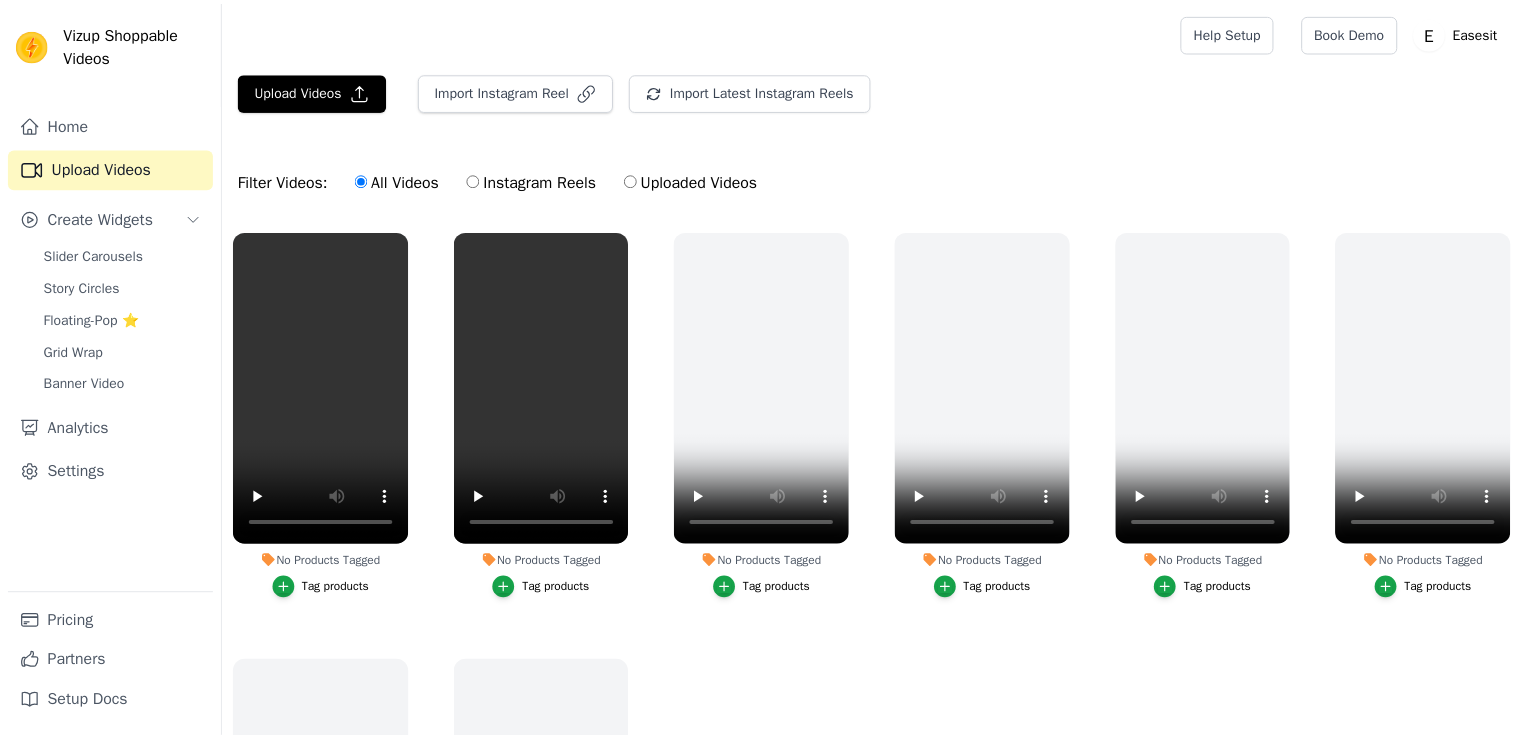 scroll, scrollTop: 0, scrollLeft: 0, axis: both 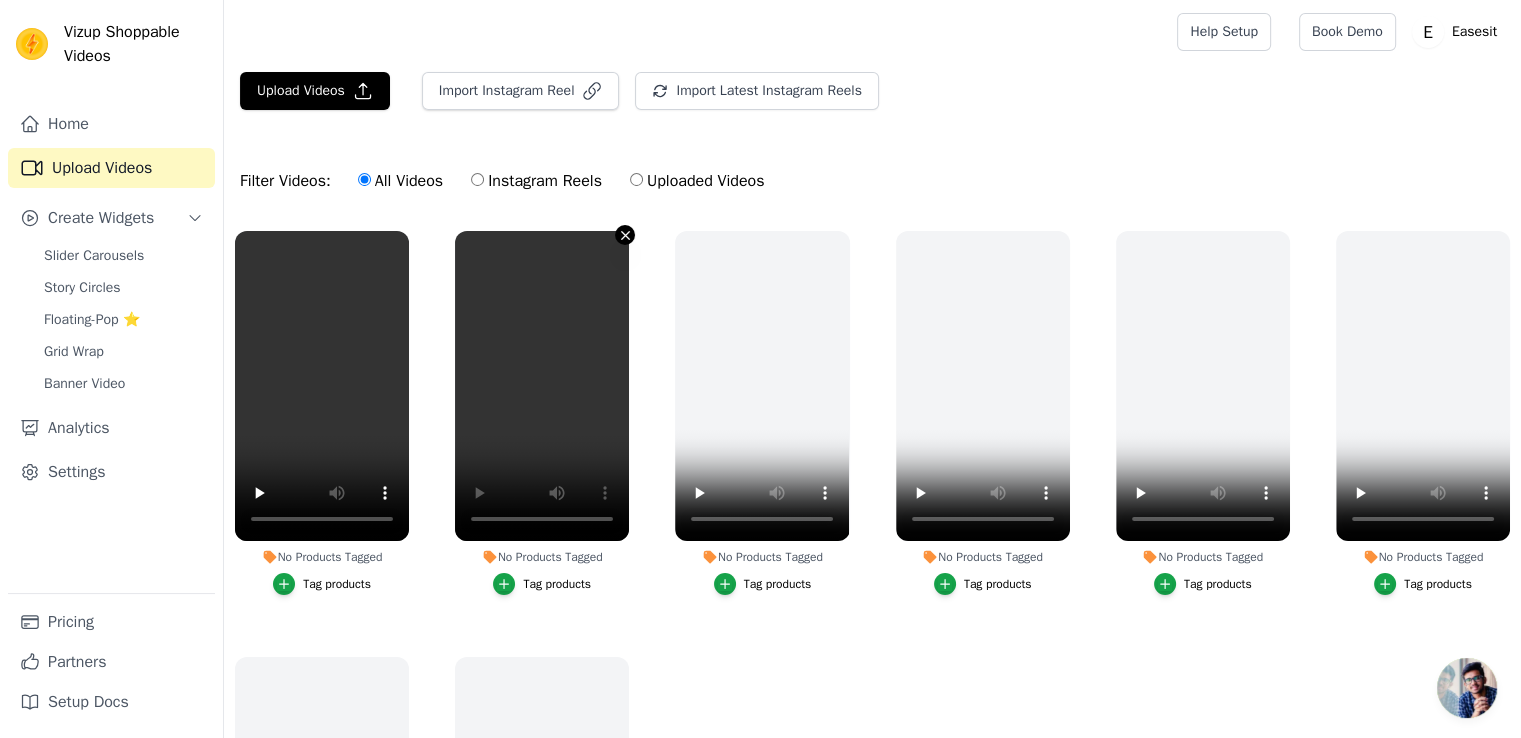 click 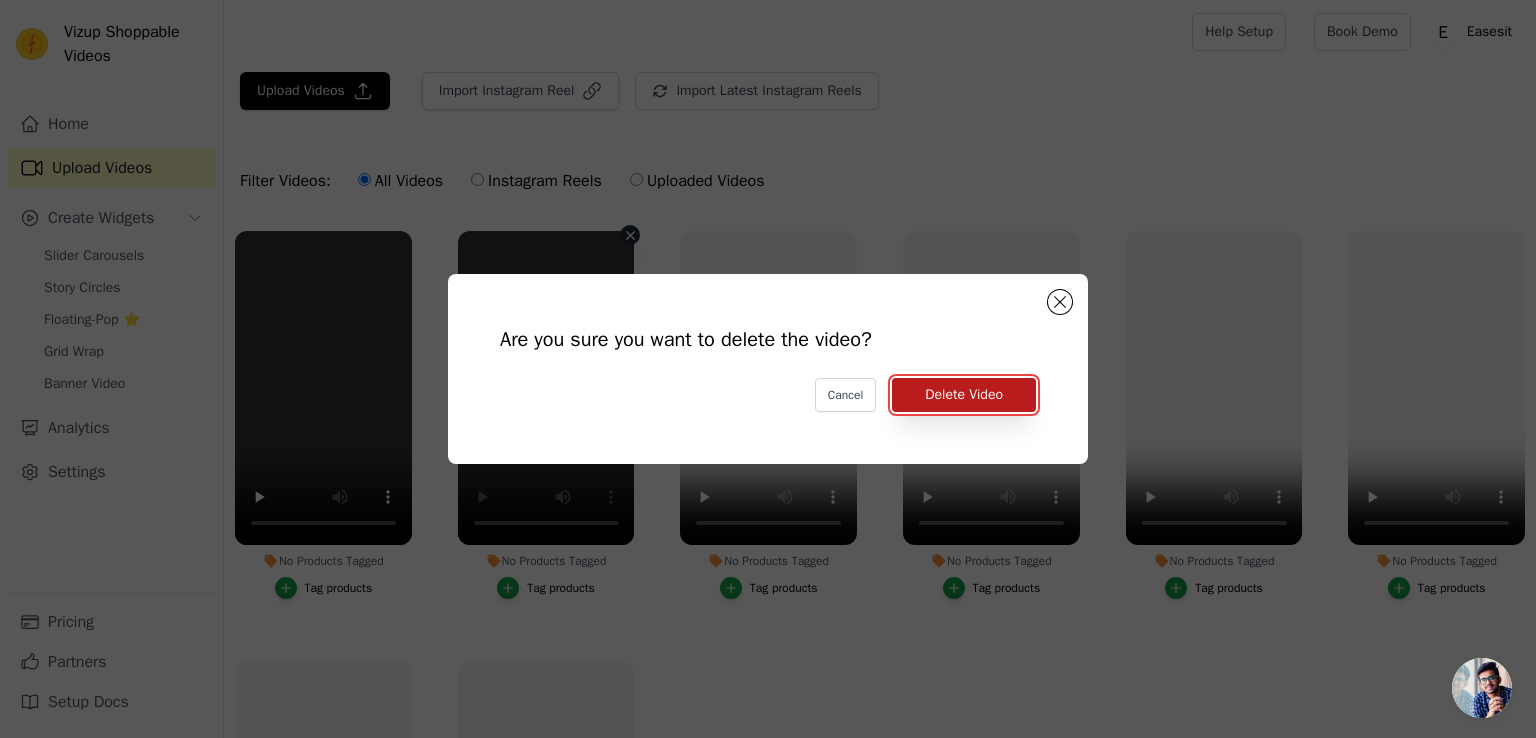 click on "Delete Video" at bounding box center (964, 395) 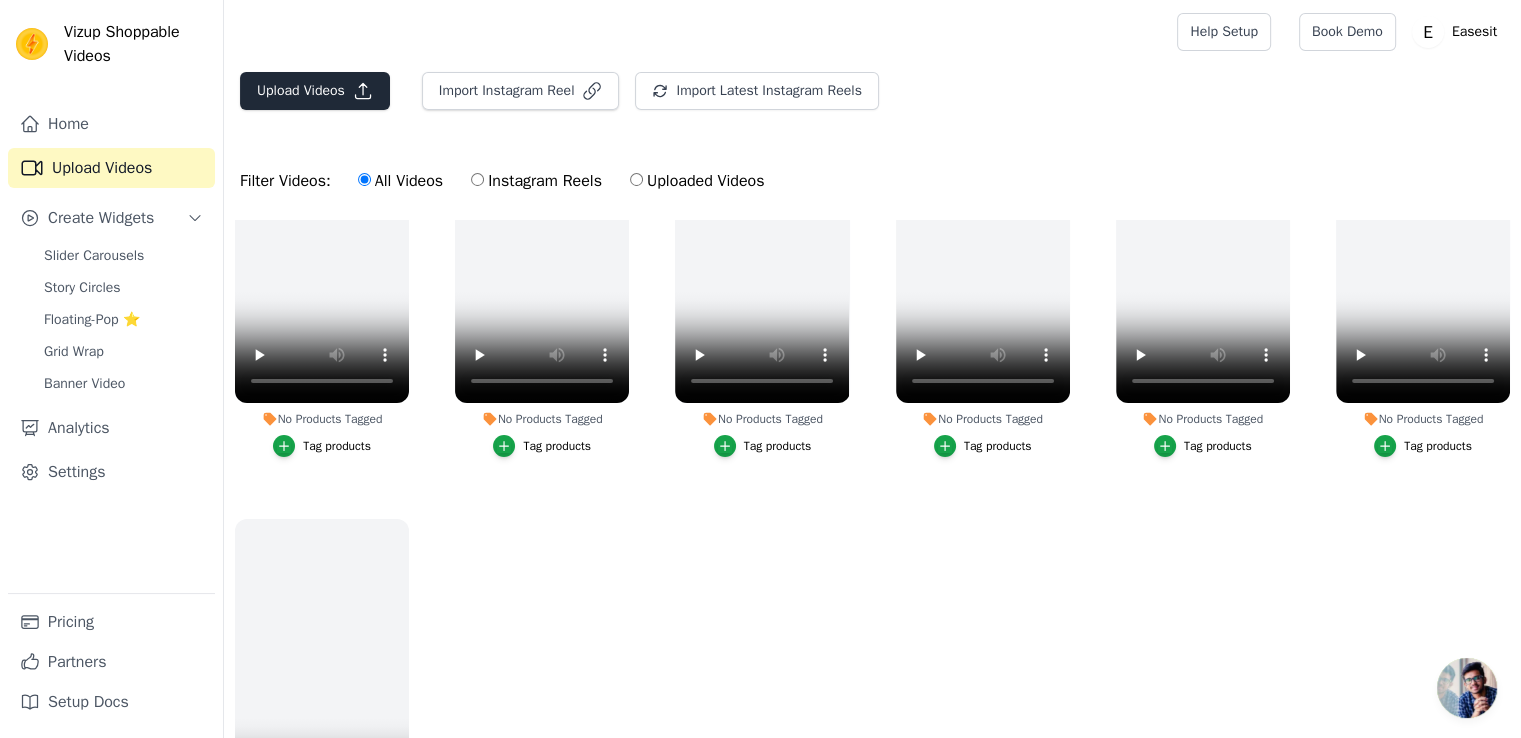 scroll, scrollTop: 0, scrollLeft: 0, axis: both 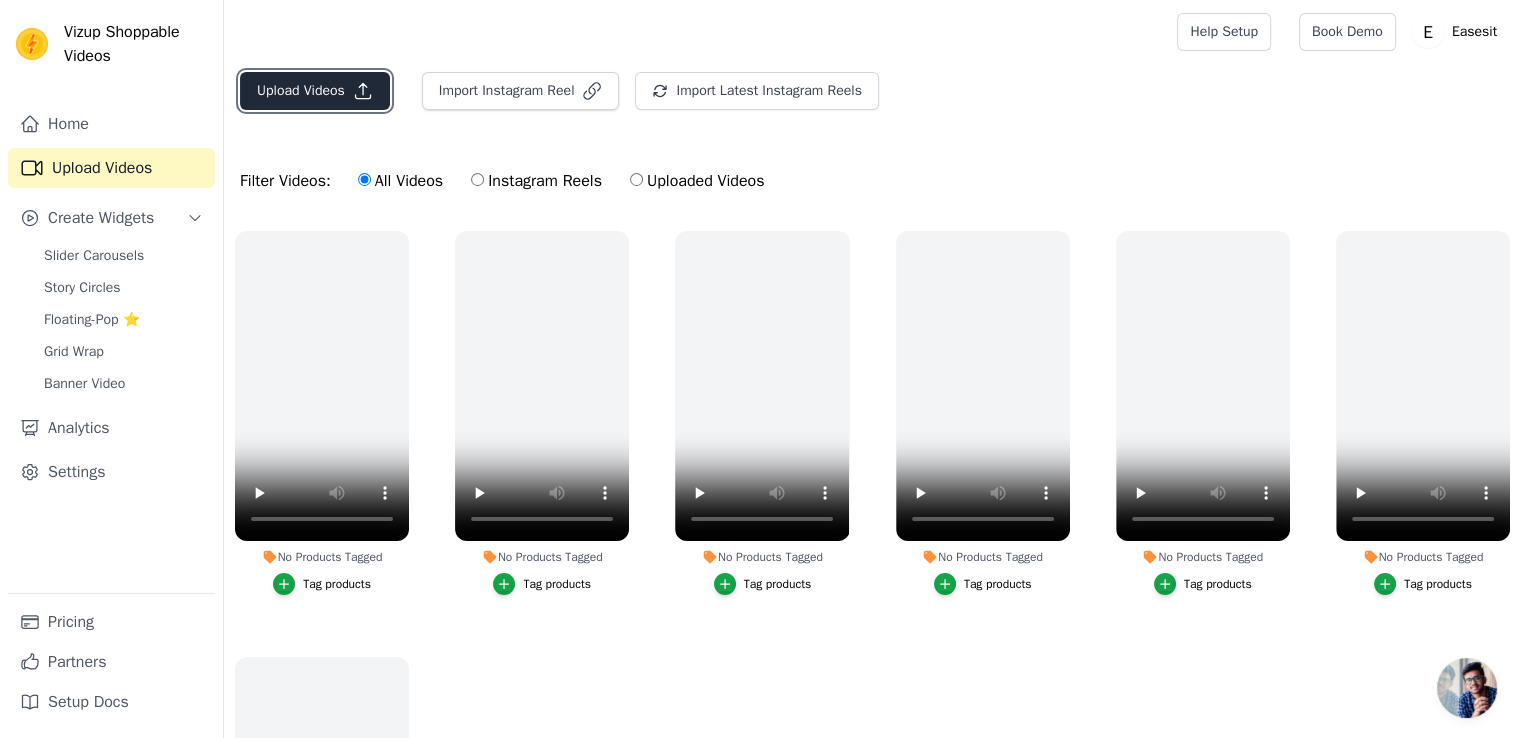 click on "Upload Videos" at bounding box center [315, 91] 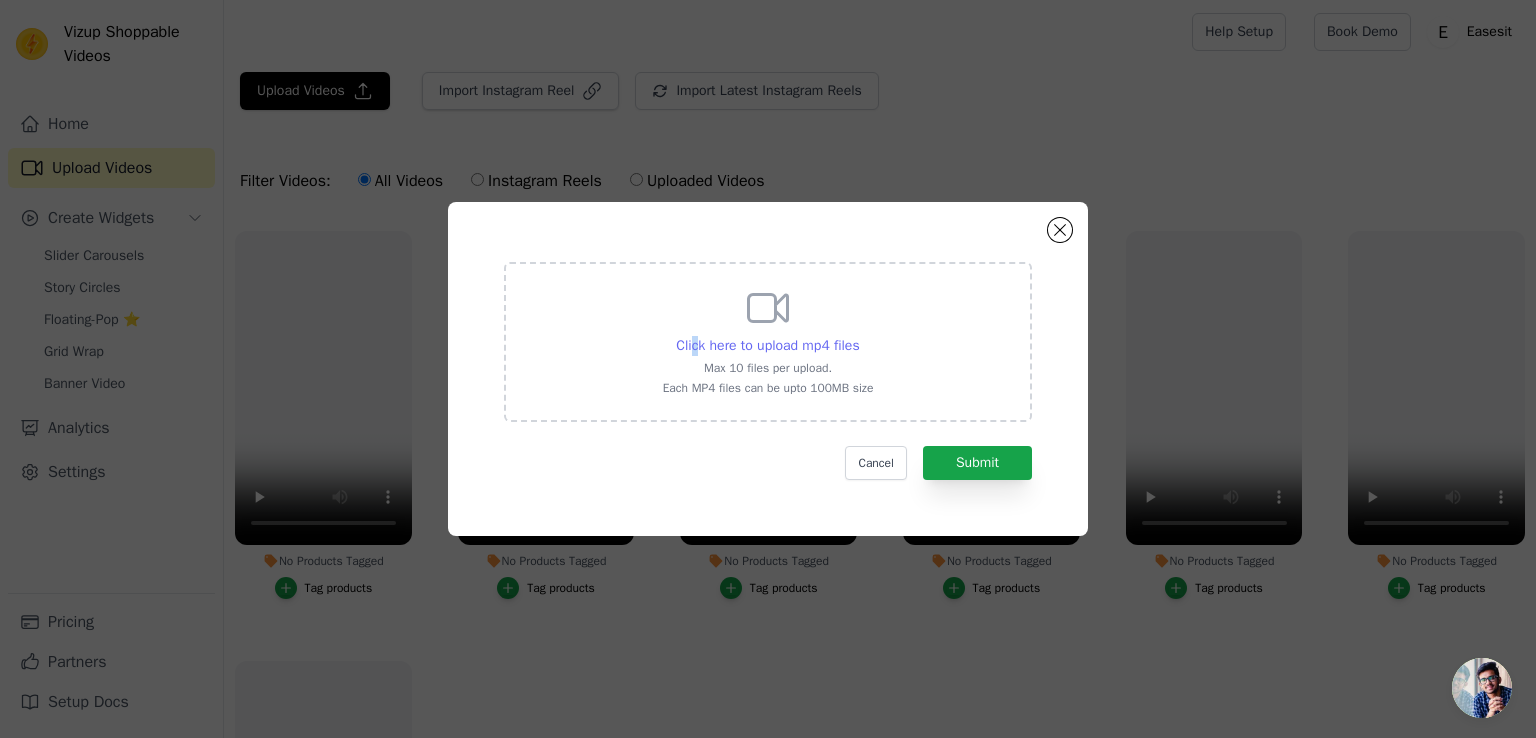 click on "Click here to upload mp4 files" at bounding box center (767, 345) 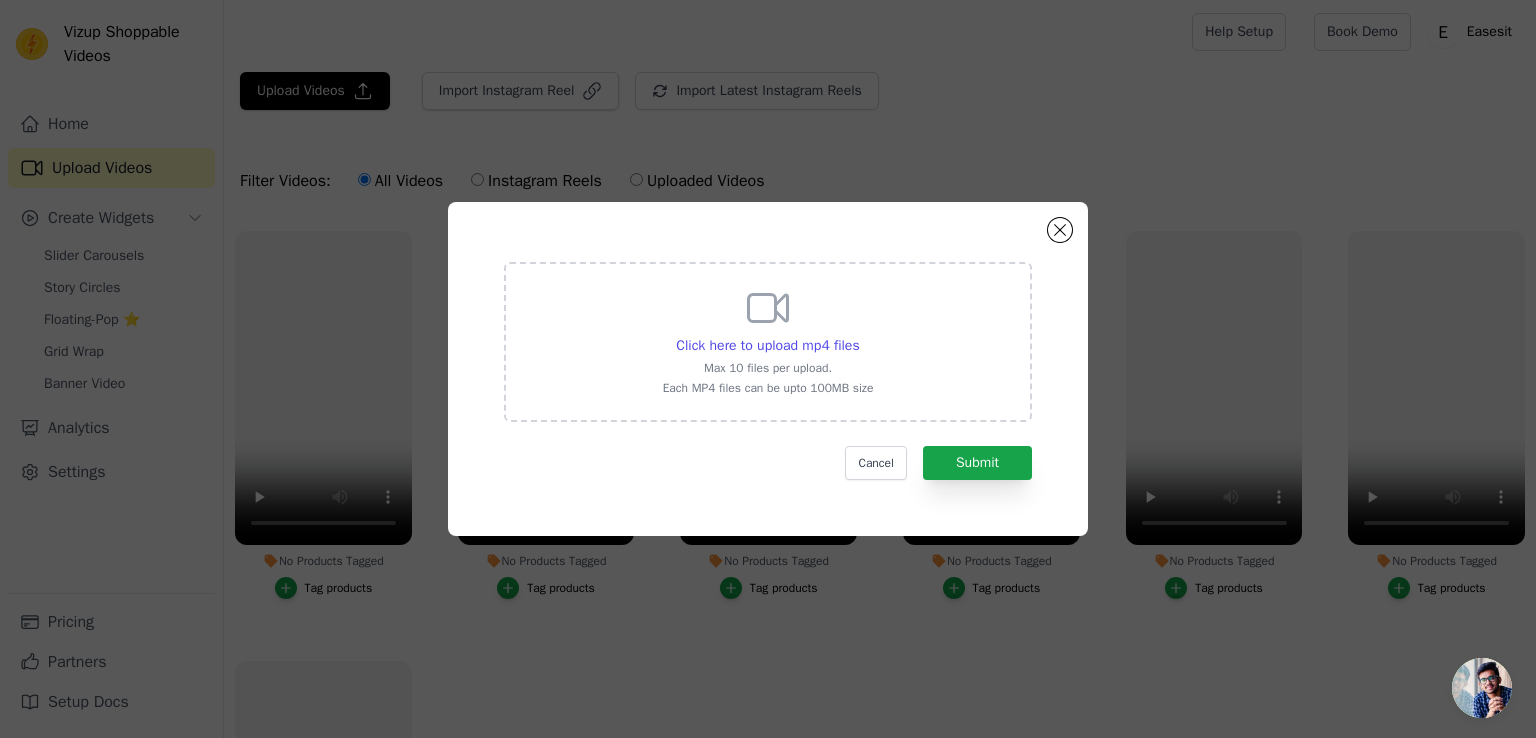 click on "Click here to upload mp4 files     Max 10 files per upload.   Each MP4 files can be upto 100MB size" at bounding box center (768, 340) 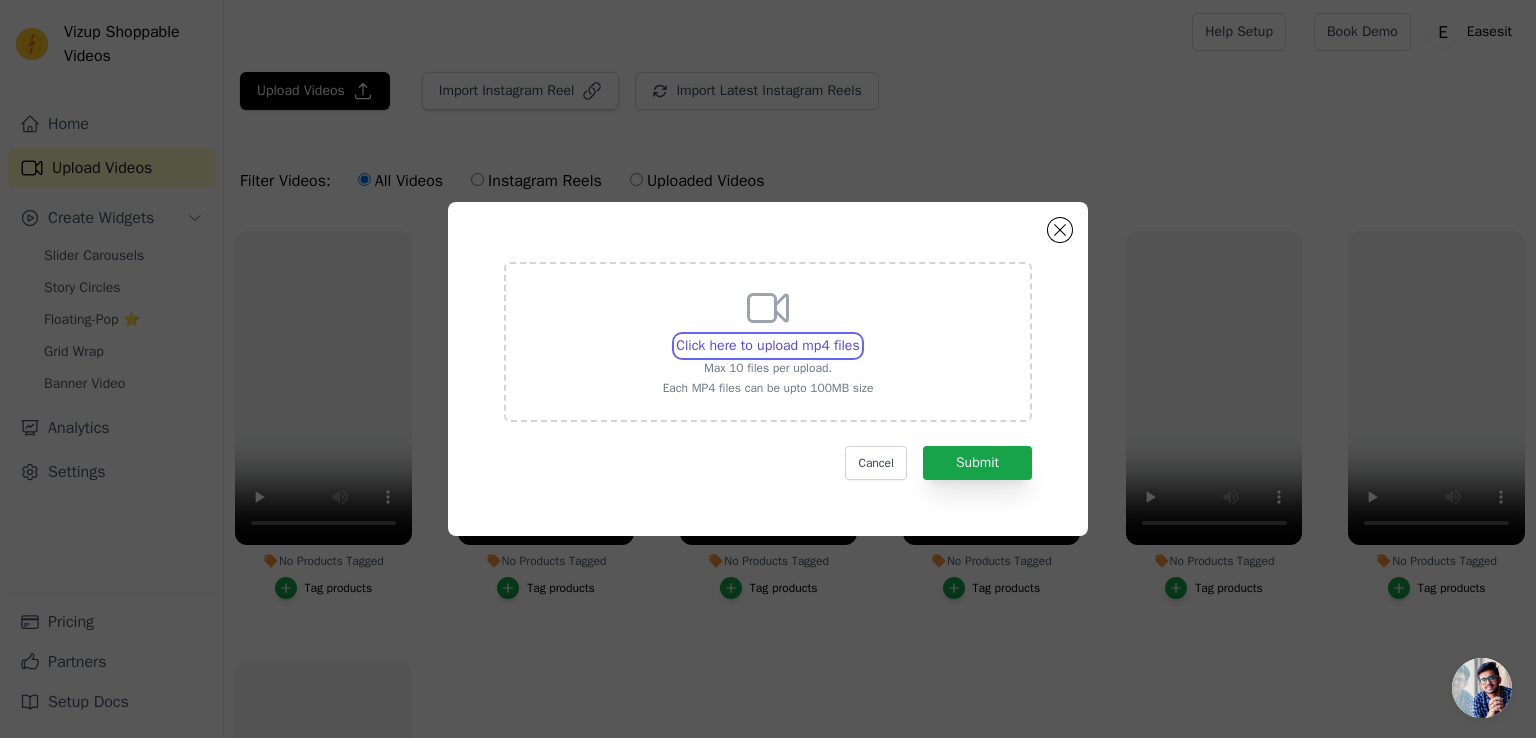 type on "C:\fakepath\98259e42-f537-11ef-95a9-d6362be64710_video.mp4" 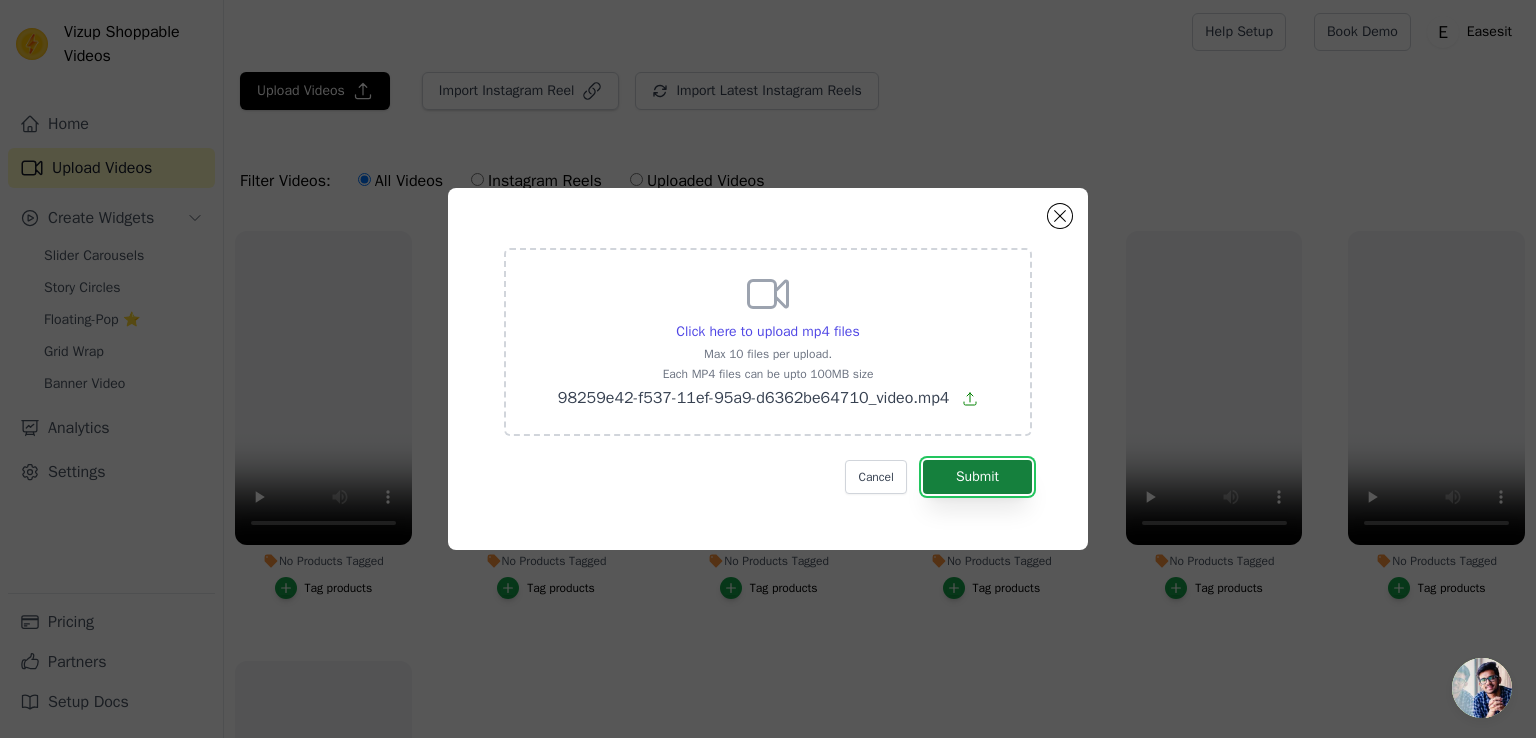 click on "Submit" at bounding box center (977, 477) 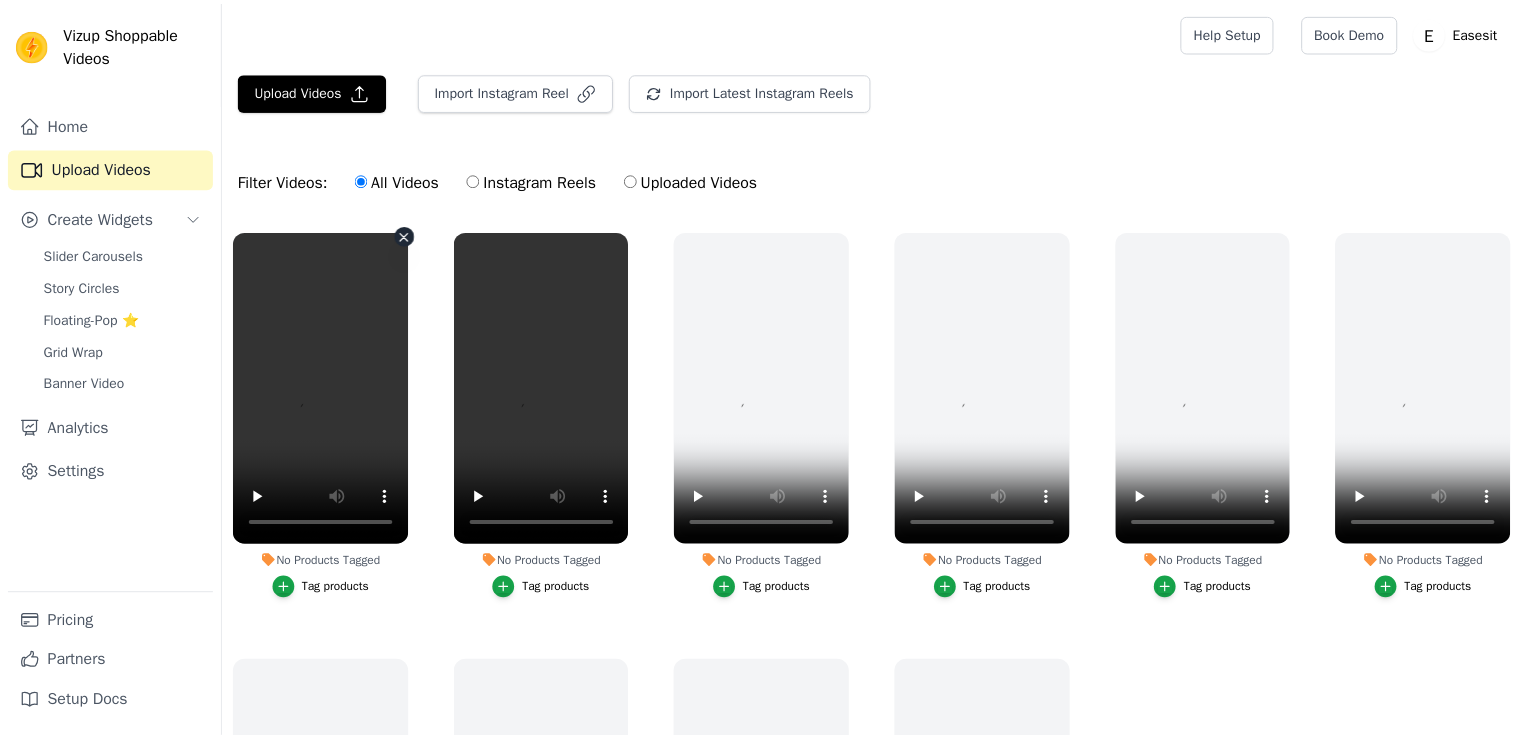 scroll, scrollTop: 0, scrollLeft: 0, axis: both 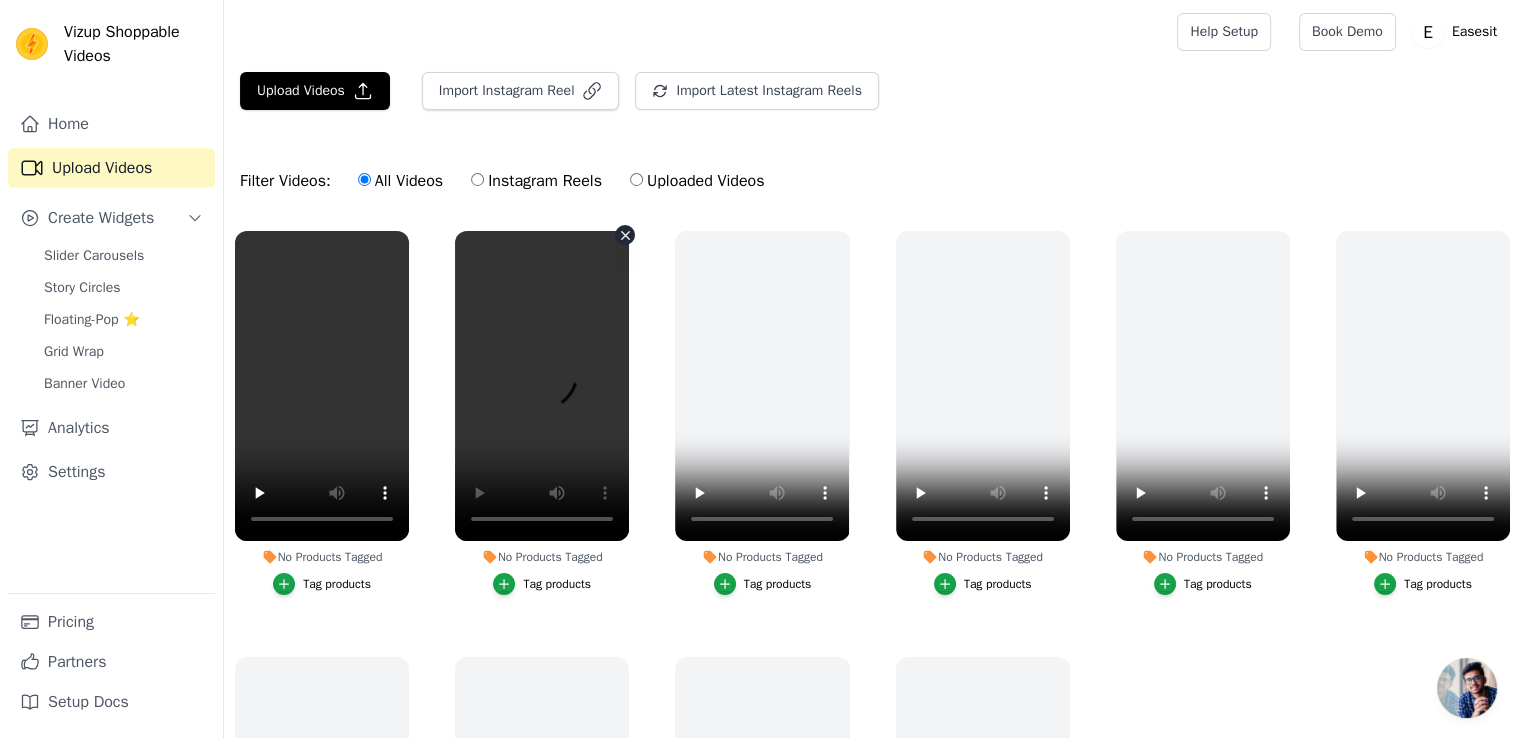 click 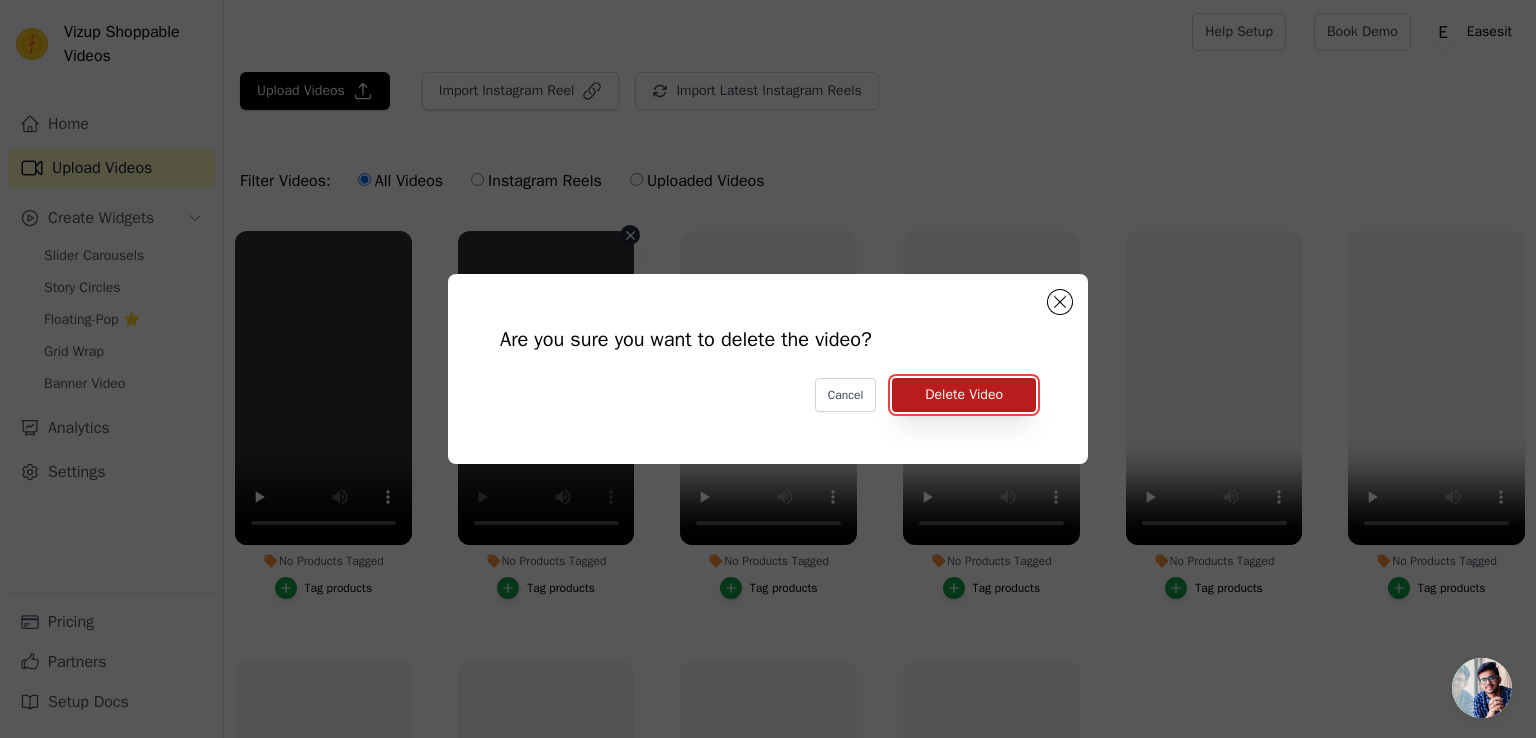 click on "Delete Video" at bounding box center [964, 395] 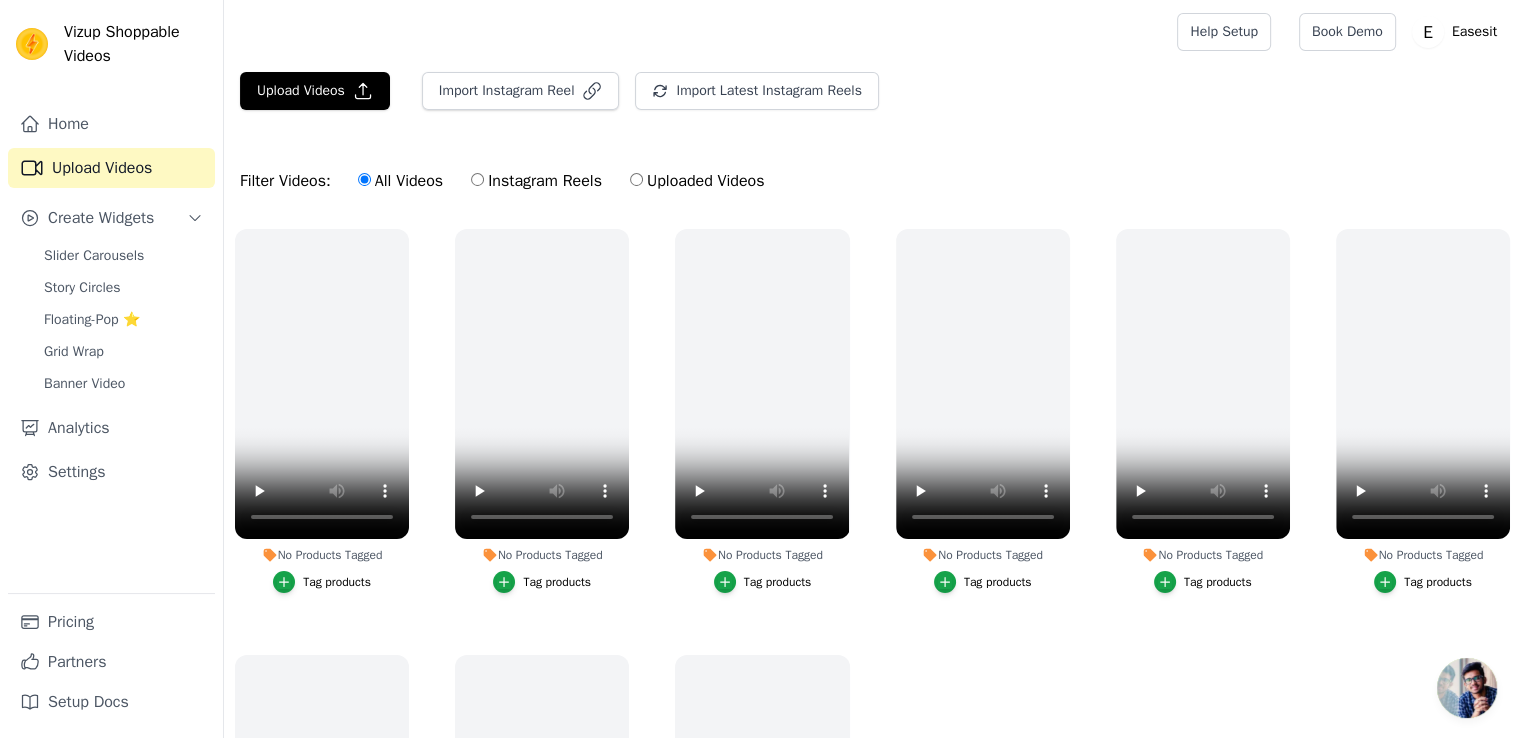 scroll, scrollTop: 0, scrollLeft: 0, axis: both 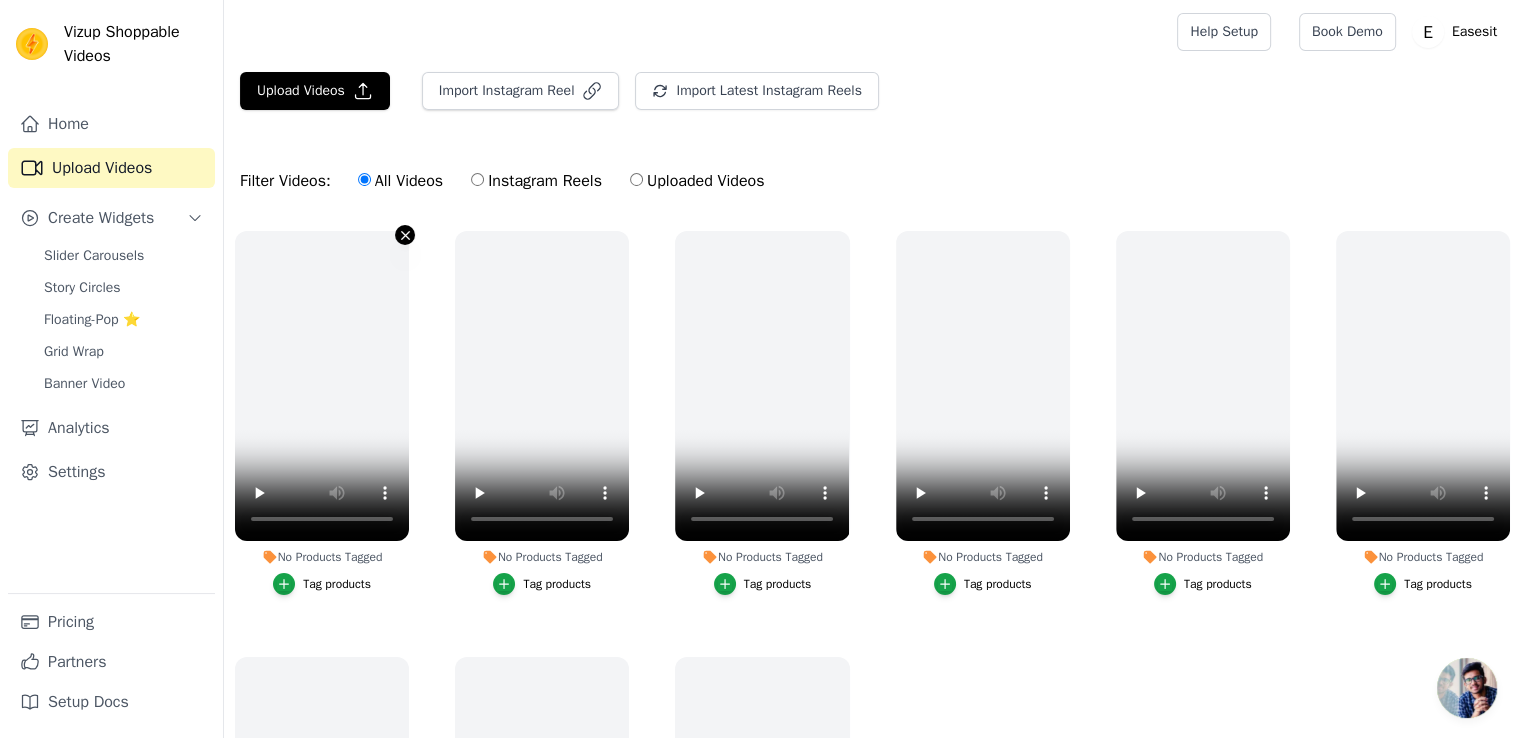 click on "No Products Tagged       Tag products" at bounding box center (405, 235) 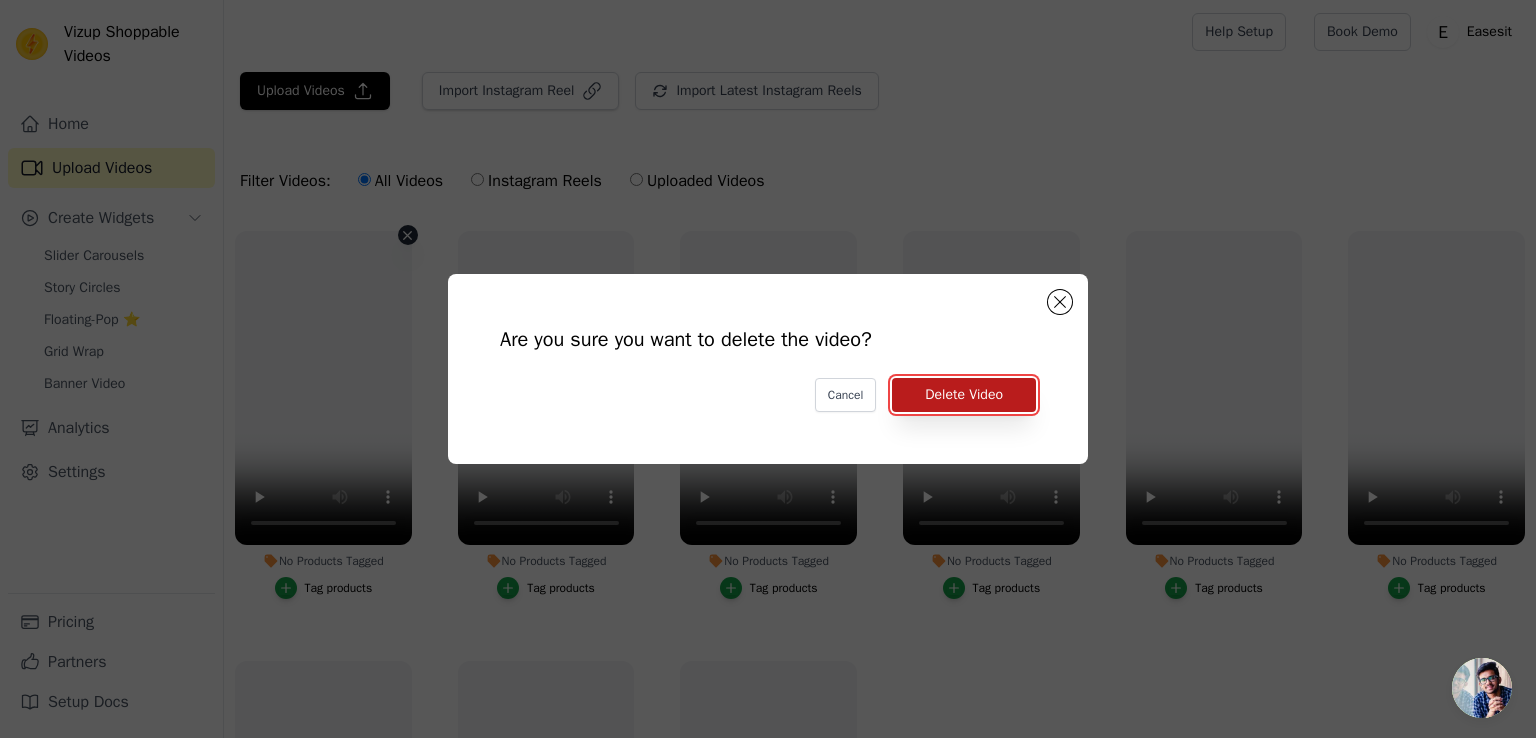click on "Delete Video" at bounding box center (964, 395) 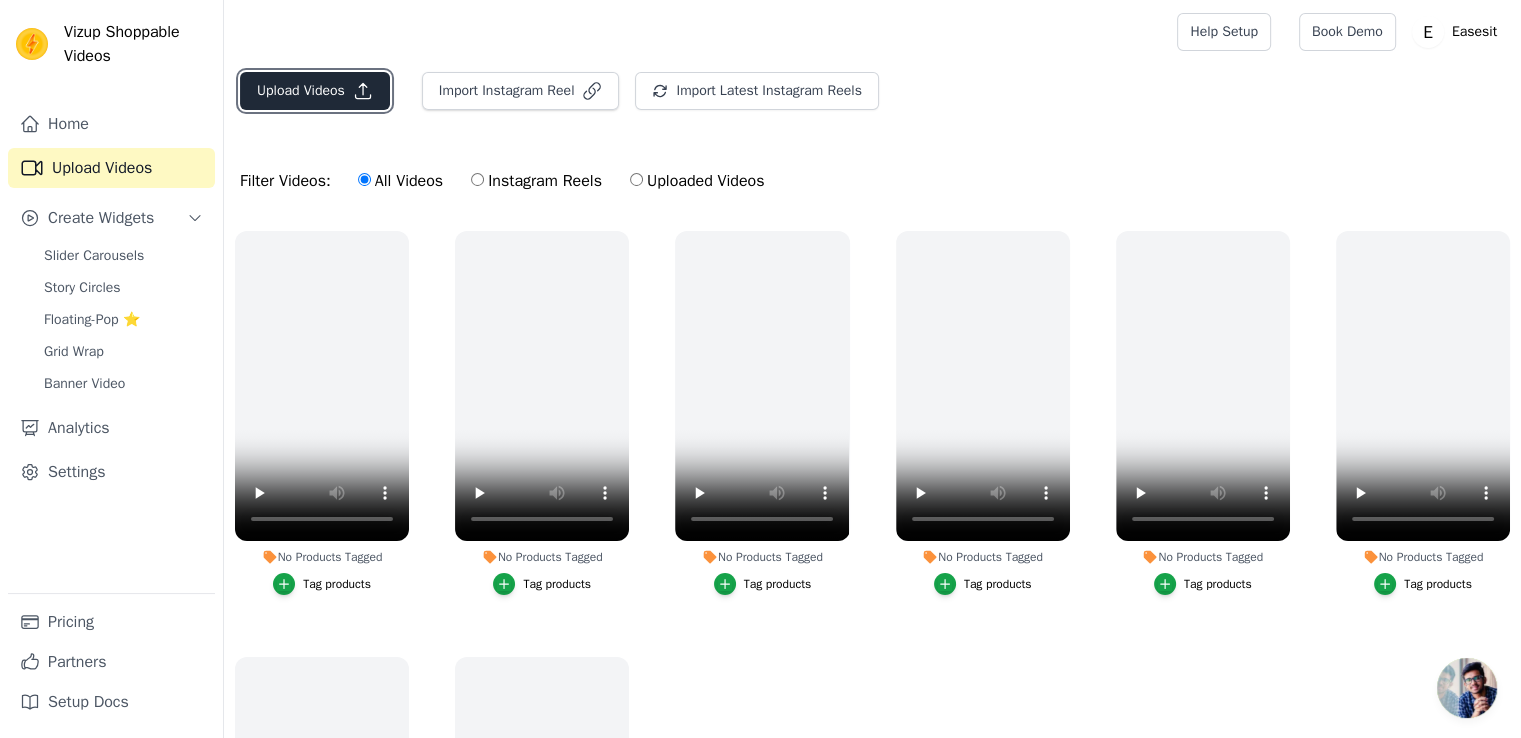 click on "Upload Videos" at bounding box center [315, 91] 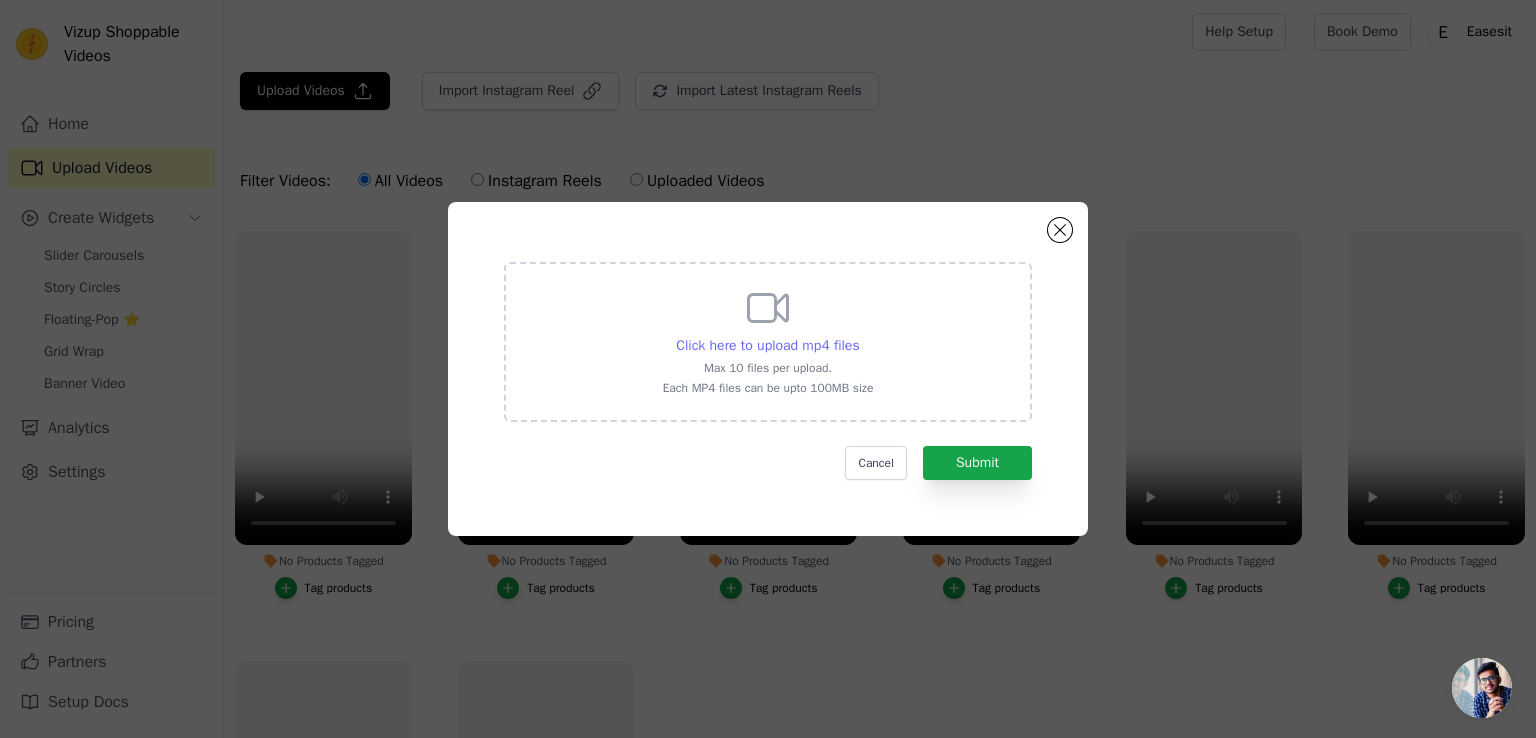 click on "Click here to upload mp4 files" at bounding box center (767, 345) 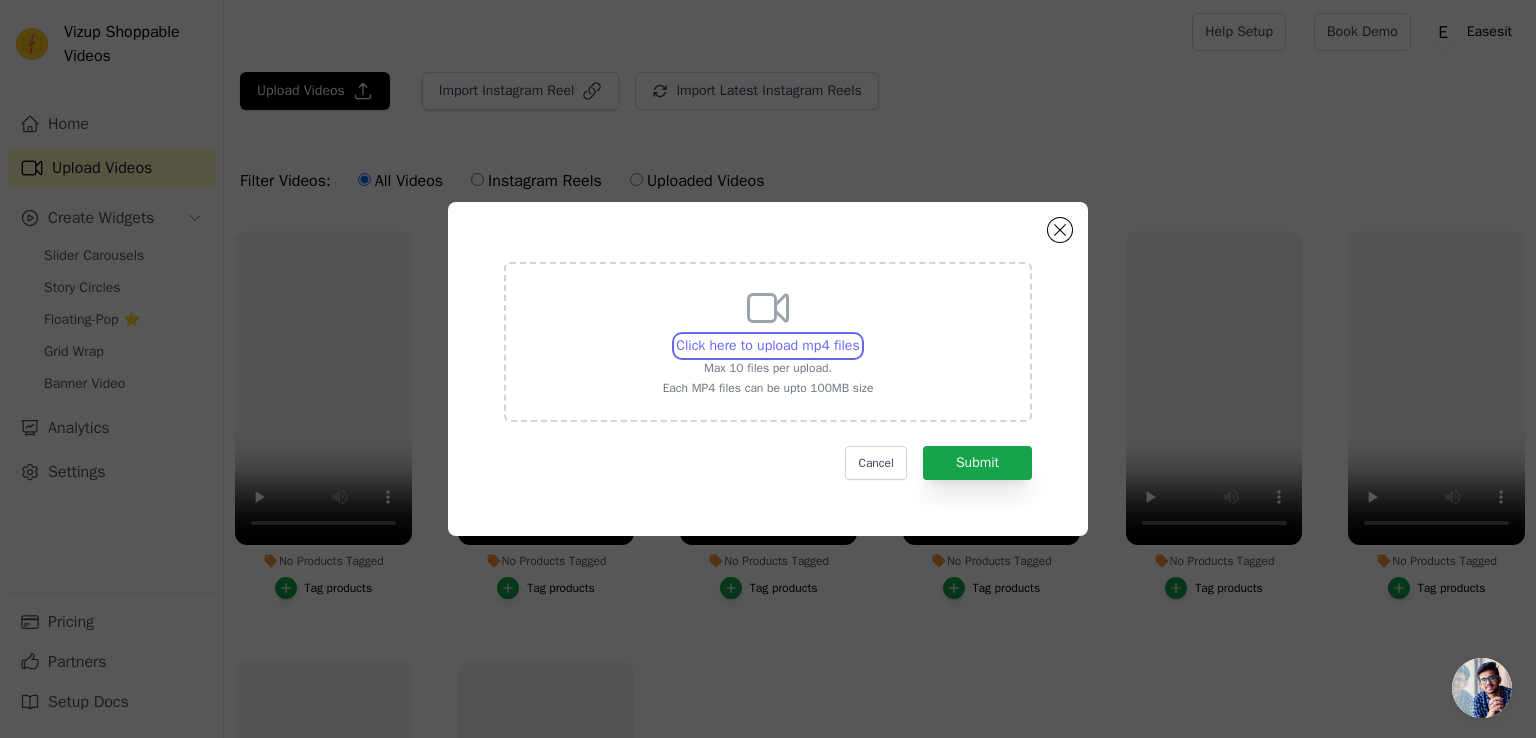 type on "C:\fakepath\AQOGD8h6Ng7zbwHfBcd7wQSNIKLjwwMOX4eD6HwXVI94NaBXMTcE4zJrc1w5HxKaIUK81CLAHno3an4piVj8ixYP.mp4" 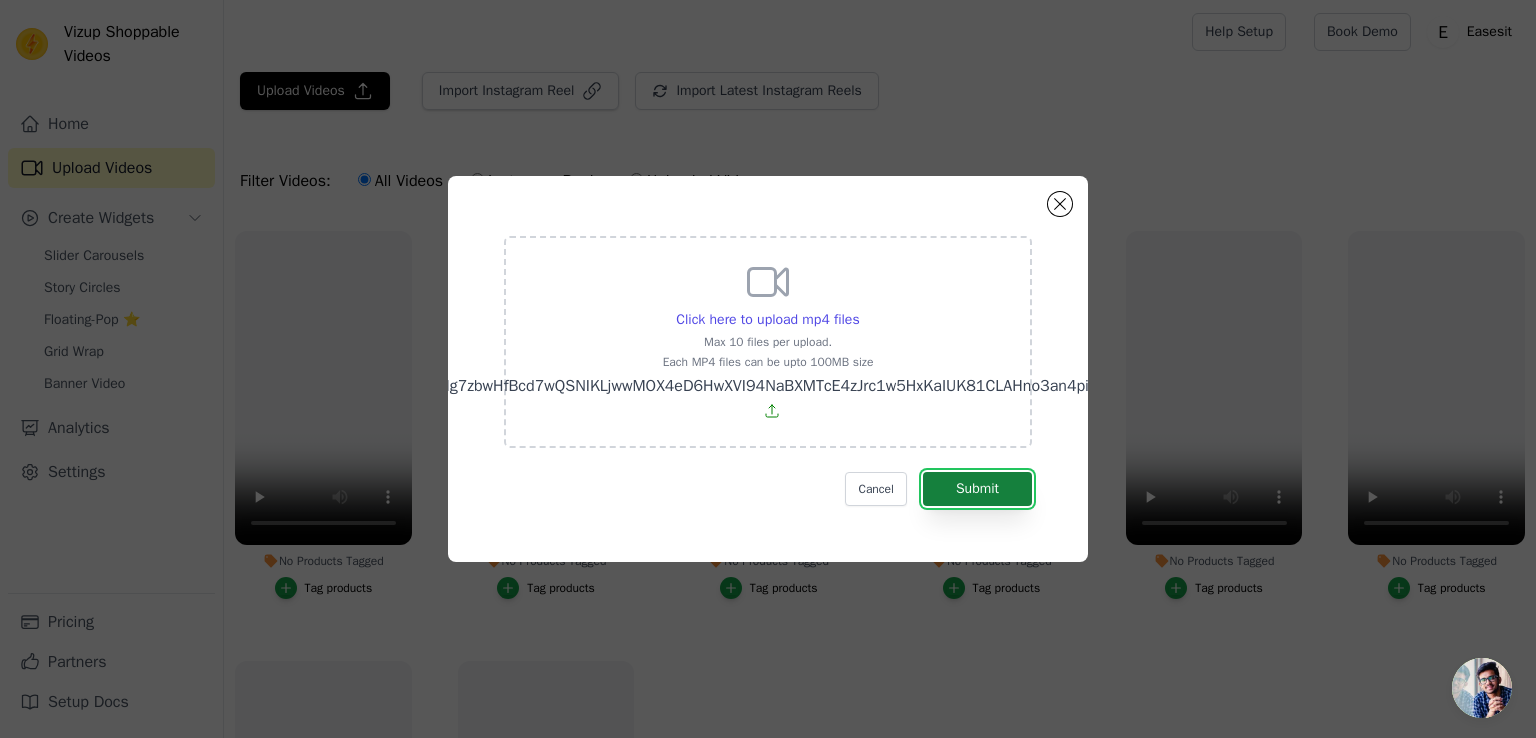 click on "Submit" at bounding box center [977, 489] 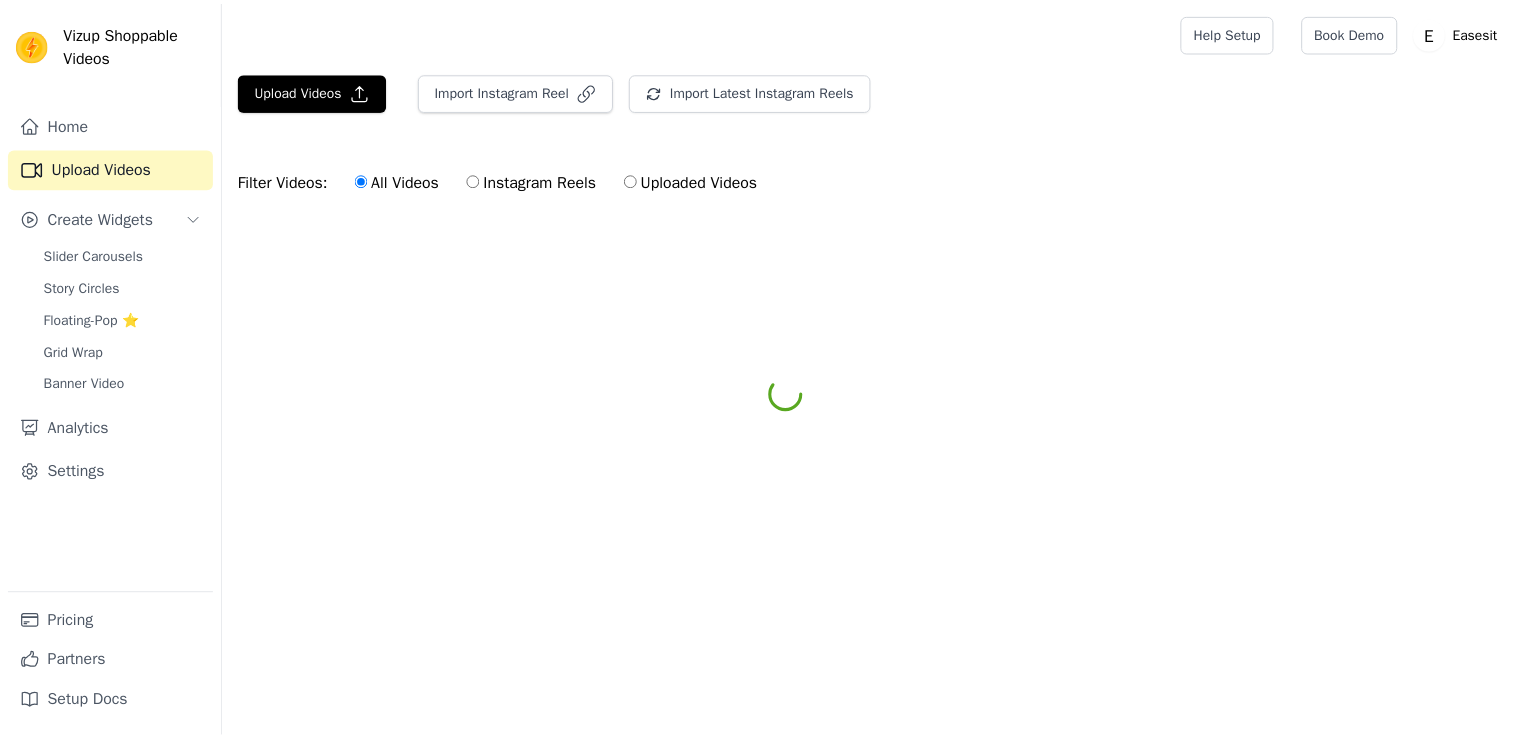 scroll, scrollTop: 0, scrollLeft: 0, axis: both 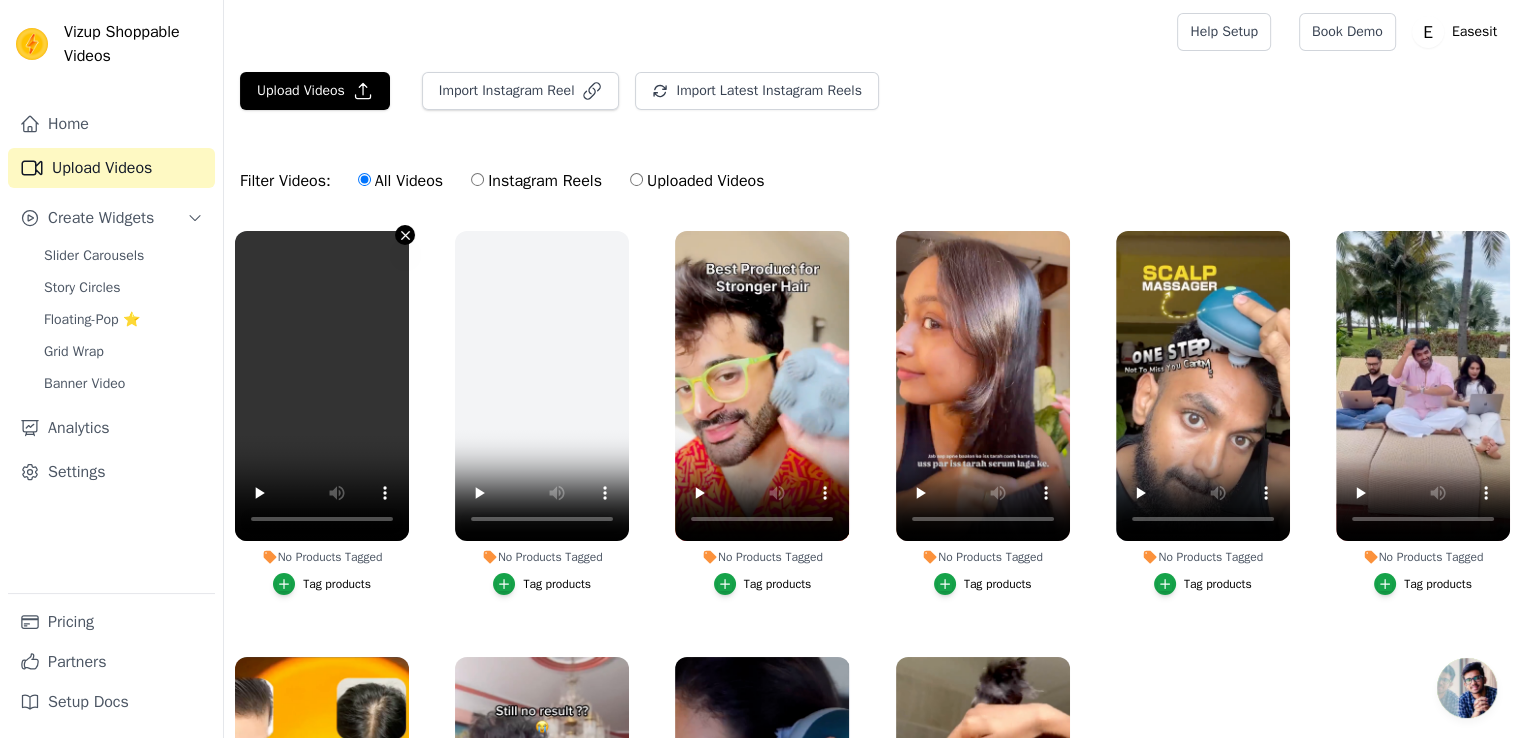 click 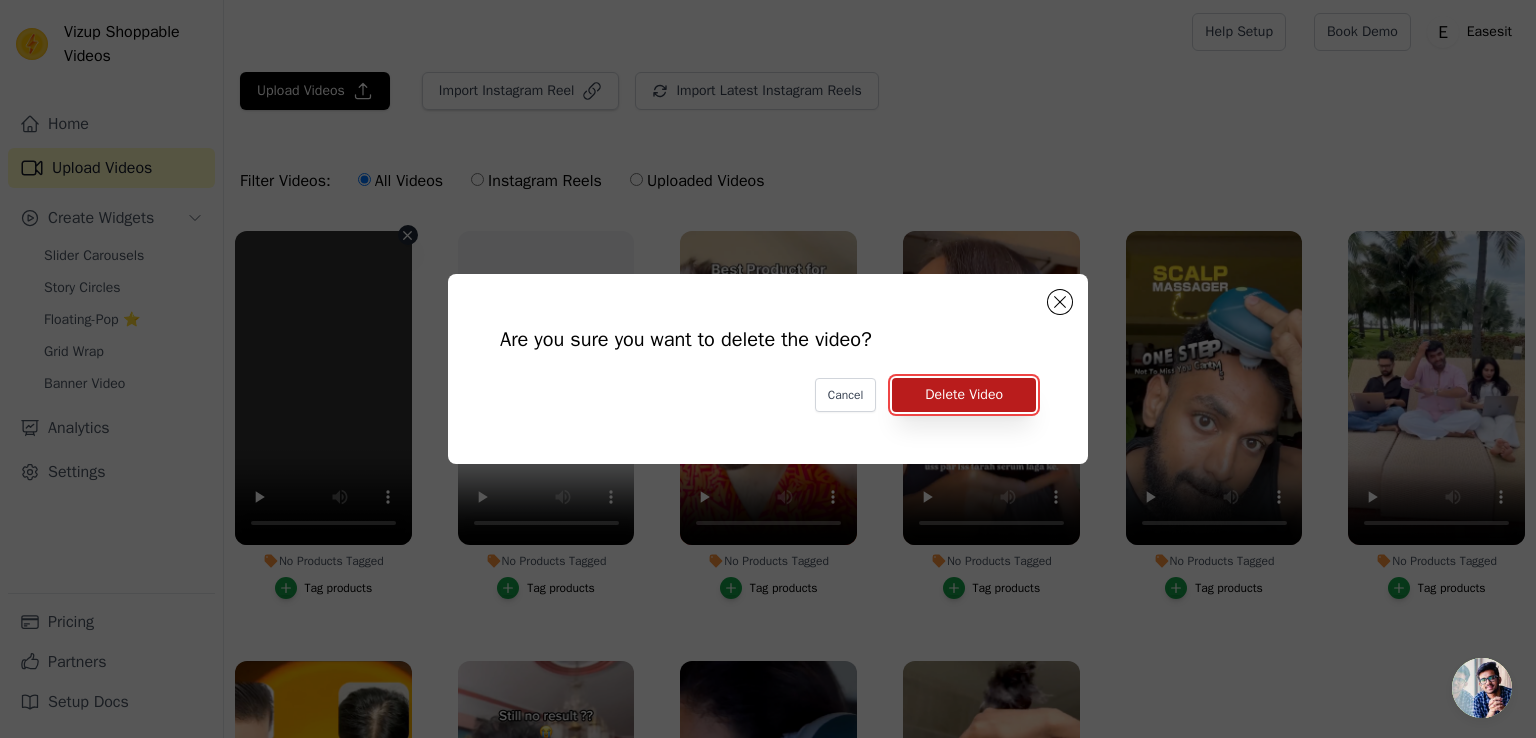 click on "Delete Video" at bounding box center (964, 395) 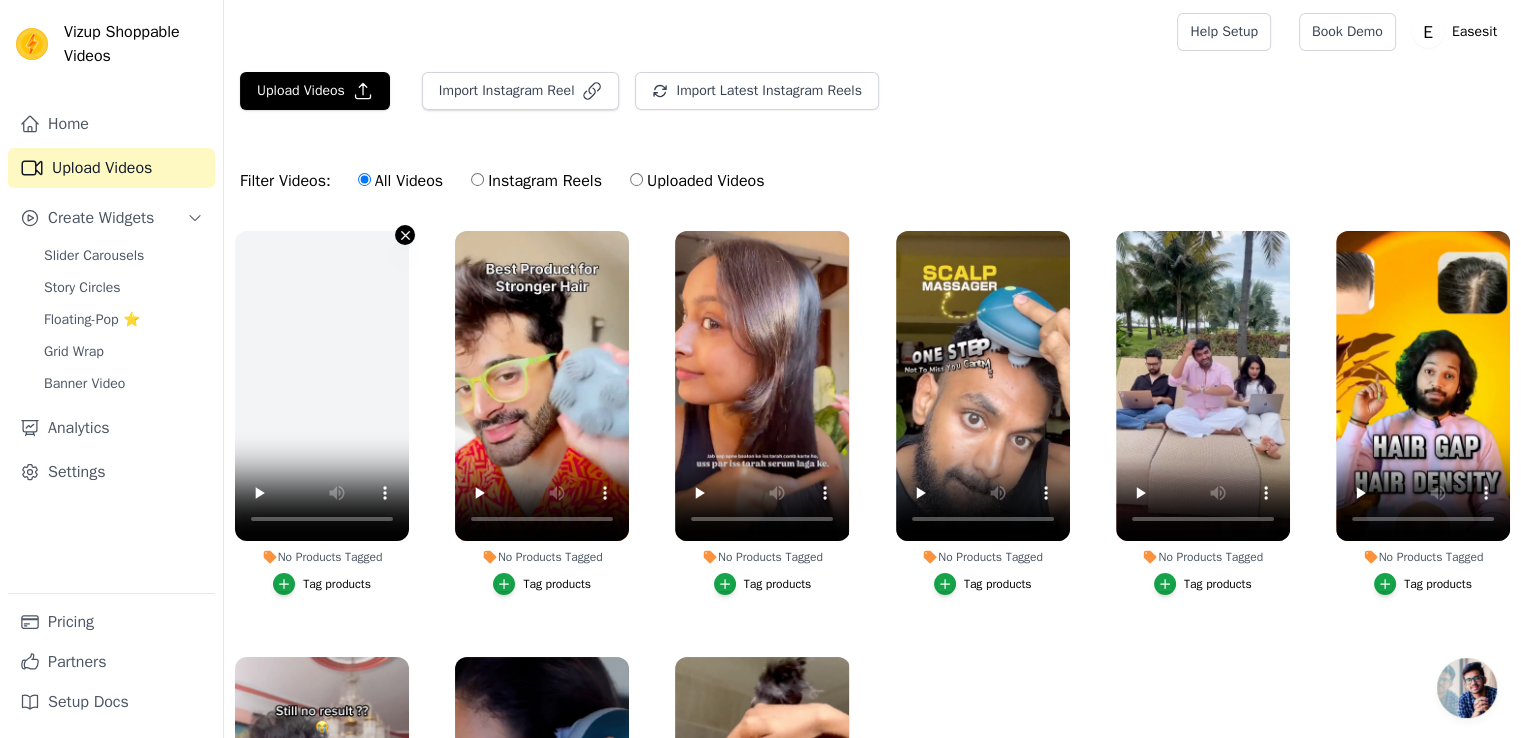 click 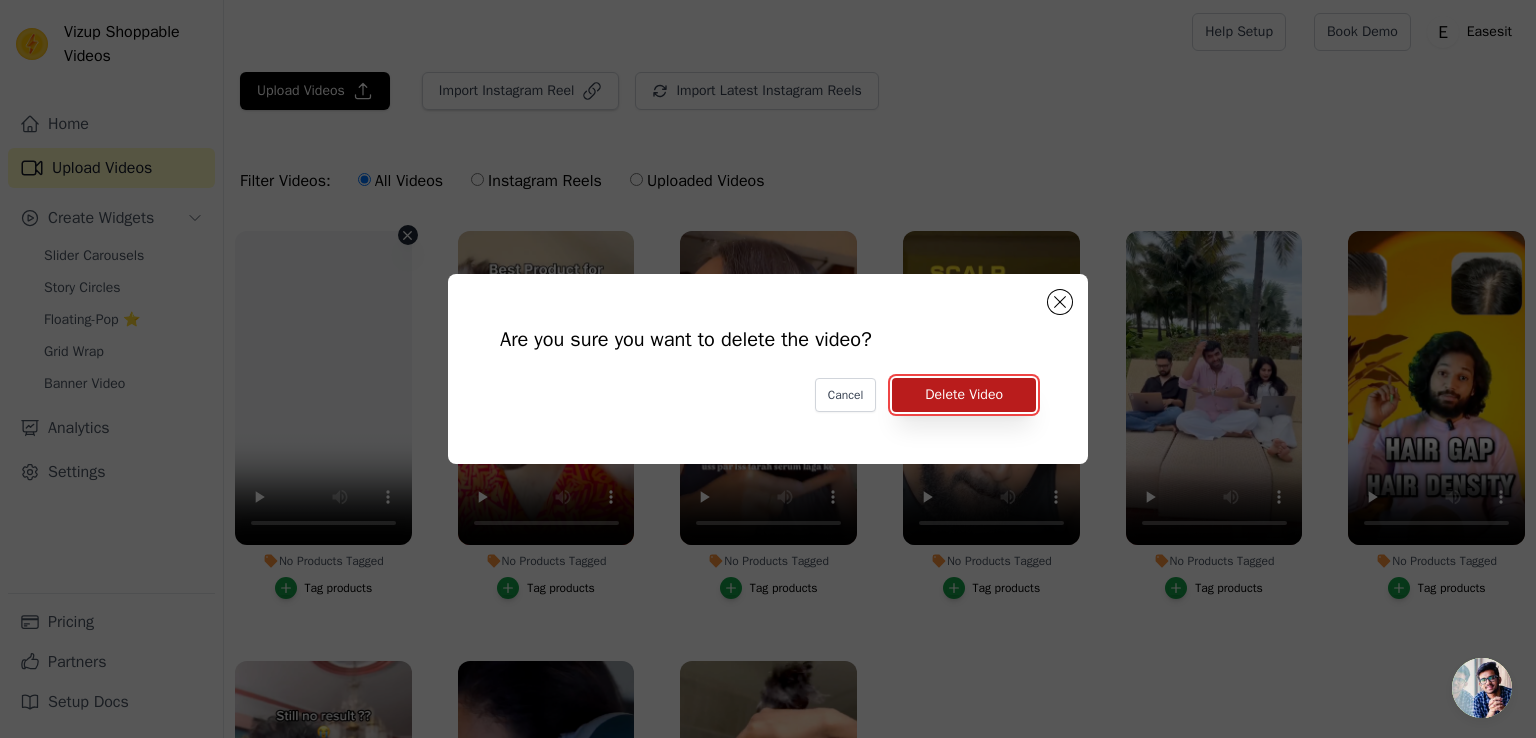 click on "Delete Video" at bounding box center (964, 395) 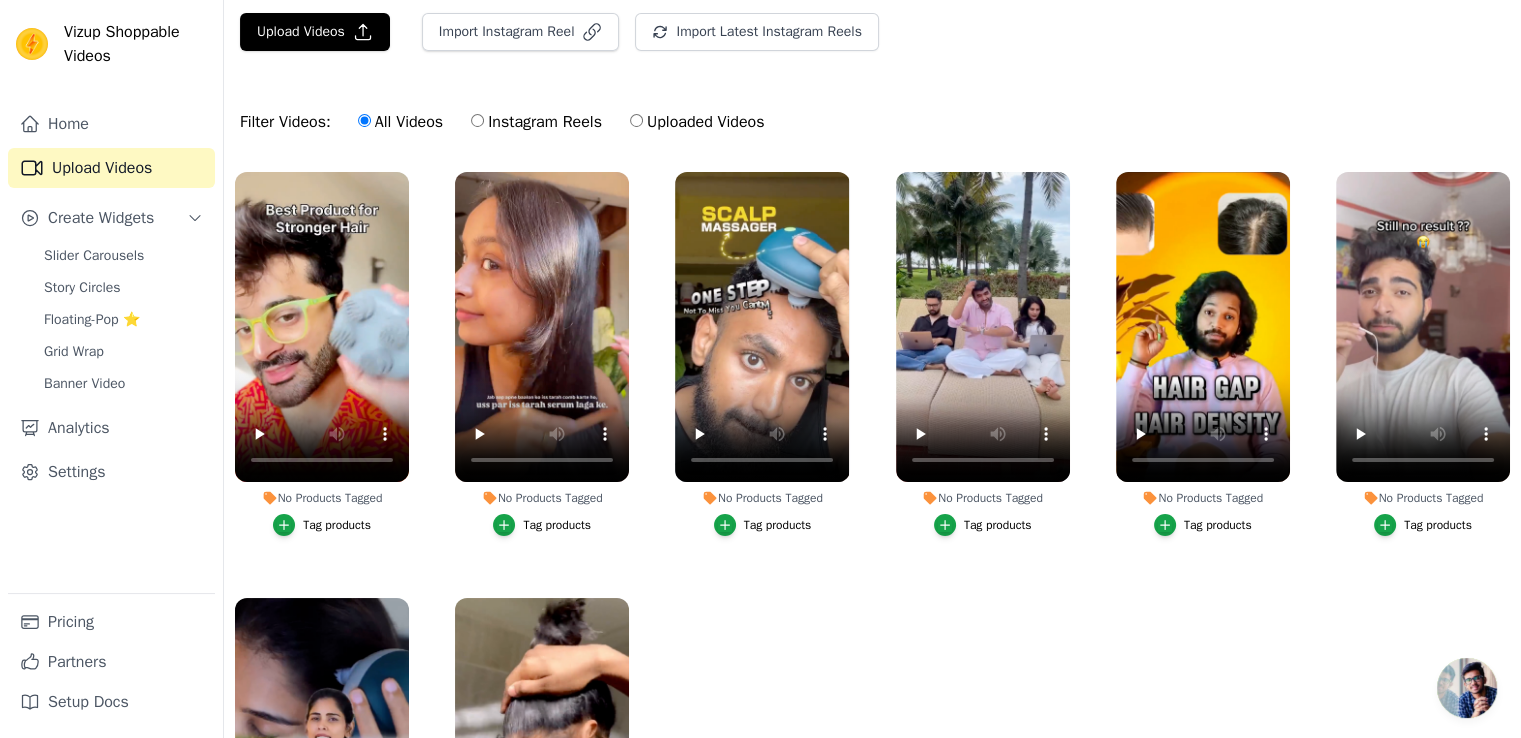 scroll, scrollTop: 203, scrollLeft: 0, axis: vertical 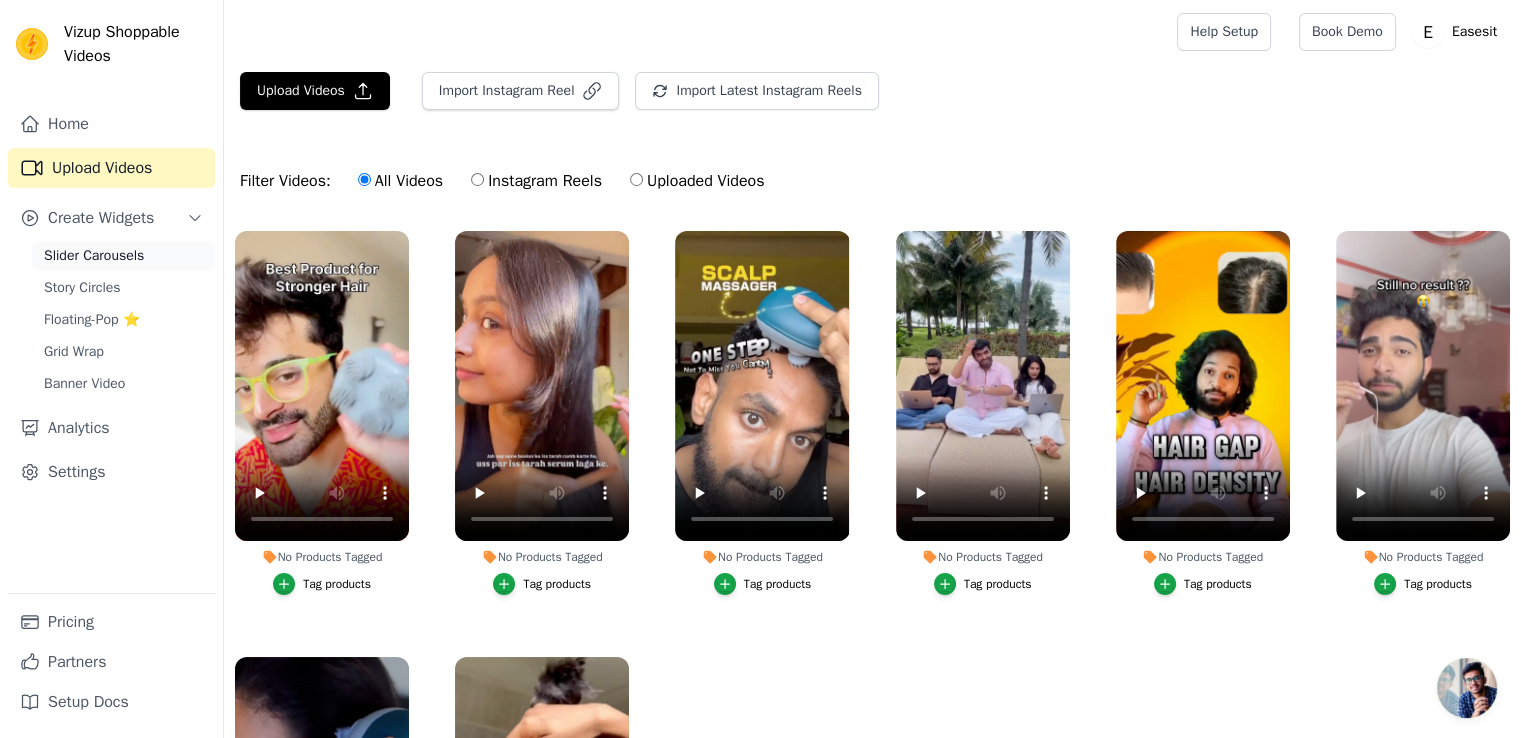 click on "Slider Carousels" at bounding box center (94, 256) 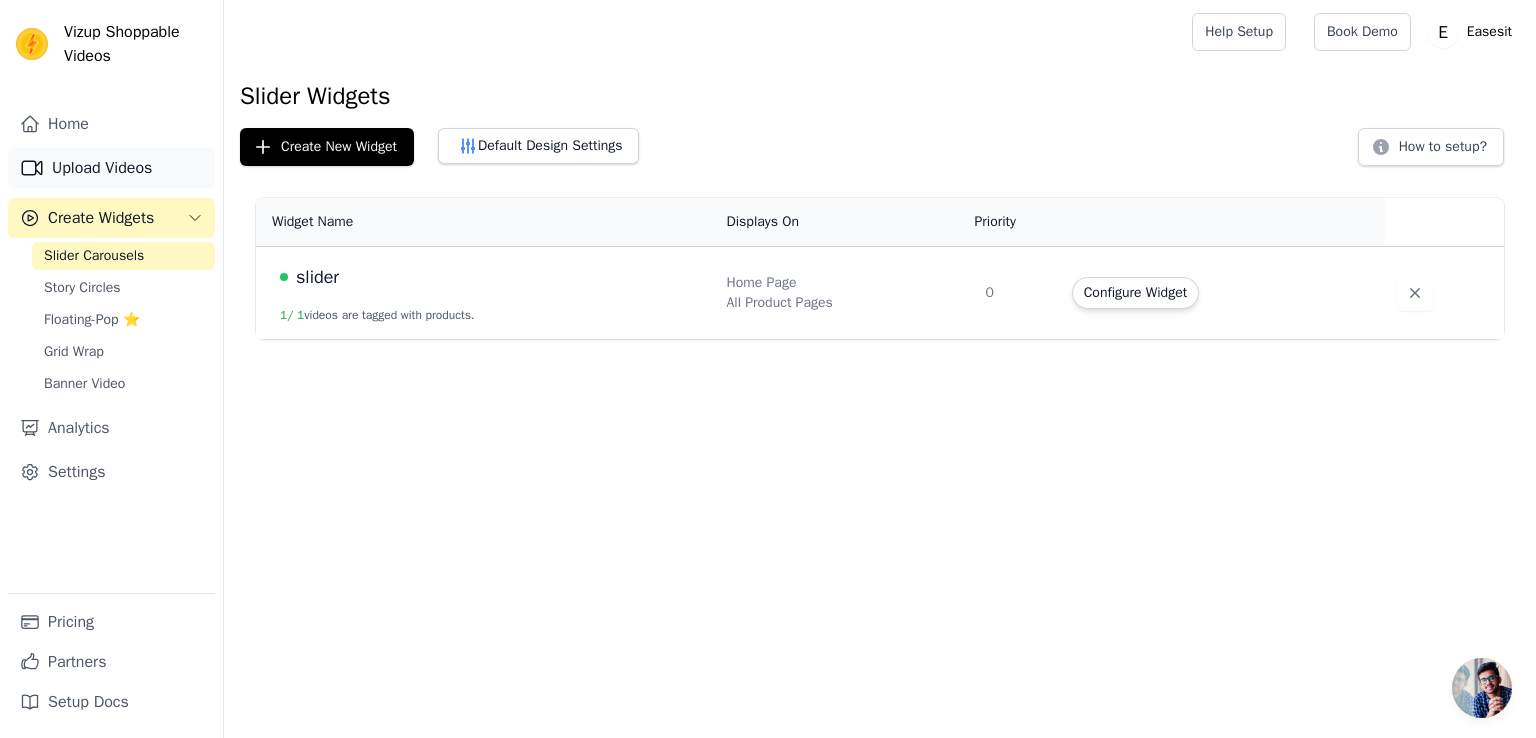 click on "Upload Videos" at bounding box center (111, 168) 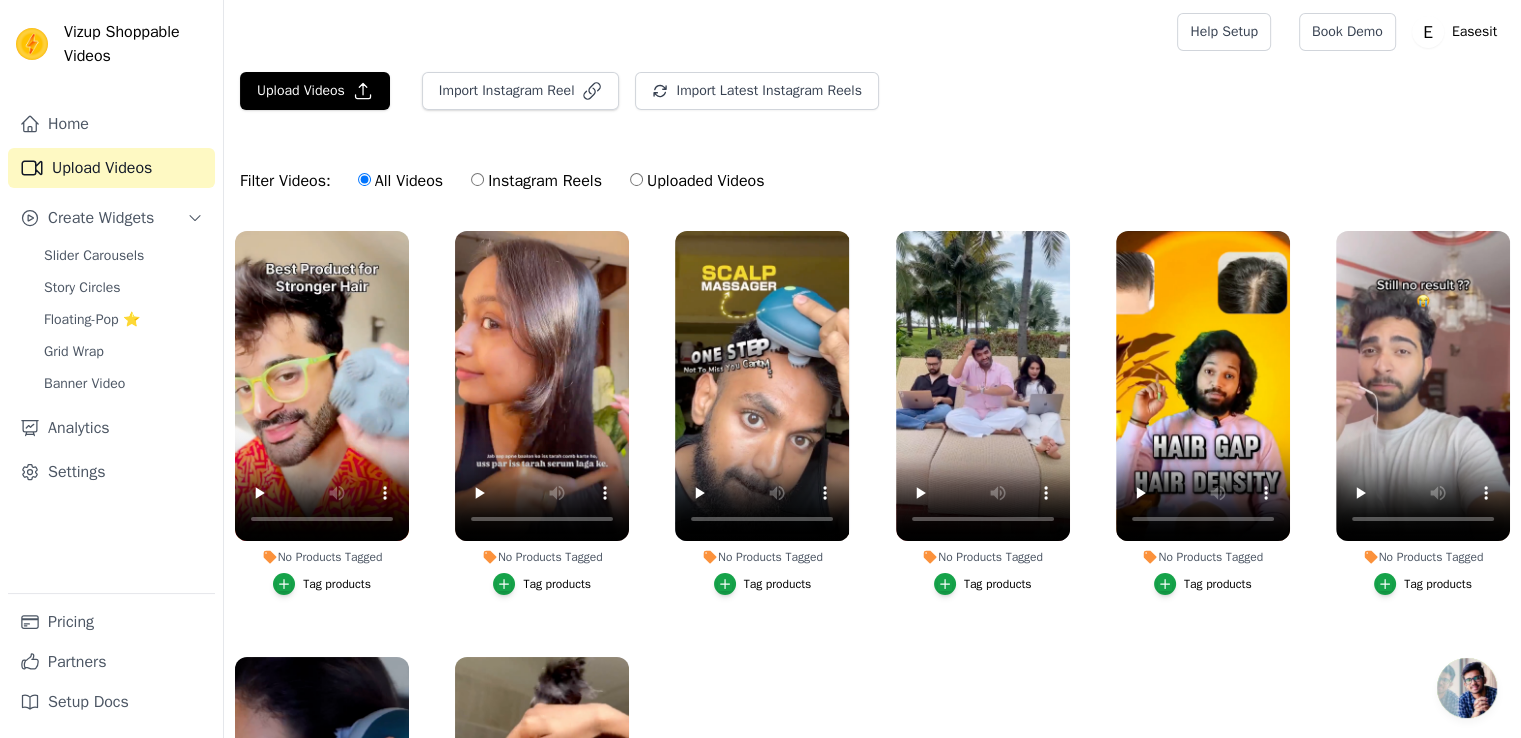 click on "Tag products" at bounding box center (557, 584) 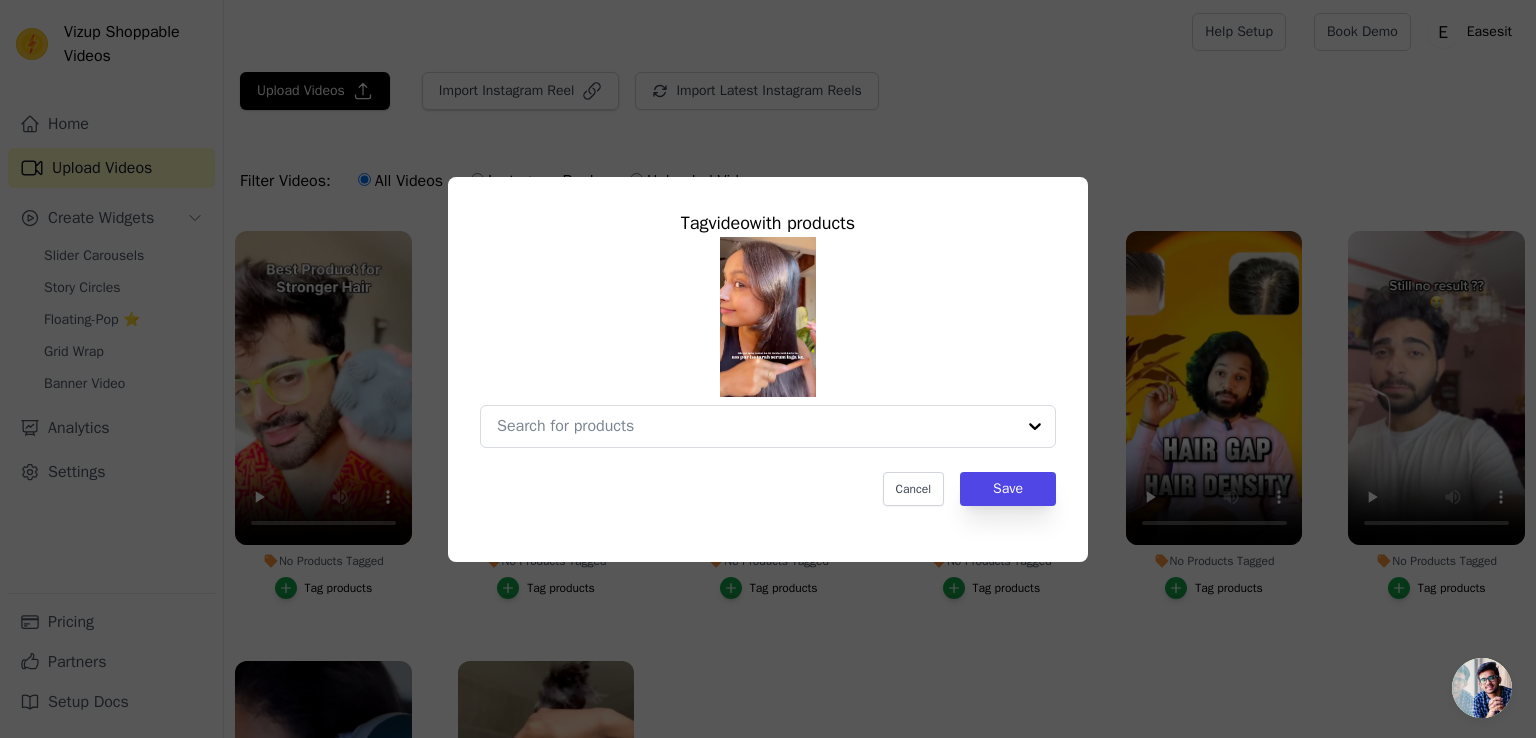 click on "Tag  video  with products                         Cancel   Save" at bounding box center [768, 357] 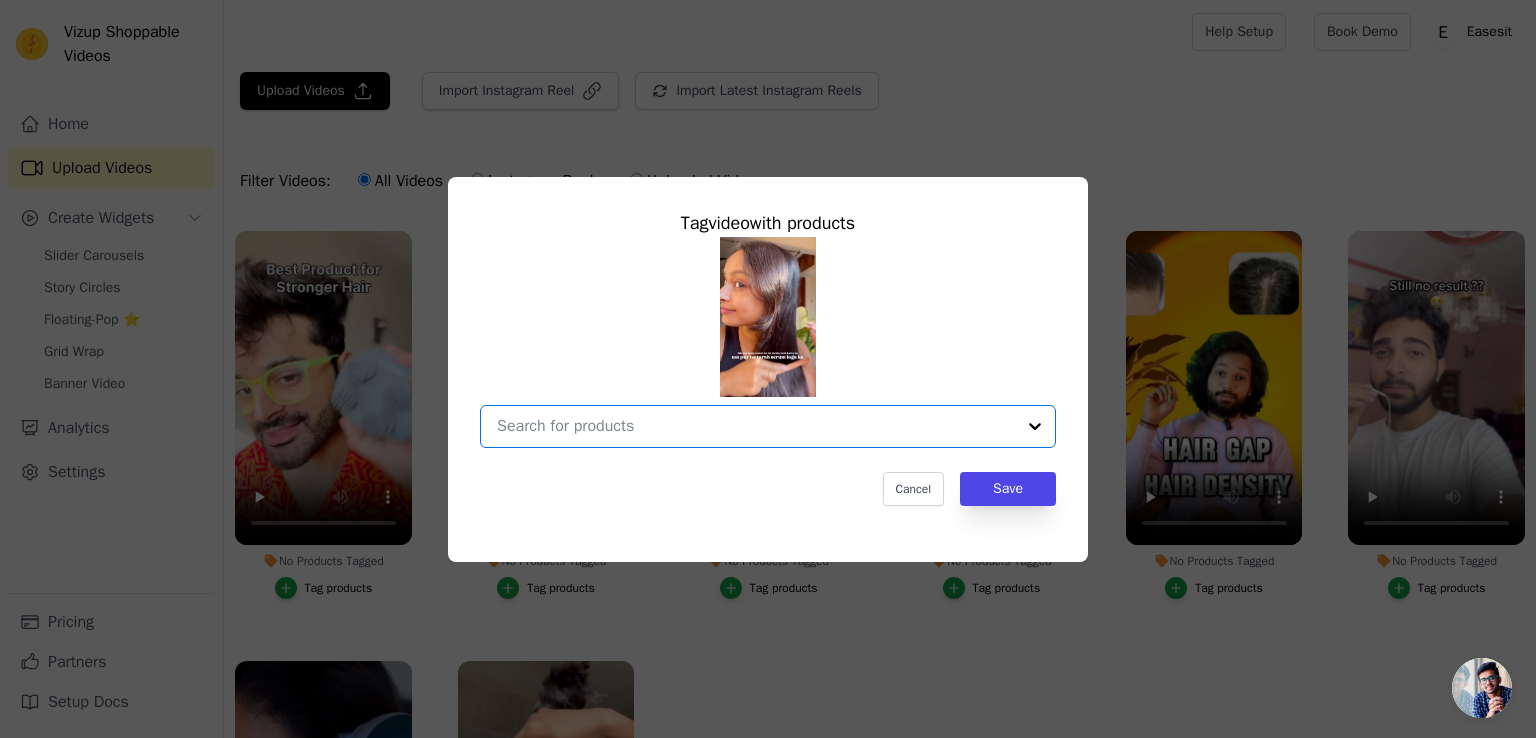 click on "No Products Tagged     Tag  video  with products       Option undefined, selected.   Select is focused, type to refine list, press down to open the menu.                   Cancel   Save     Tag products" at bounding box center (756, 426) 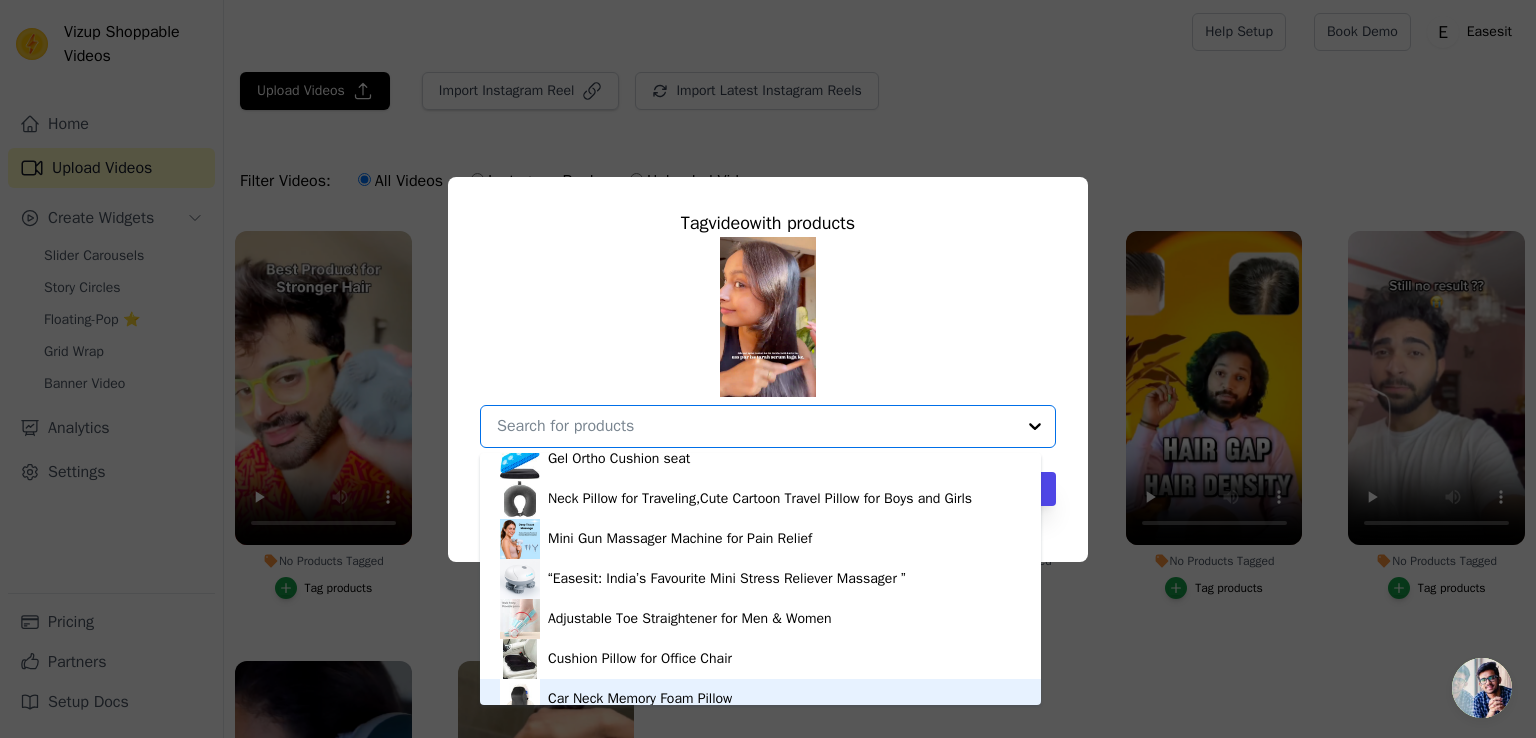 scroll, scrollTop: 128, scrollLeft: 0, axis: vertical 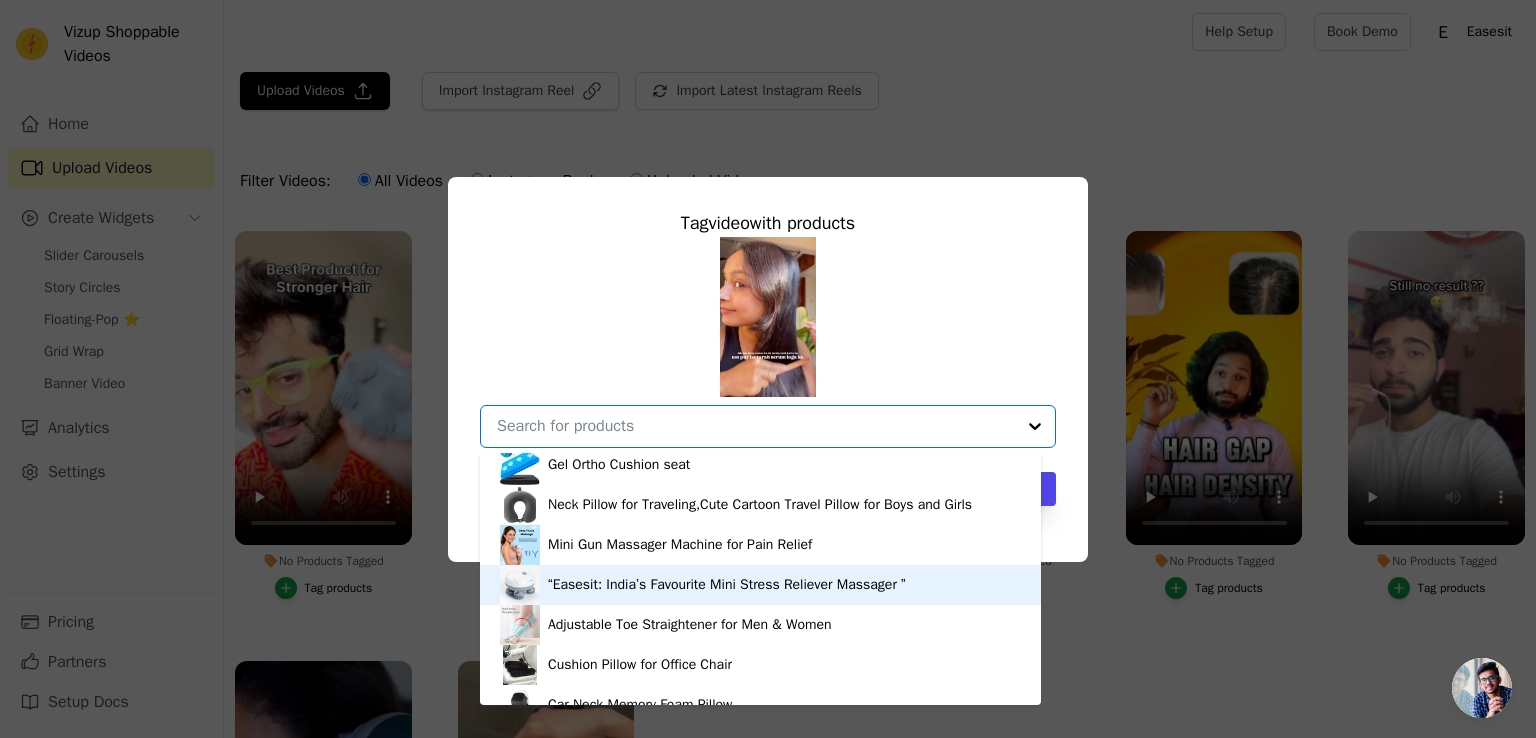 click on "“Easesit: India’s Favourite Mini Stress Reliever Massager ”" at bounding box center [727, 585] 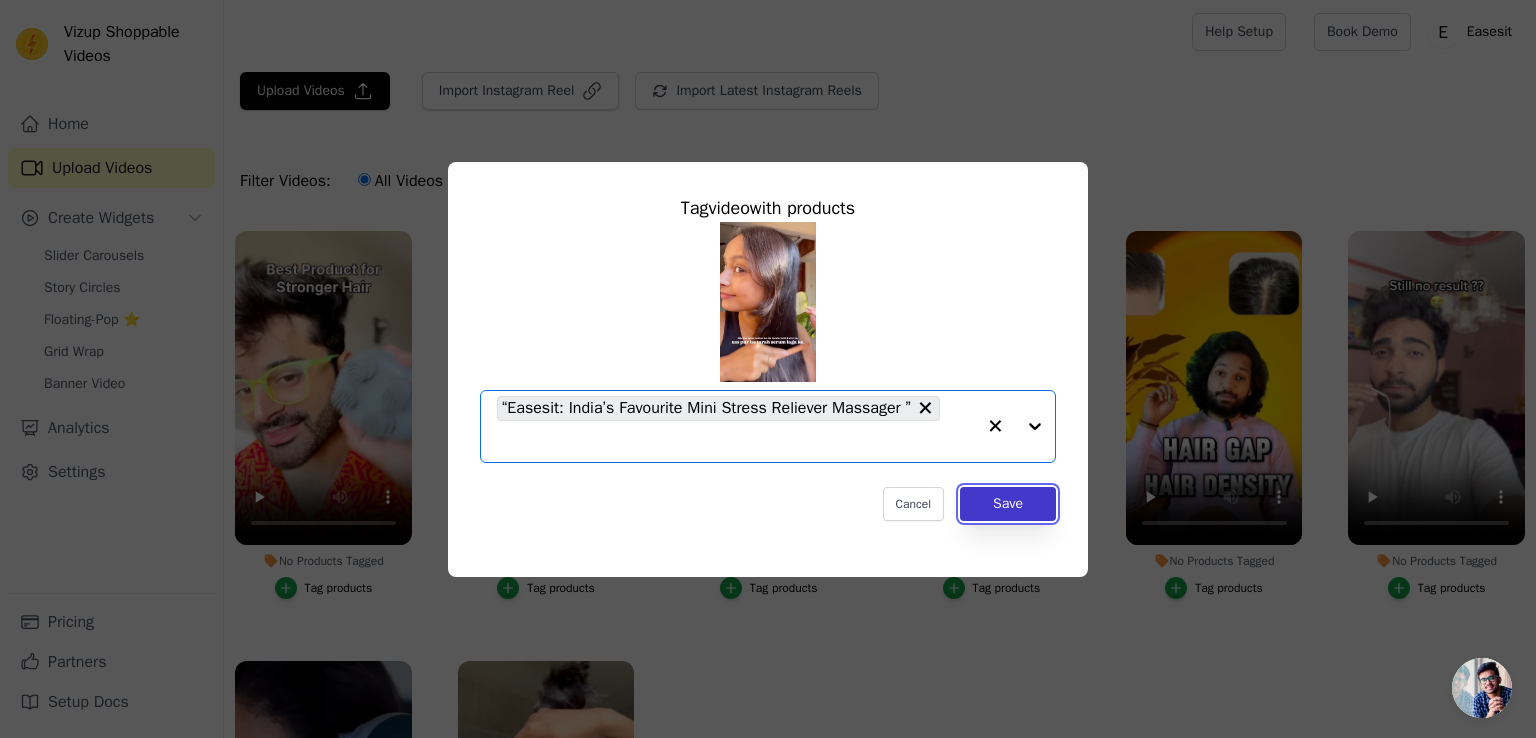 click on "Save" at bounding box center [1008, 504] 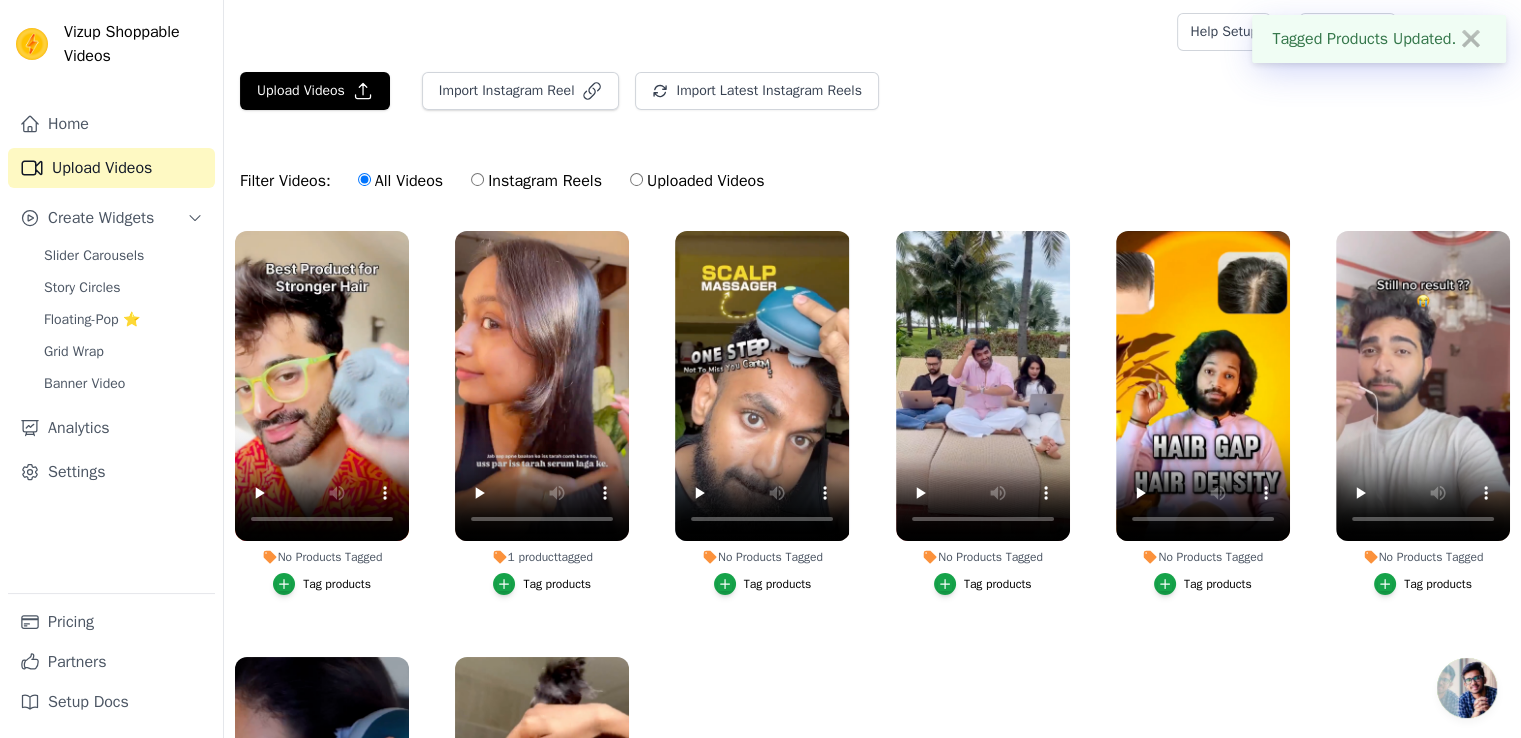 click on "Tag products" at bounding box center (778, 584) 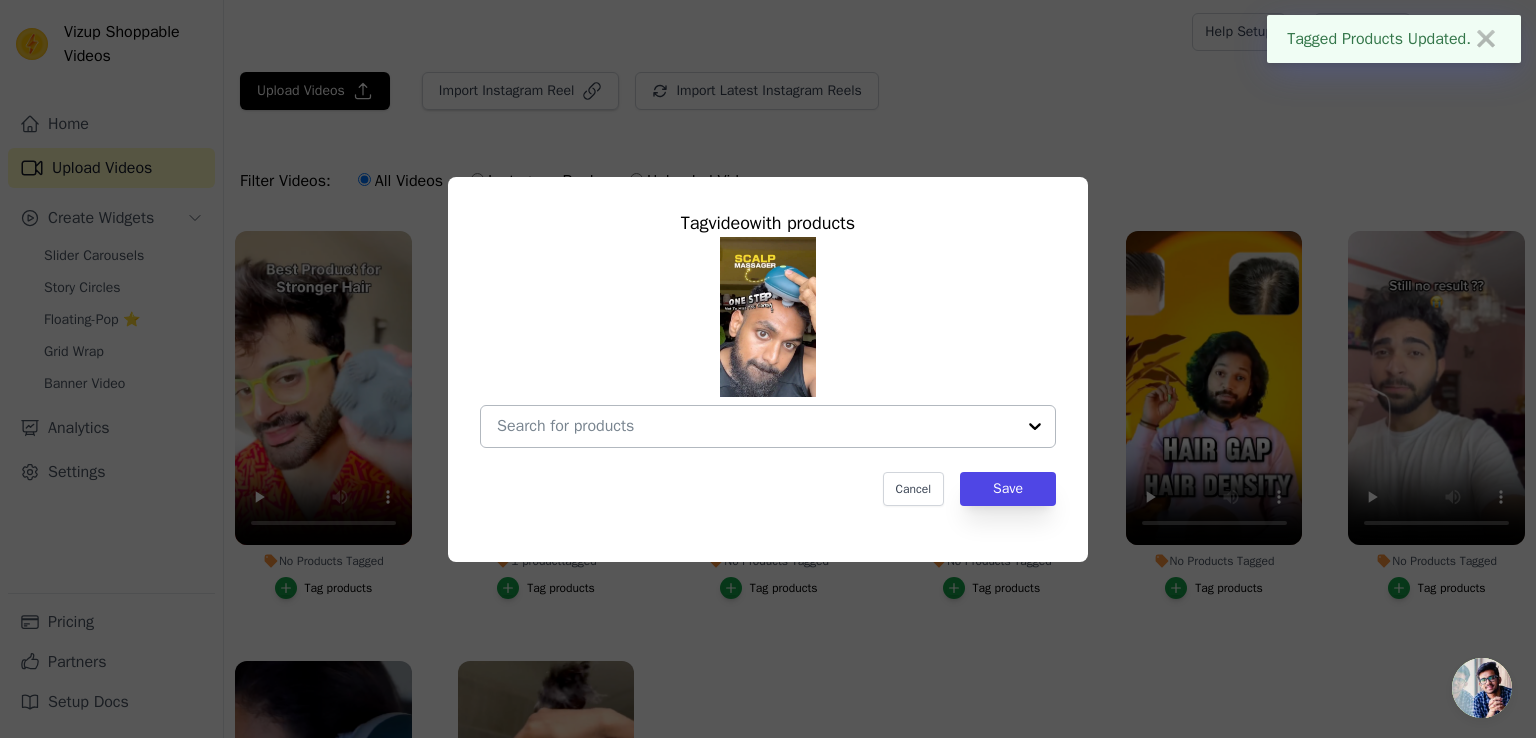 click at bounding box center (756, 426) 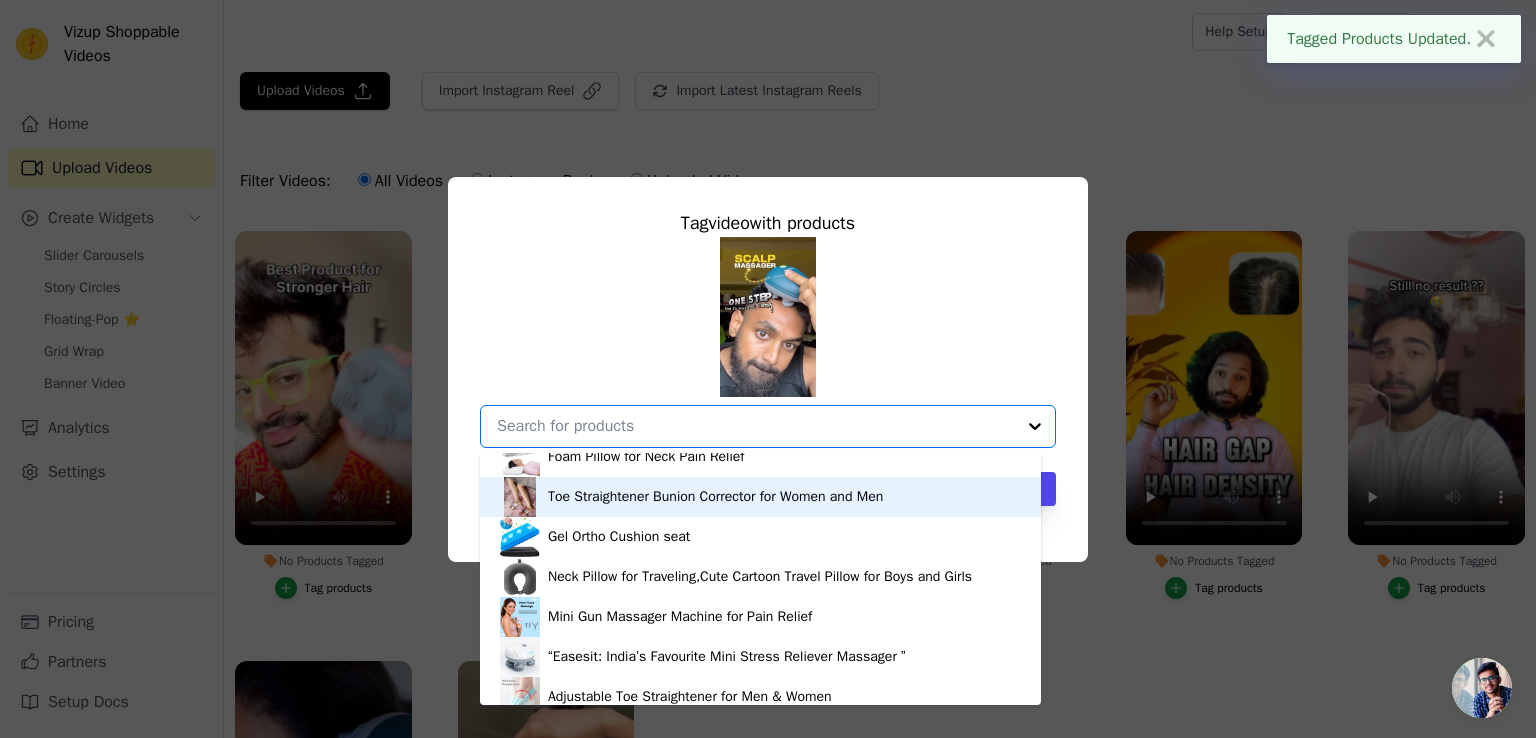 scroll, scrollTop: 228, scrollLeft: 0, axis: vertical 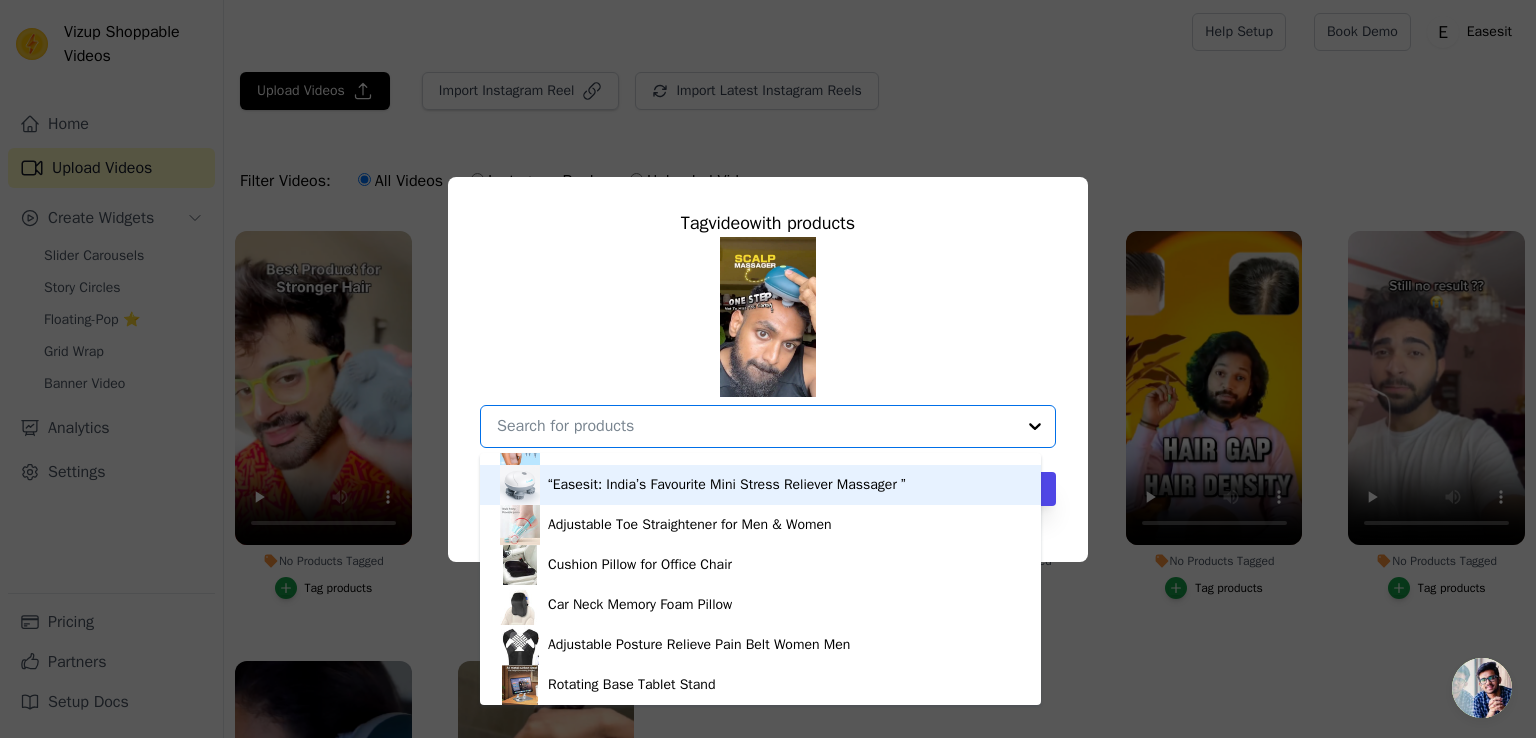 click on "“Easesit: India’s Favourite Mini Stress Reliever Massager ”" at bounding box center [727, 485] 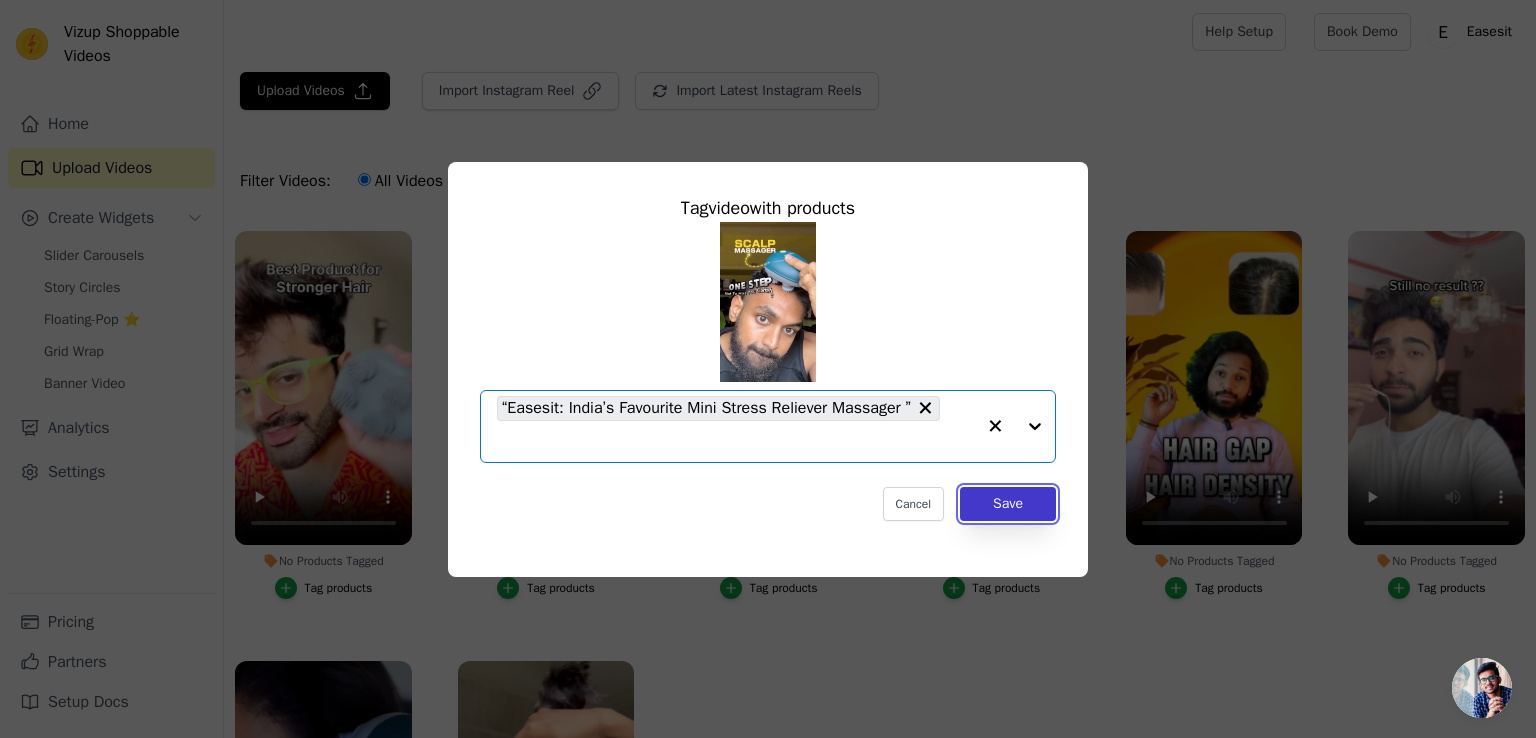 click on "Save" at bounding box center [1008, 504] 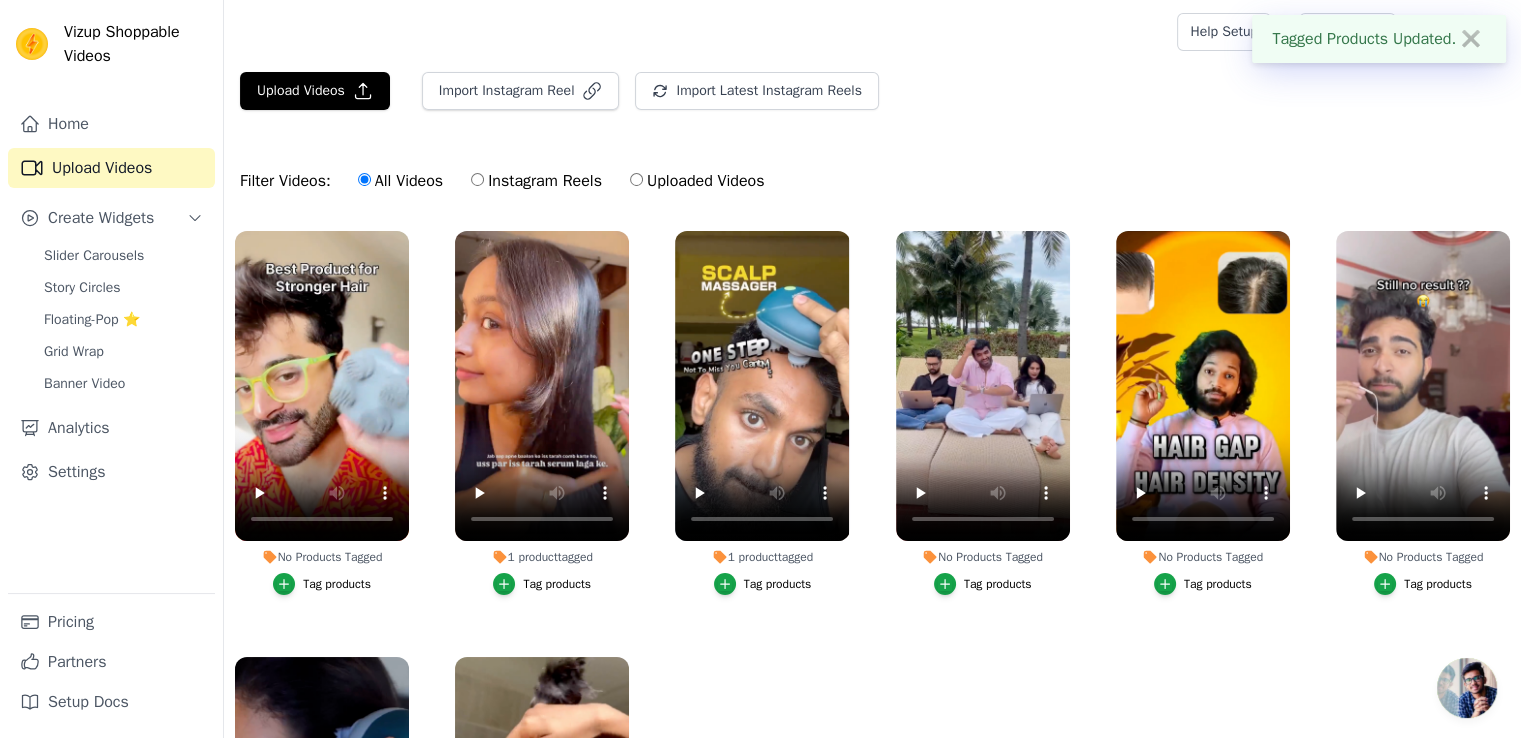 click on "Tag products" at bounding box center (983, 584) 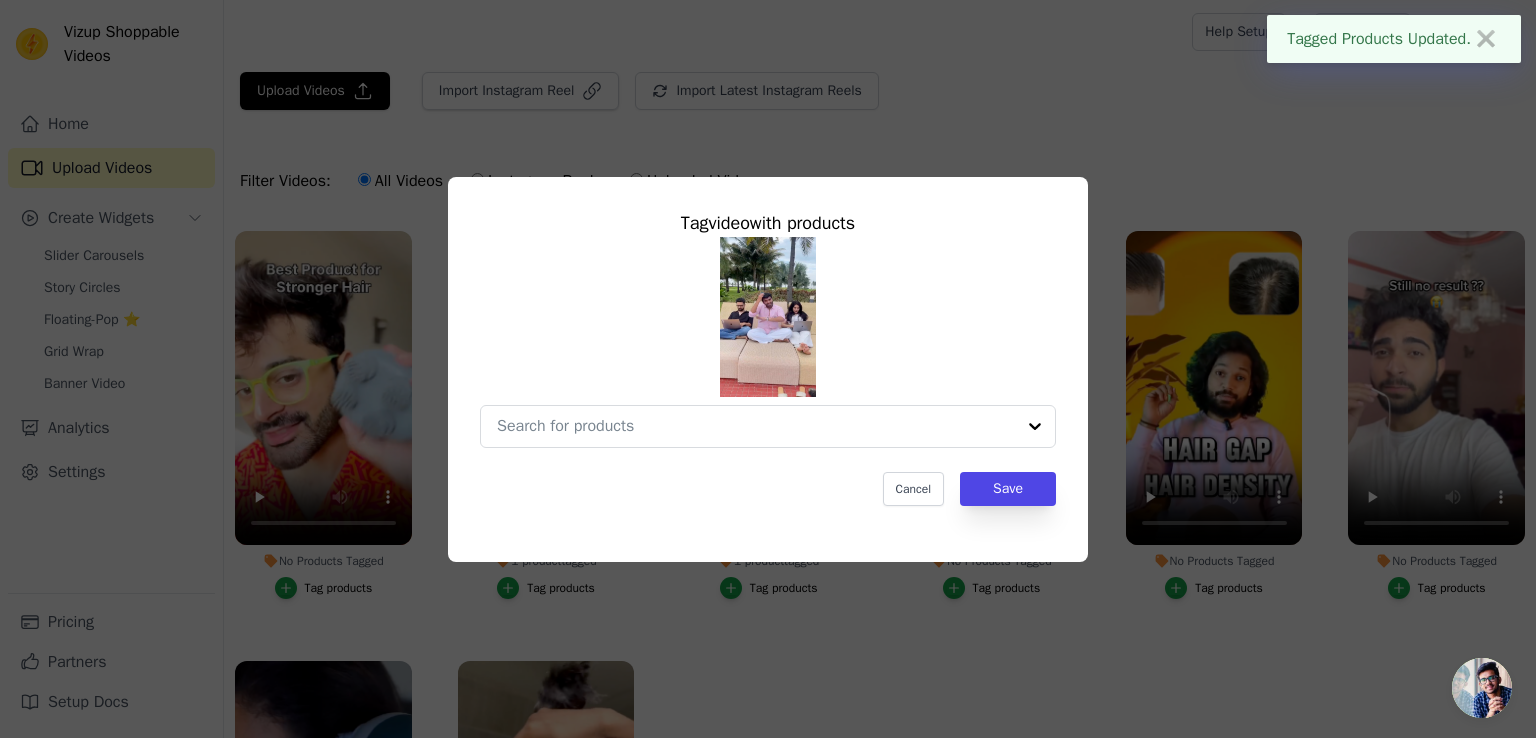 click on "Tag  video  with products                         Cancel   Save" at bounding box center (768, 357) 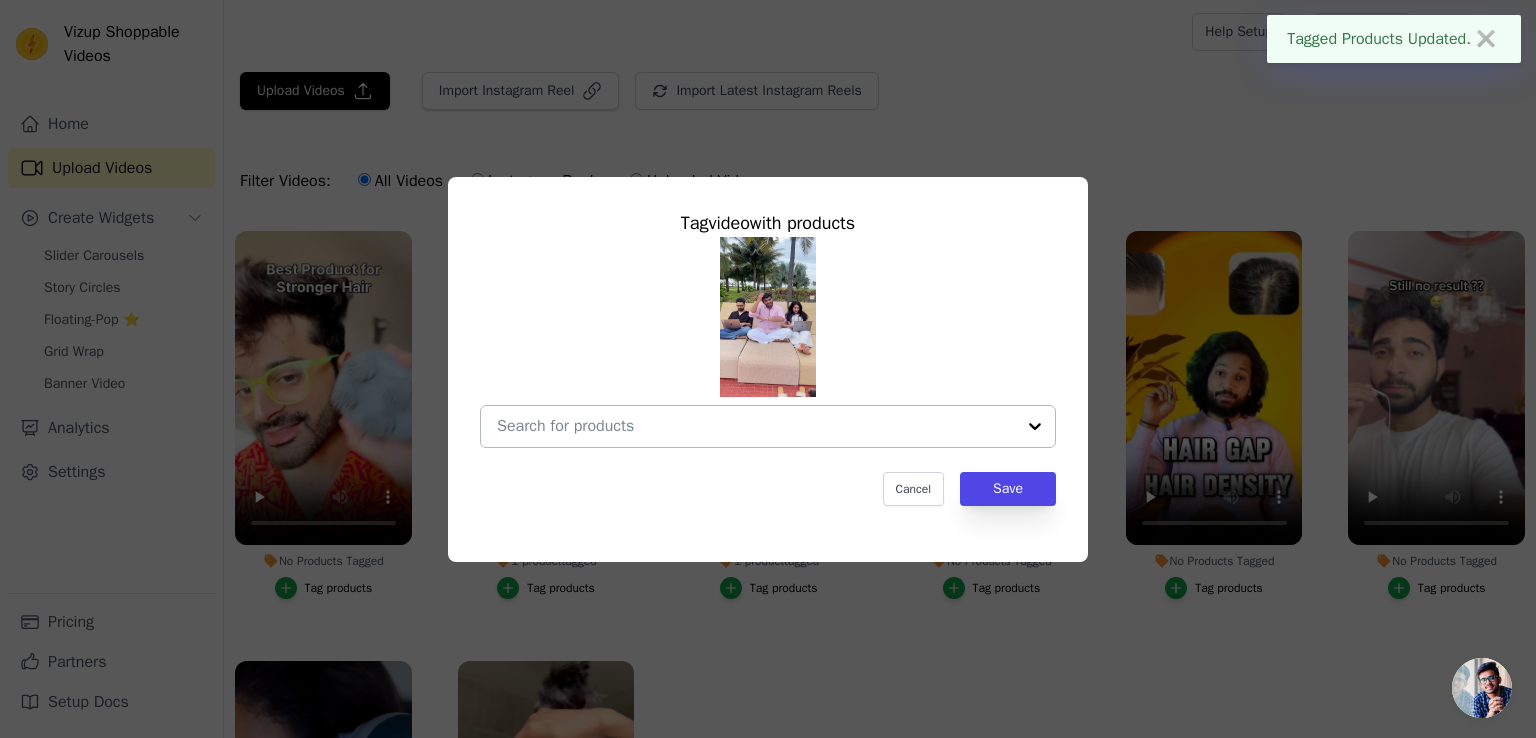 click at bounding box center (756, 426) 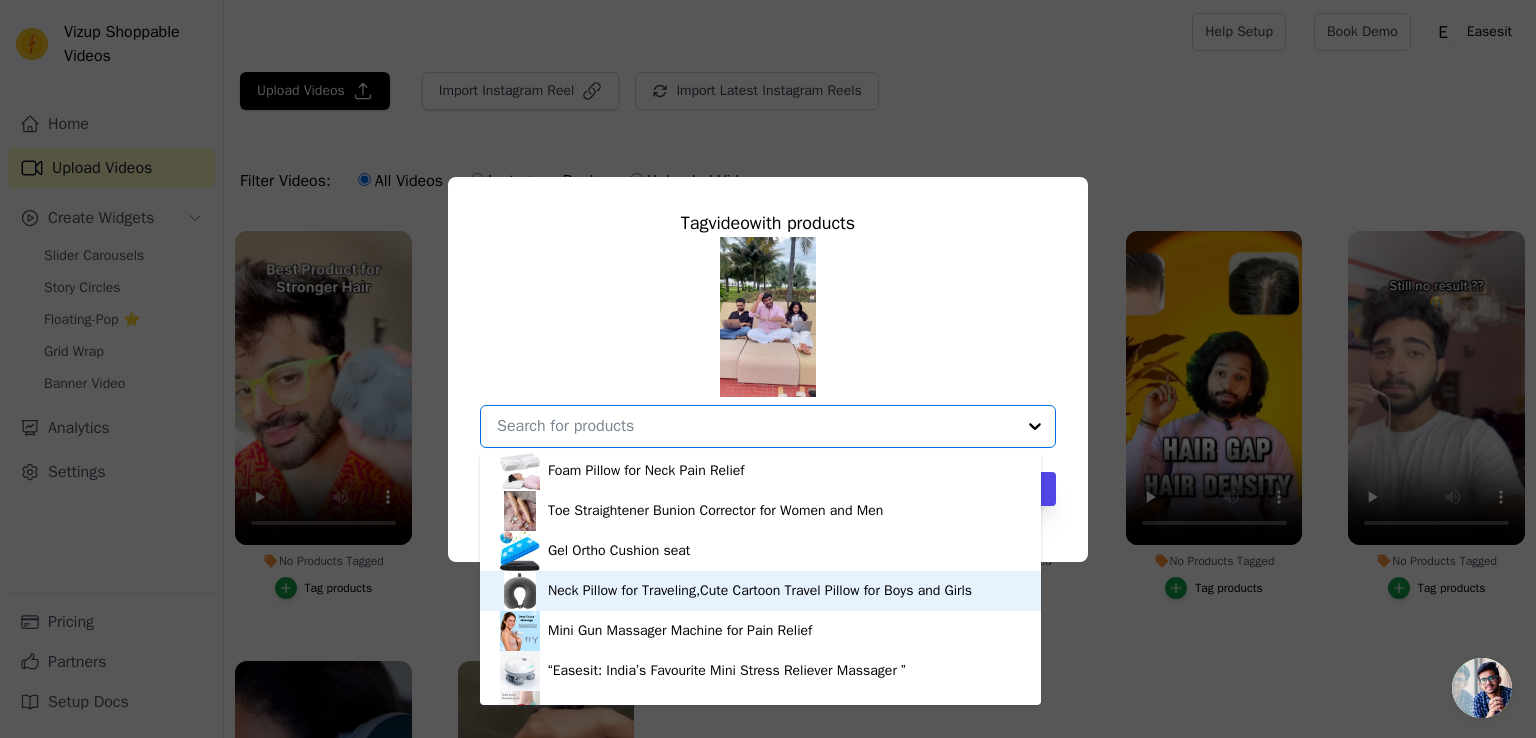 scroll, scrollTop: 100, scrollLeft: 0, axis: vertical 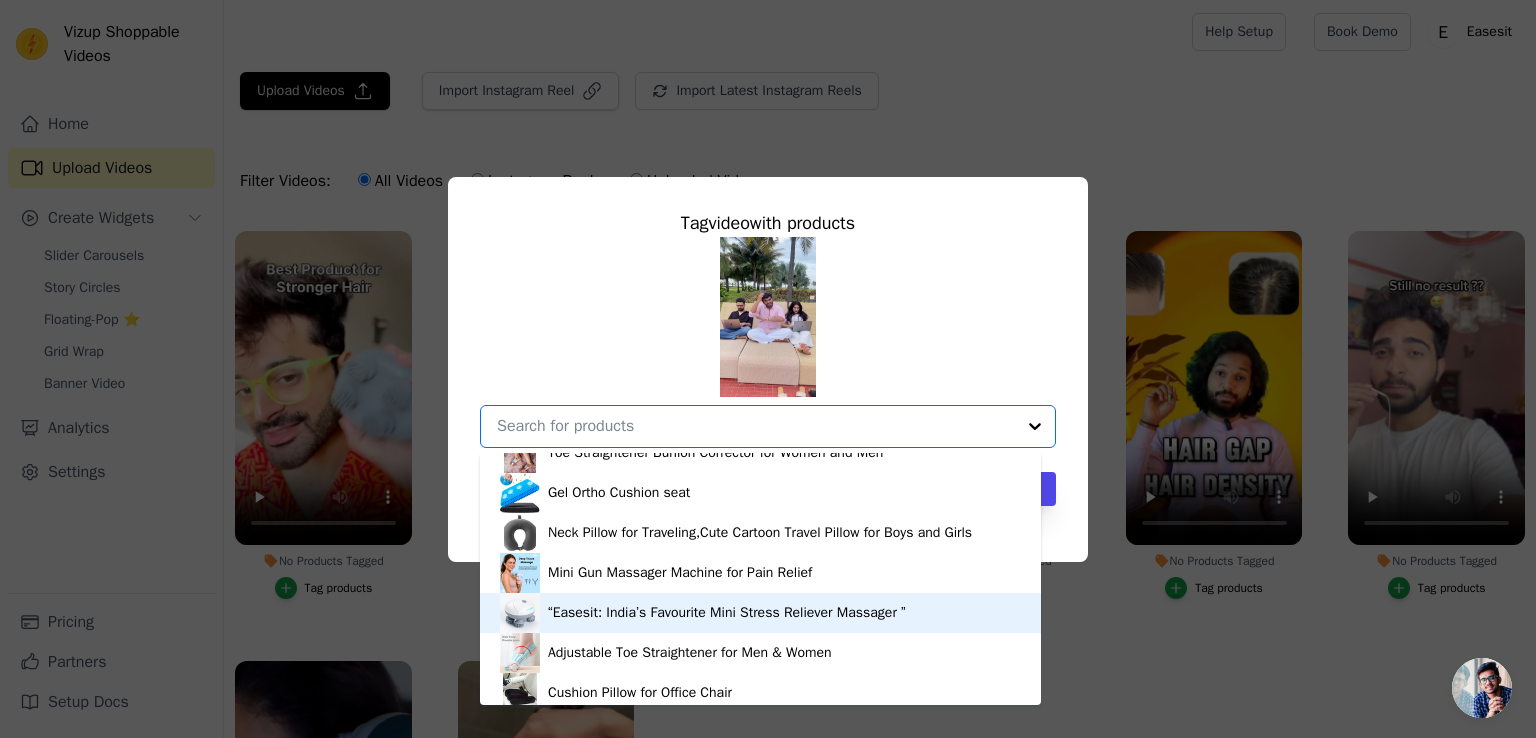 click on "“Easesit: India’s Favourite Mini Stress Reliever Massager ”" at bounding box center (727, 613) 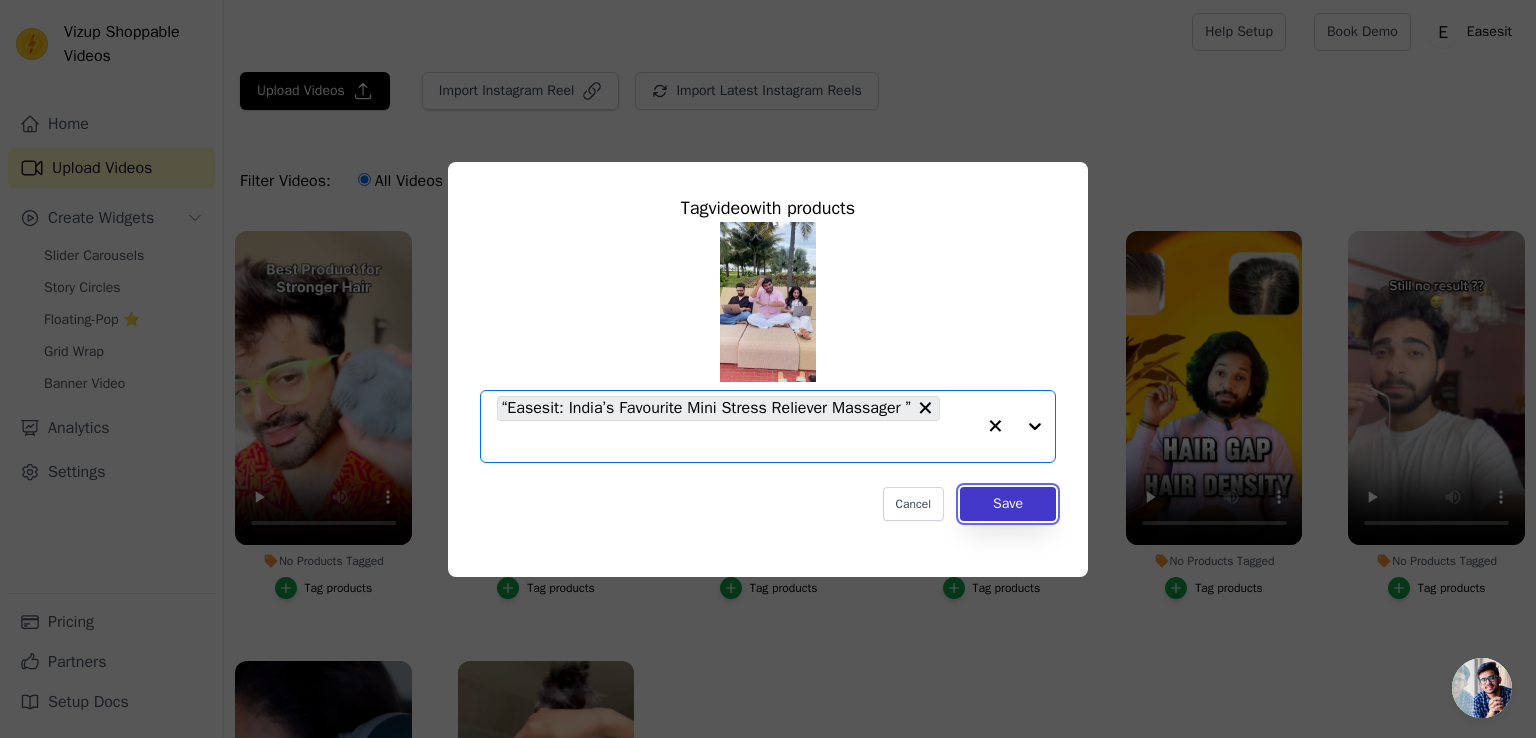 click on "Save" at bounding box center [1008, 504] 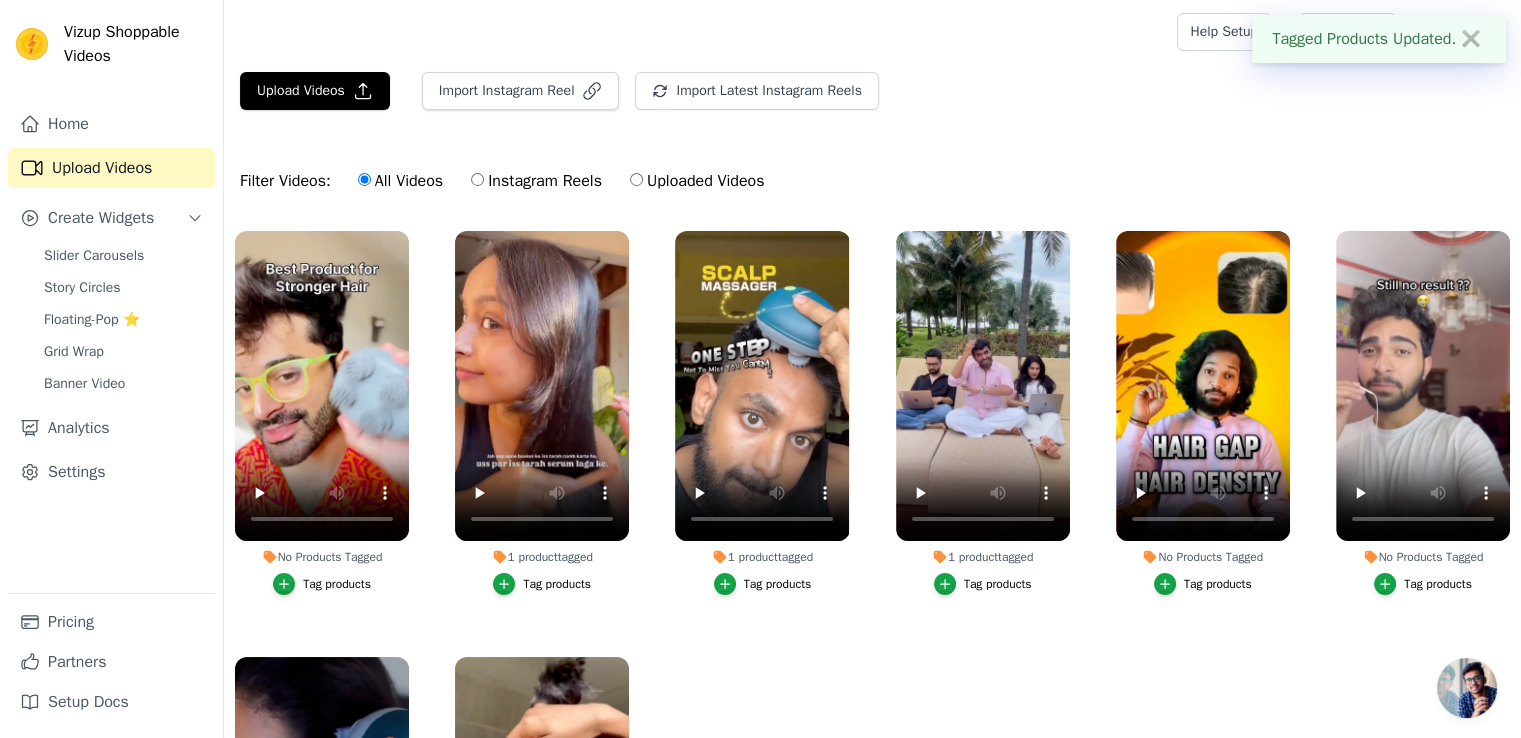click on "No Products Tagged" at bounding box center (1203, 557) 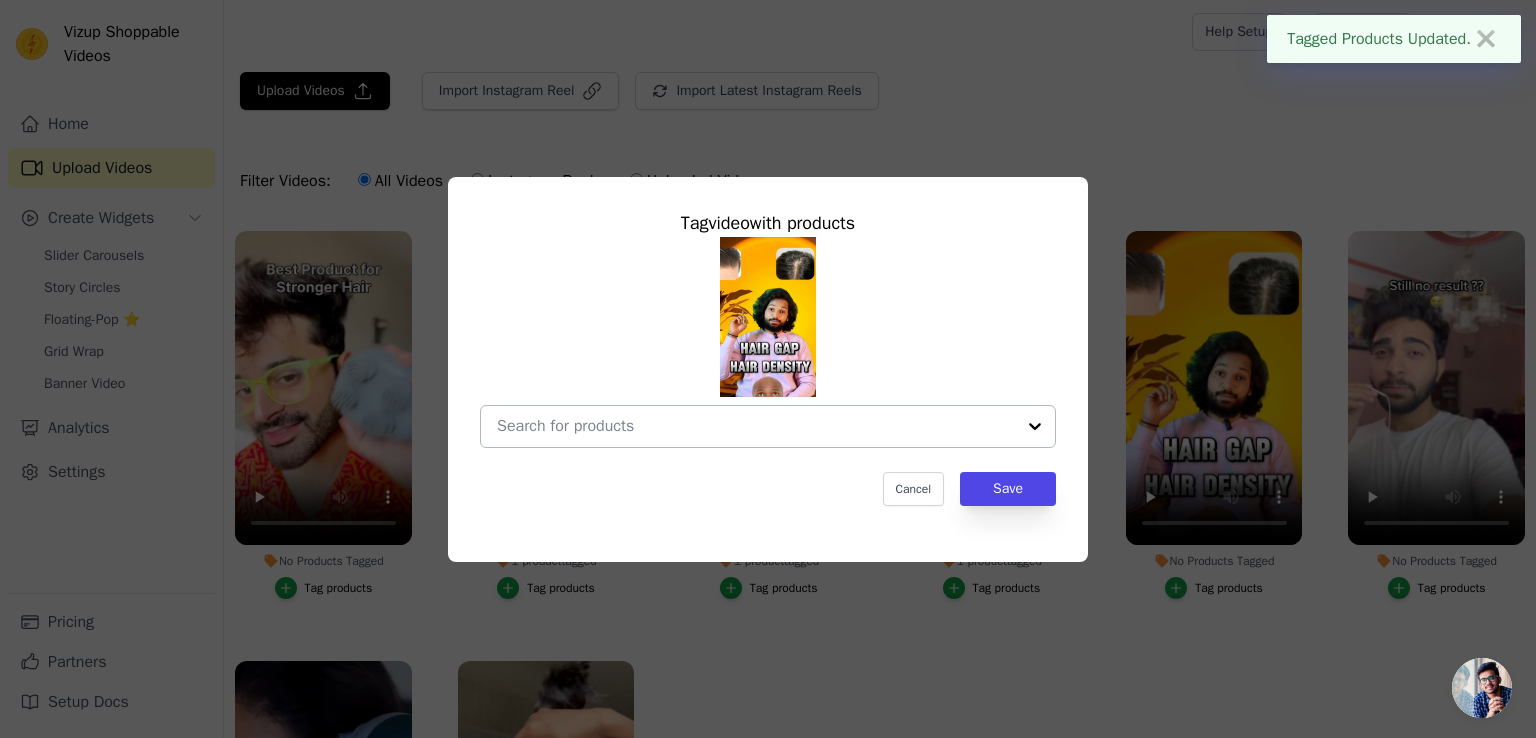 click at bounding box center (756, 426) 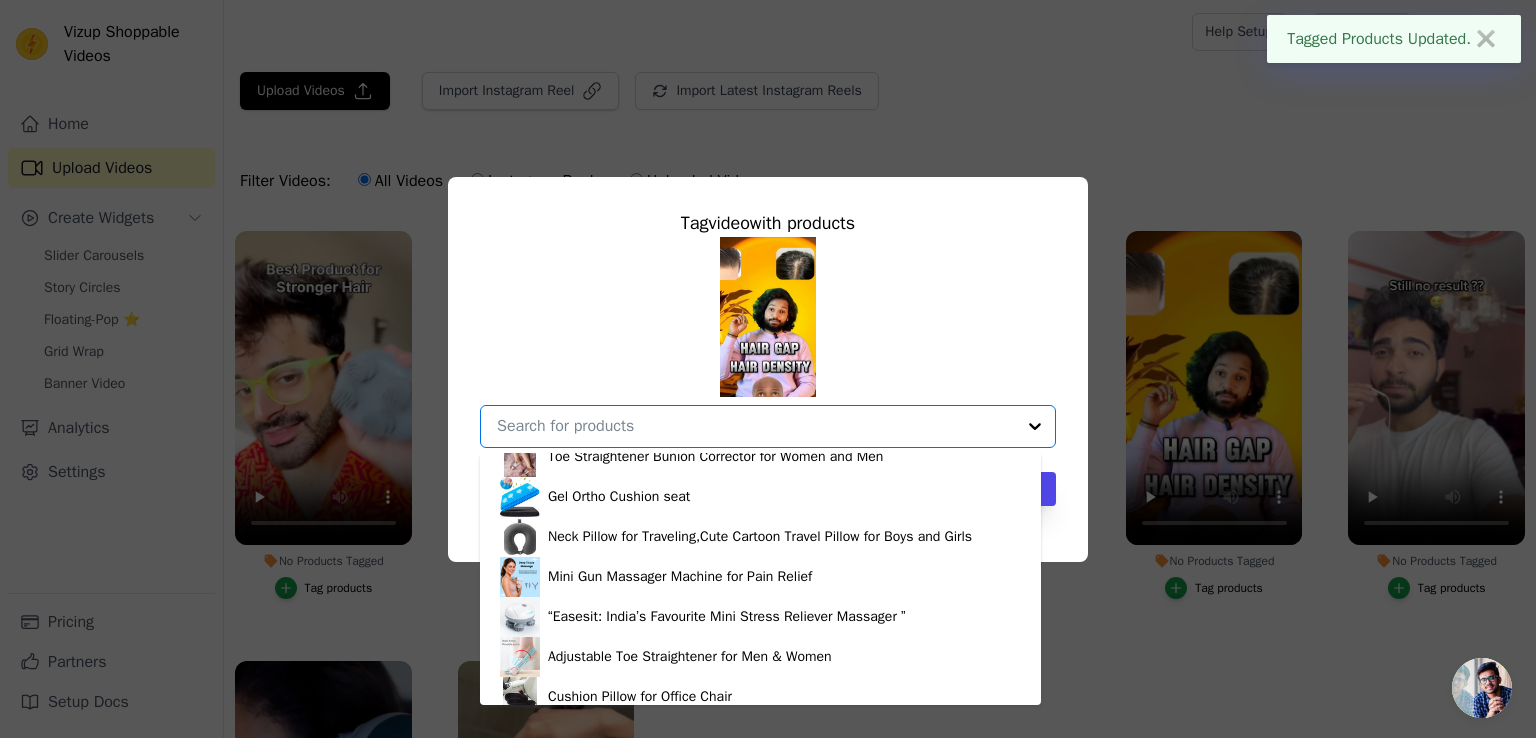 scroll, scrollTop: 100, scrollLeft: 0, axis: vertical 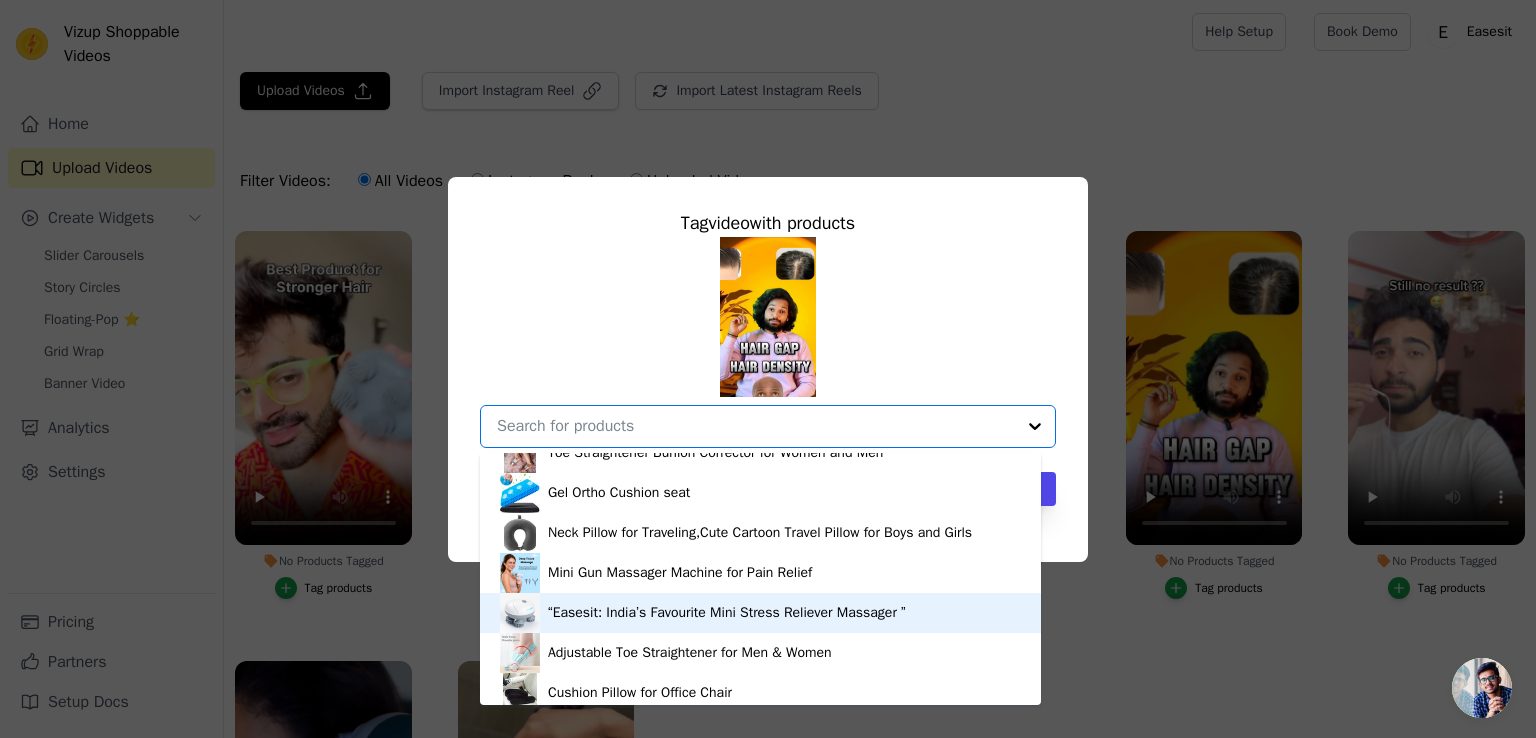 click on "“Easesit: India’s Favourite Mini Stress Reliever Massager ”" at bounding box center [760, 613] 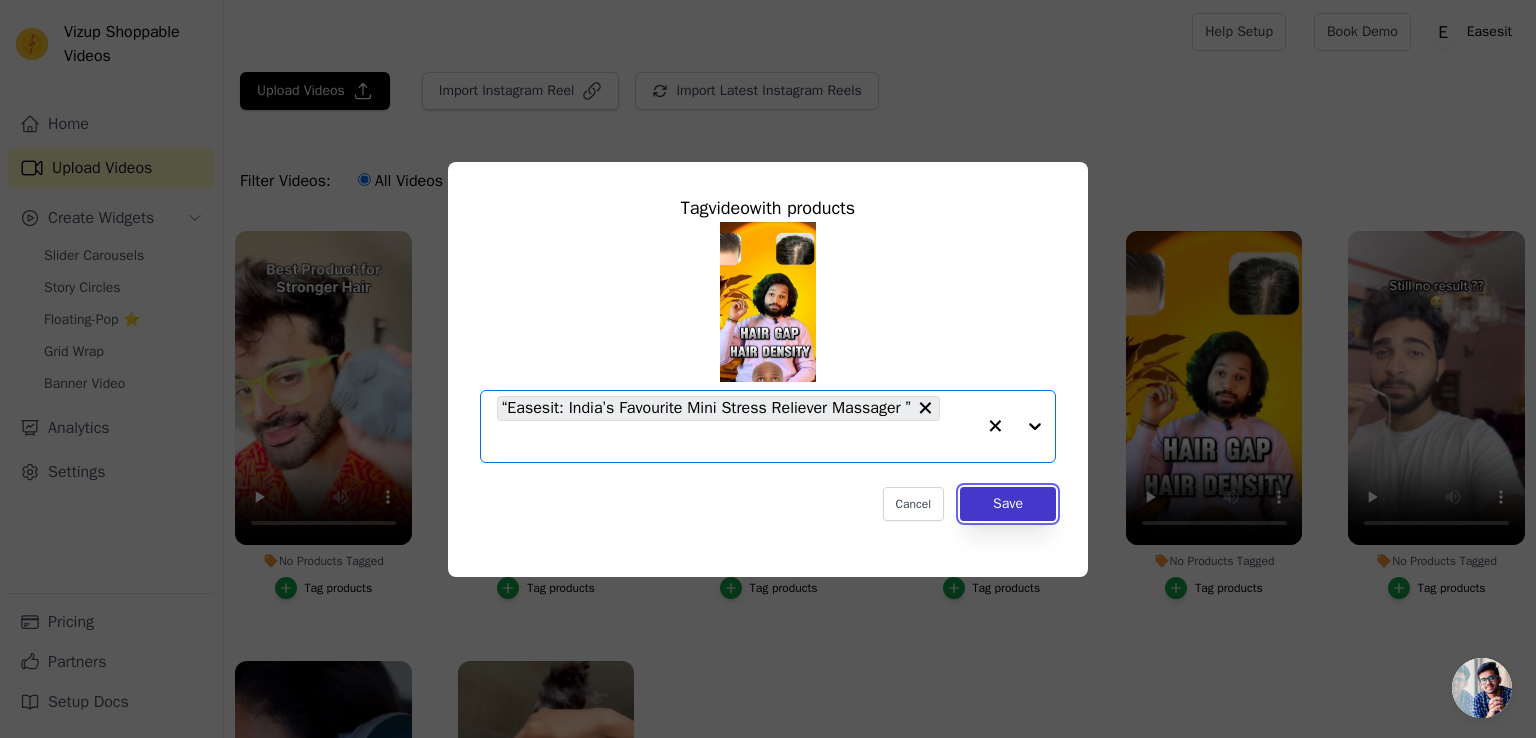 click on "Save" at bounding box center (1008, 504) 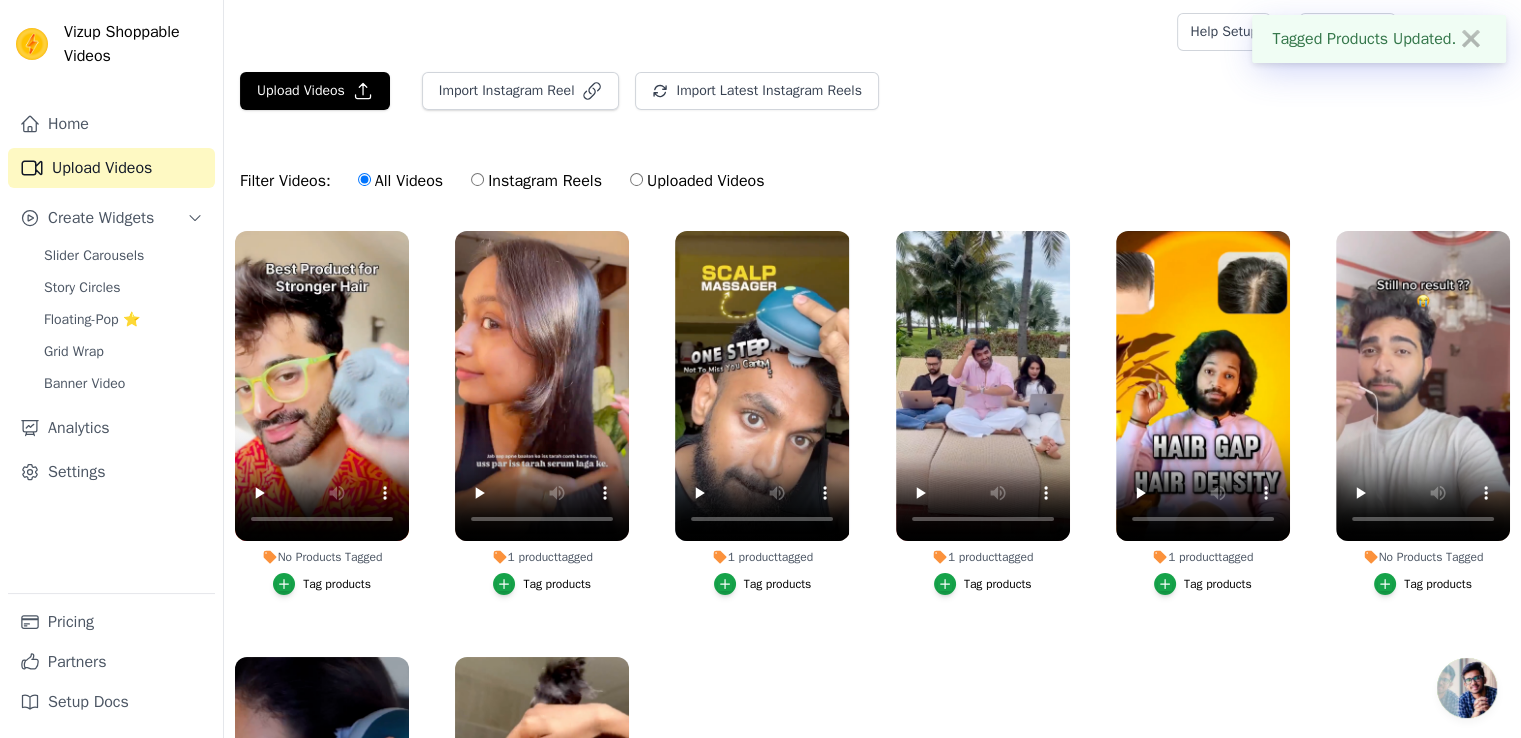 click on "Tag products" at bounding box center (1438, 584) 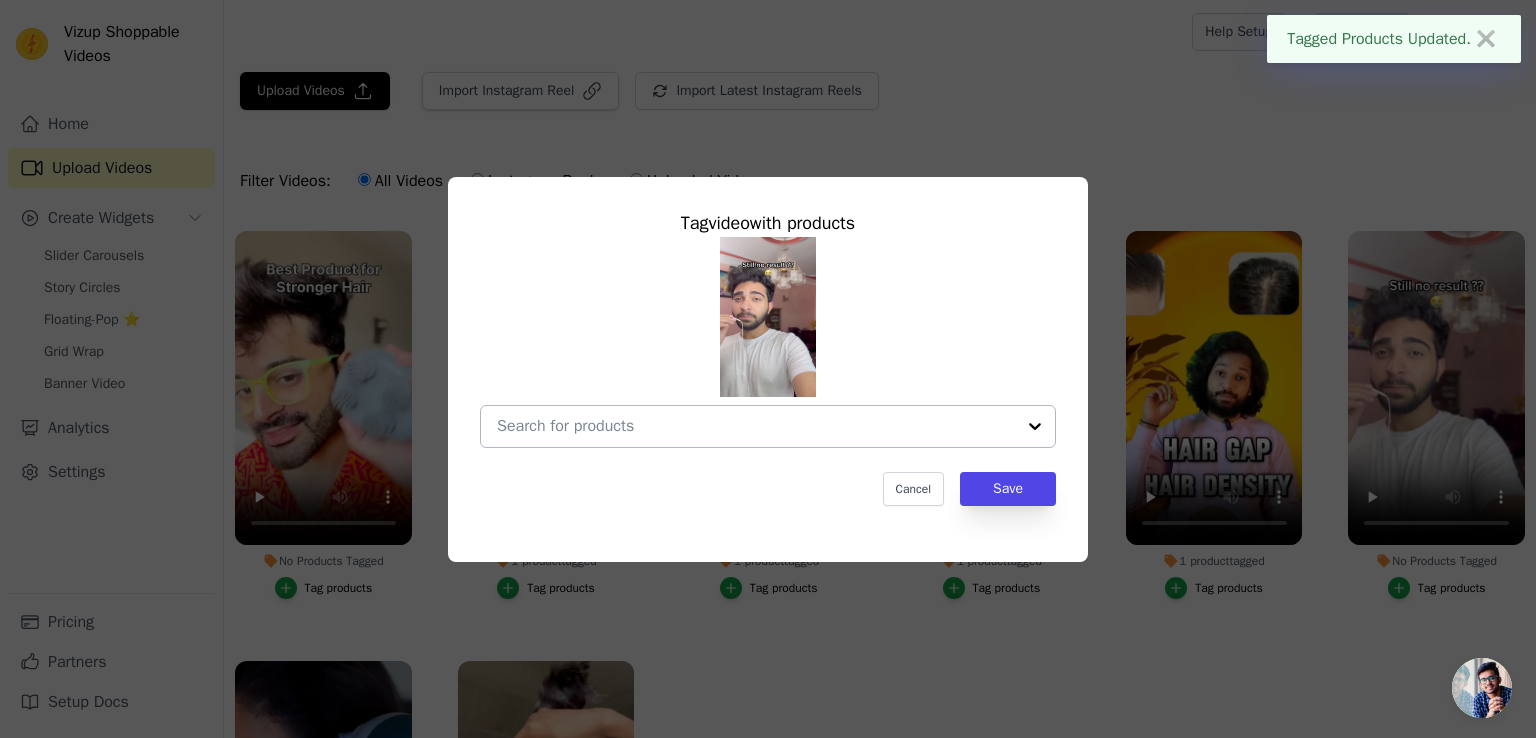click at bounding box center (756, 426) 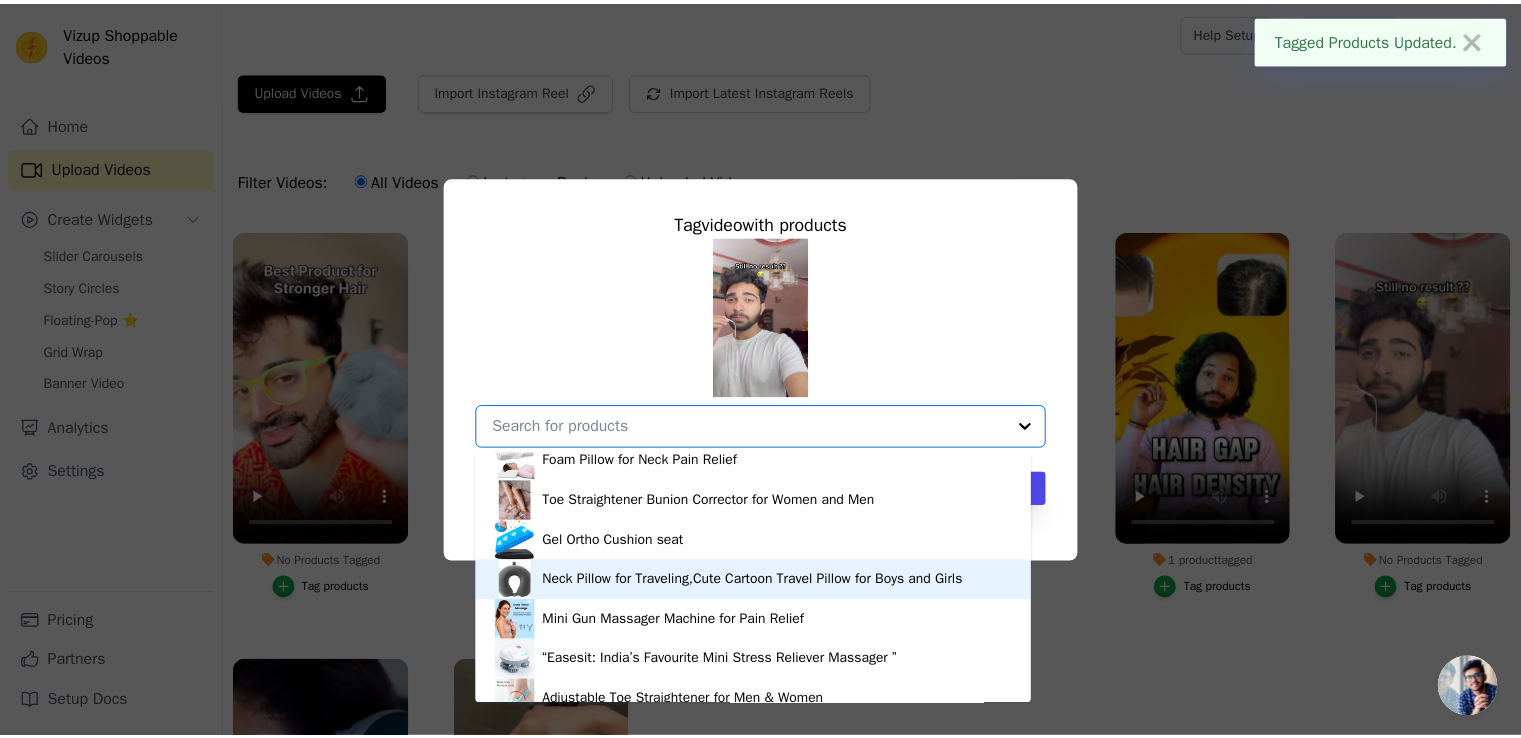 scroll, scrollTop: 200, scrollLeft: 0, axis: vertical 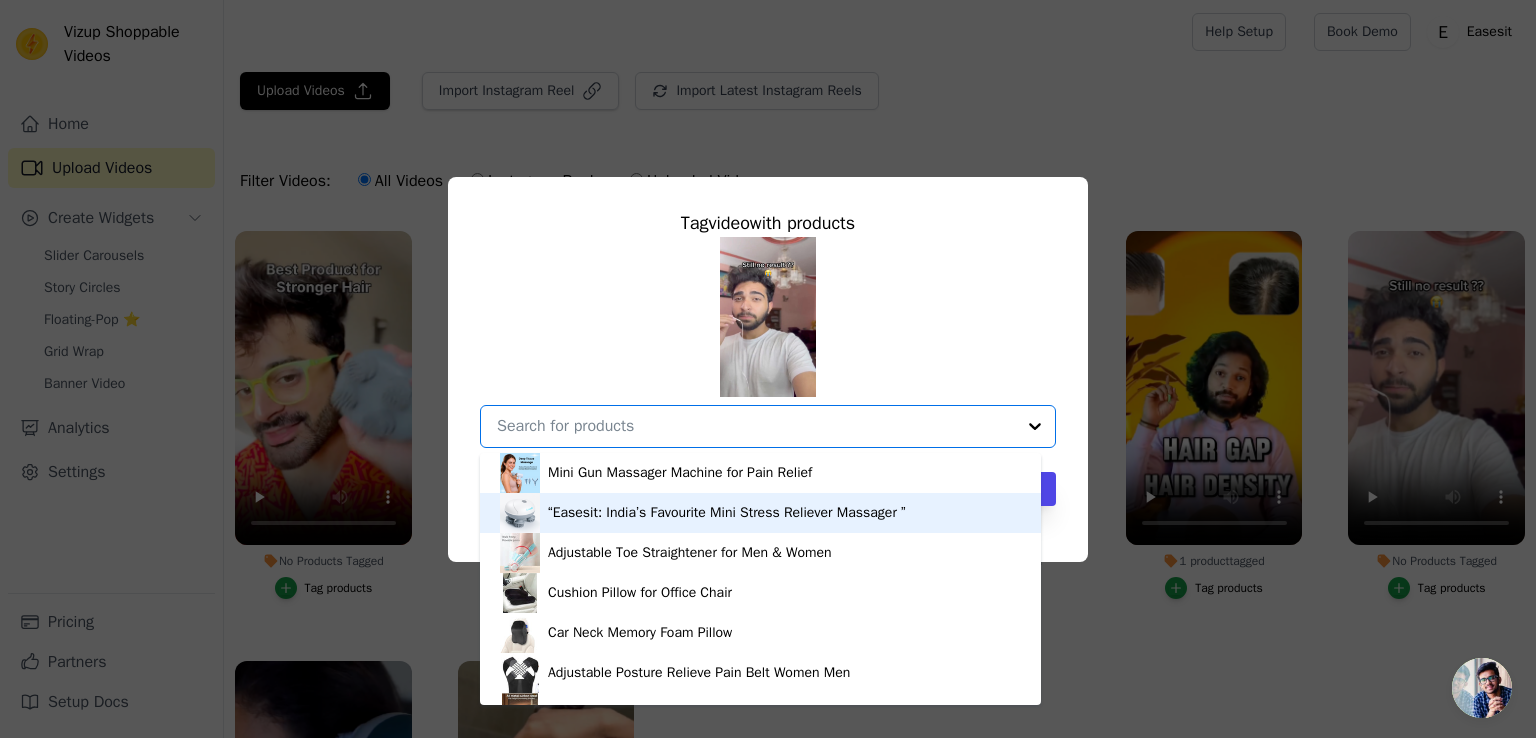 click on "“Easesit: India’s Favourite Mini Stress Reliever Massager ”" at bounding box center (727, 513) 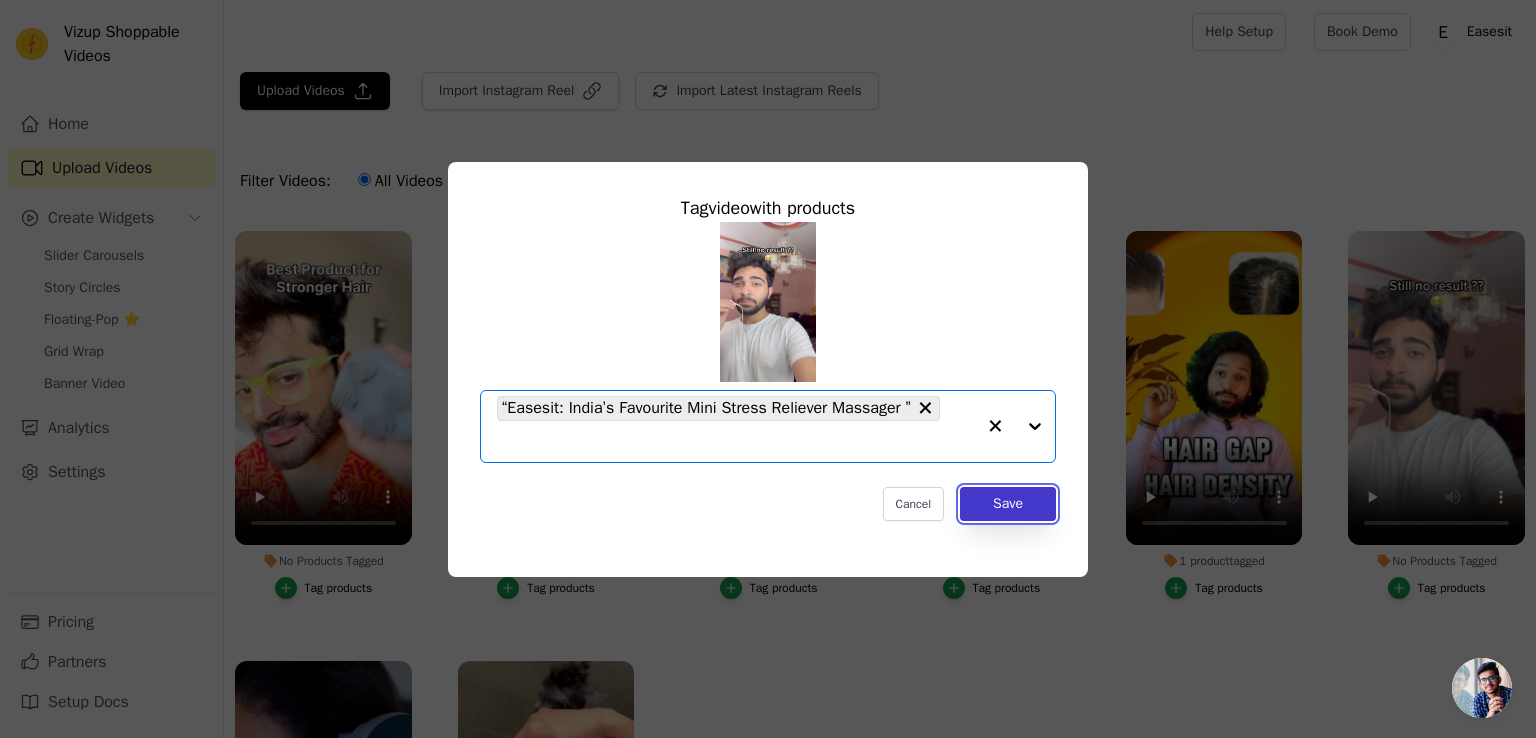 click on "Save" at bounding box center [1008, 504] 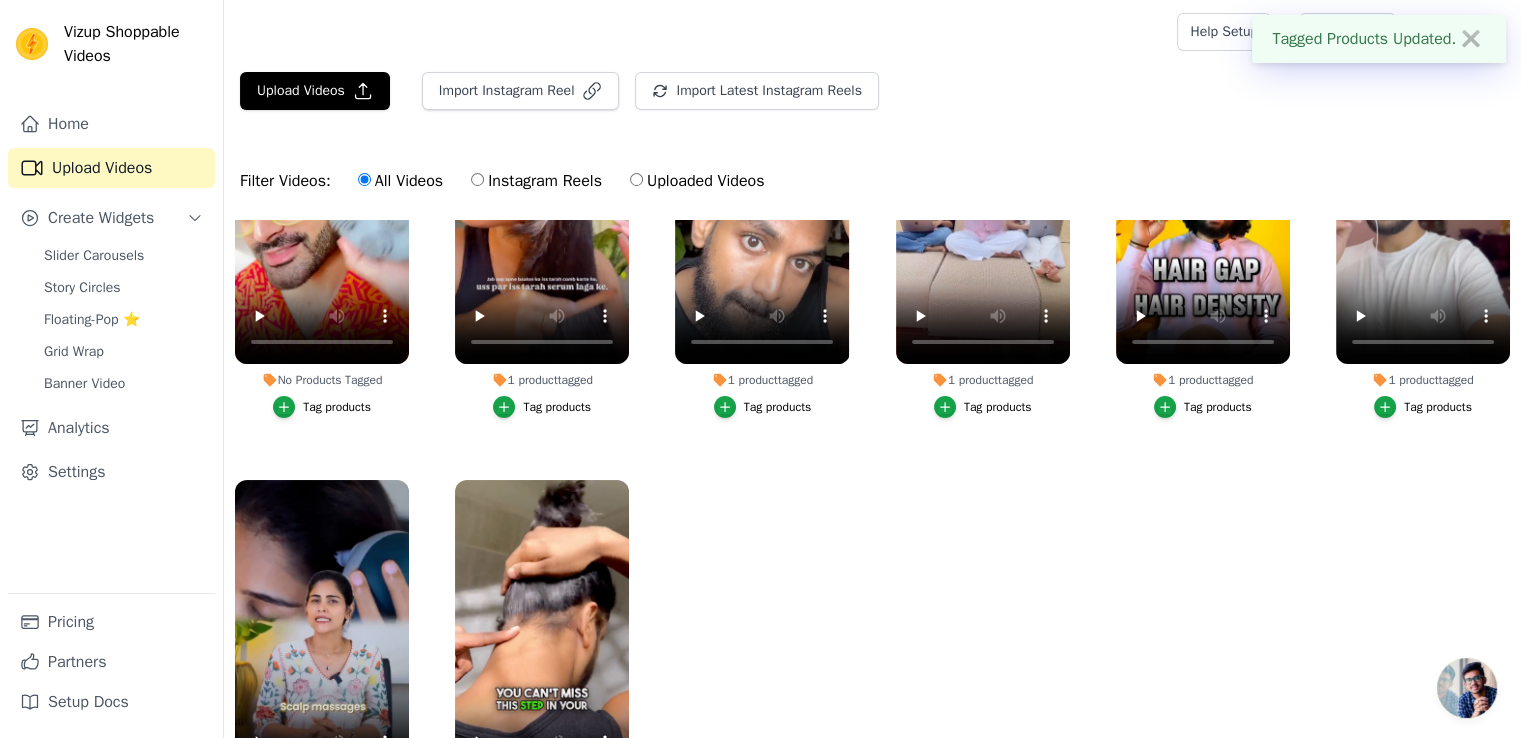 scroll, scrollTop: 181, scrollLeft: 0, axis: vertical 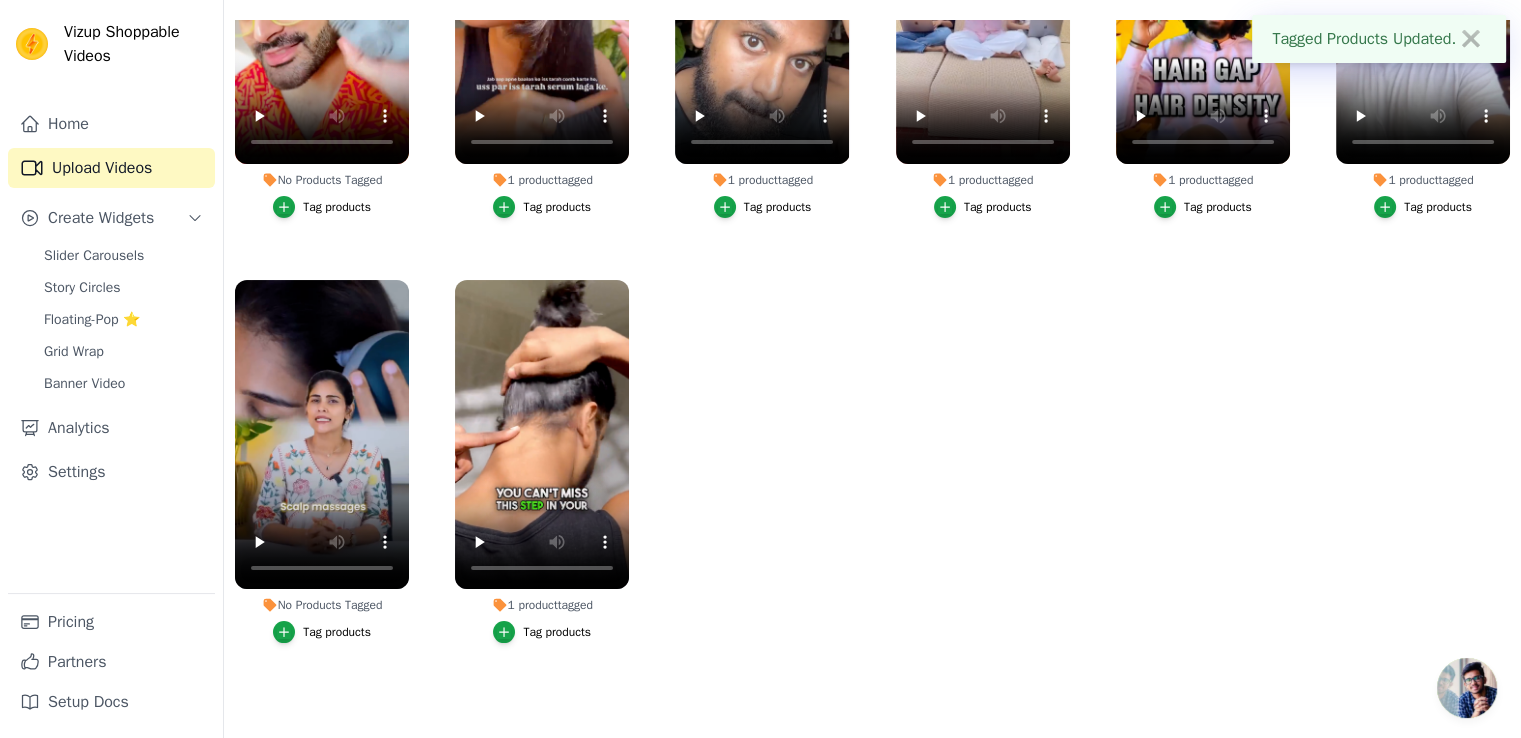 click on "Tag products" at bounding box center [337, 632] 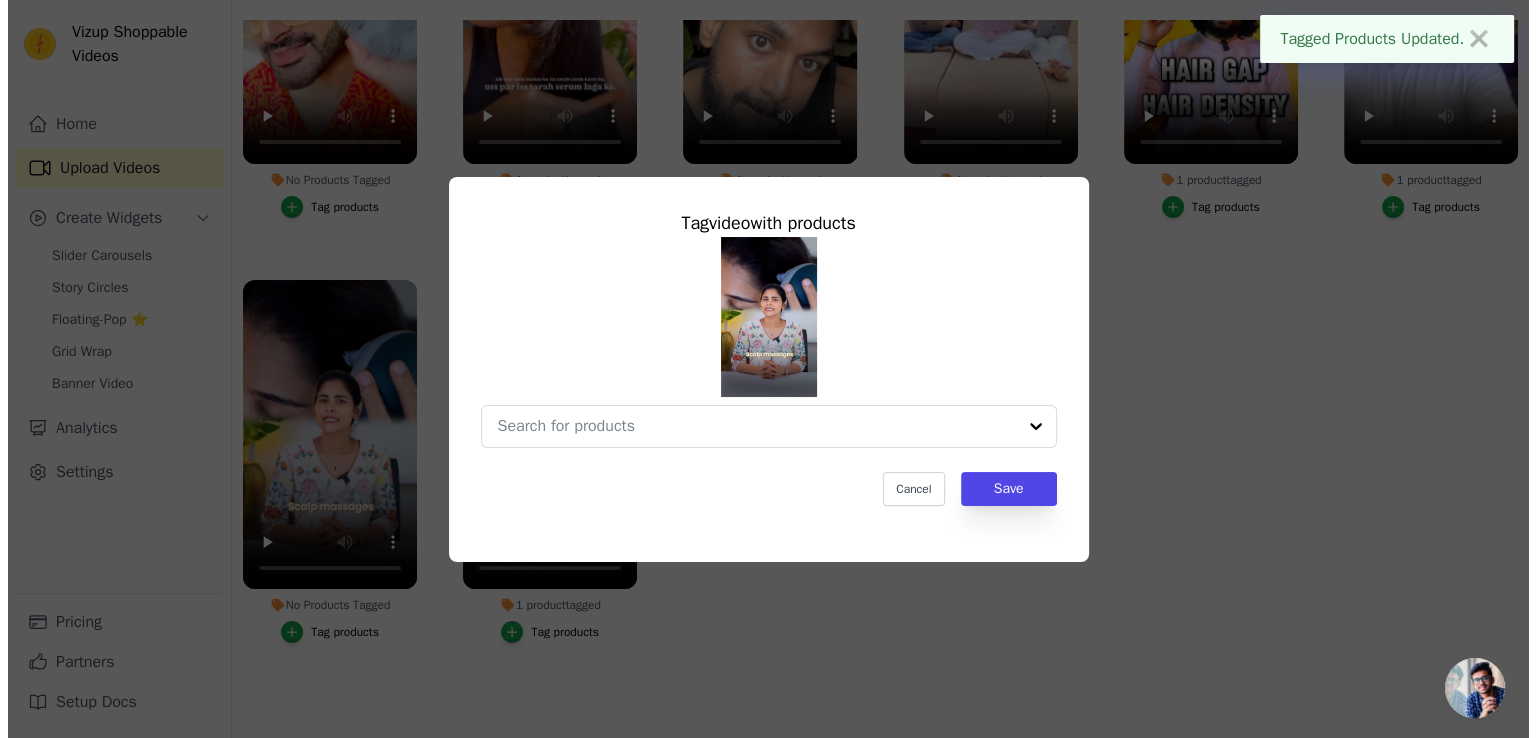 scroll, scrollTop: 0, scrollLeft: 0, axis: both 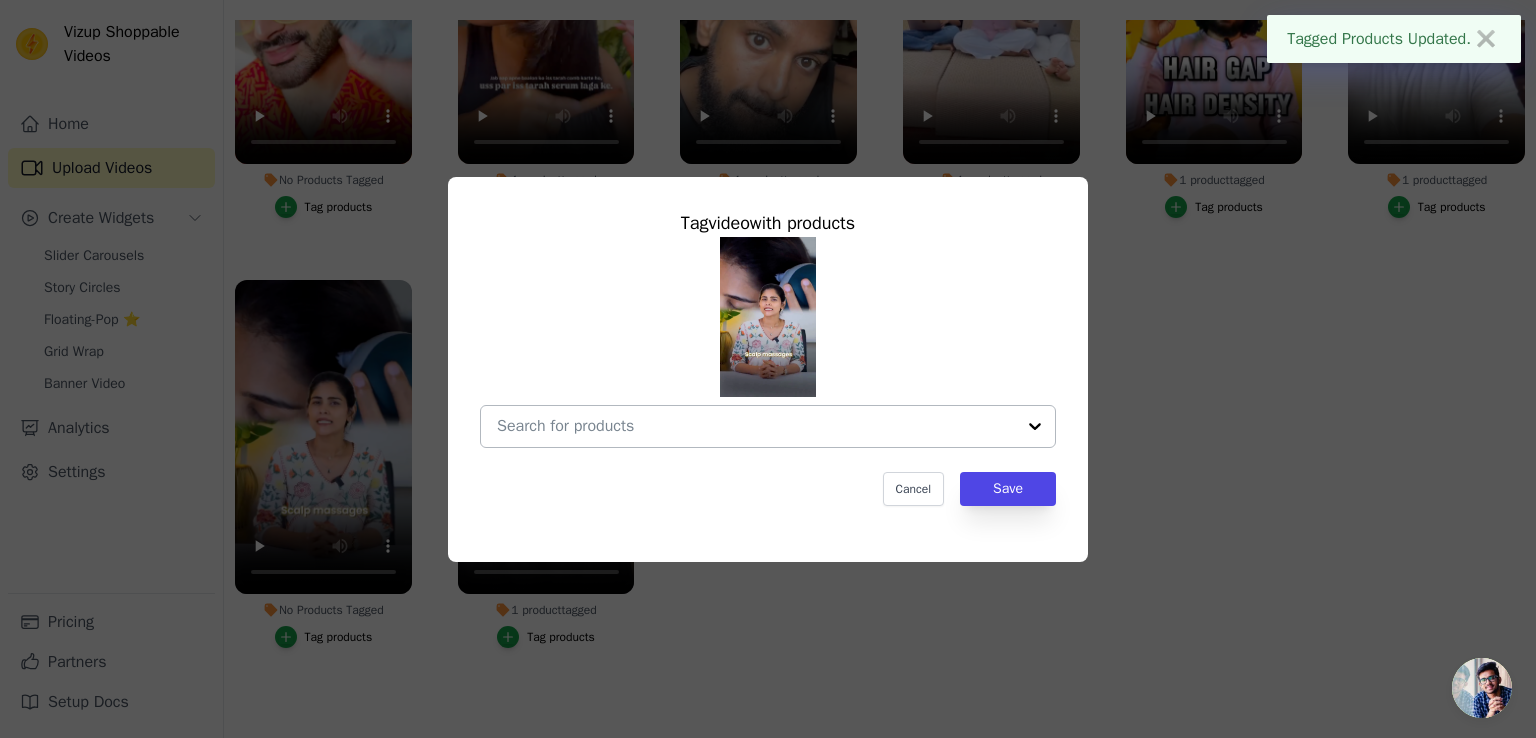 click on "No Products Tagged     Tag  video  with products                         Cancel   Save     Tag products" at bounding box center [756, 426] 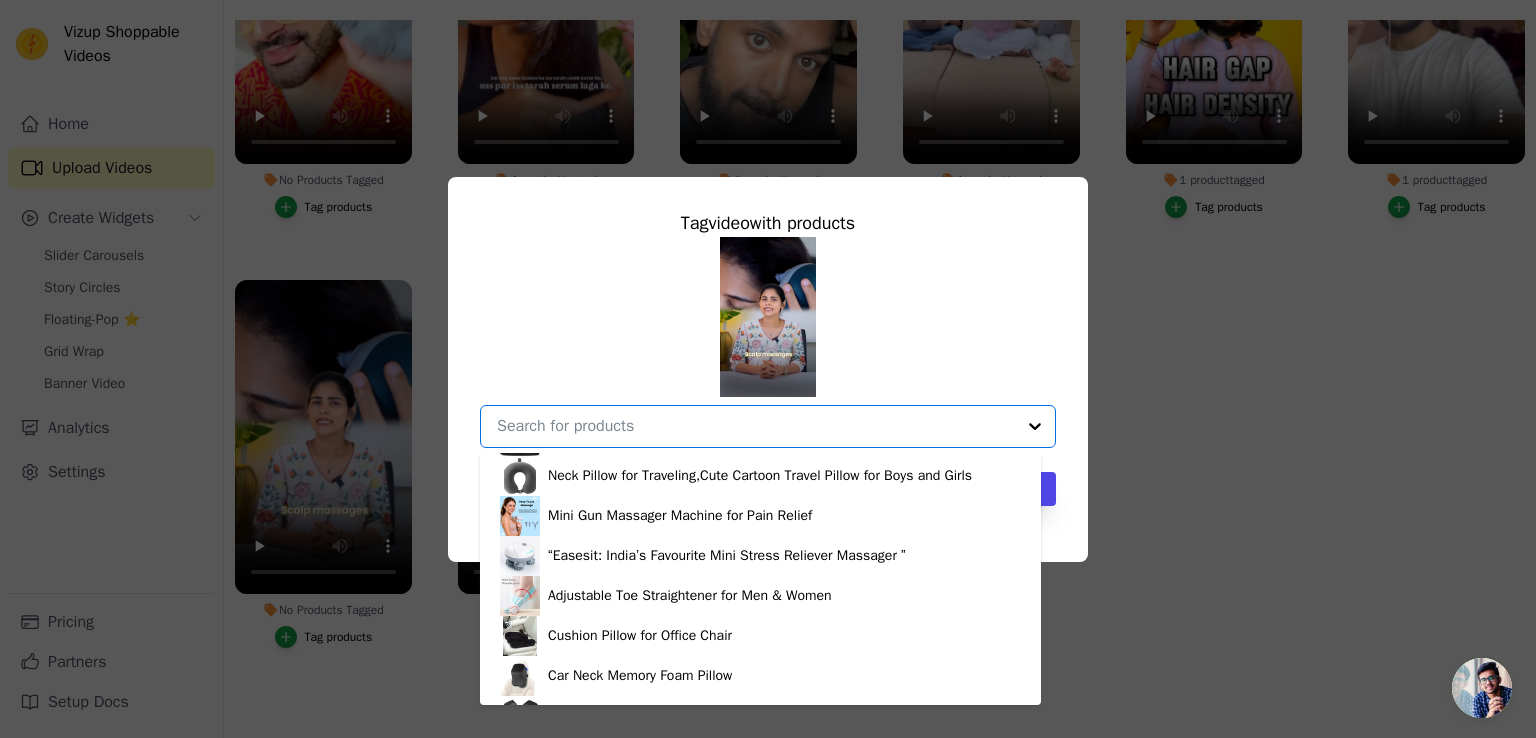 scroll, scrollTop: 200, scrollLeft: 0, axis: vertical 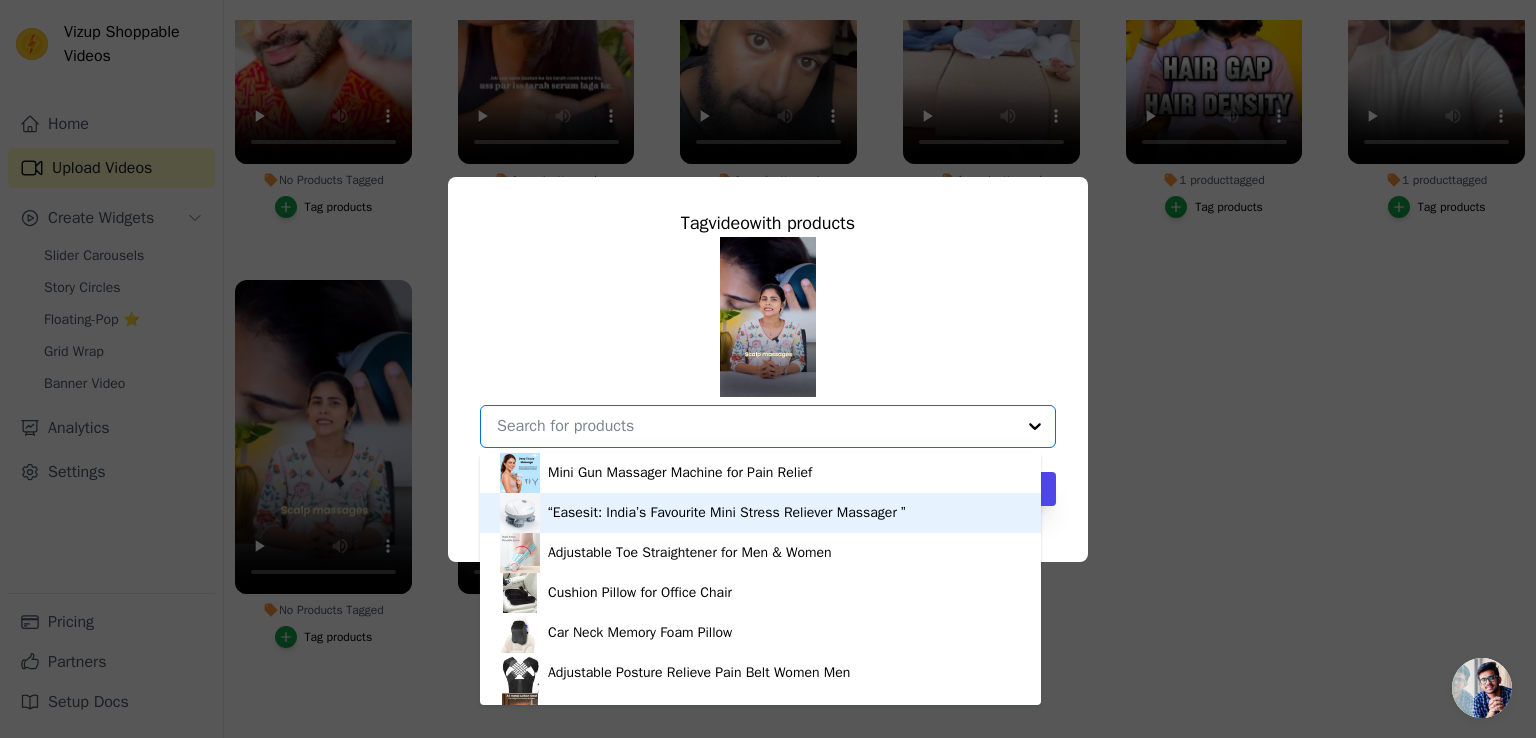 click on "“Easesit: India’s Favourite Mini Stress Reliever Massager ”" at bounding box center (727, 513) 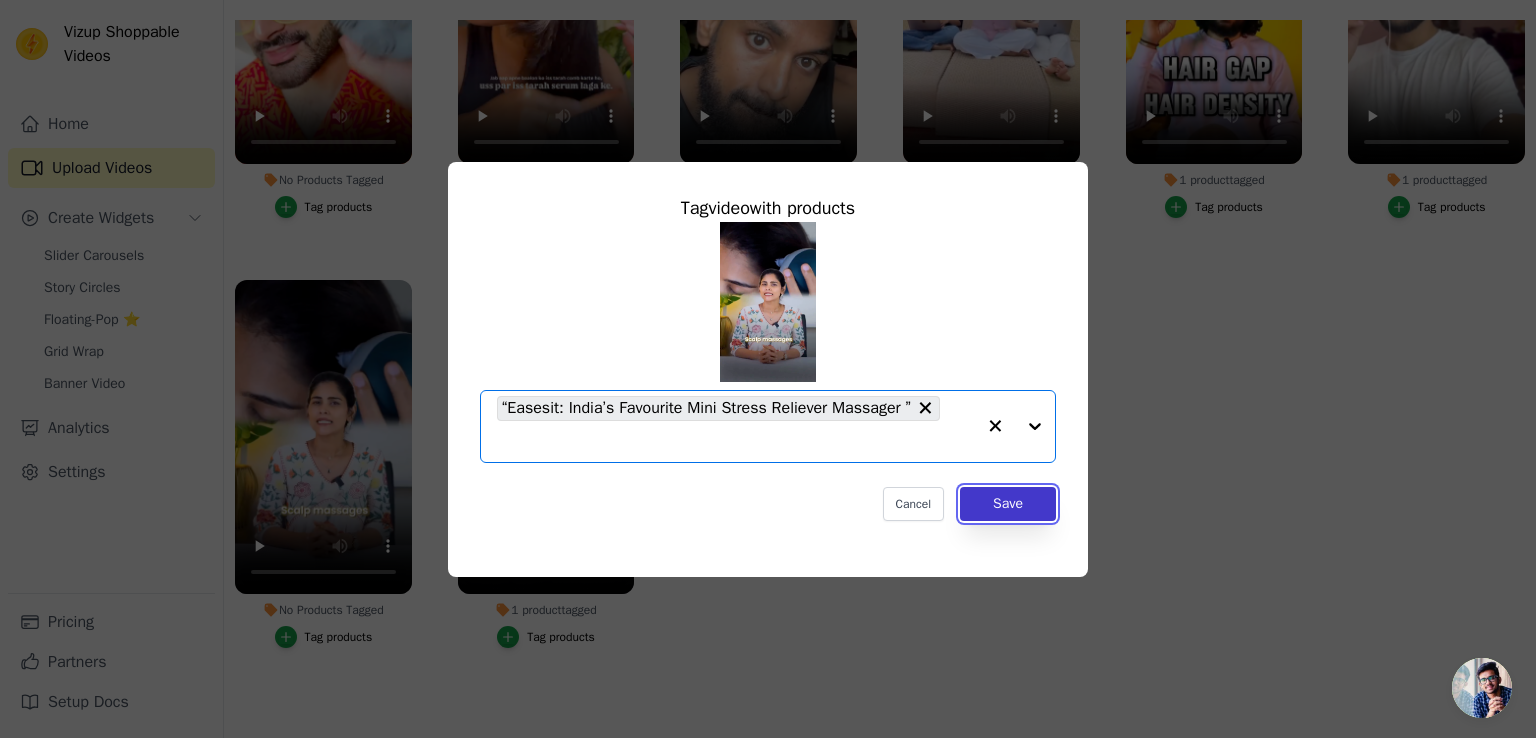 click on "Save" at bounding box center (1008, 504) 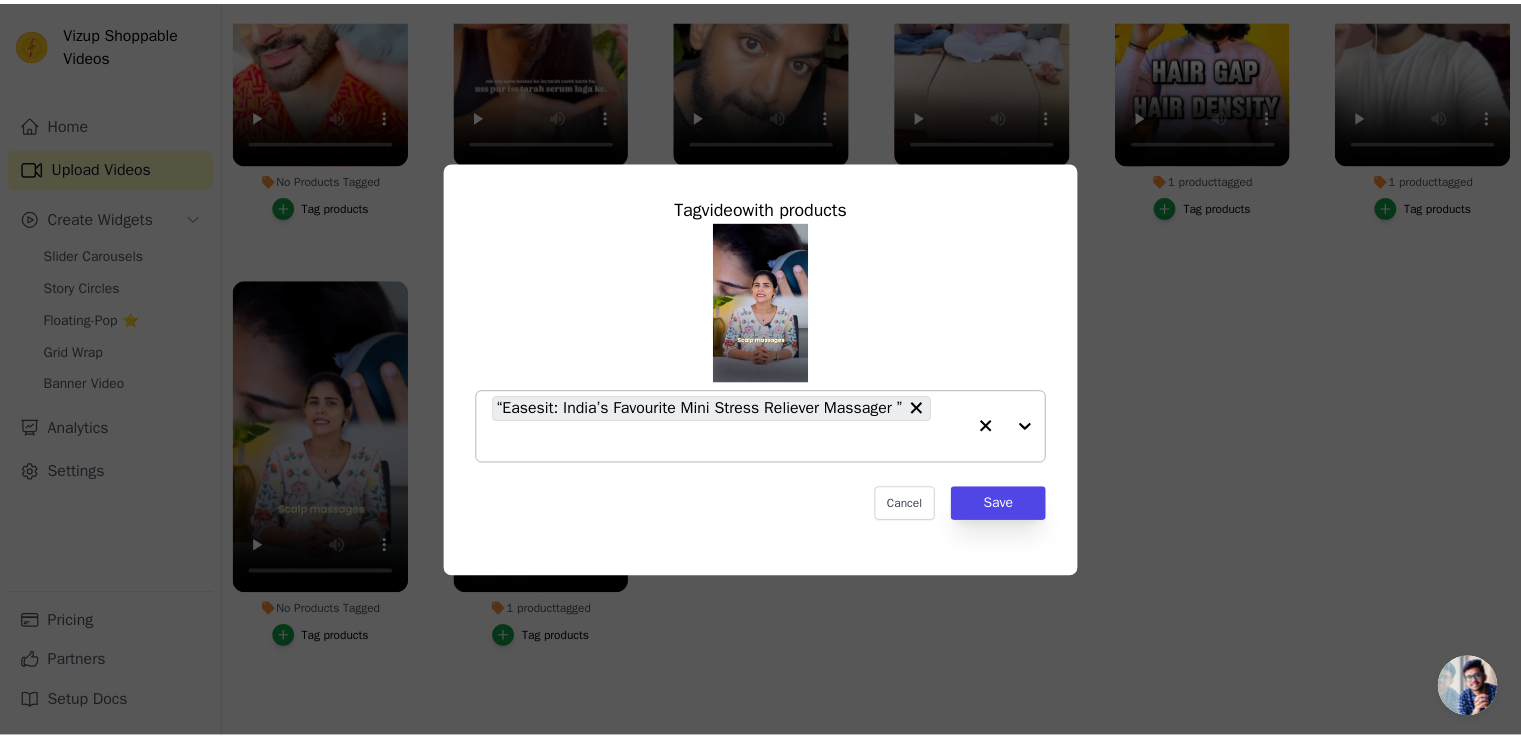 scroll, scrollTop: 200, scrollLeft: 0, axis: vertical 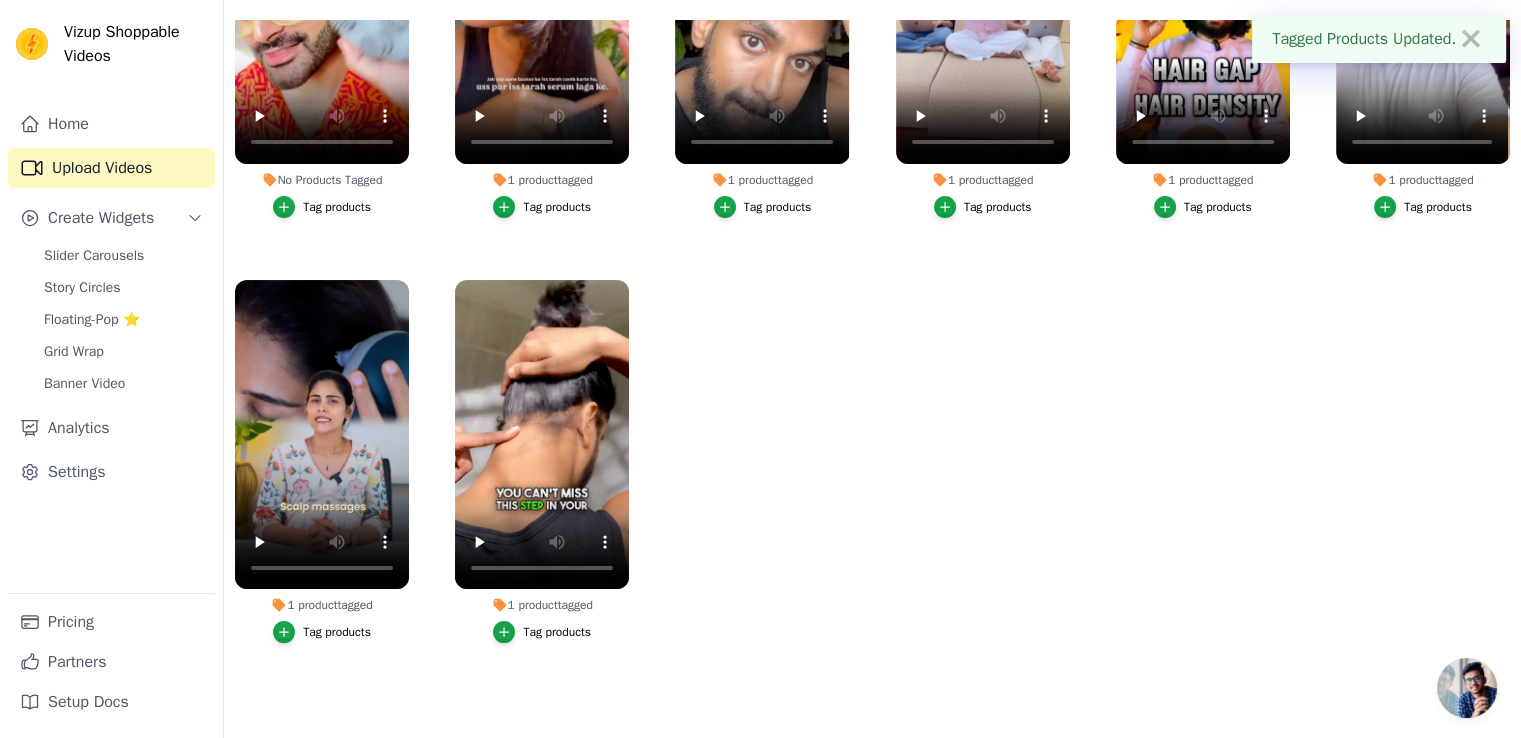 click on "Tag products" at bounding box center [322, 207] 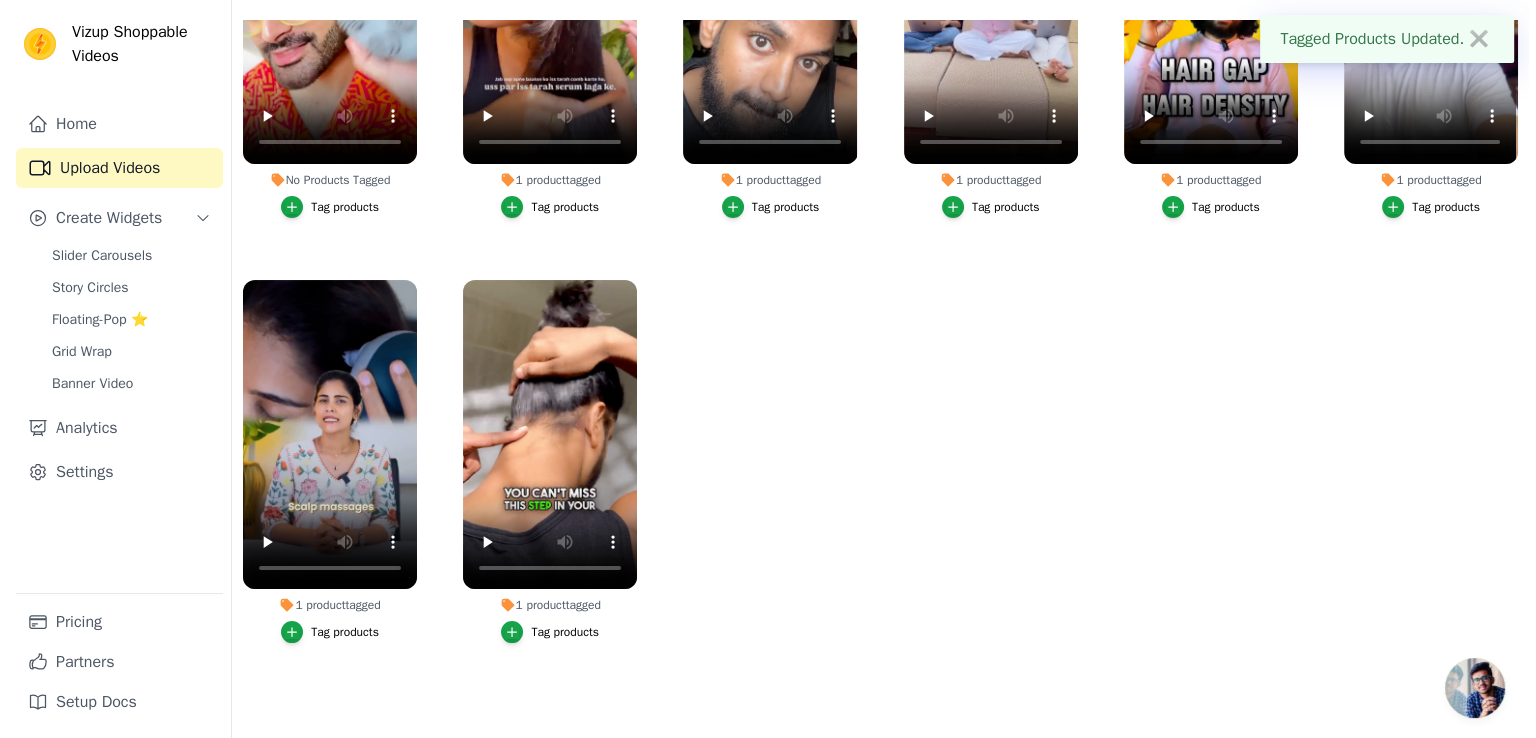 scroll, scrollTop: 0, scrollLeft: 0, axis: both 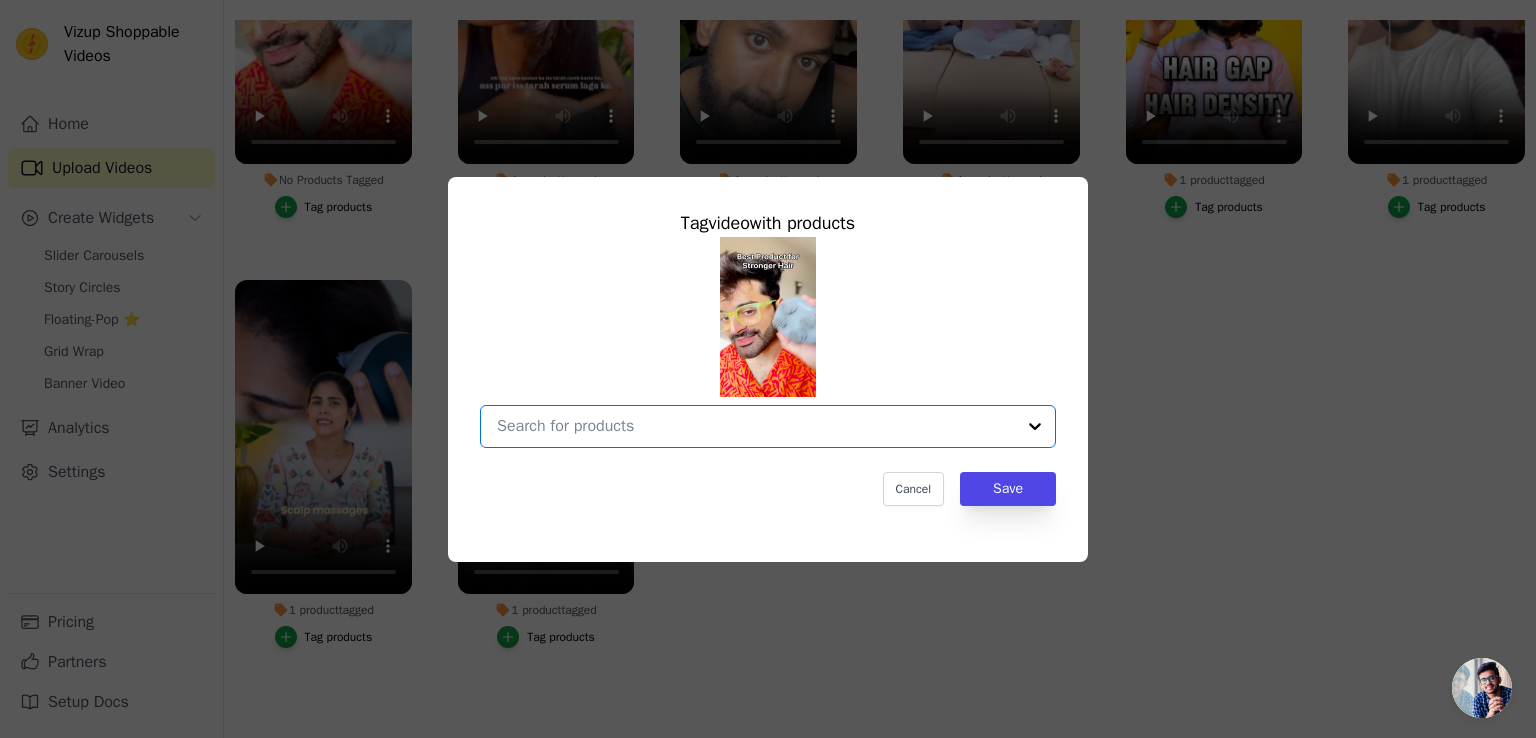 click on "No Products Tagged     Tag  video  with products       Option undefined, selected.   Select is focused, type to refine list, press down to open the menu.                   Cancel   Save     Tag products" at bounding box center (756, 426) 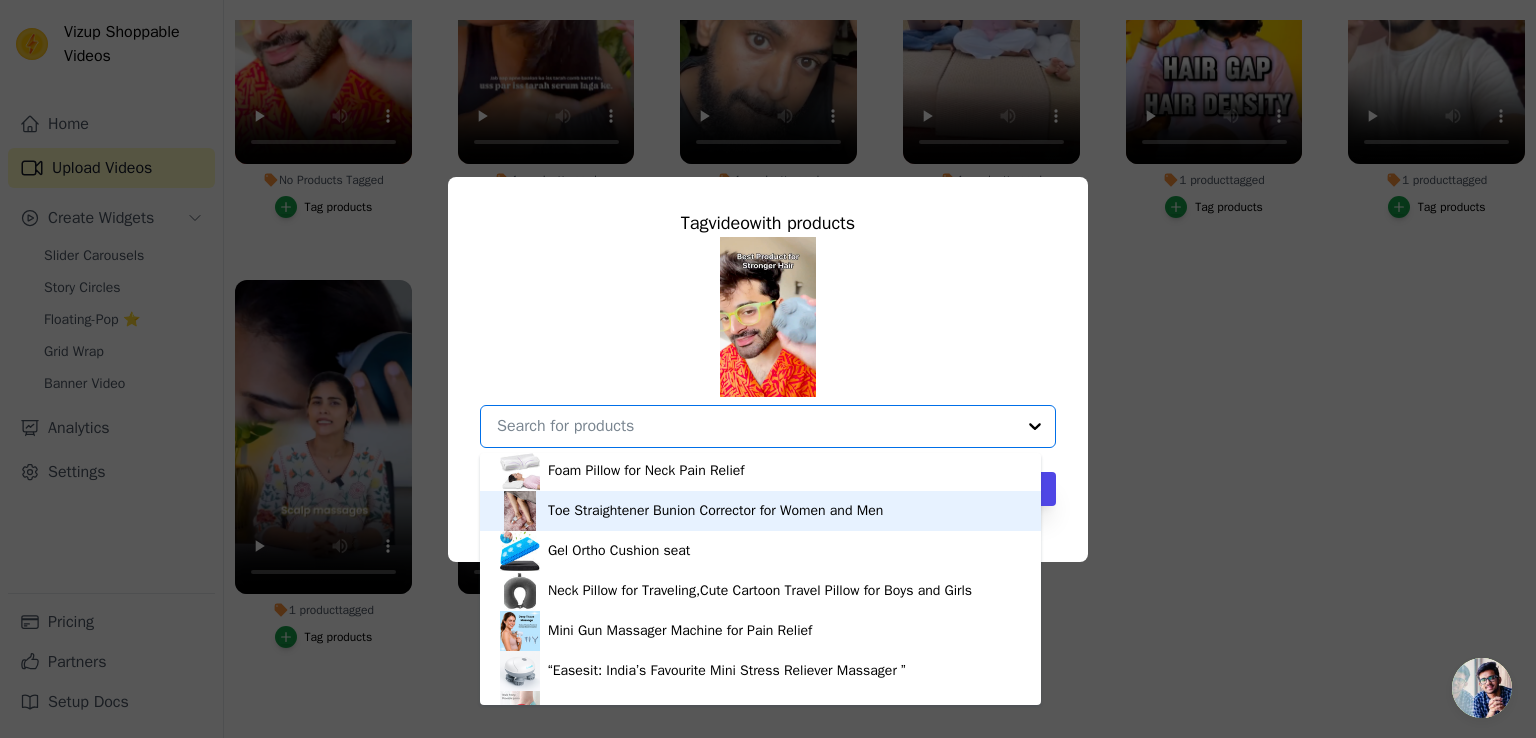 scroll, scrollTop: 100, scrollLeft: 0, axis: vertical 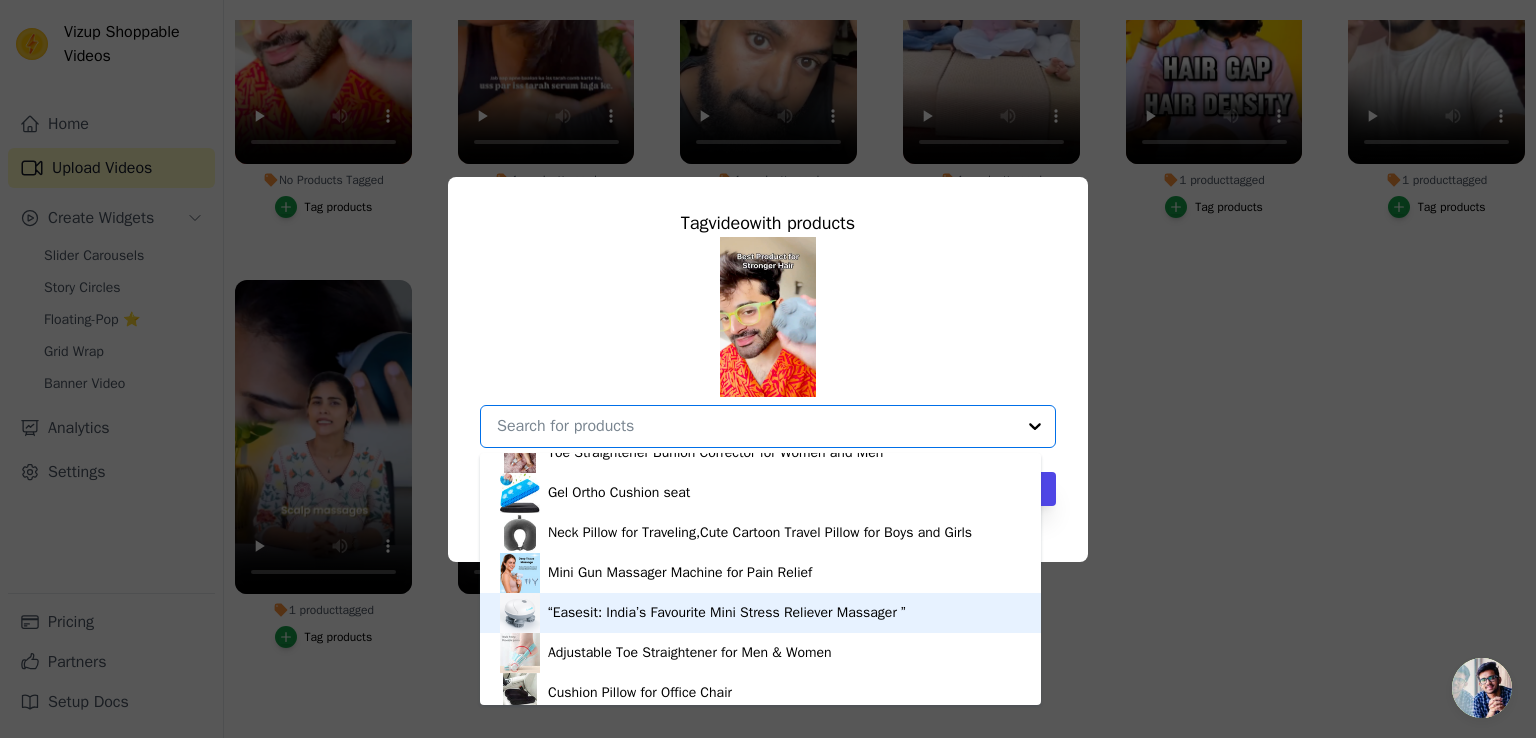click on "“Easesit: India’s Favourite Mini Stress Reliever Massager ”" at bounding box center [727, 613] 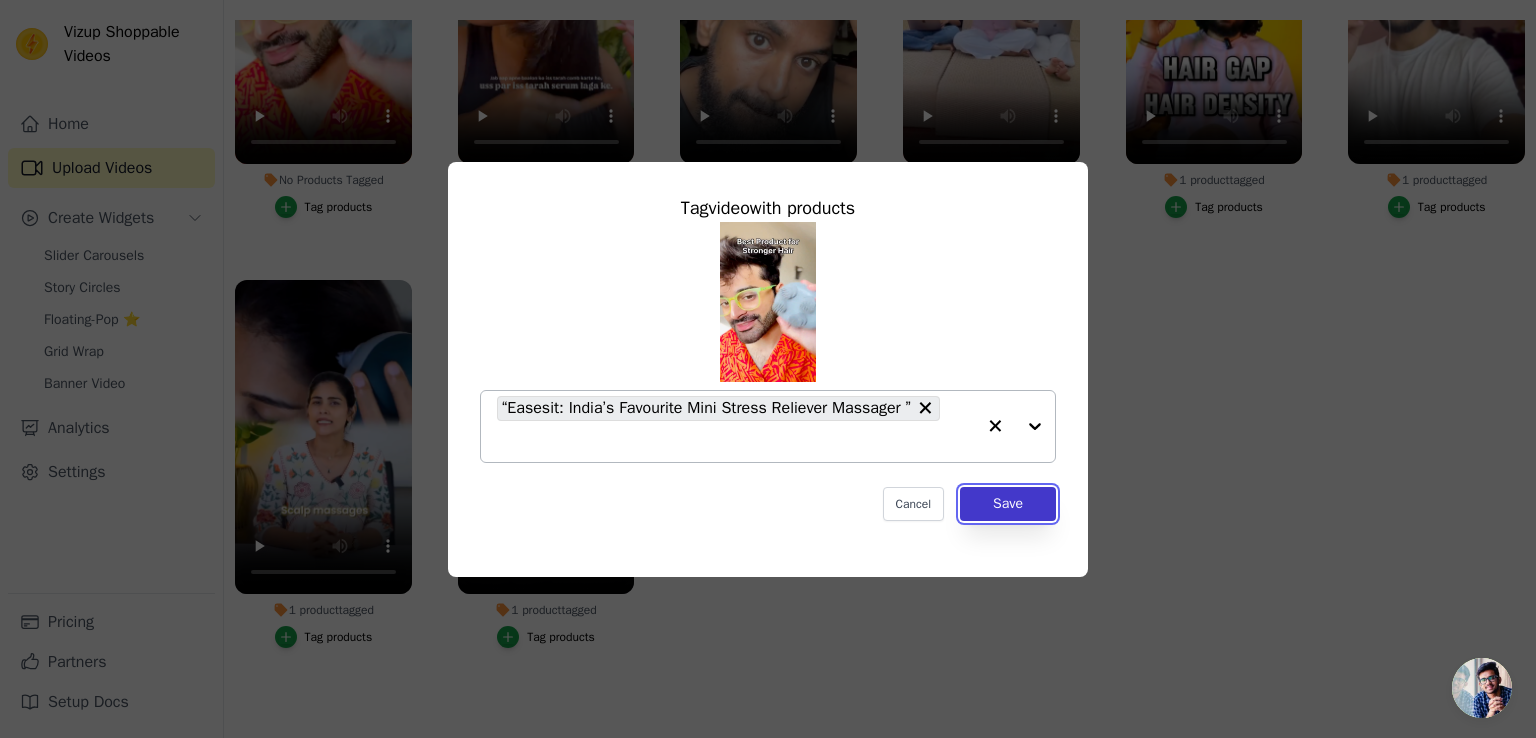 click on "Save" at bounding box center (1008, 504) 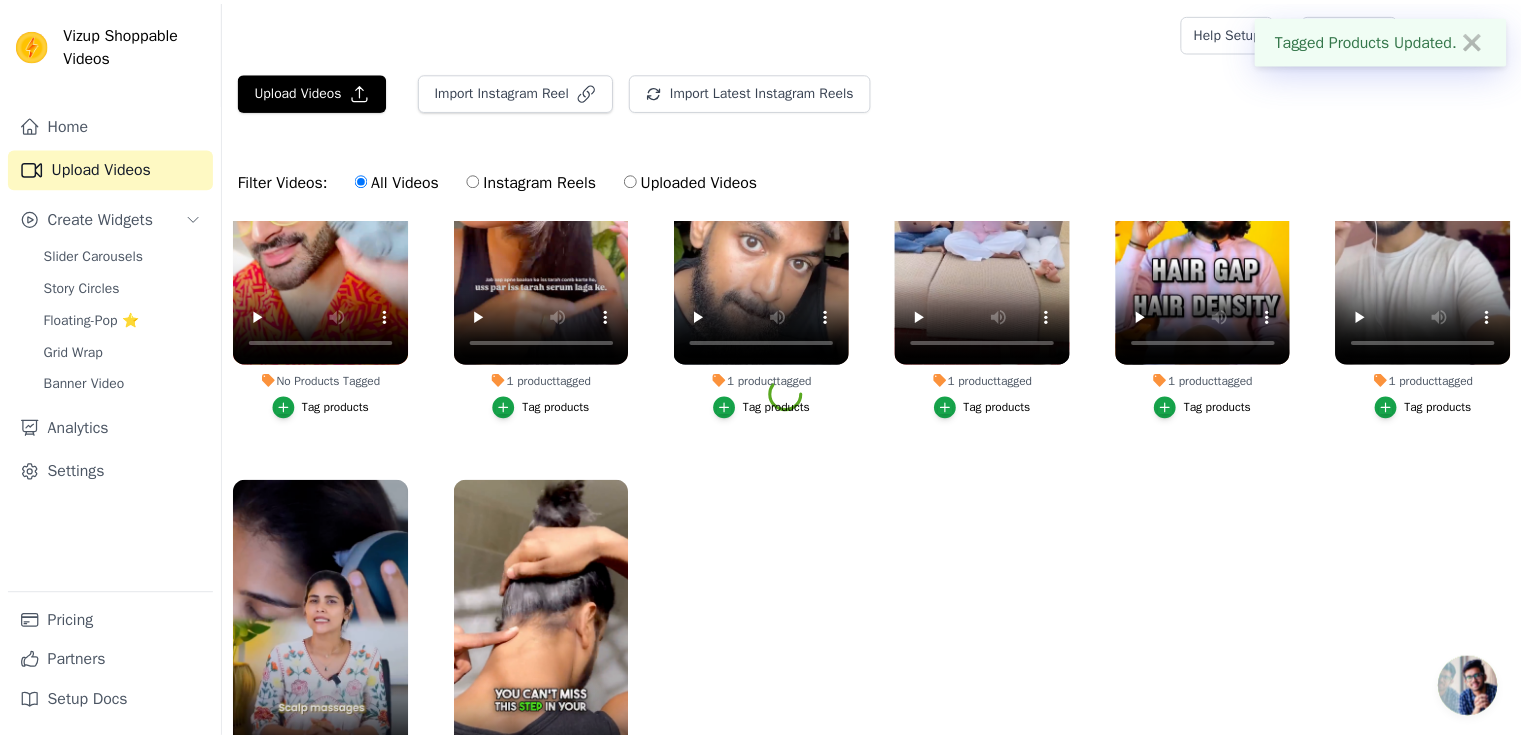 scroll, scrollTop: 200, scrollLeft: 0, axis: vertical 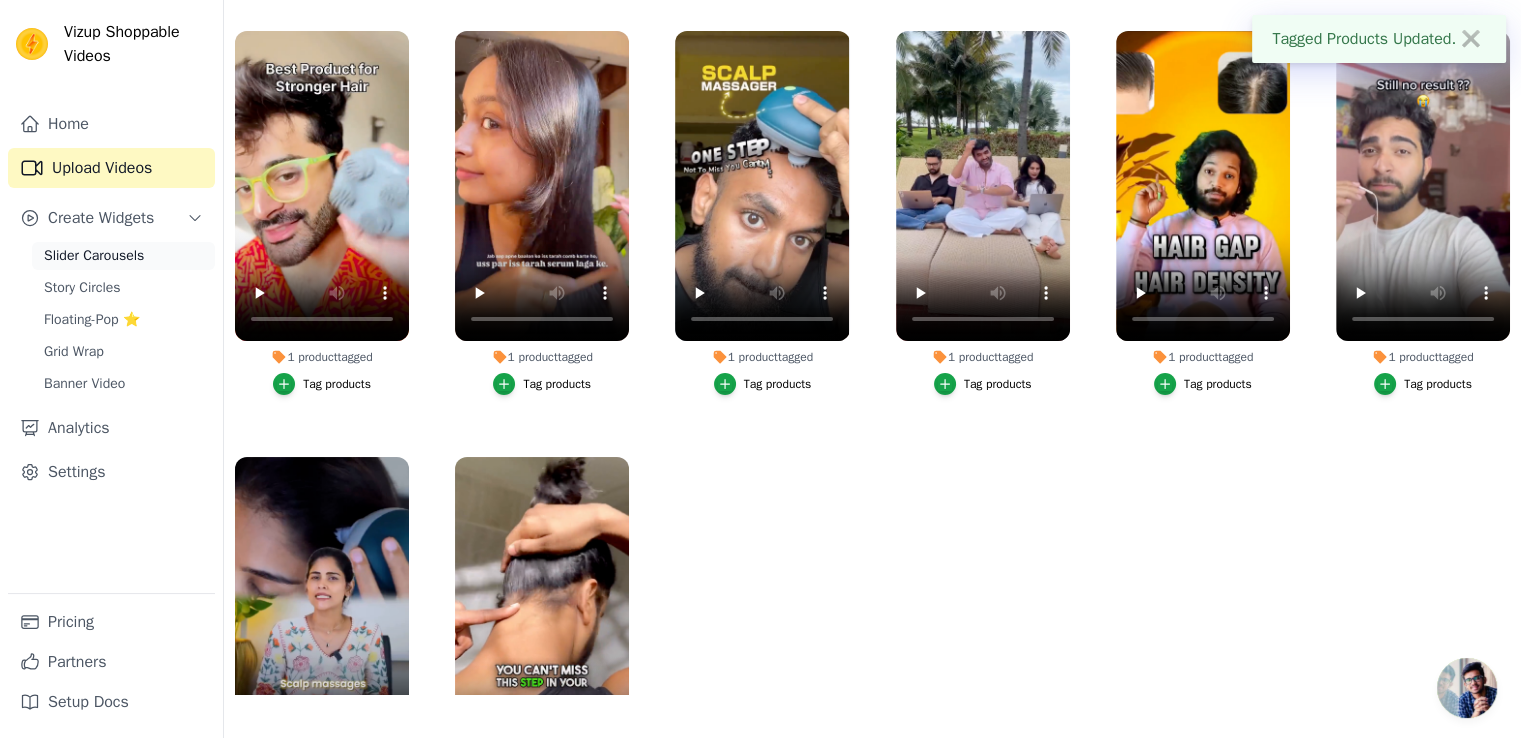 click on "Slider Carousels" at bounding box center (94, 256) 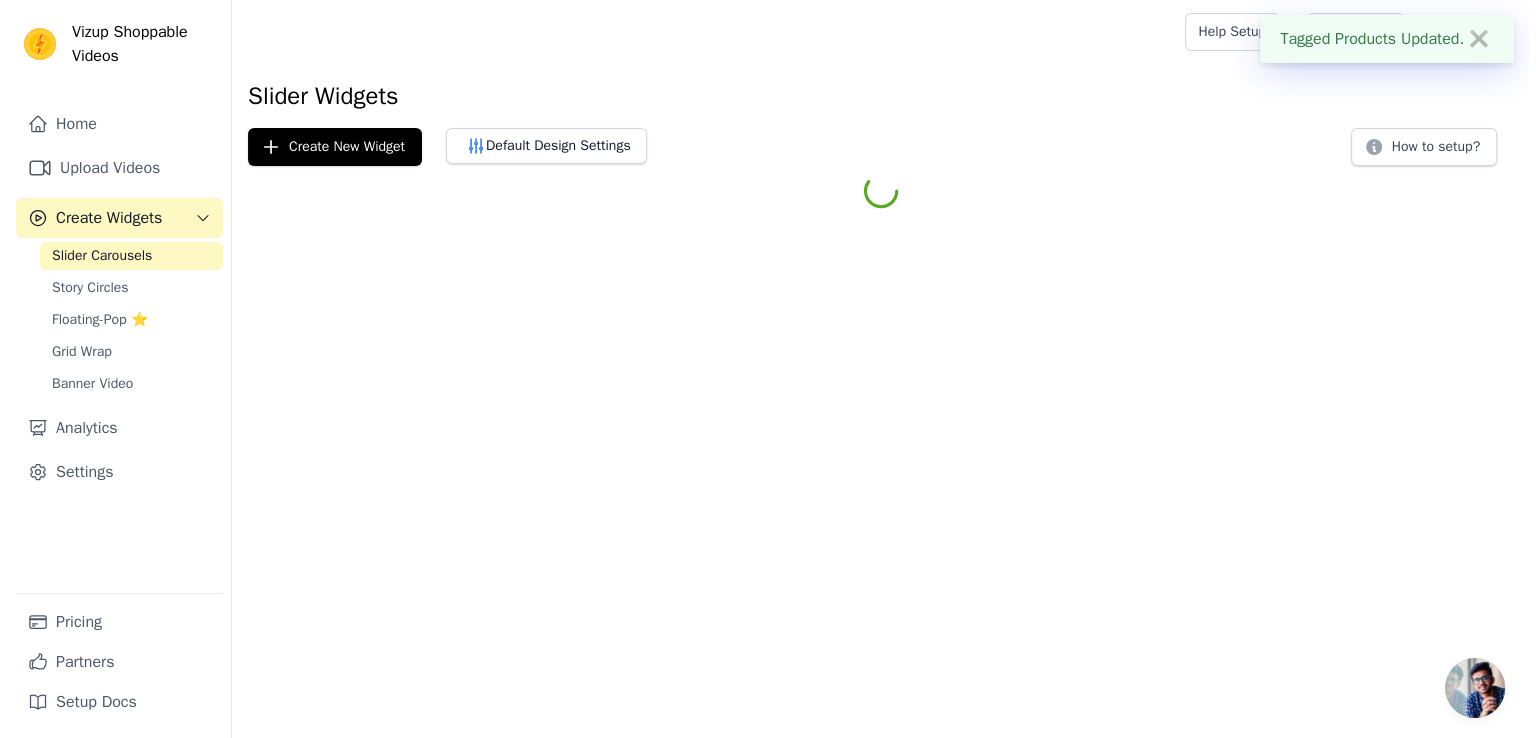 scroll, scrollTop: 0, scrollLeft: 0, axis: both 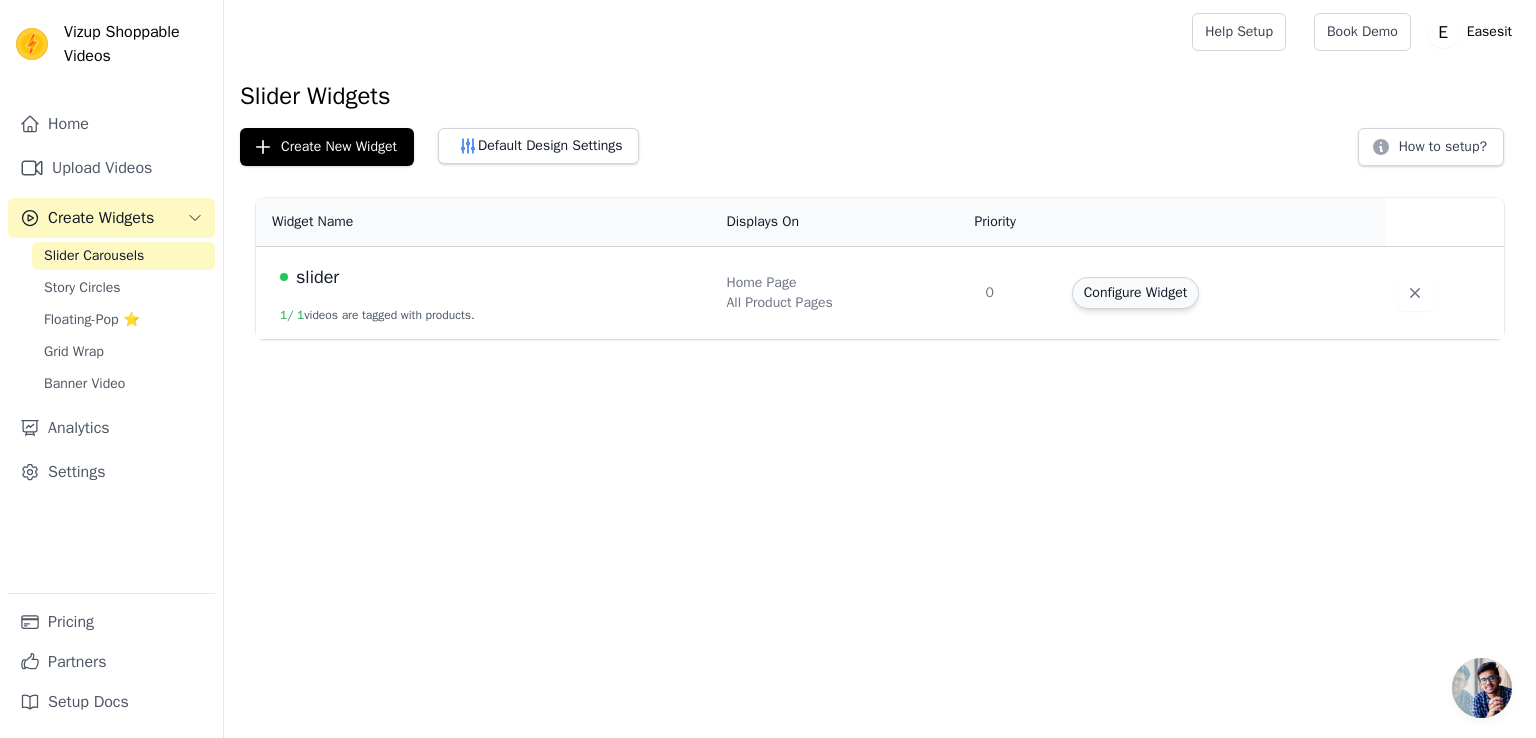 click on "Configure Widget" at bounding box center (1135, 293) 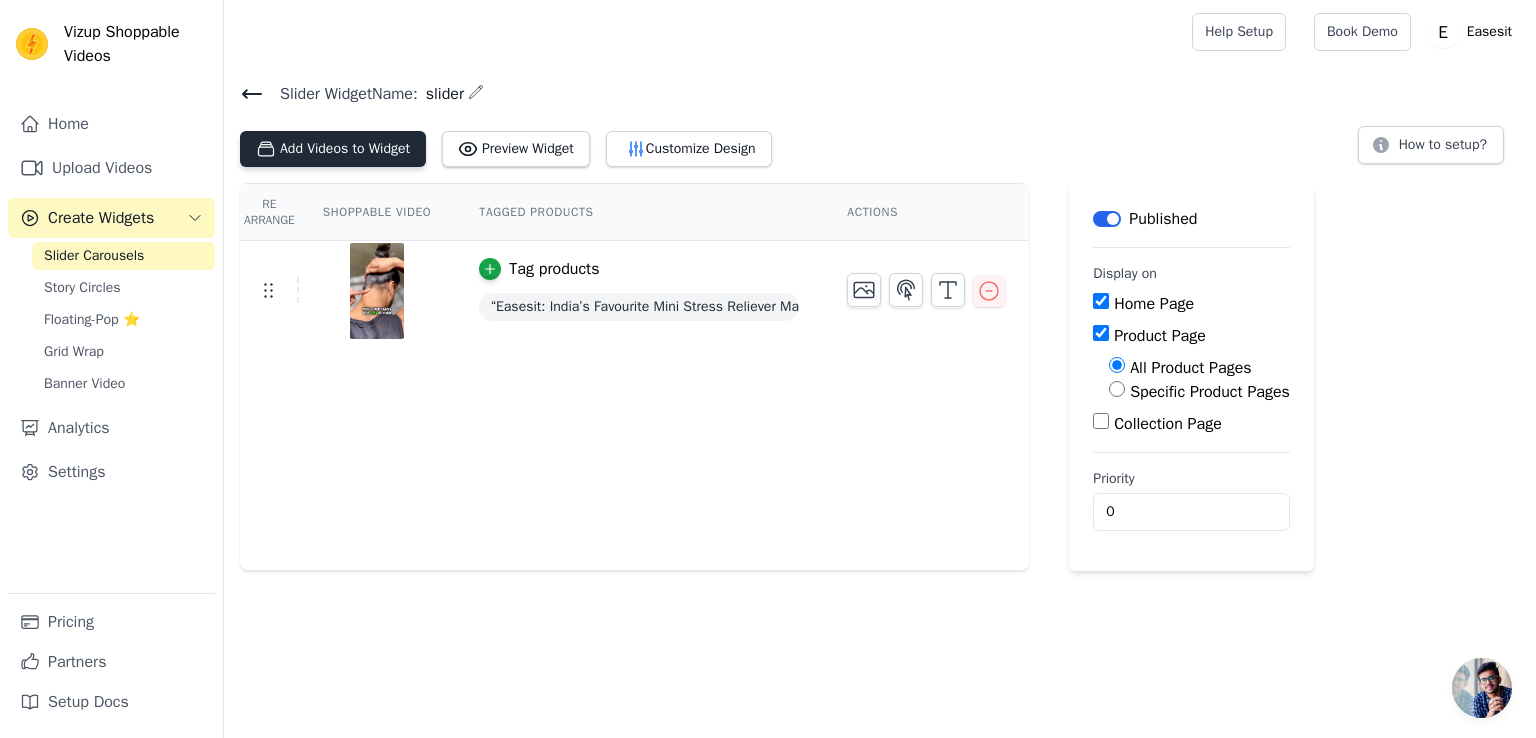 click on "Add Videos to Widget" at bounding box center (333, 149) 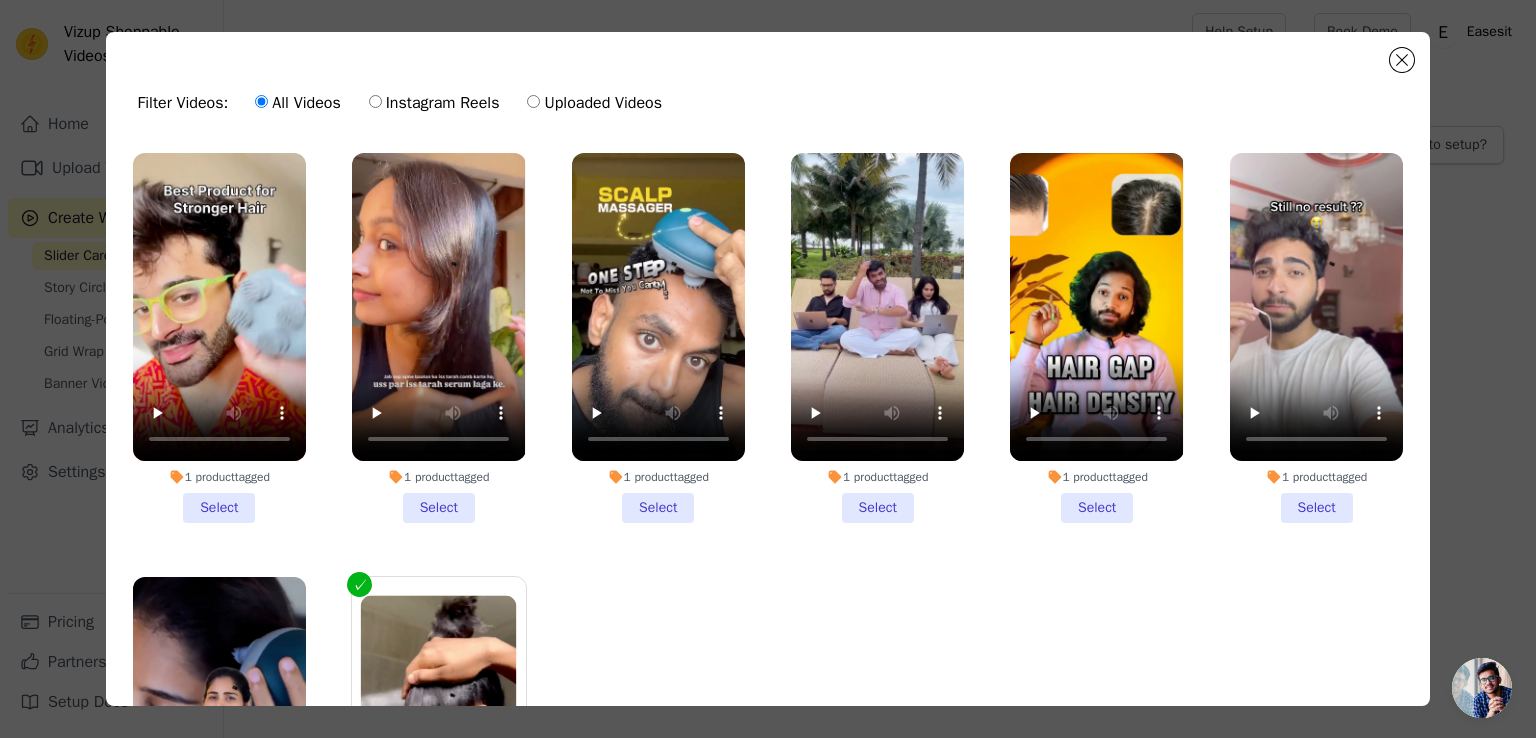 click on "1   product  tagged     Select" at bounding box center (219, 338) 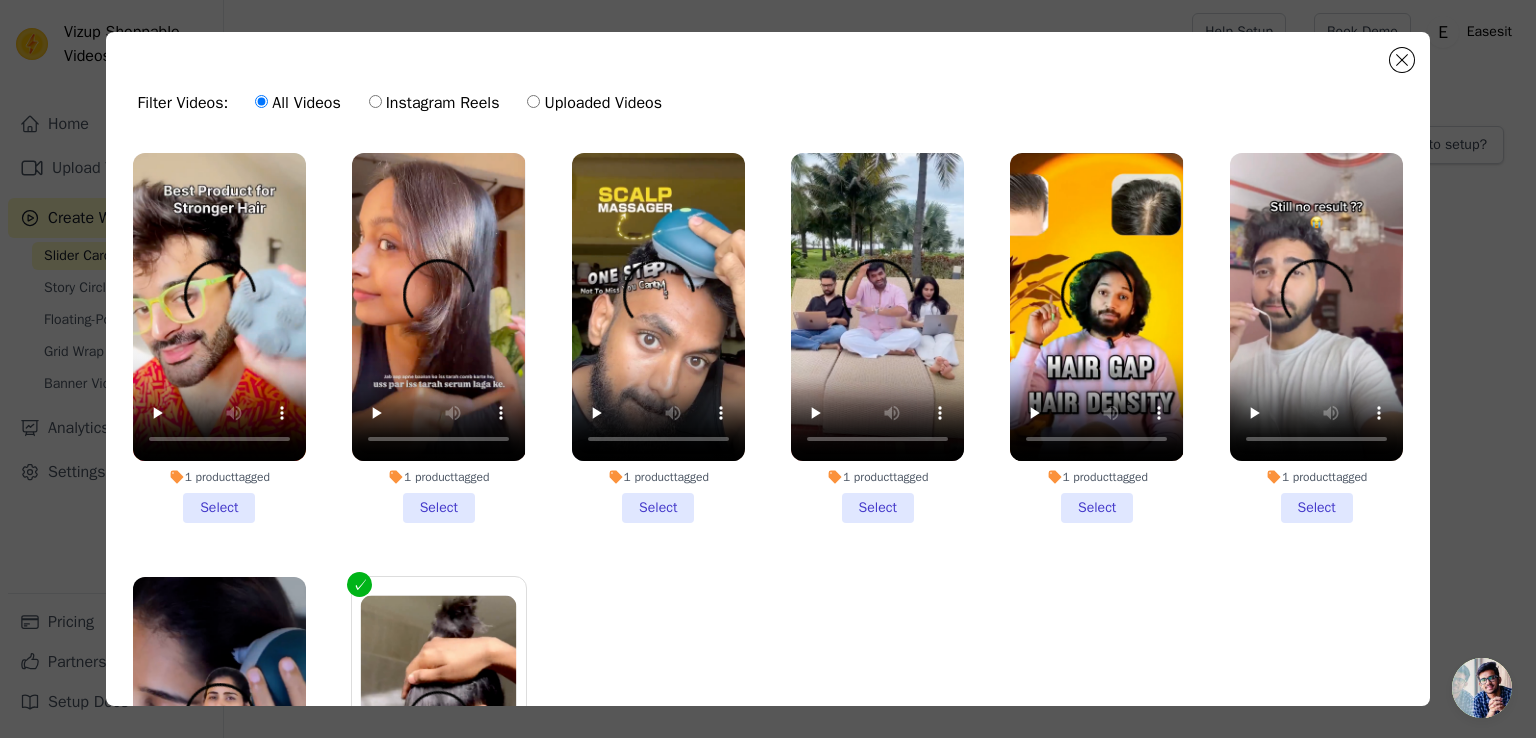 click on "1   product  tagged     Select" at bounding box center [0, 0] 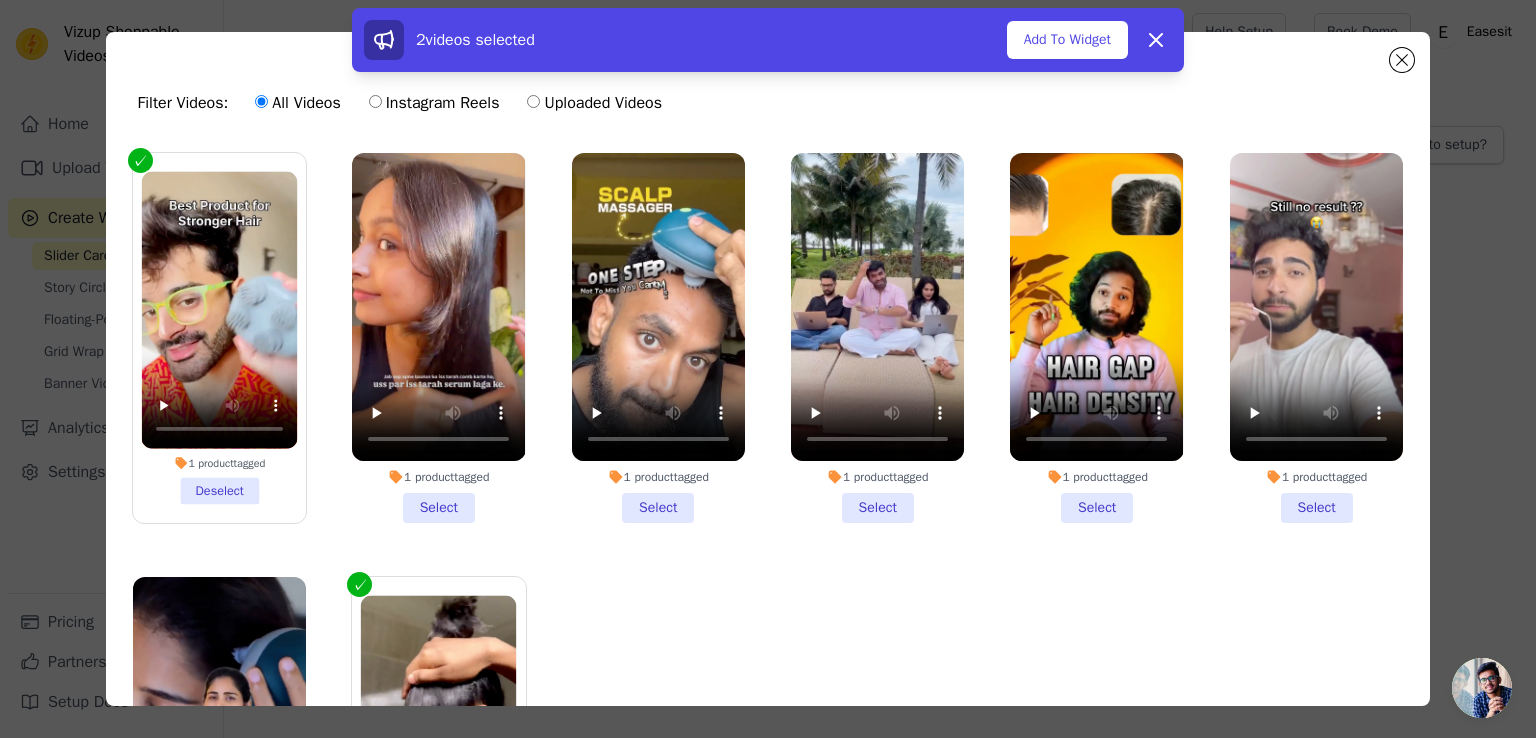click on "1   product  tagged     Select" at bounding box center (438, 338) 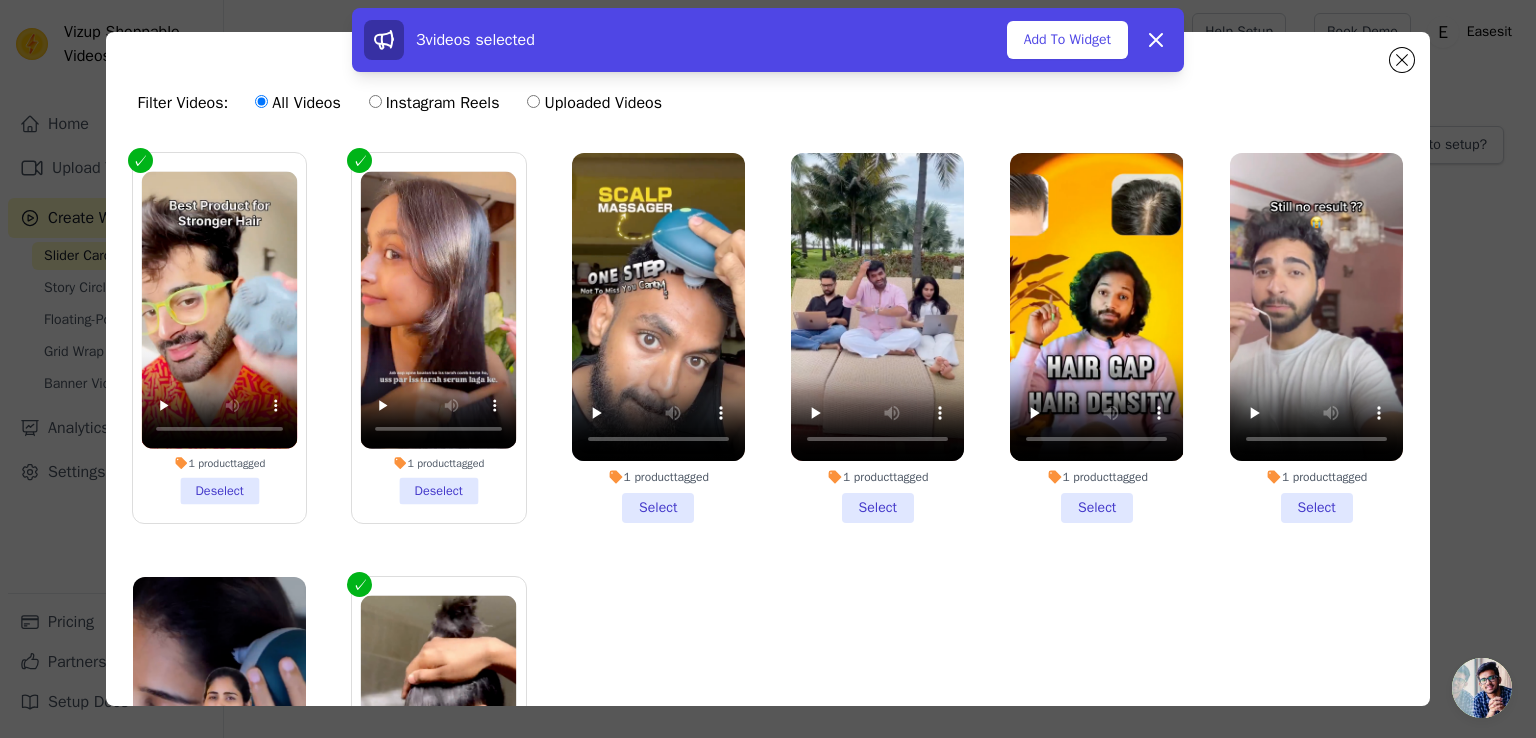 click on "1   product  tagged     Select" at bounding box center (658, 338) 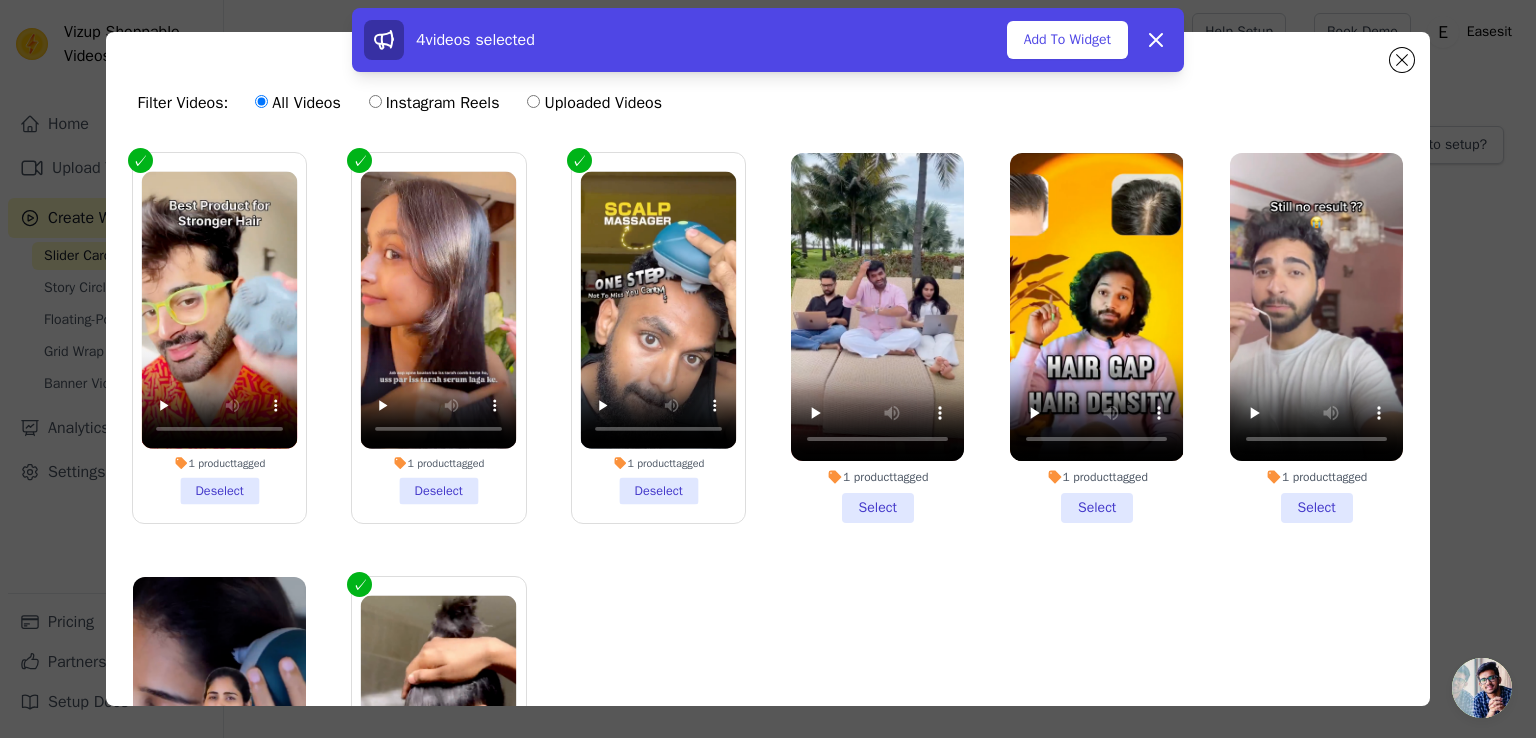 click on "1   product  tagged     Select" at bounding box center (877, 338) 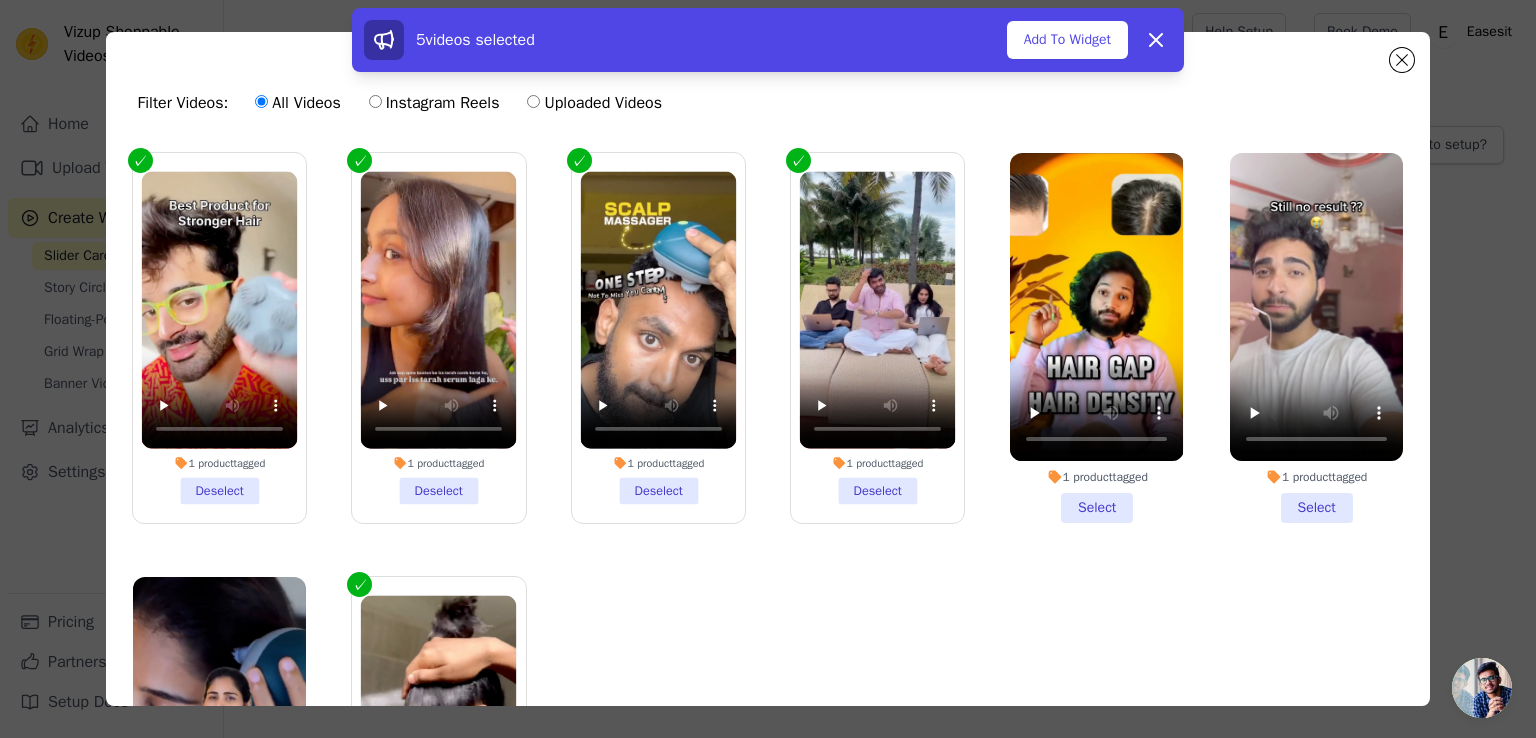 click on "1   product  tagged     Select" at bounding box center (1096, 338) 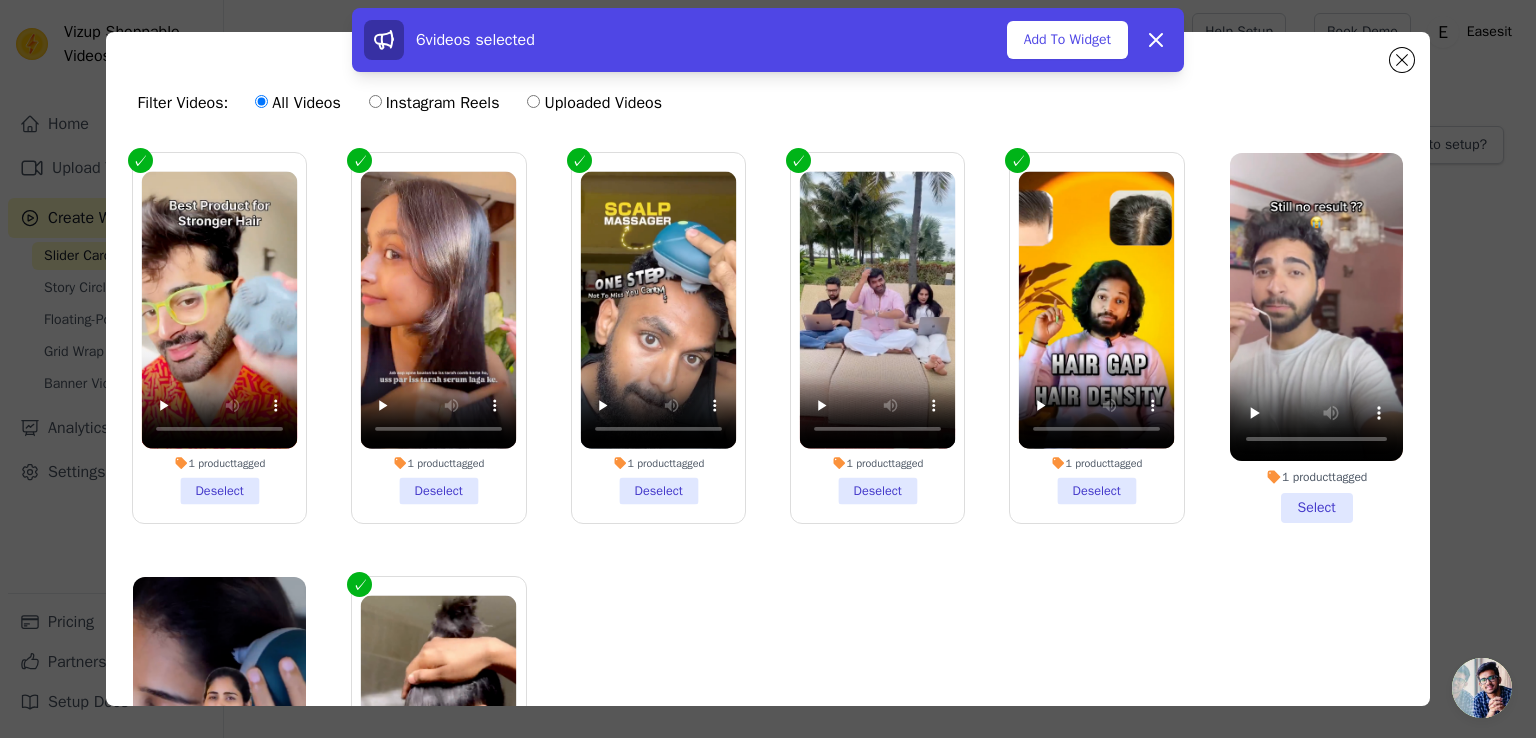 click on "1   product  tagged" at bounding box center (1316, 477) 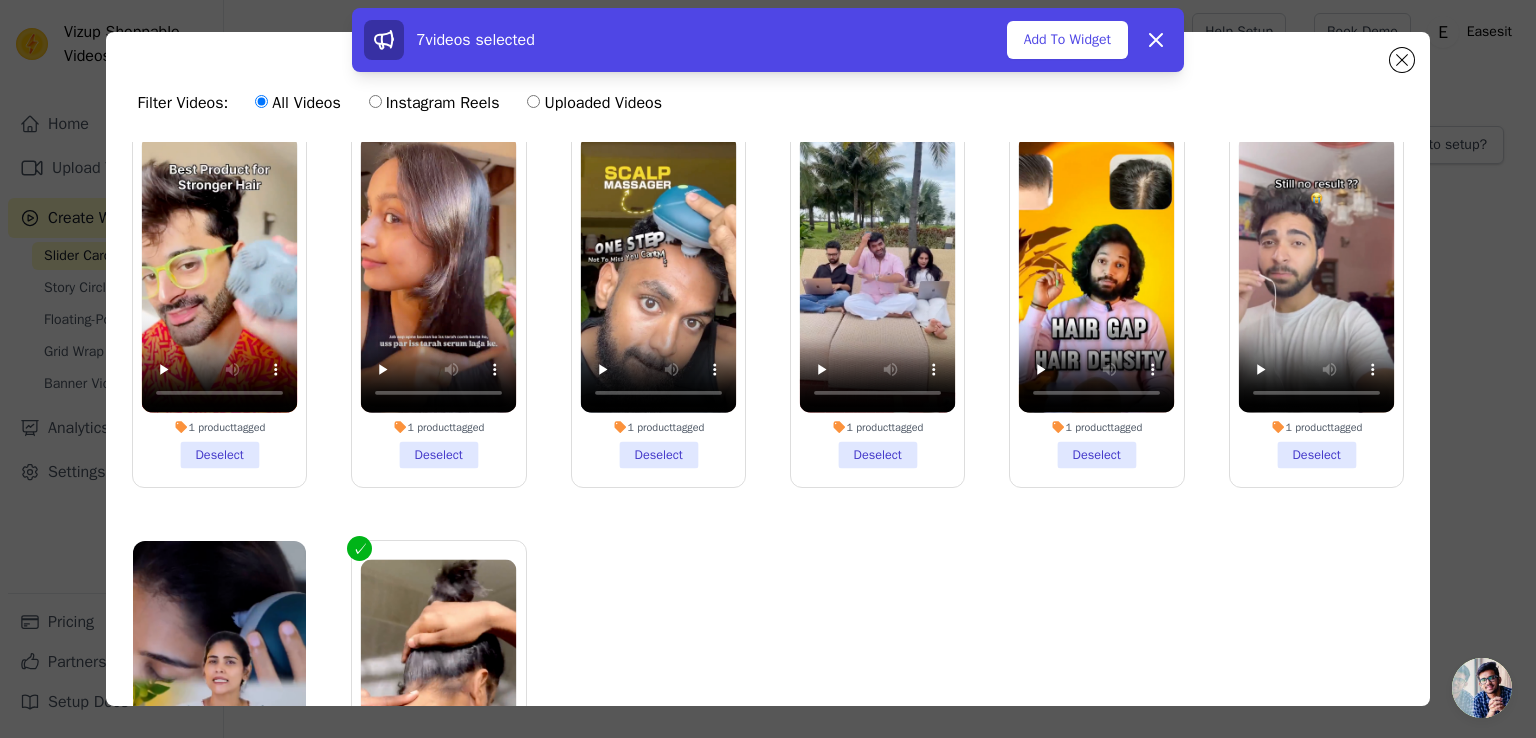 scroll, scrollTop: 169, scrollLeft: 0, axis: vertical 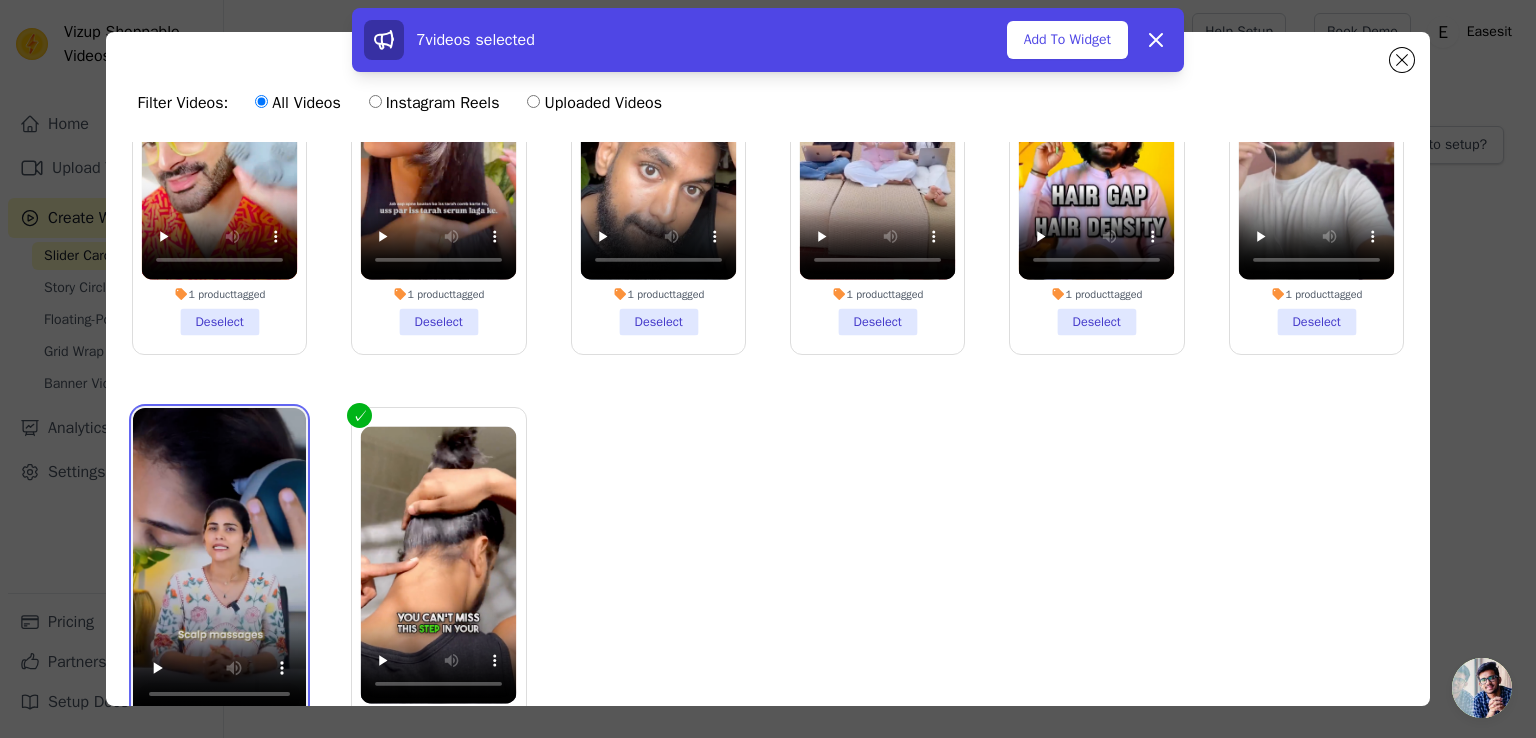 click at bounding box center [219, 562] 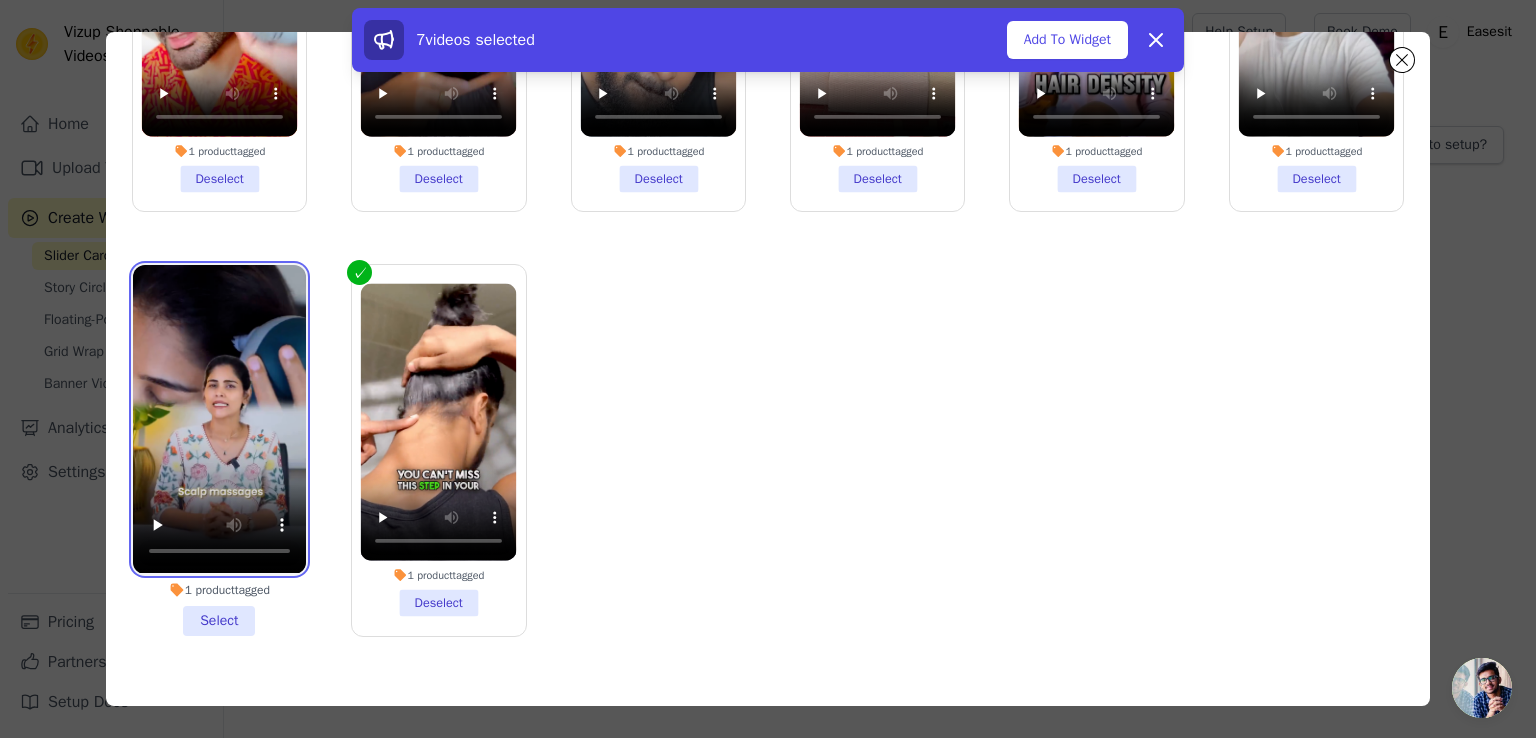 scroll, scrollTop: 173, scrollLeft: 0, axis: vertical 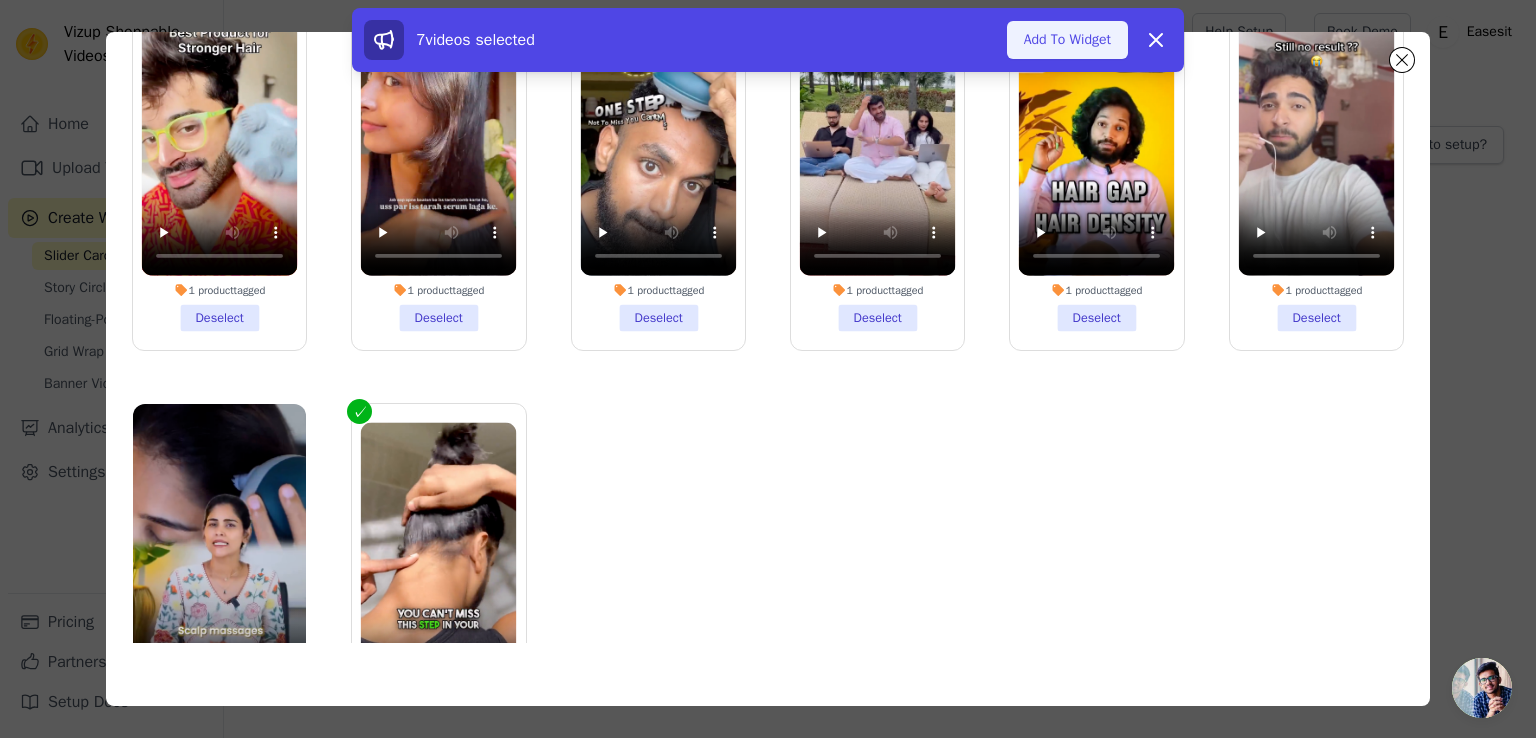 click on "Add To Widget" at bounding box center [1067, 40] 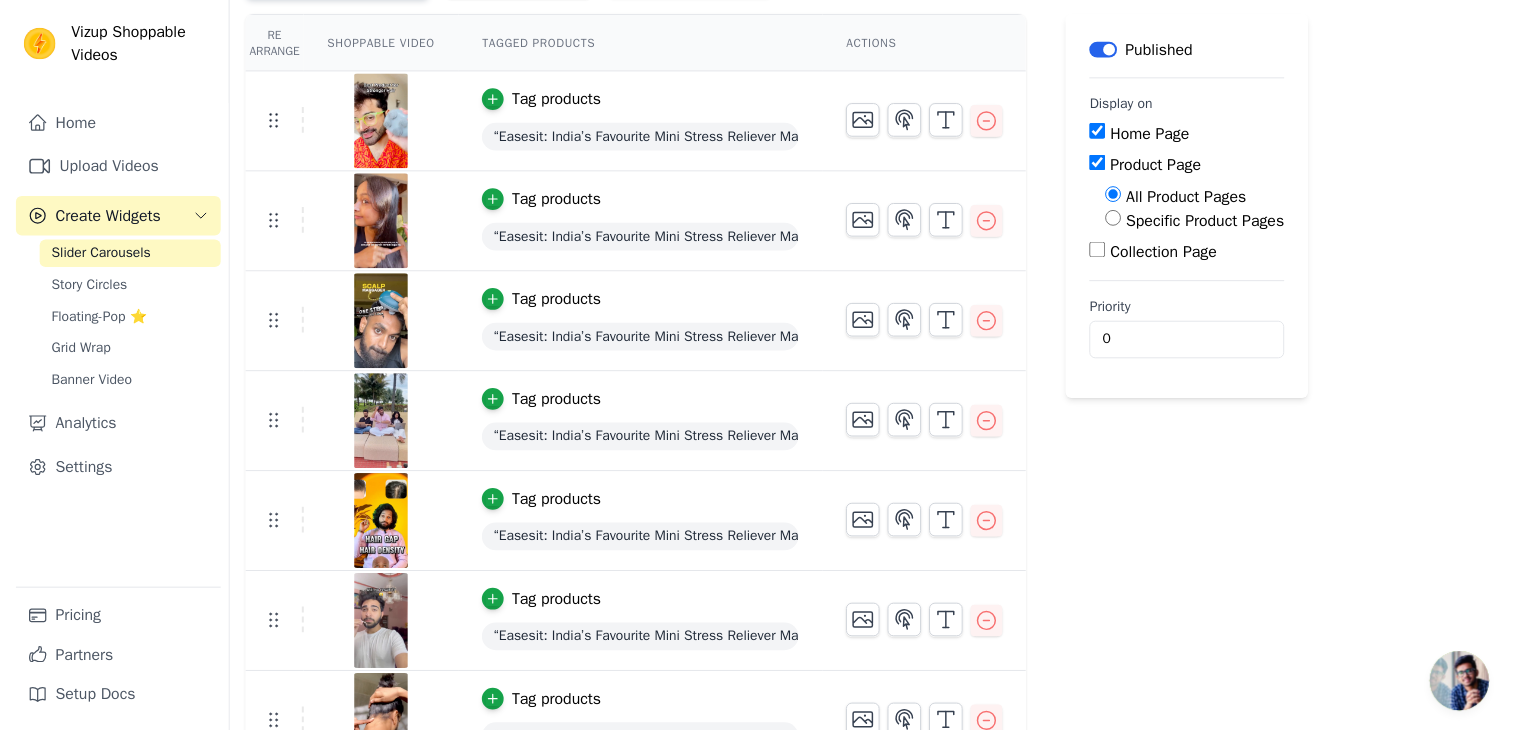 scroll, scrollTop: 106, scrollLeft: 0, axis: vertical 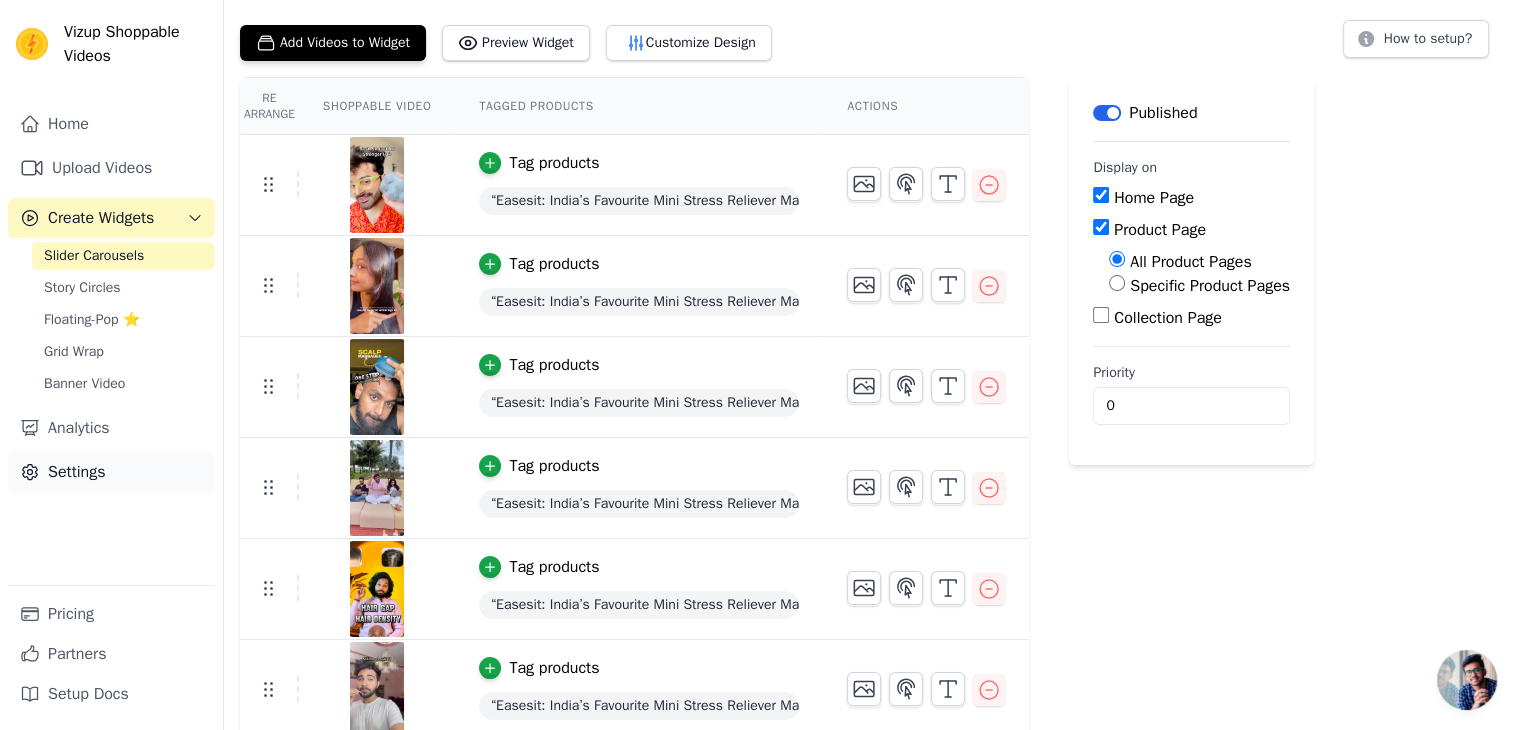 click on "Settings" at bounding box center [111, 472] 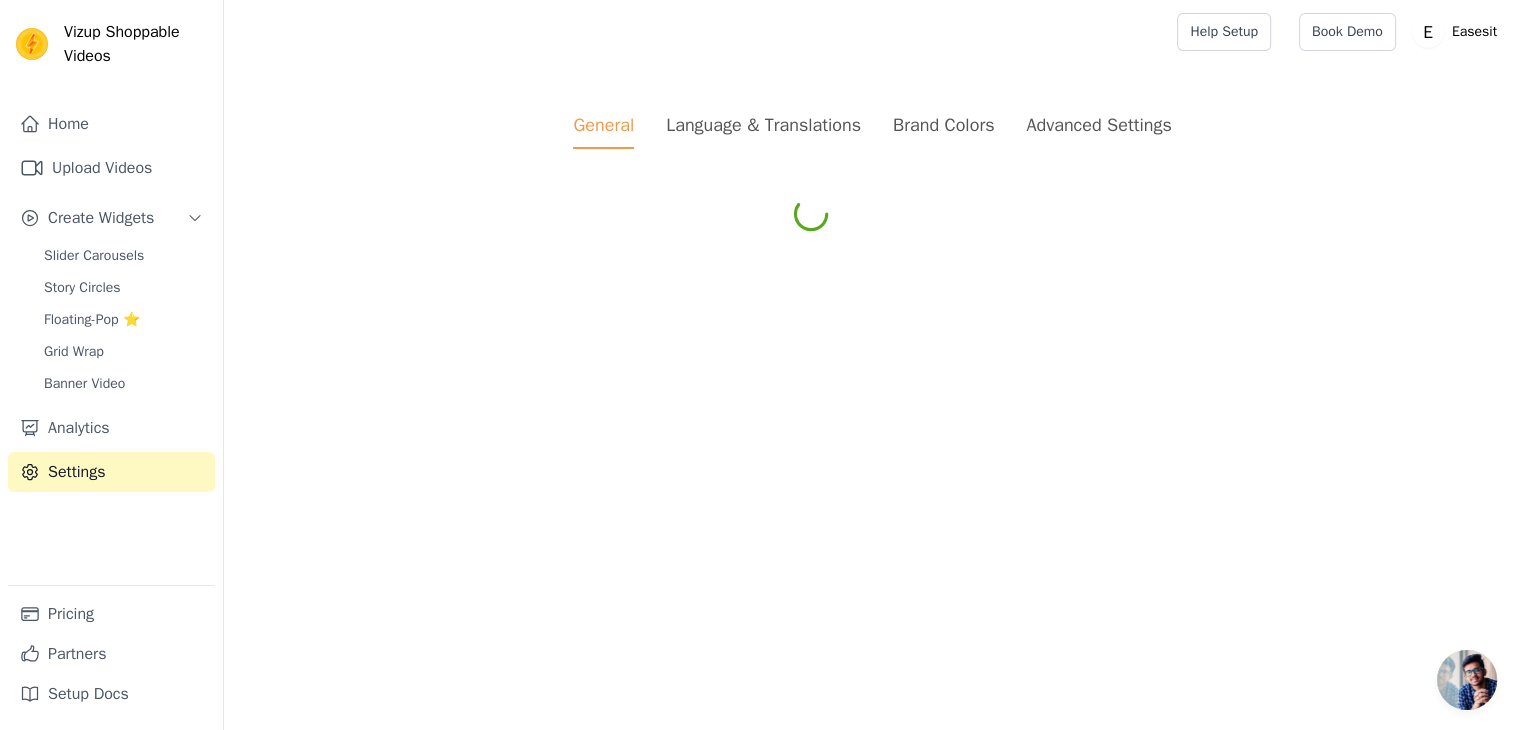 scroll, scrollTop: 0, scrollLeft: 0, axis: both 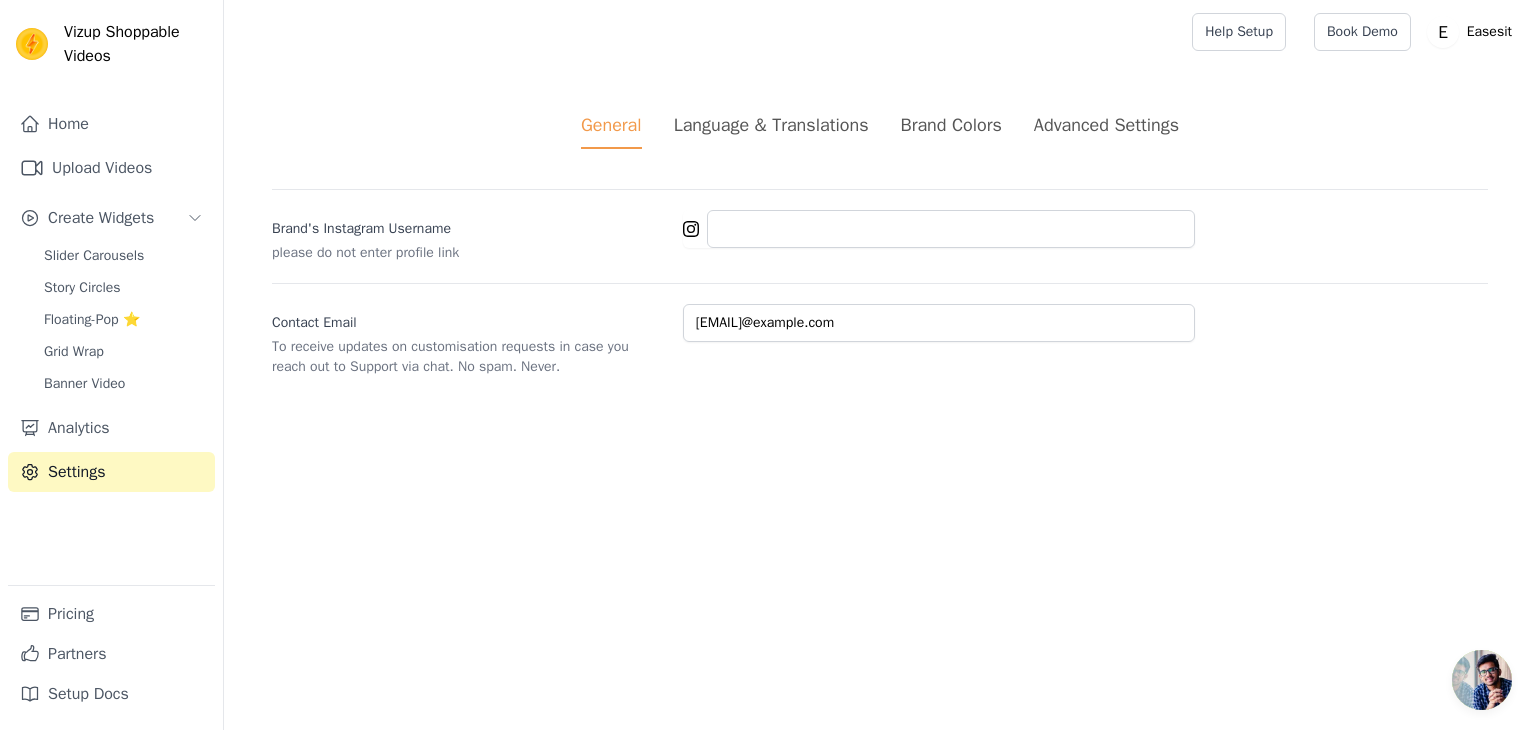 click on "Language & Translations" at bounding box center (771, 125) 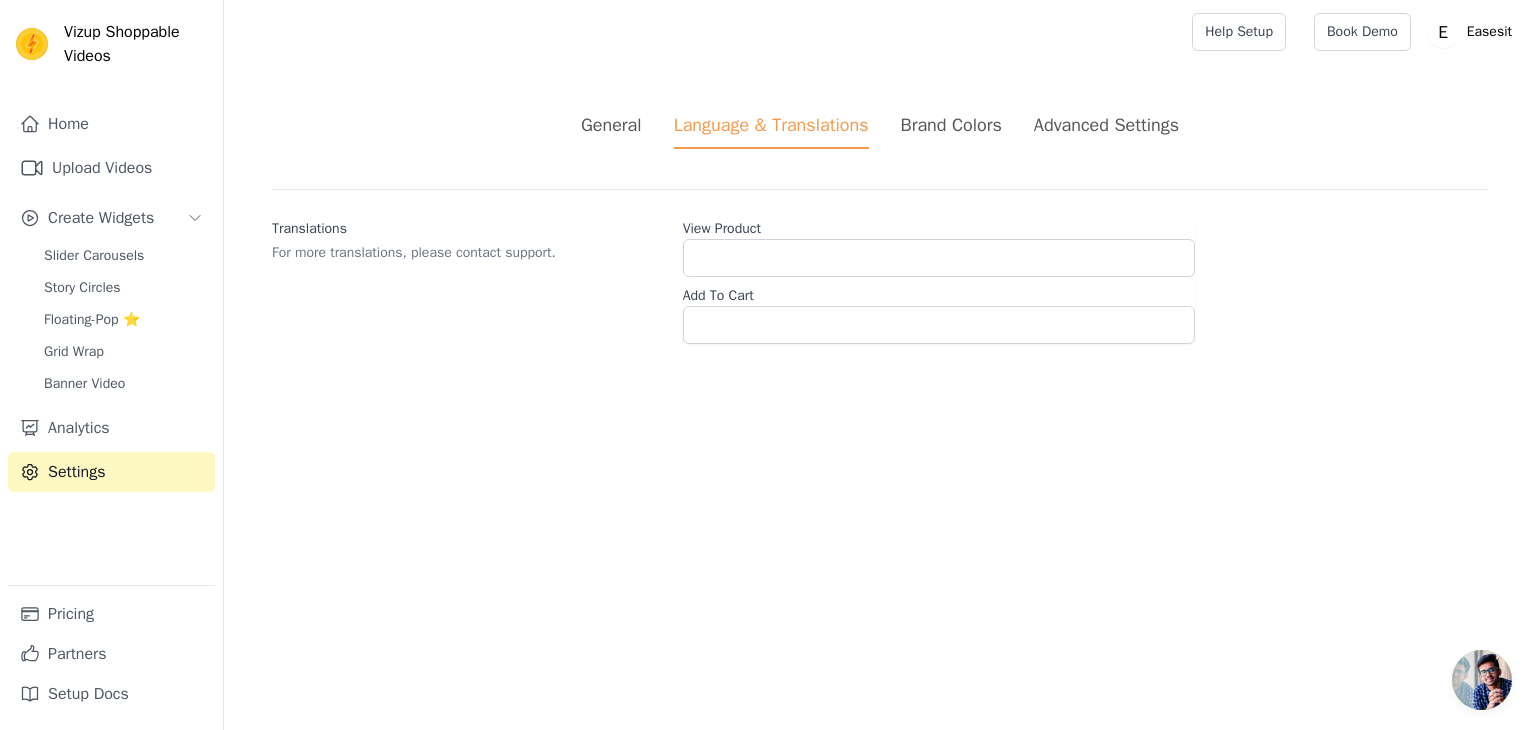 click on "Brand Colors" at bounding box center [951, 125] 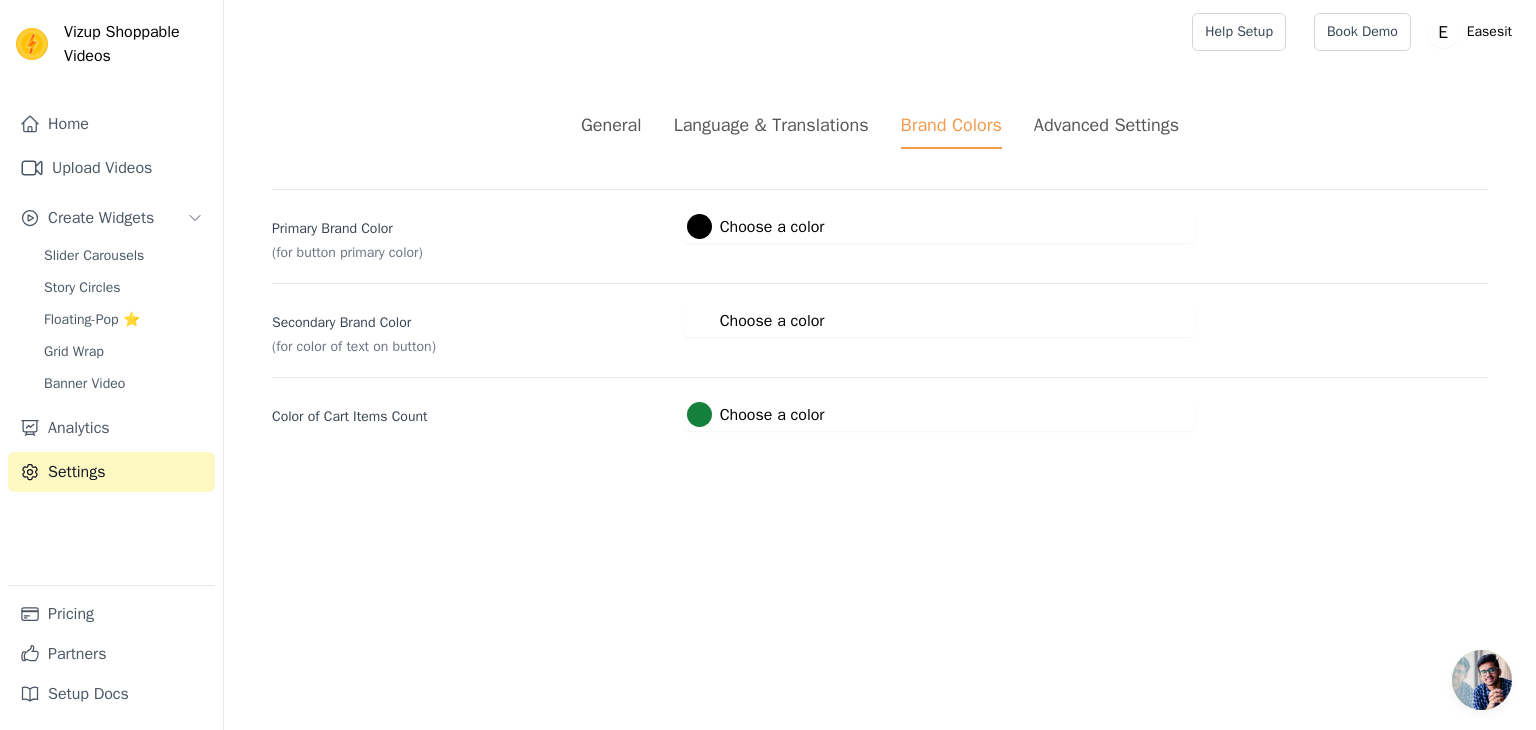 click on "Advanced Settings" at bounding box center (1106, 125) 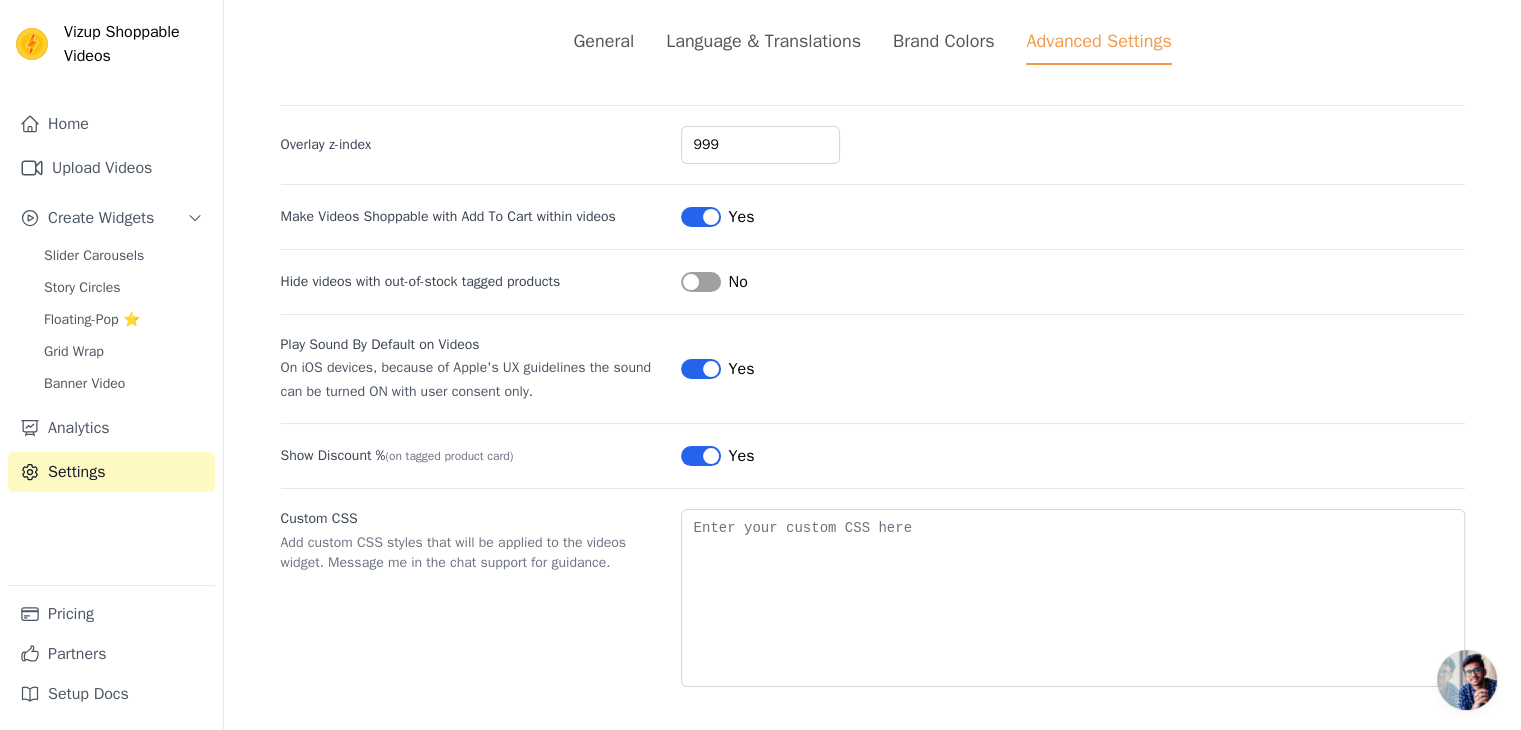 scroll, scrollTop: 87, scrollLeft: 0, axis: vertical 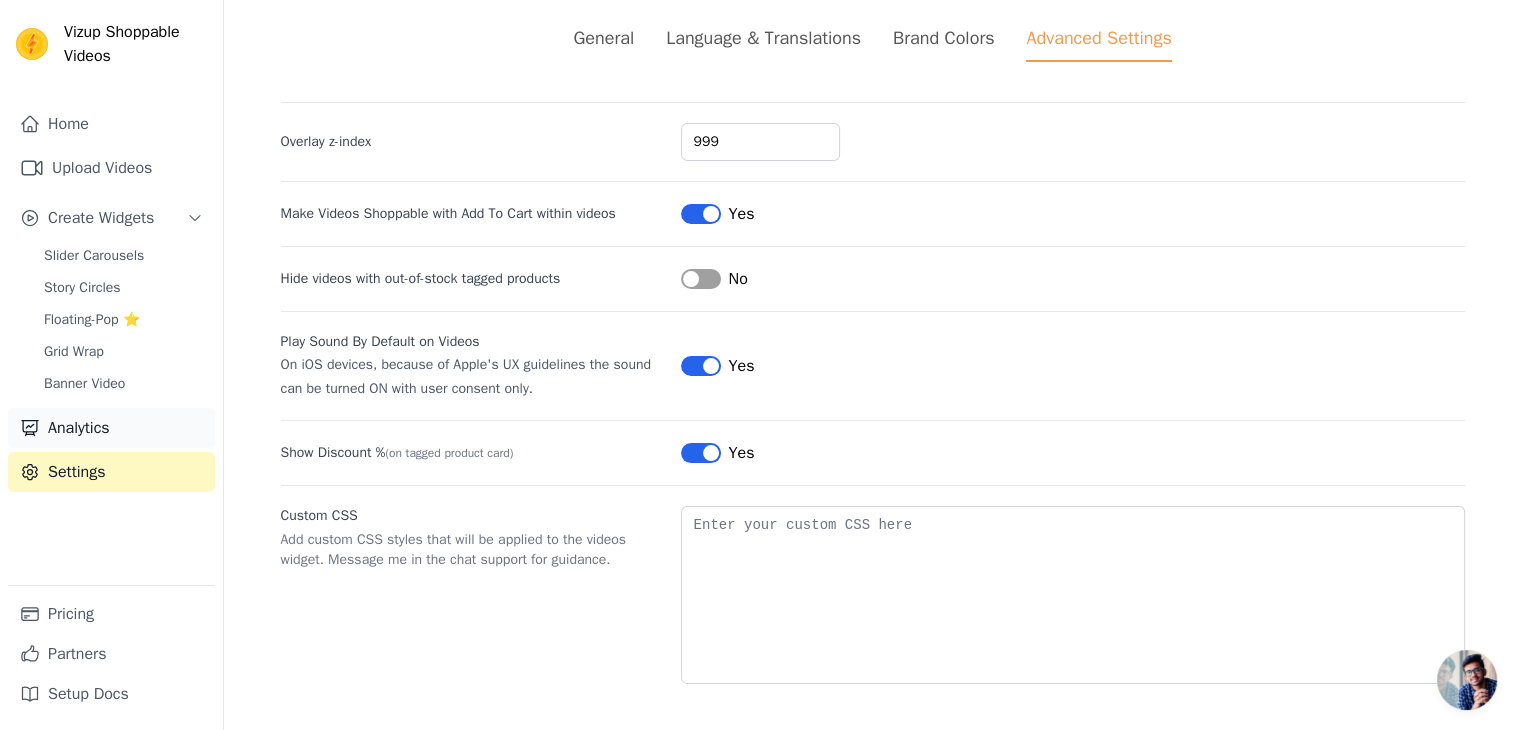 click on "Analytics" at bounding box center [111, 428] 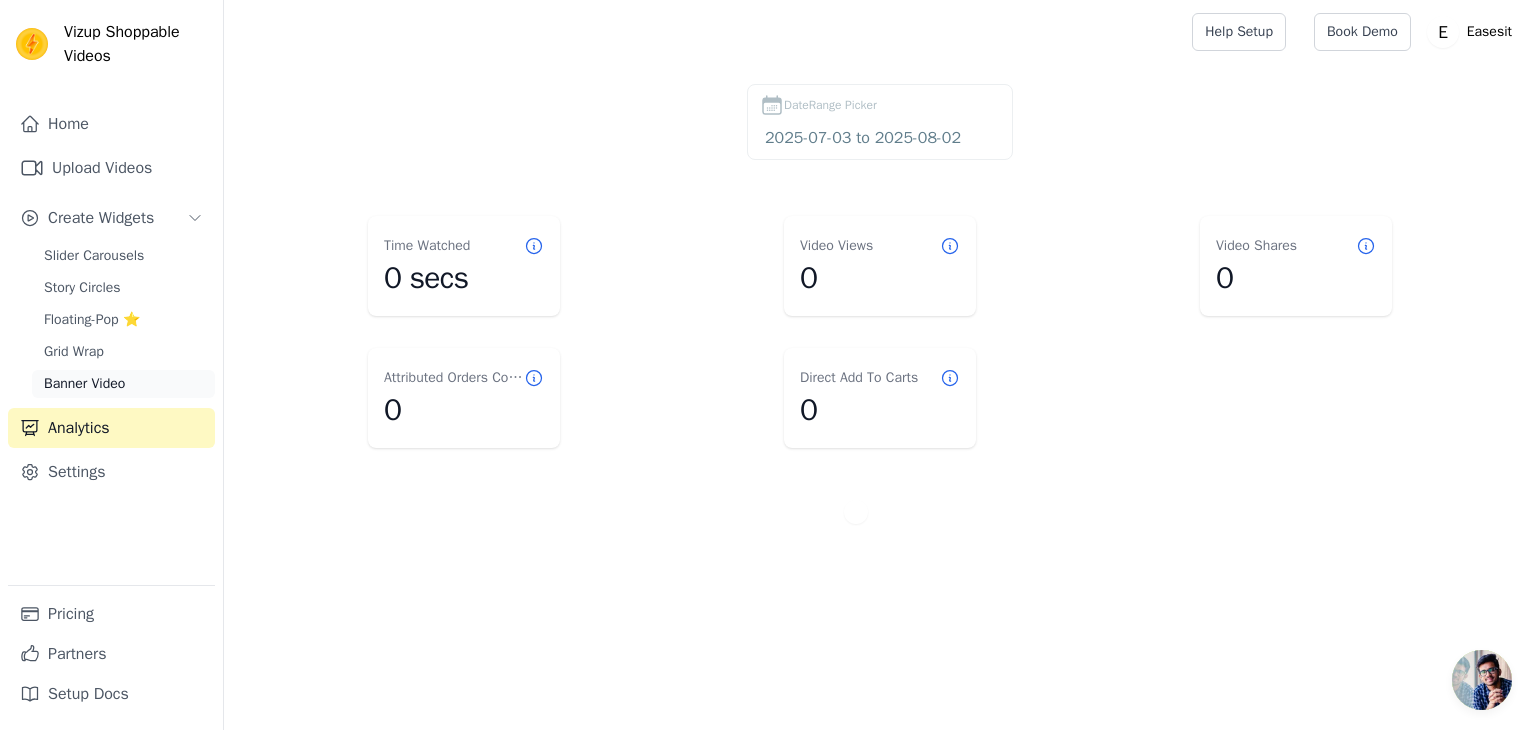 click on "Banner Video" at bounding box center [123, 384] 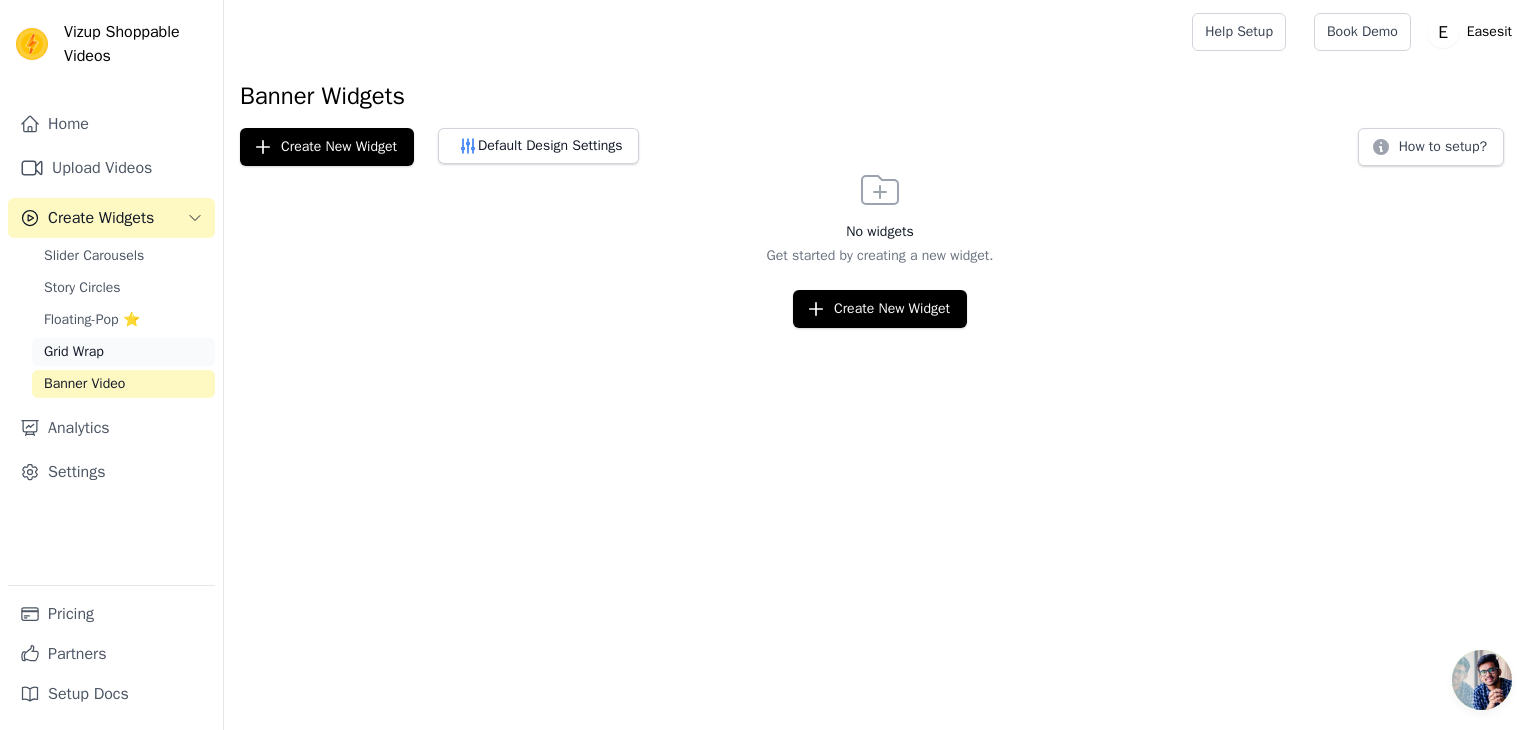 click on "Grid Wrap" at bounding box center [123, 352] 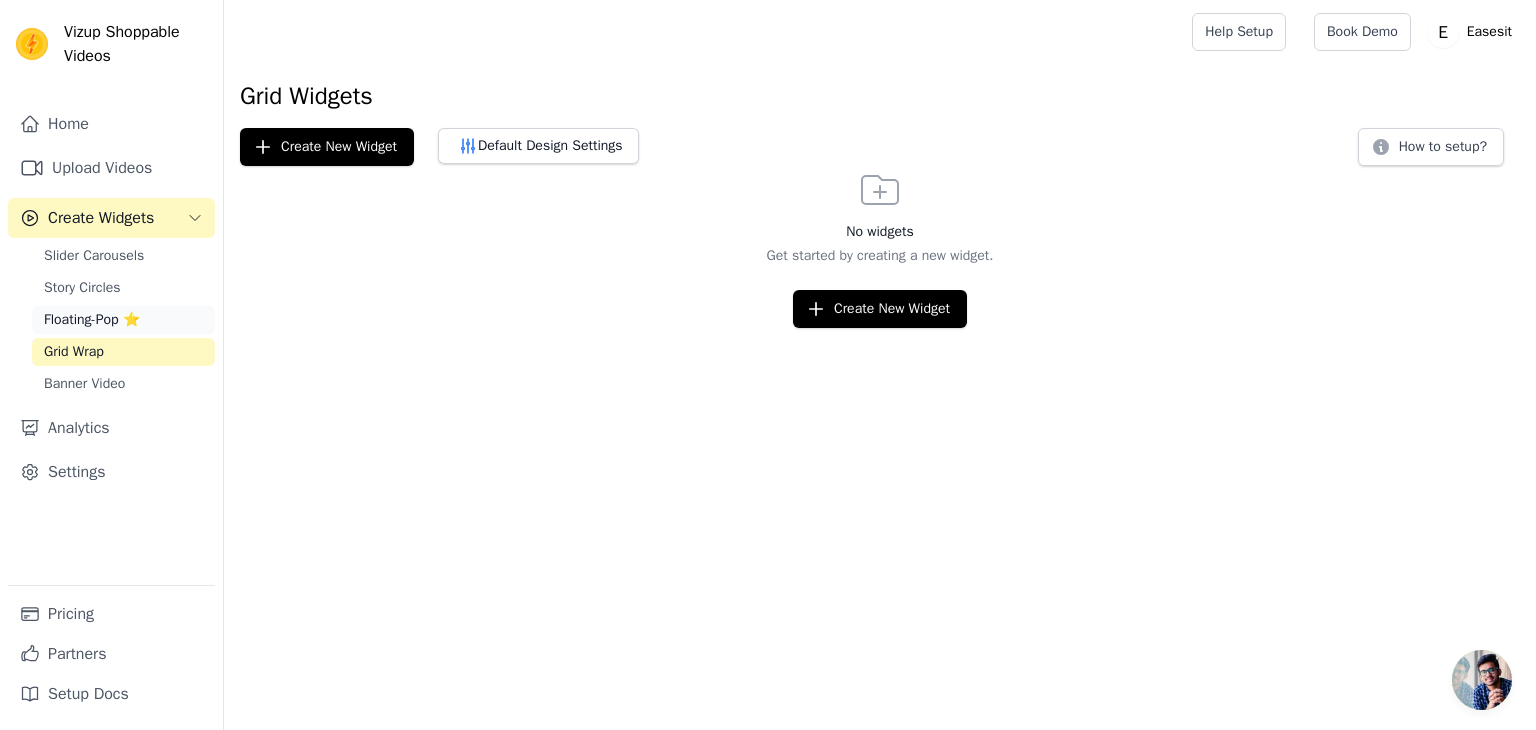 click on "Floating-Pop ⭐" at bounding box center (92, 320) 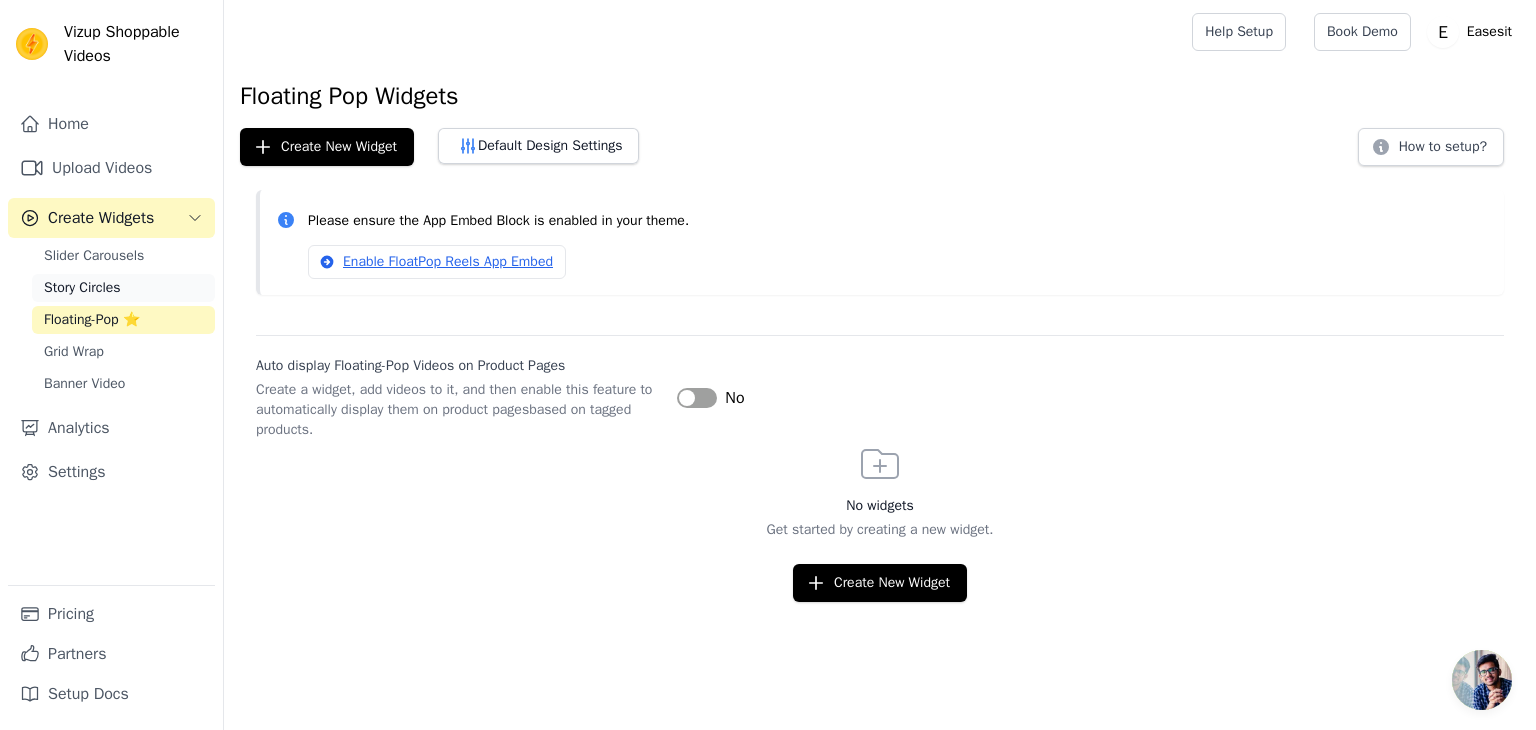 click on "Story Circles" at bounding box center (123, 288) 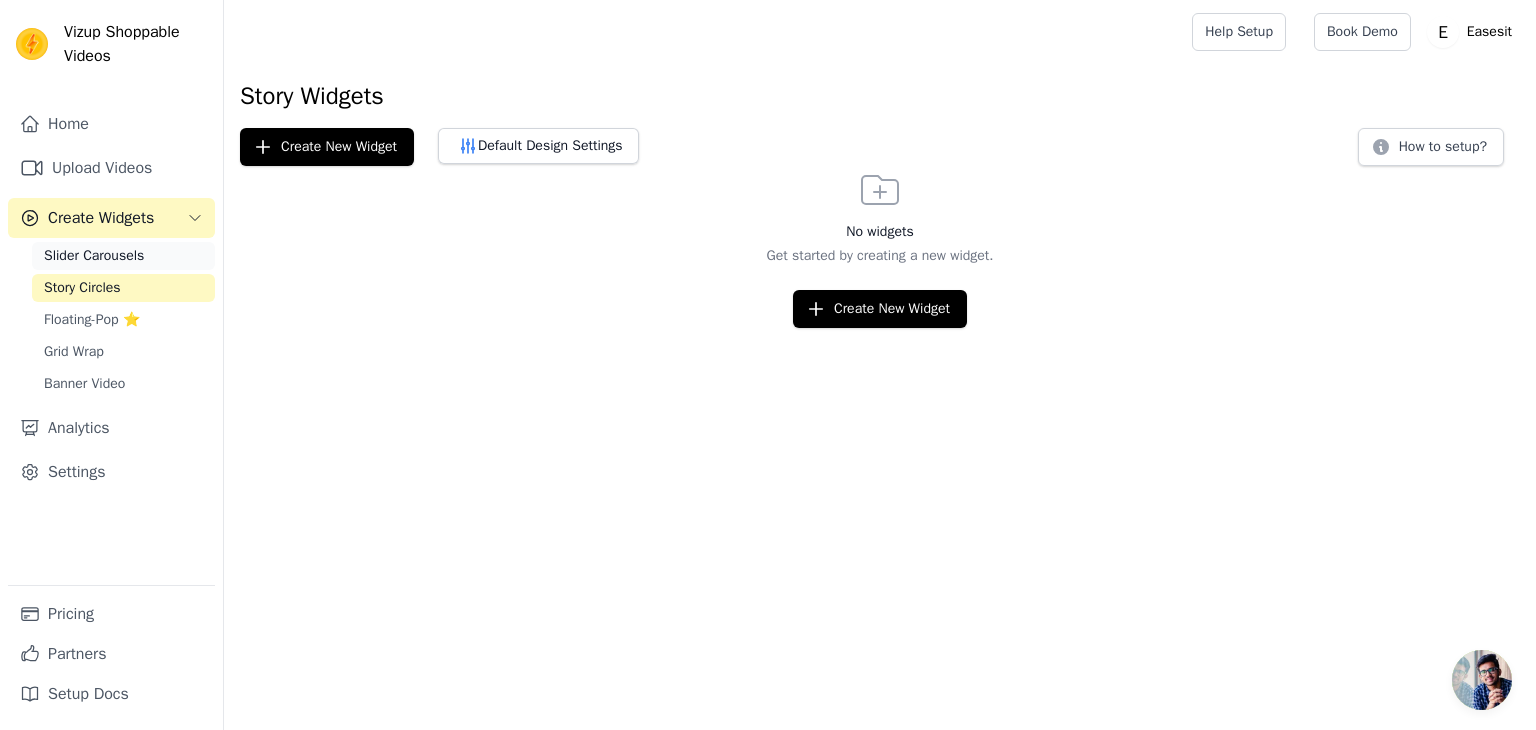 click on "Slider Carousels" at bounding box center (123, 256) 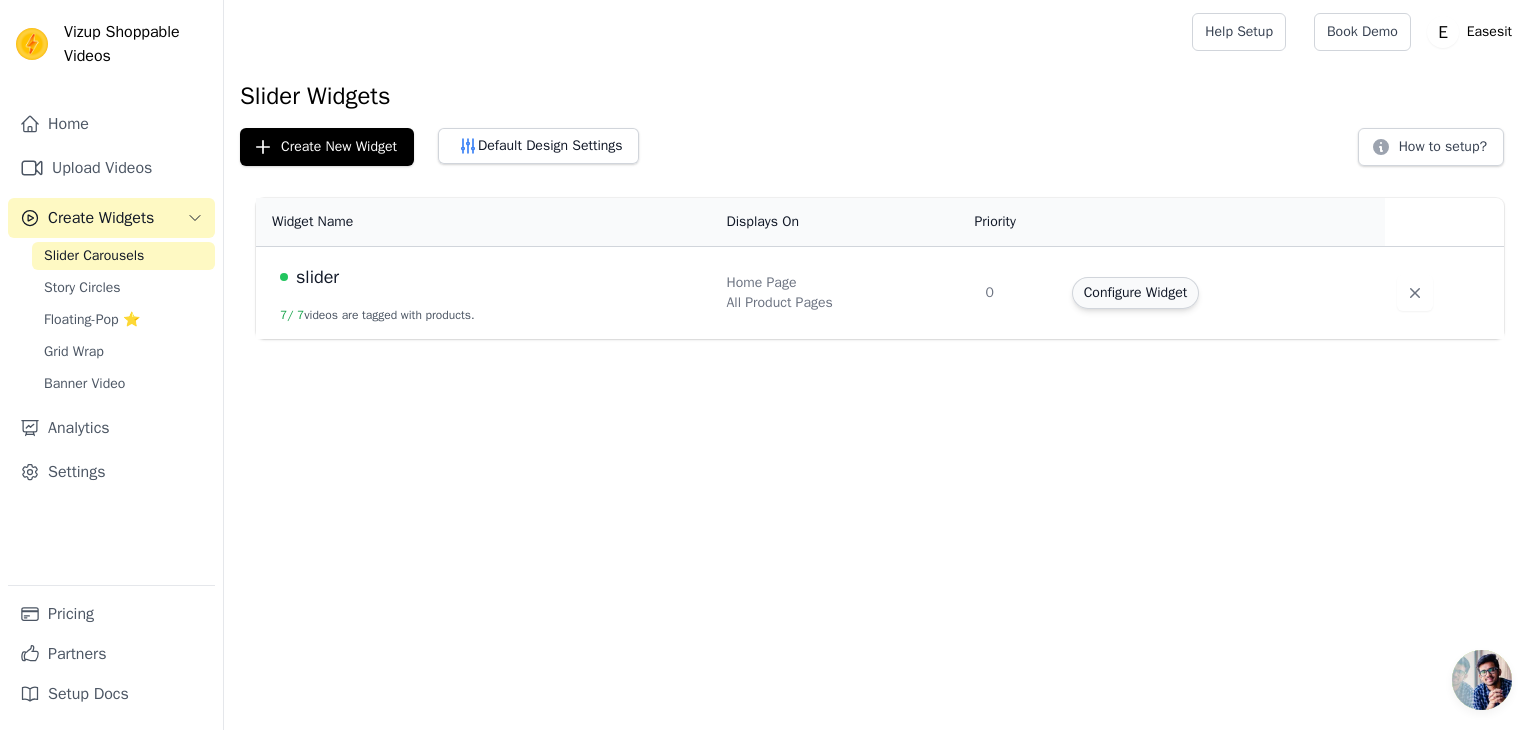 click on "Configure Widget" at bounding box center (1135, 293) 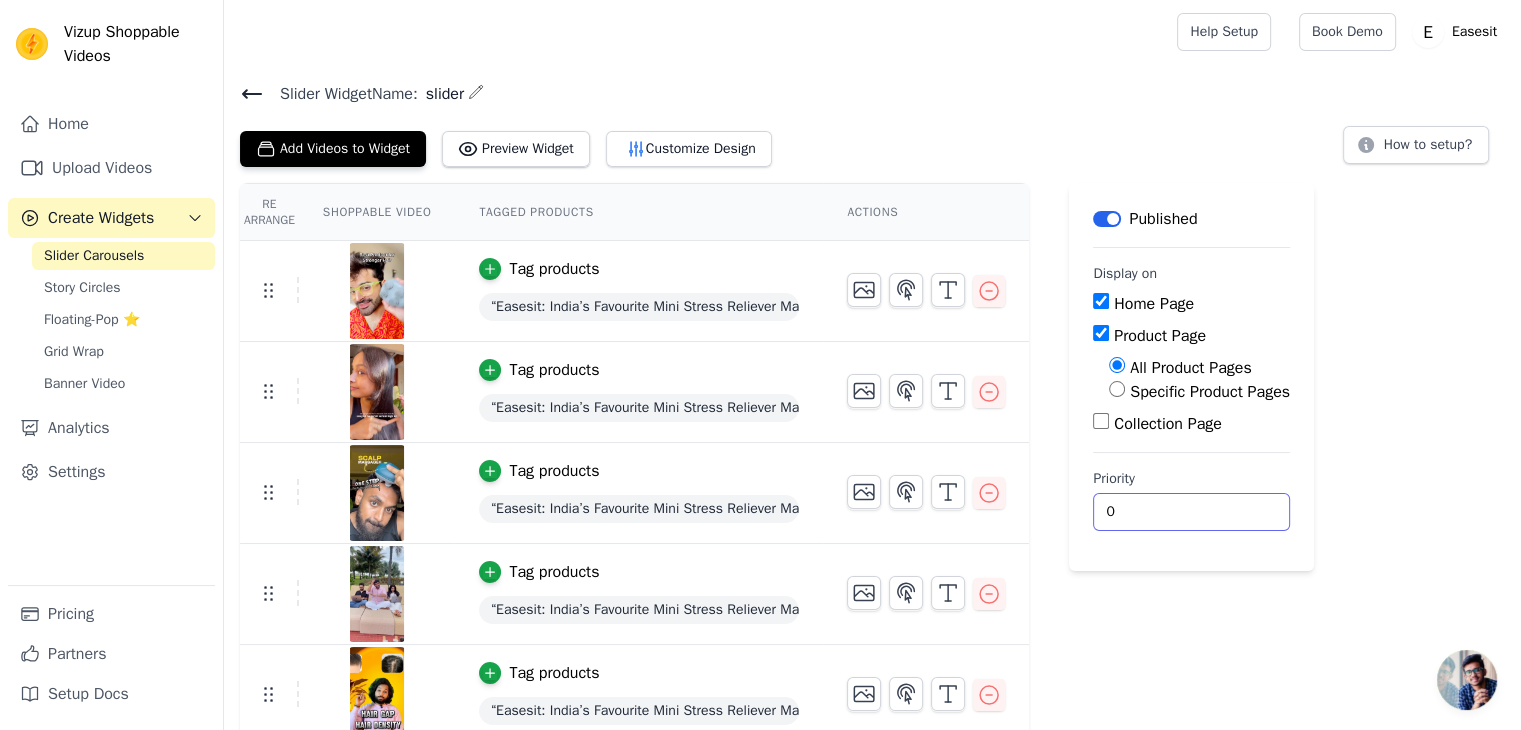 click on "0" at bounding box center (1191, 512) 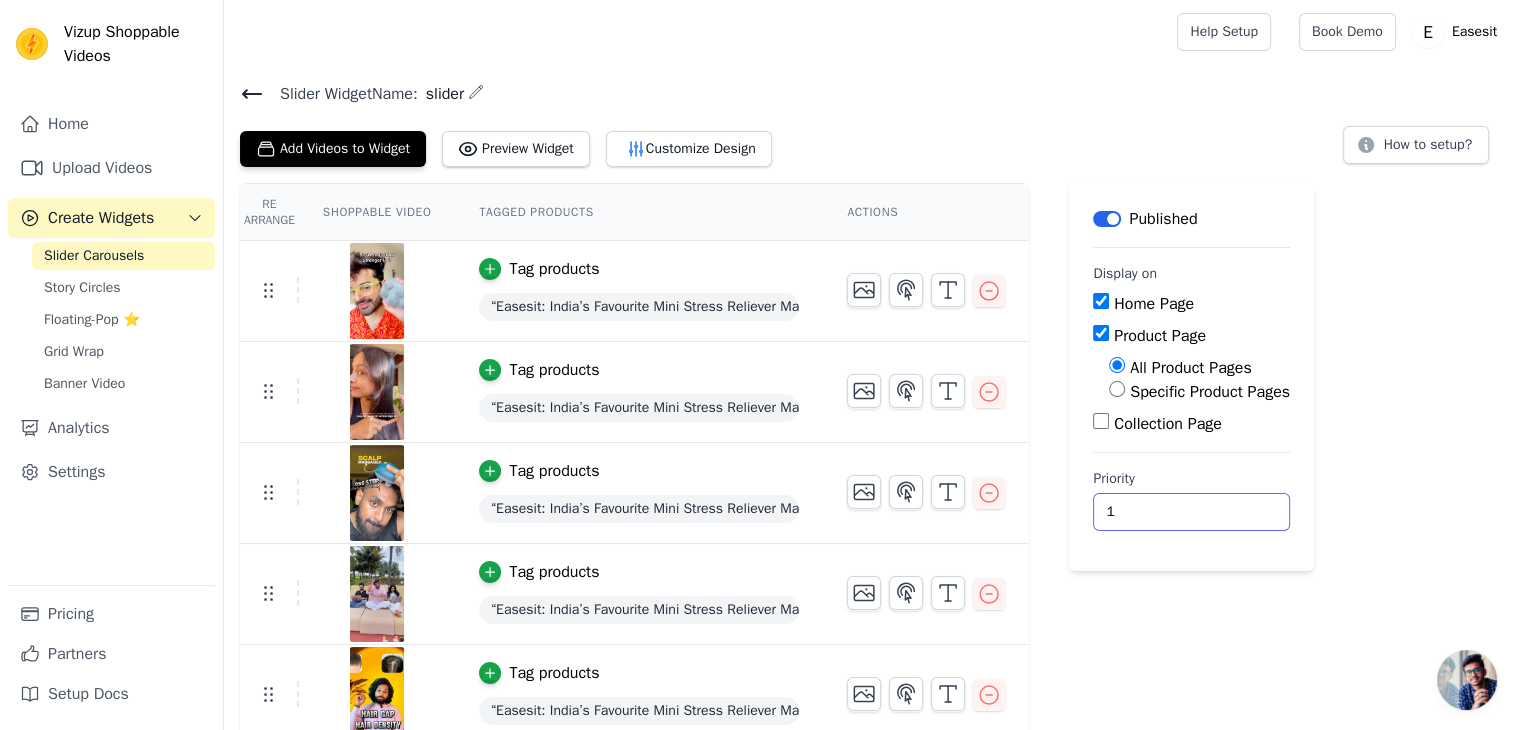 click on "1" at bounding box center [1191, 512] 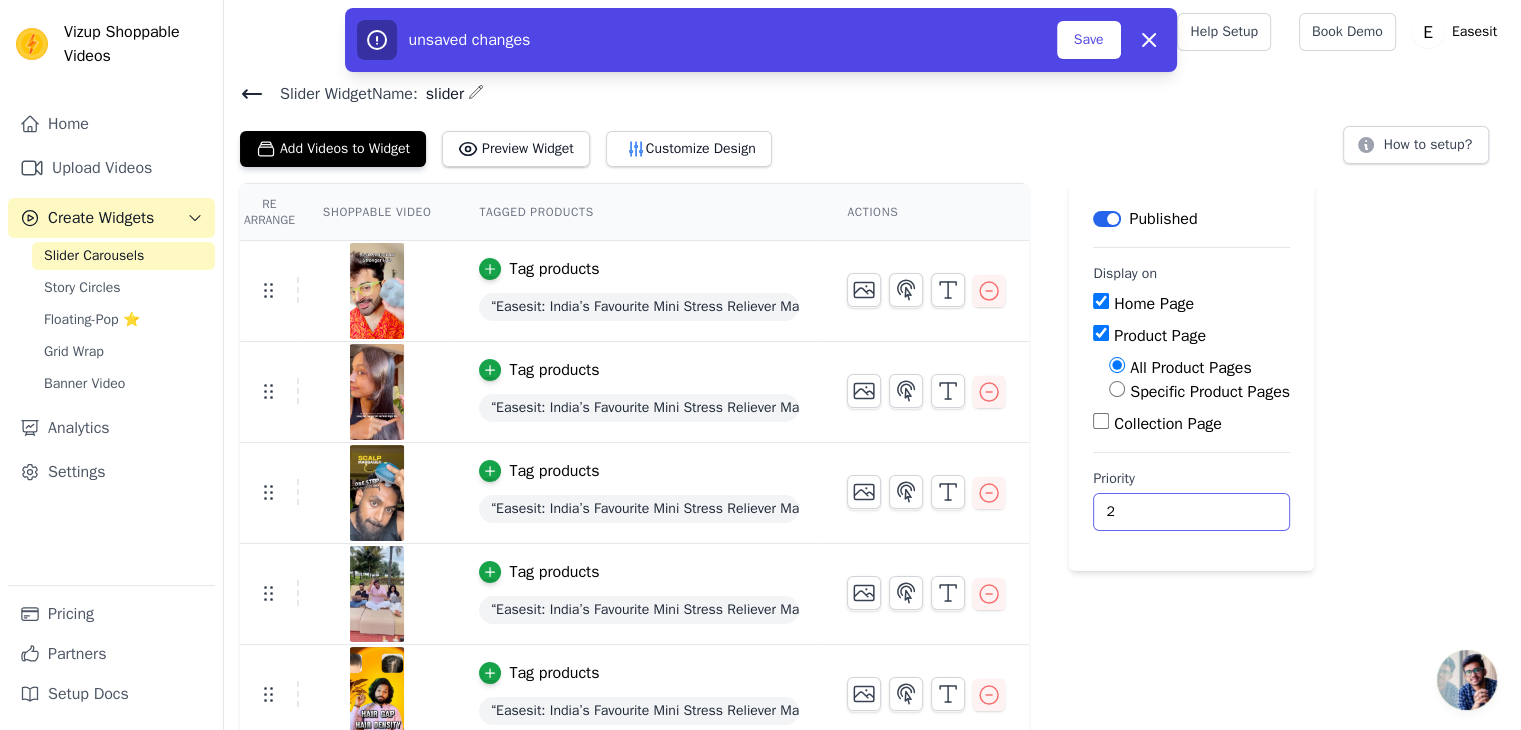 click on "2" at bounding box center [1191, 512] 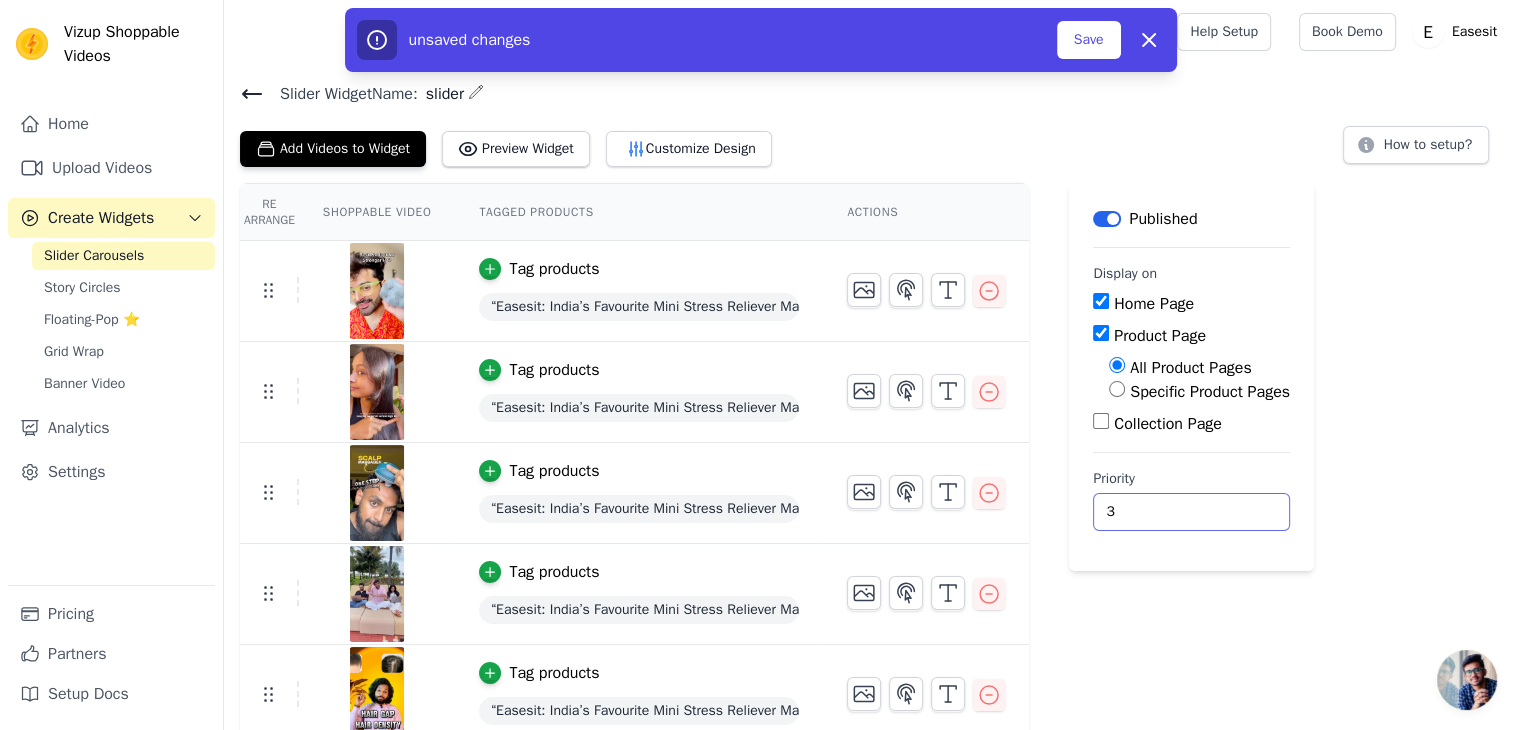 click on "3" at bounding box center (1191, 512) 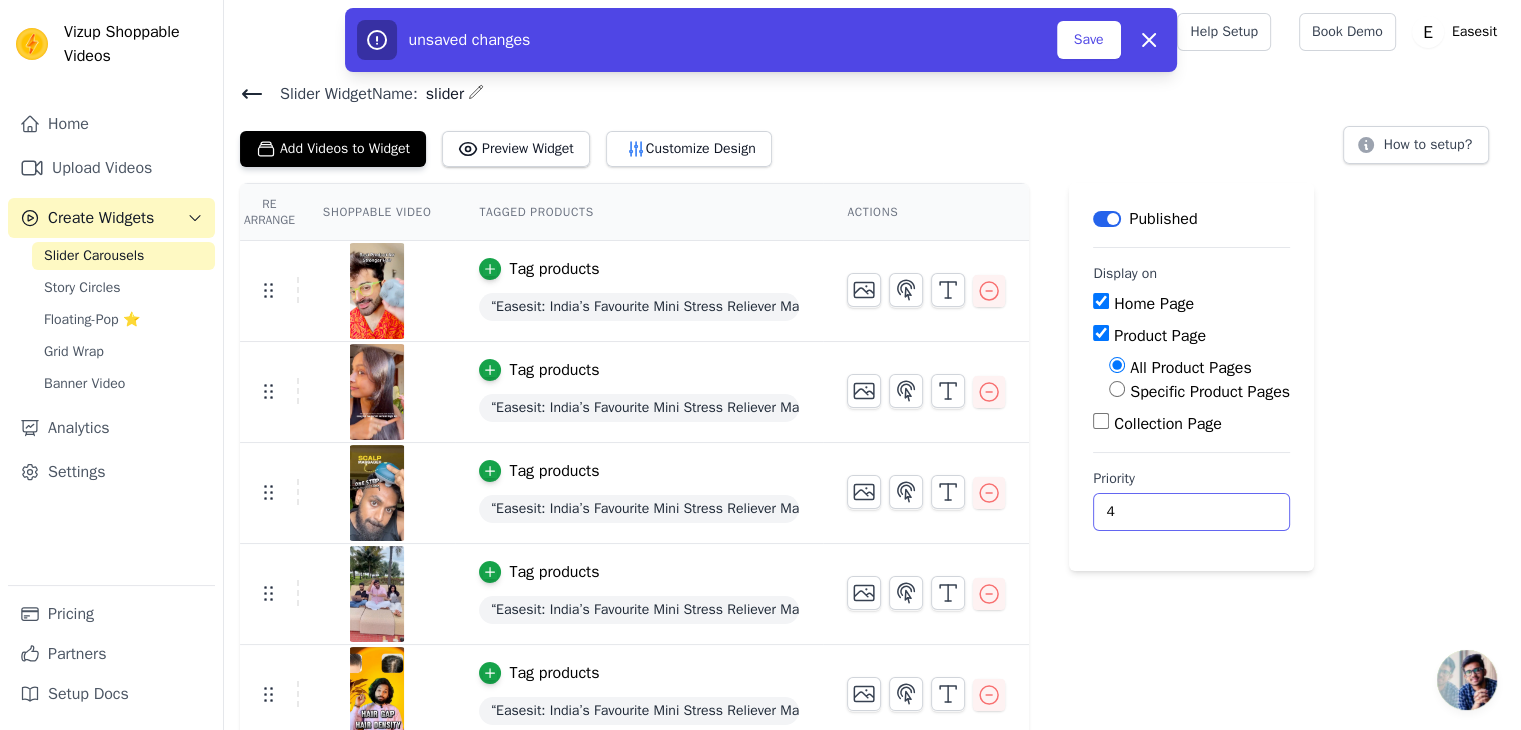 click on "4" at bounding box center [1191, 512] 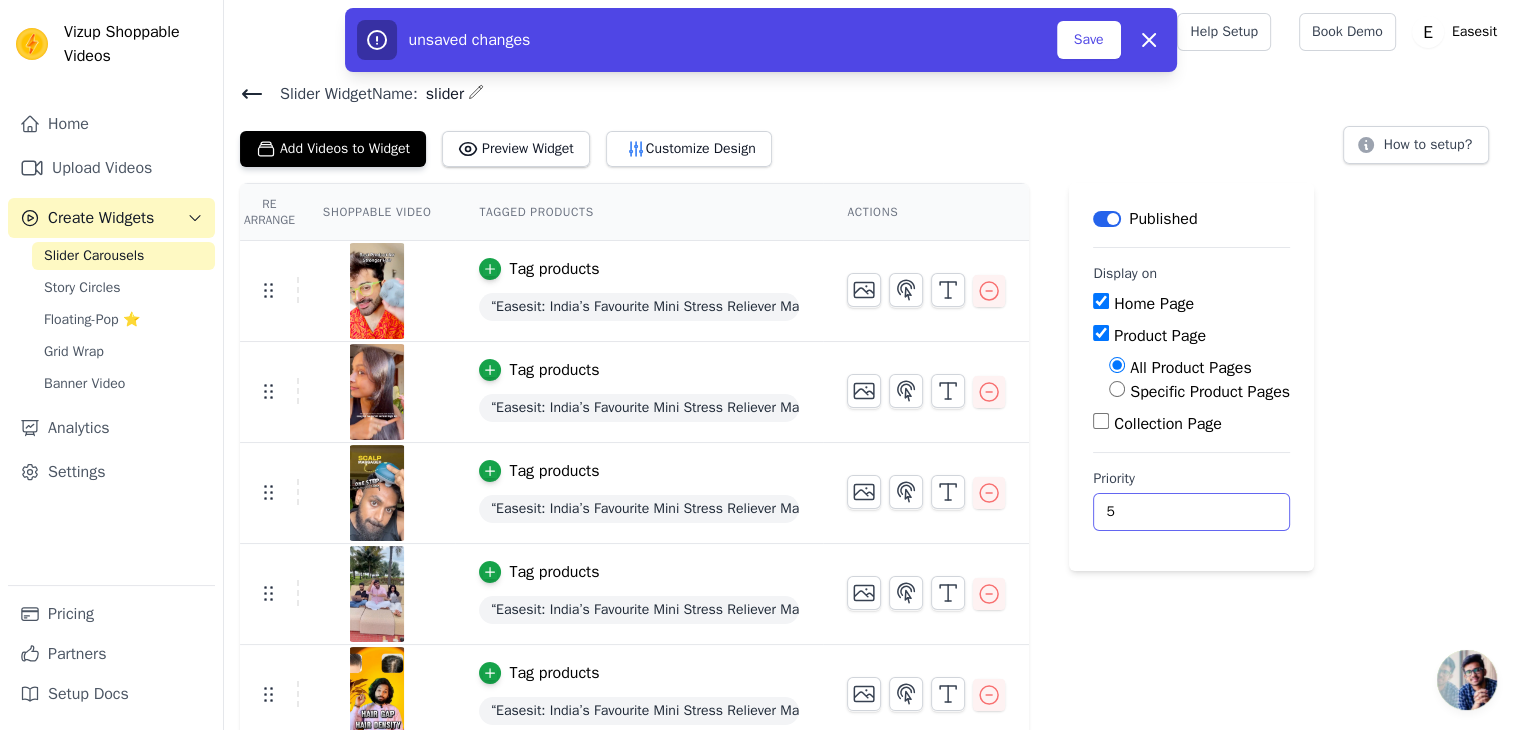 click on "5" at bounding box center (1191, 512) 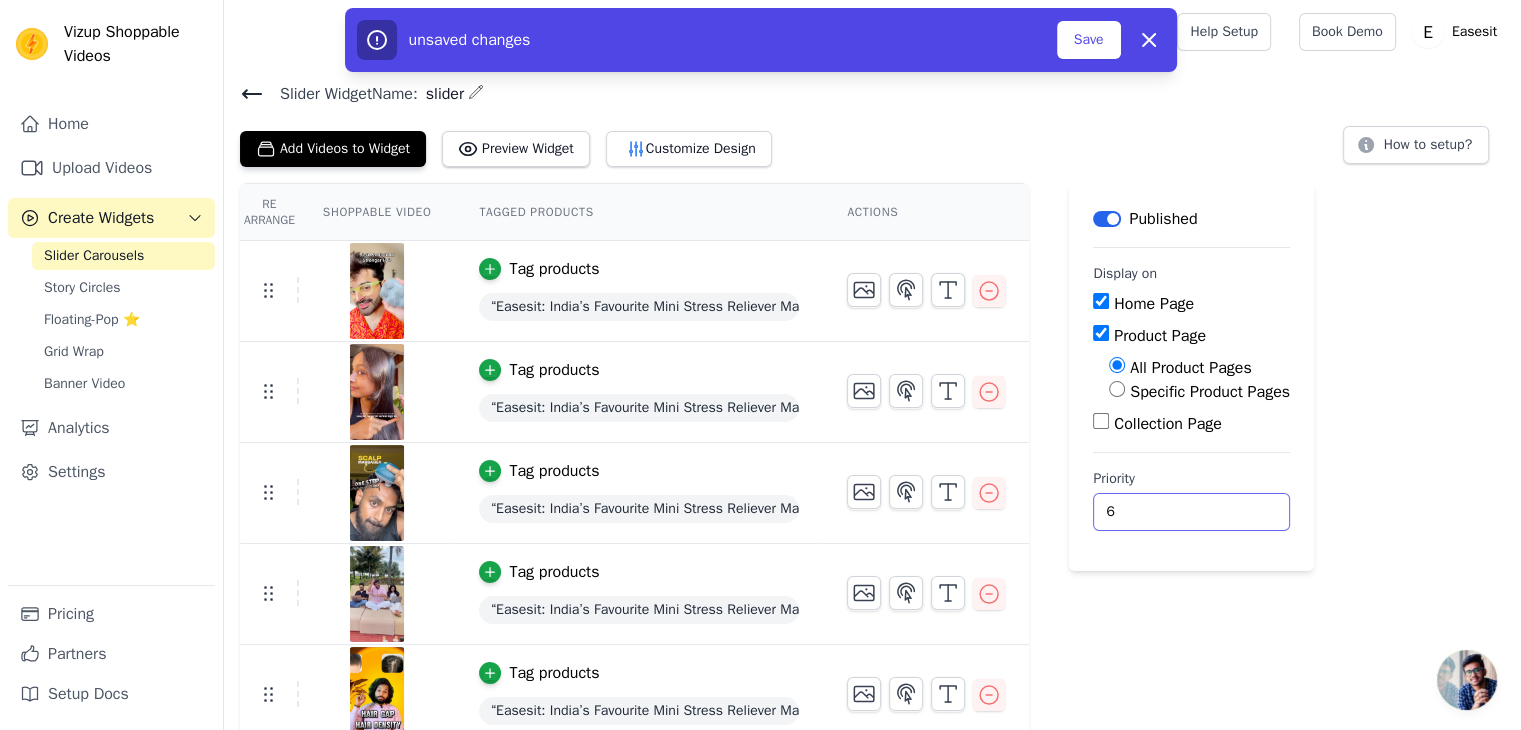 click on "6" at bounding box center [1191, 512] 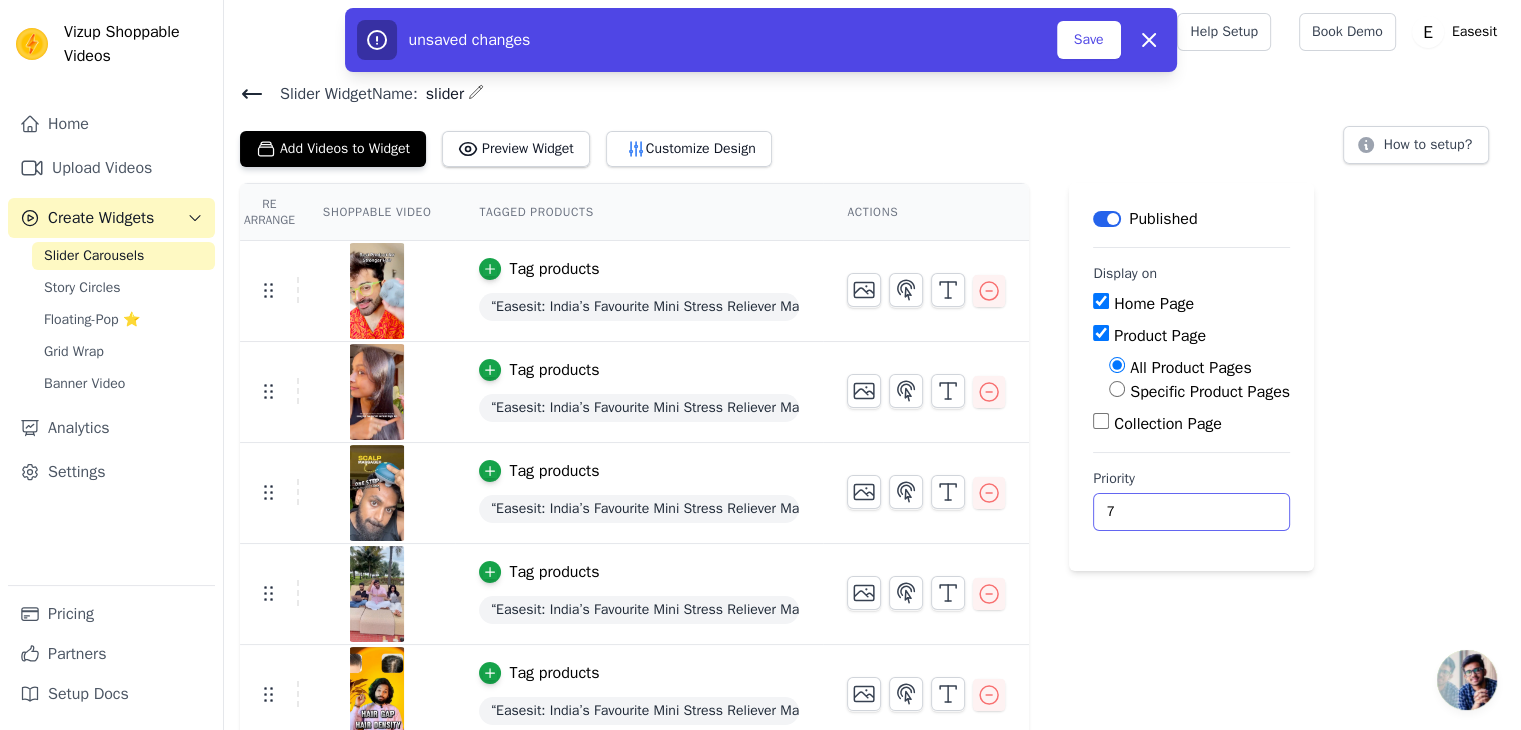 click on "7" at bounding box center (1191, 512) 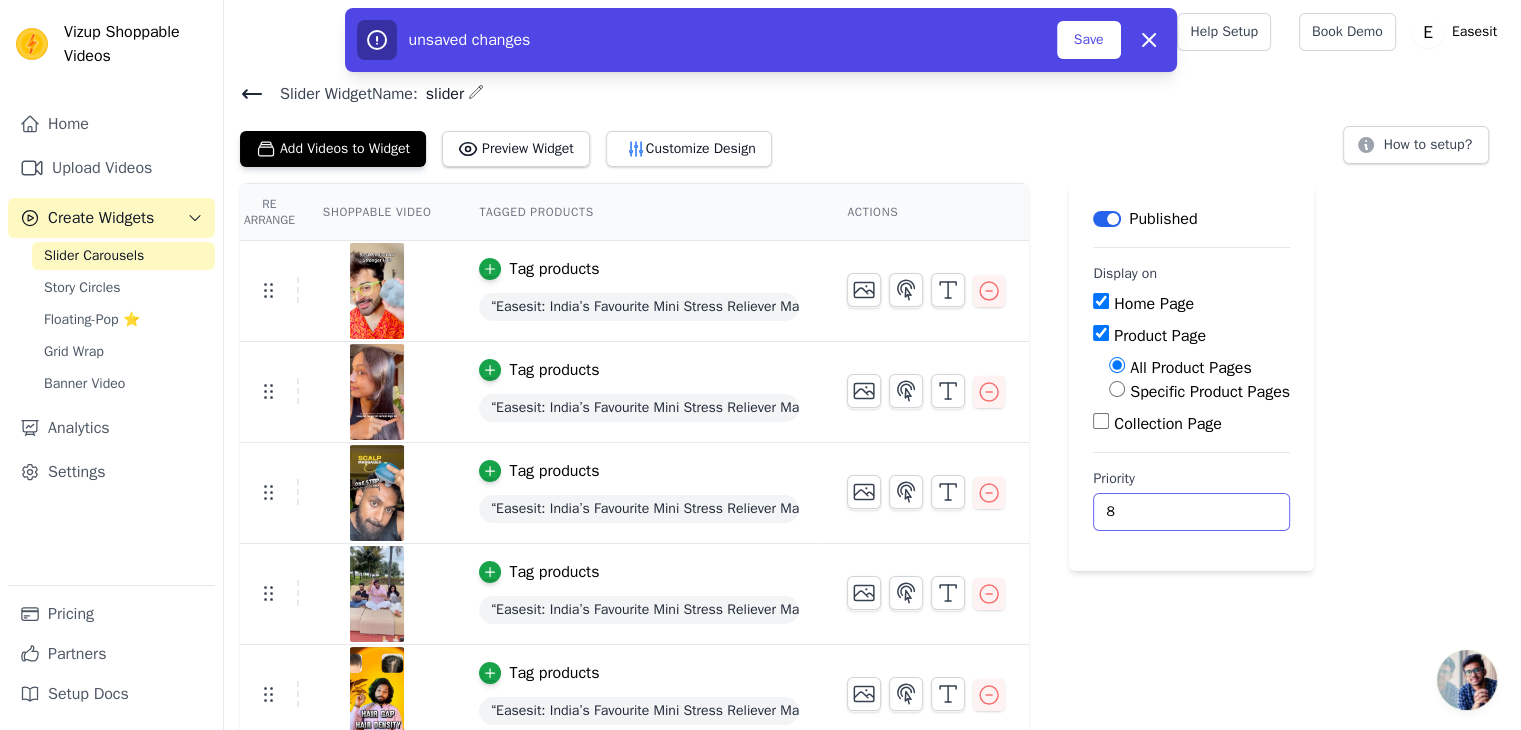 click on "8" at bounding box center [1191, 512] 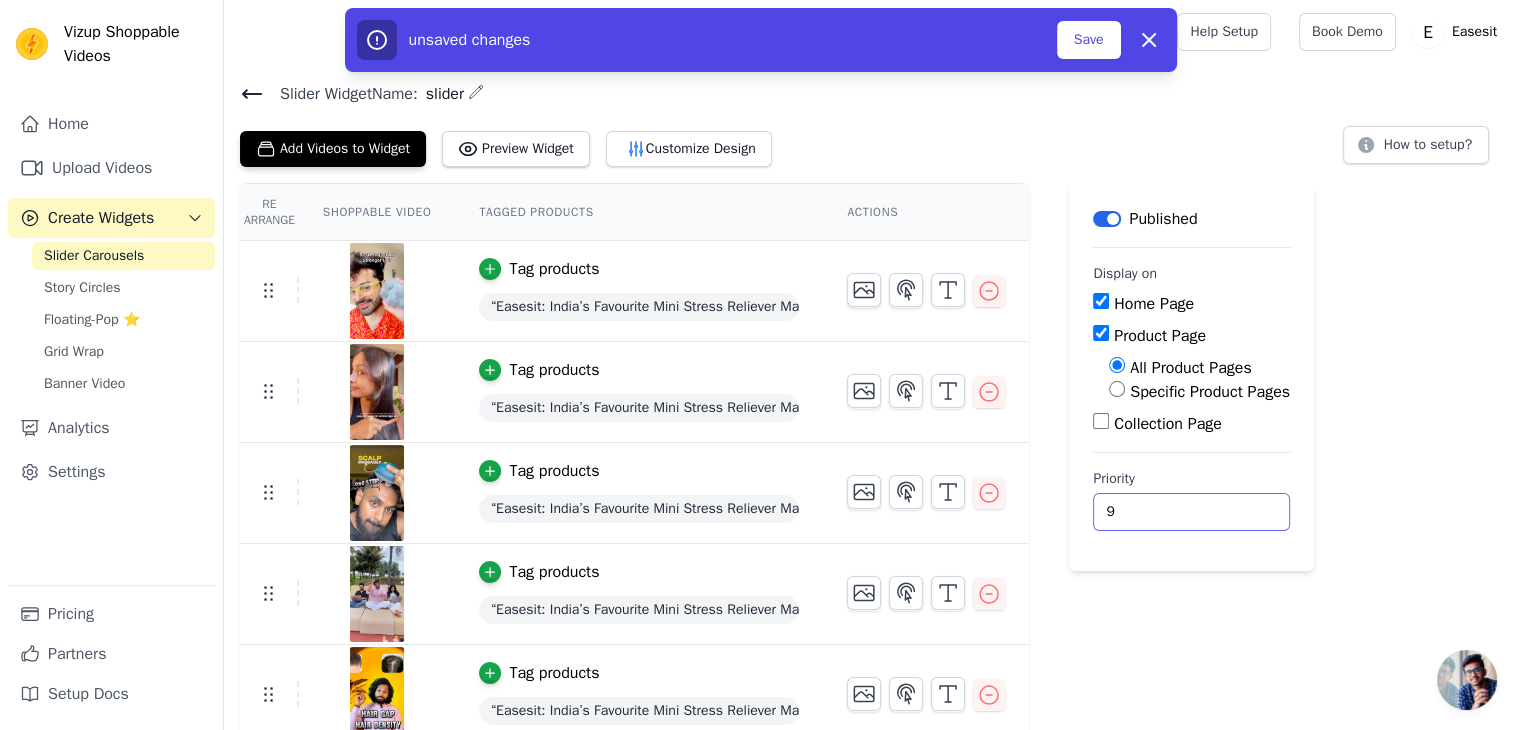 type on "9" 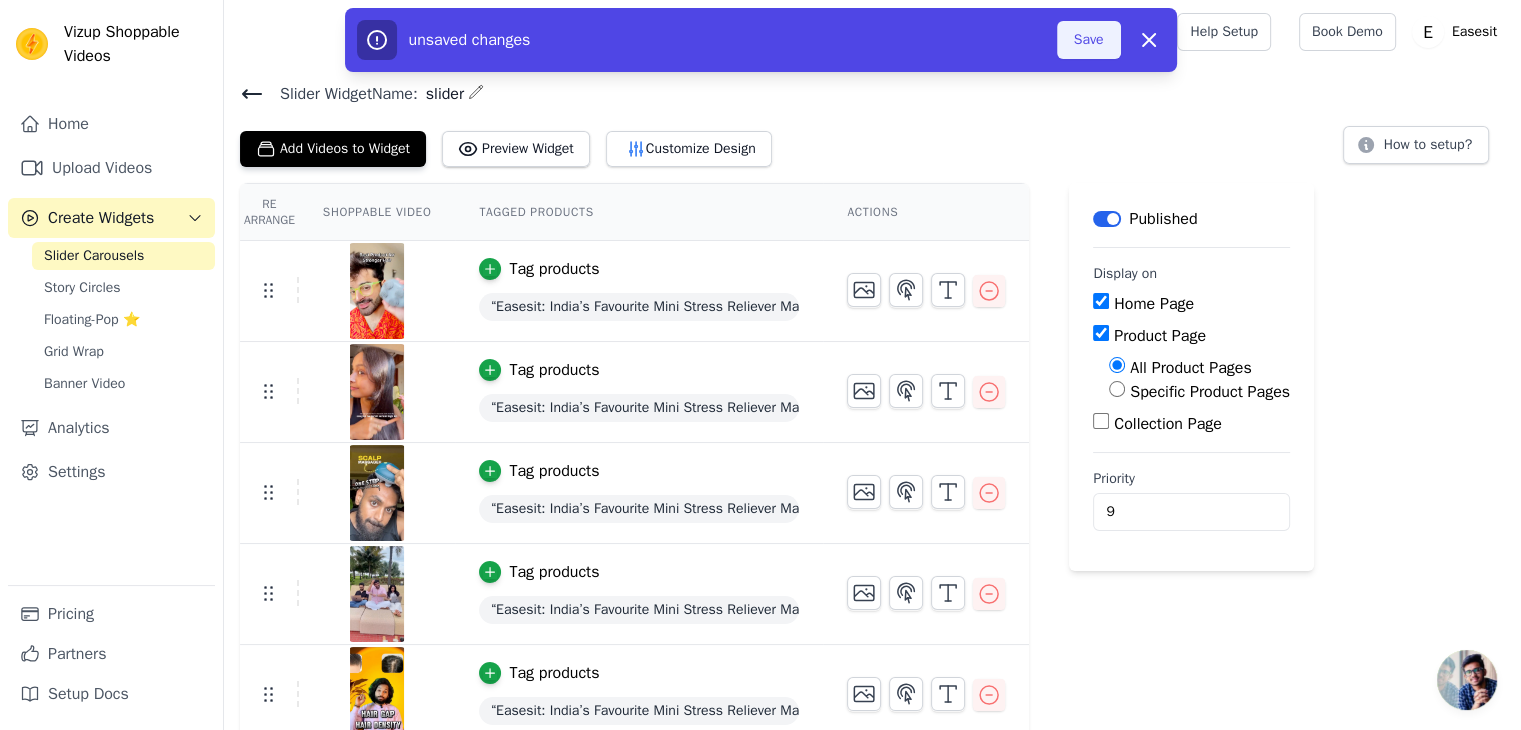 click on "Save" at bounding box center (1089, 40) 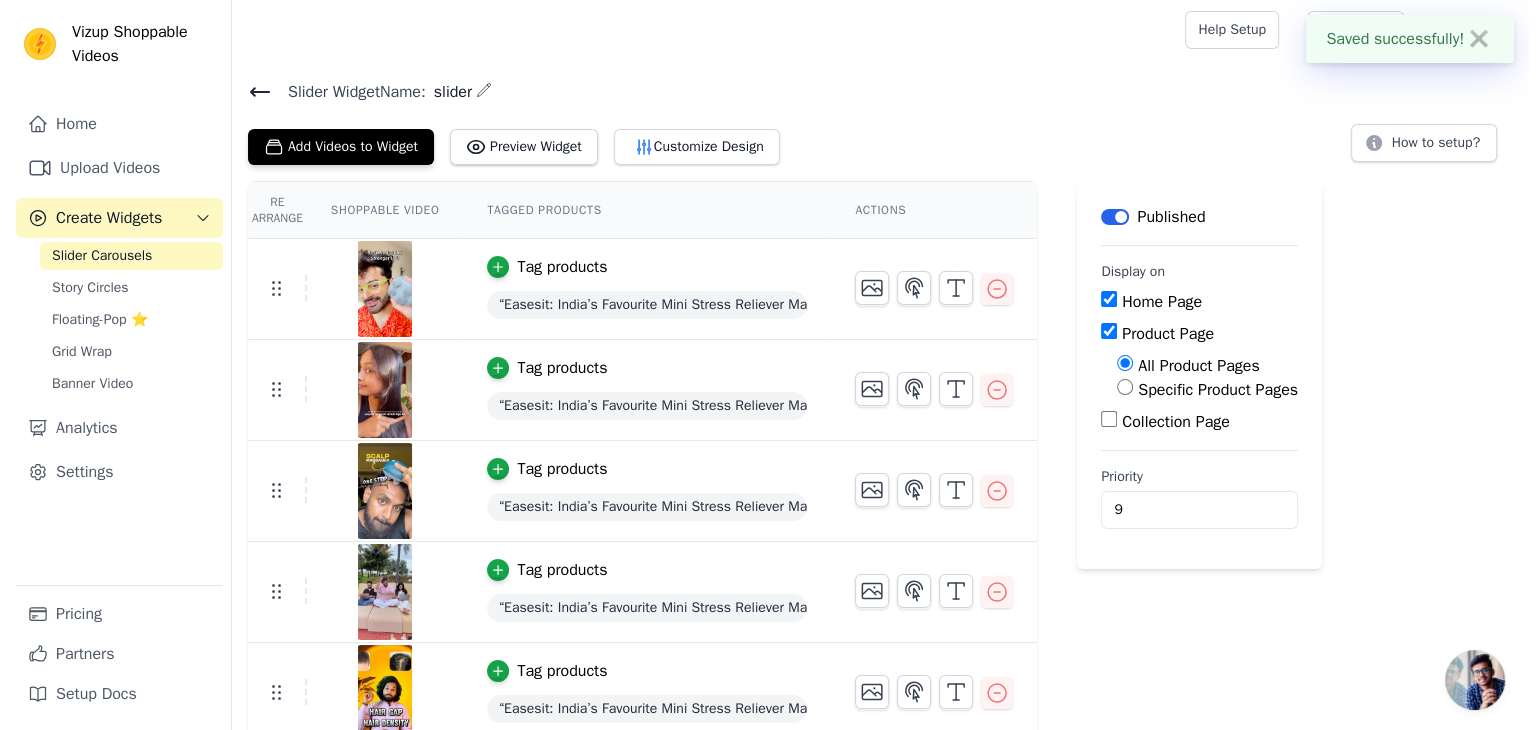 scroll, scrollTop: 0, scrollLeft: 0, axis: both 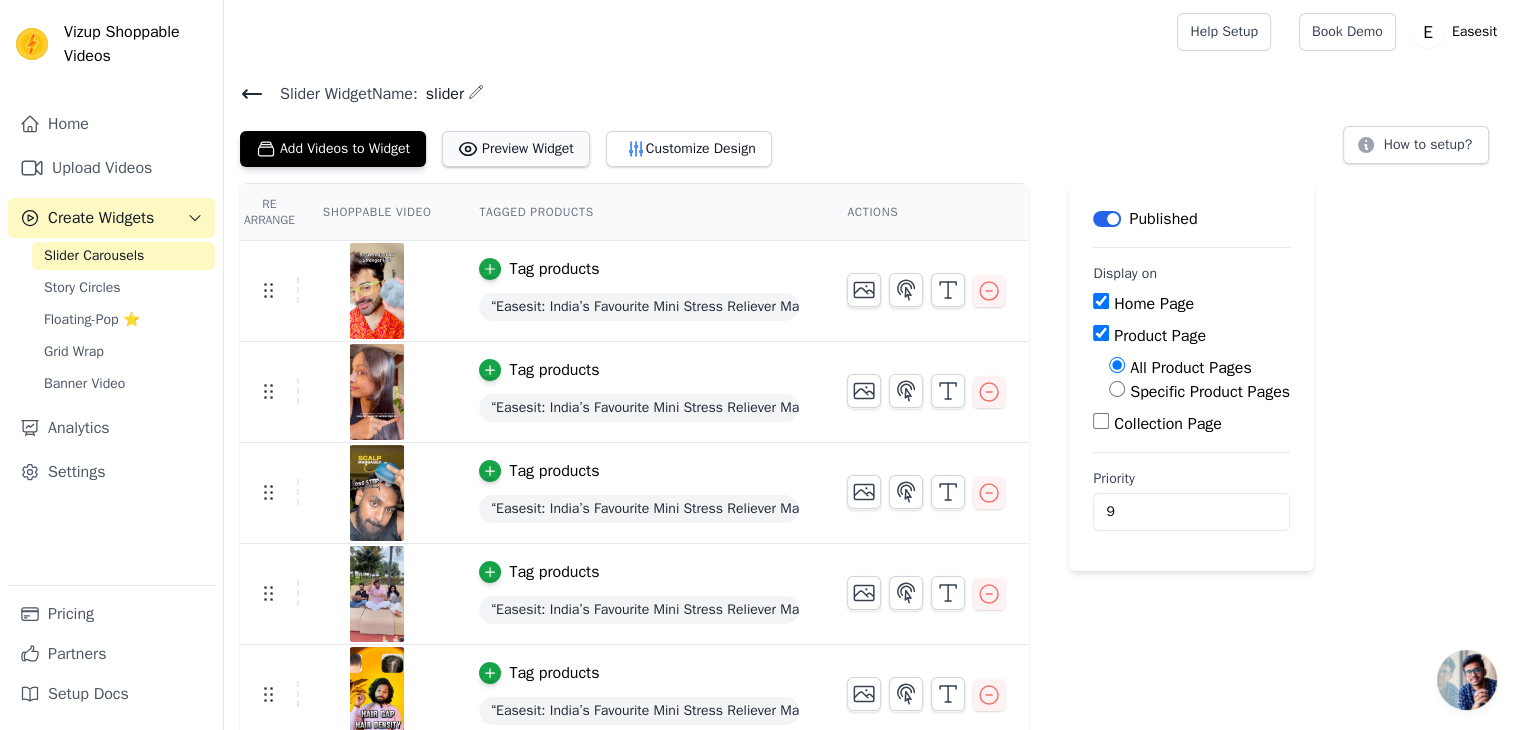 click on "Preview Widget" at bounding box center (516, 149) 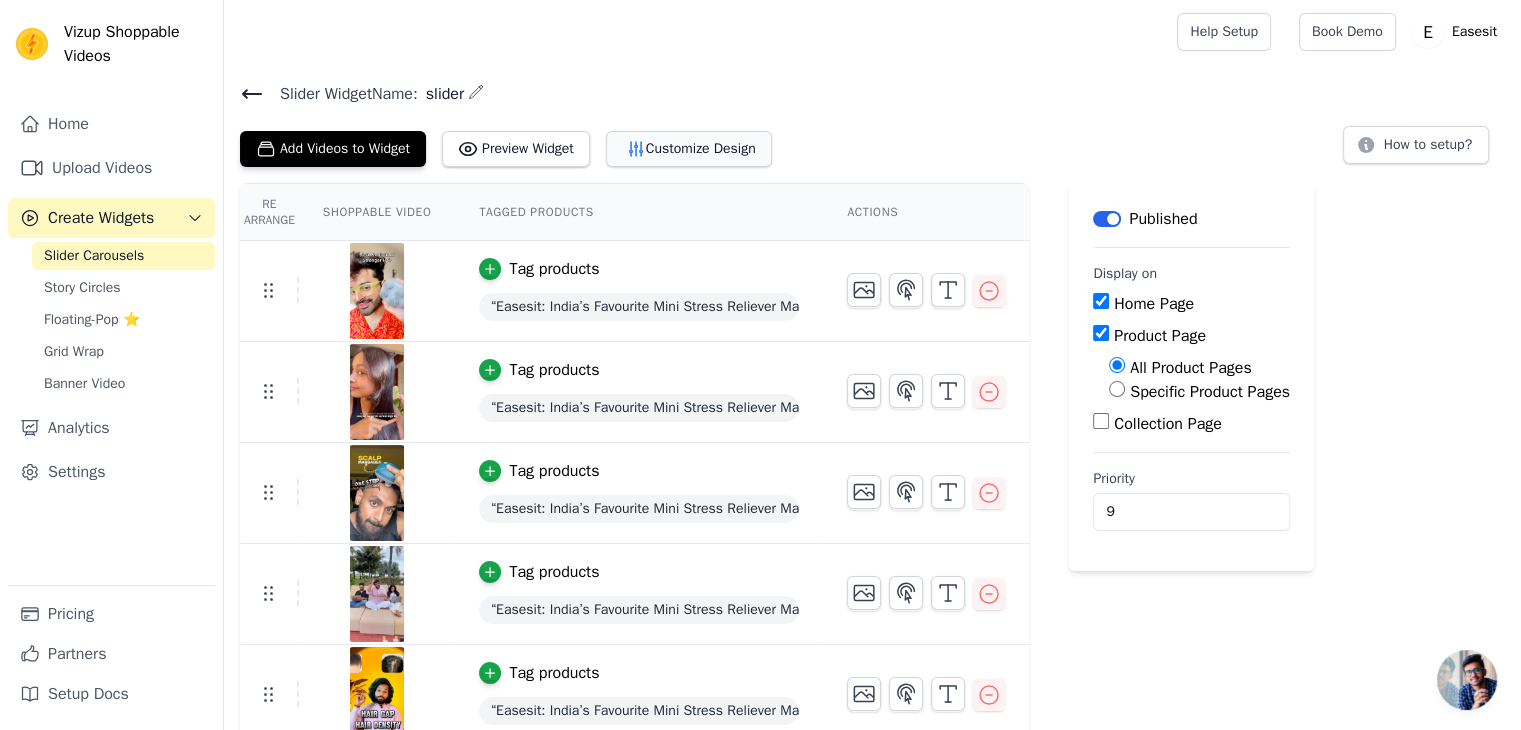 click on "Customize Design" at bounding box center (689, 149) 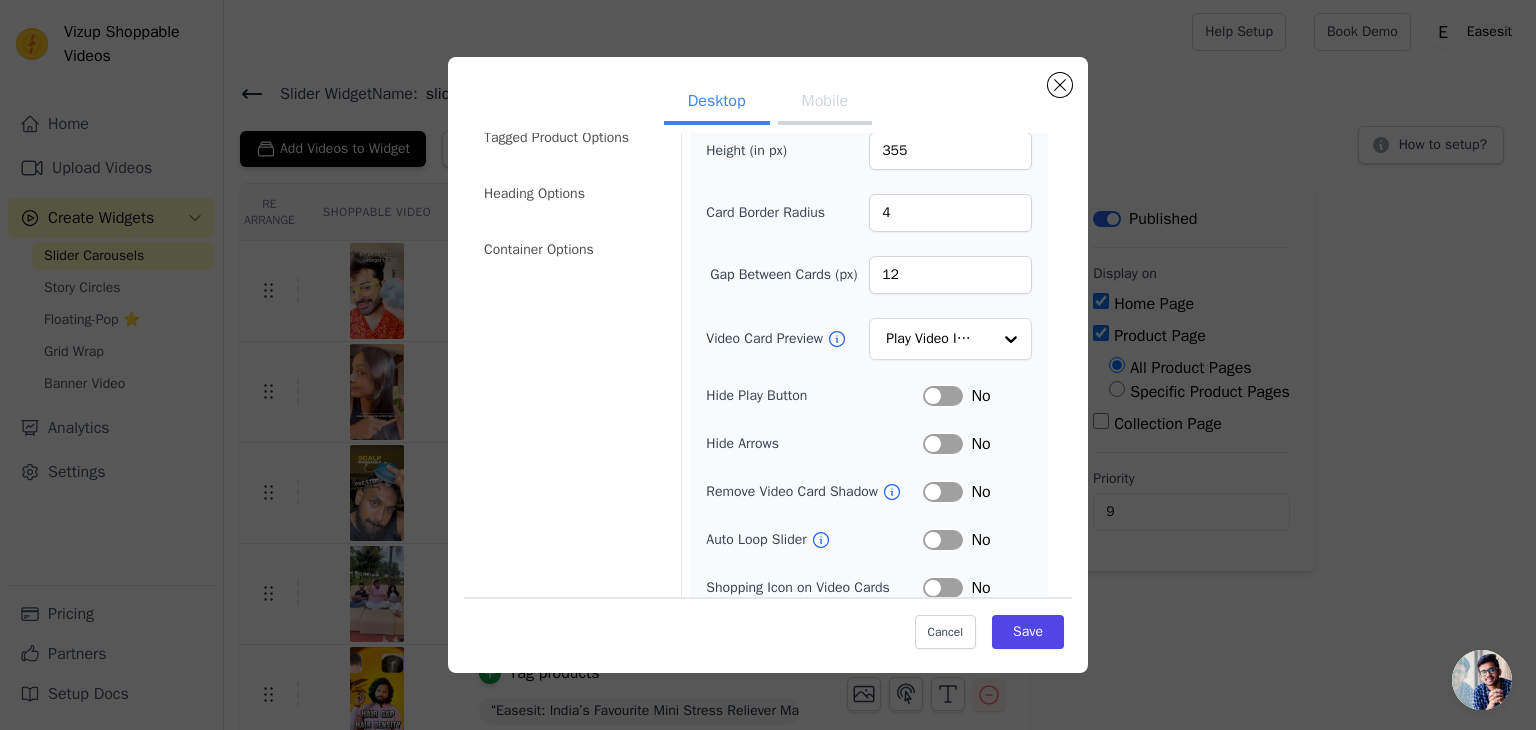 scroll, scrollTop: 100, scrollLeft: 0, axis: vertical 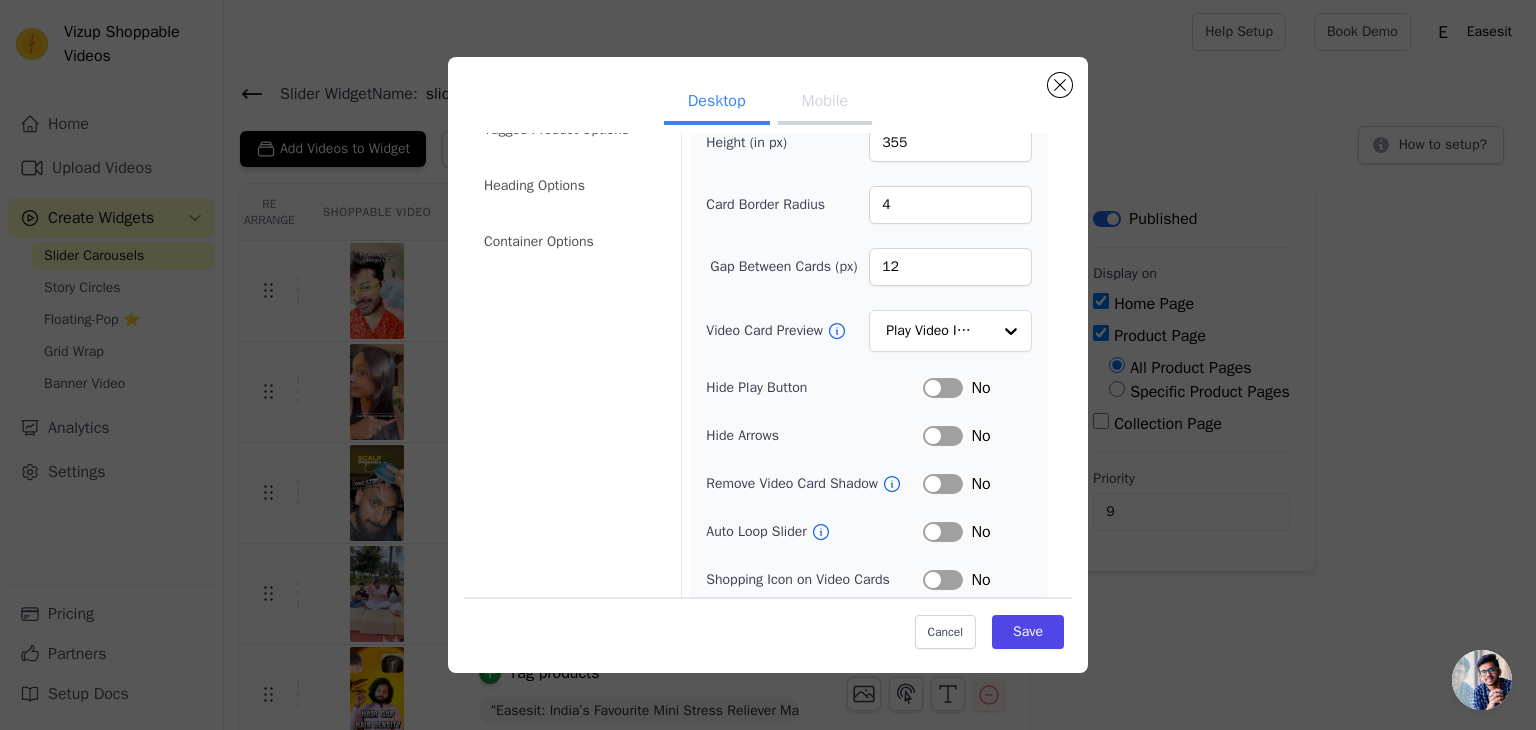 click on "Label" at bounding box center (943, 388) 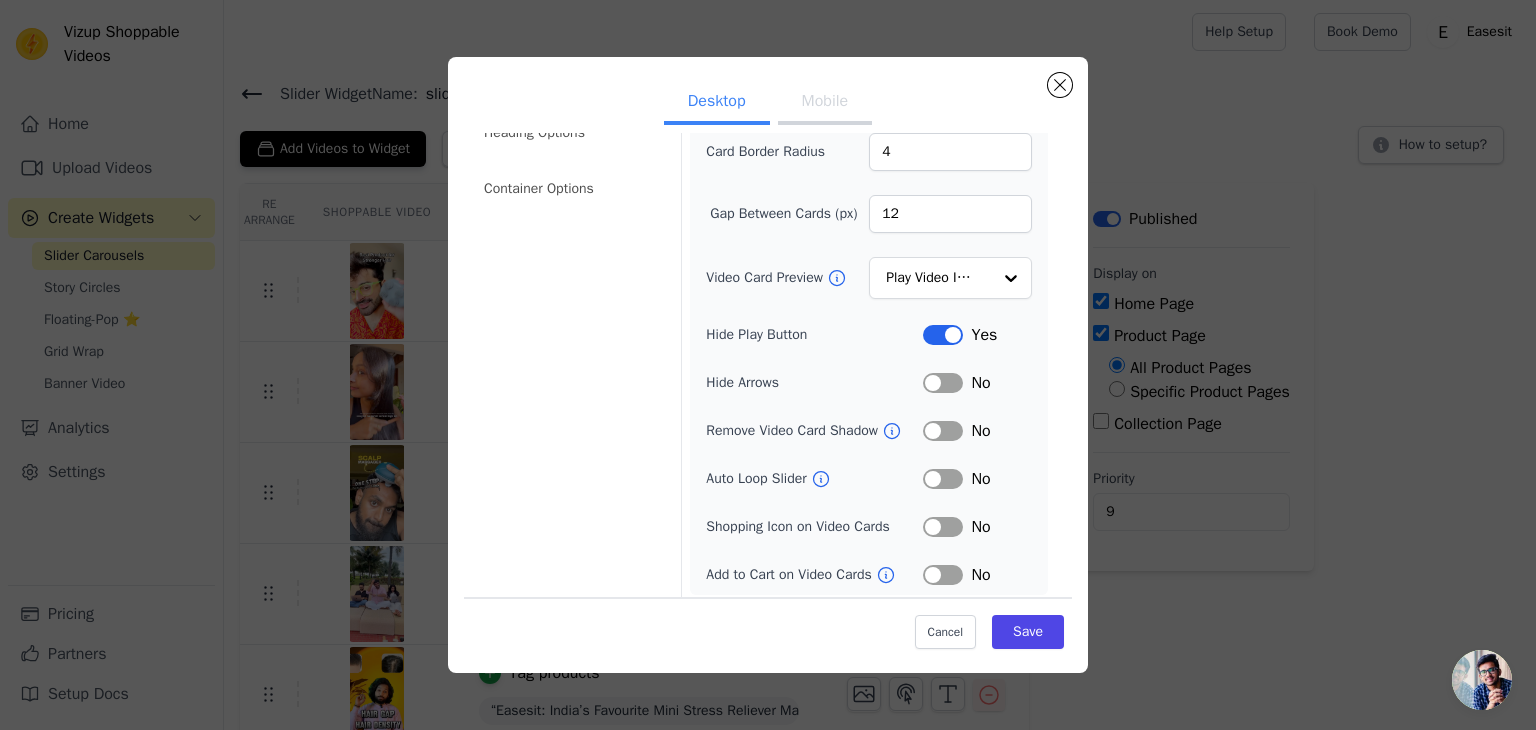 scroll, scrollTop: 156, scrollLeft: 0, axis: vertical 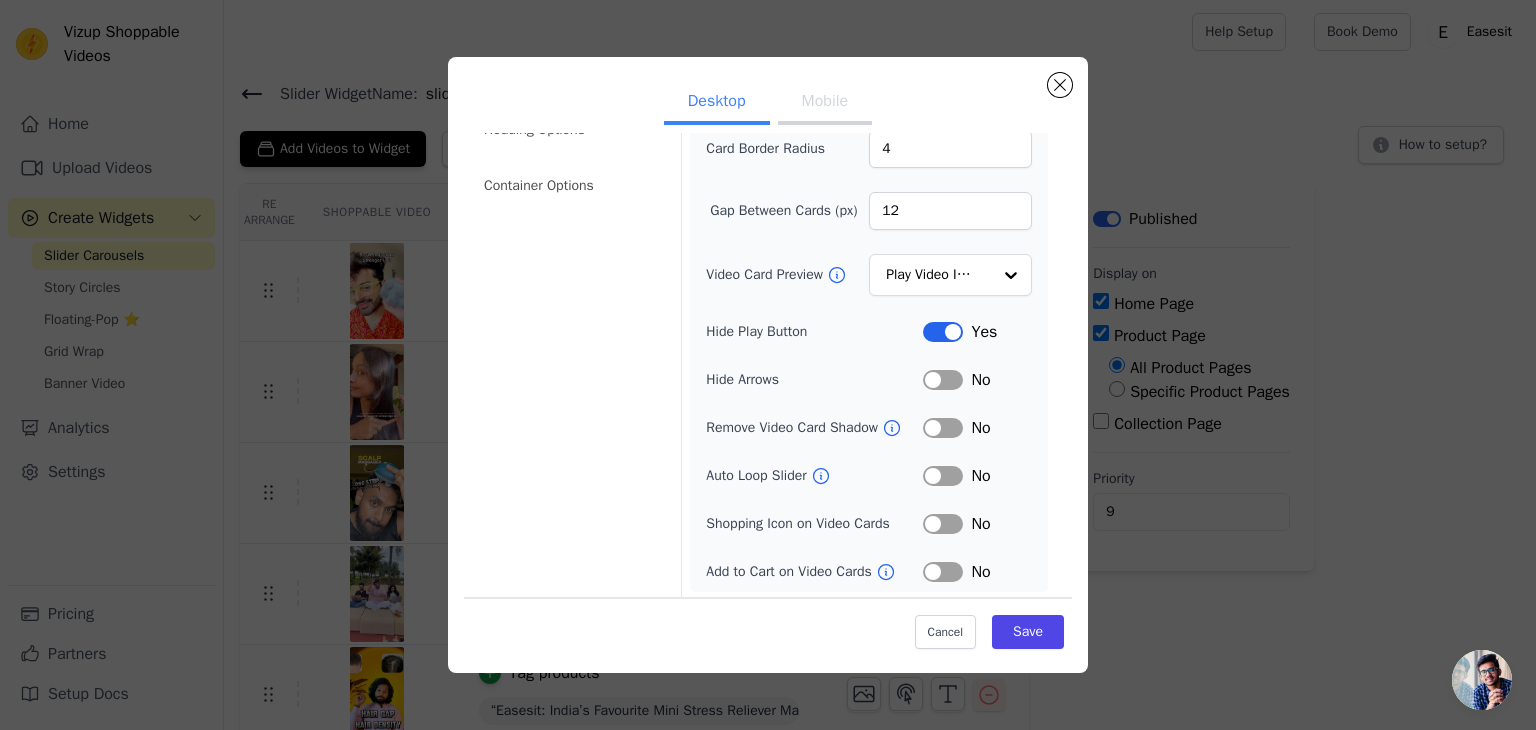 click on "Label" at bounding box center [943, 476] 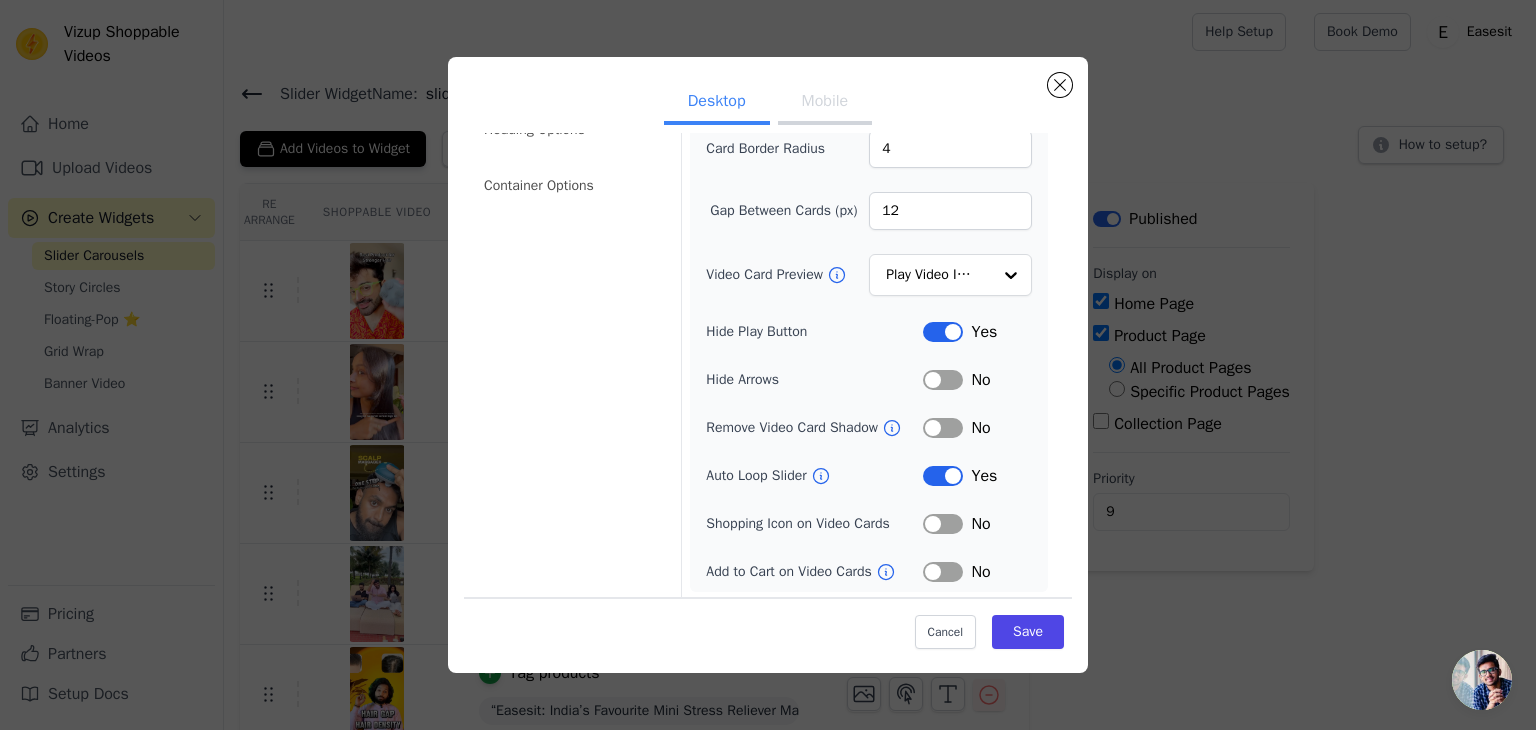 click on "Label" at bounding box center (943, 524) 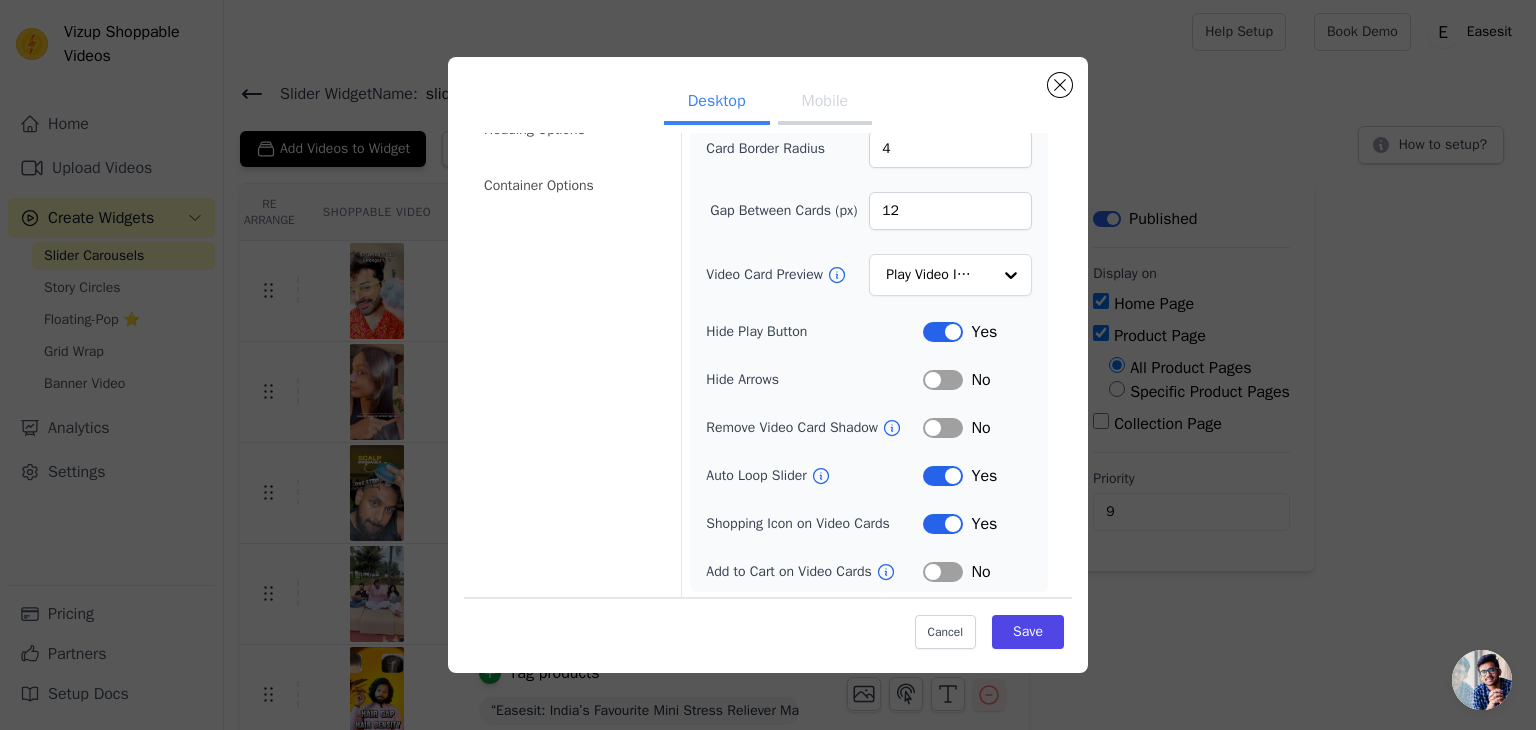 click on "Label" at bounding box center (943, 572) 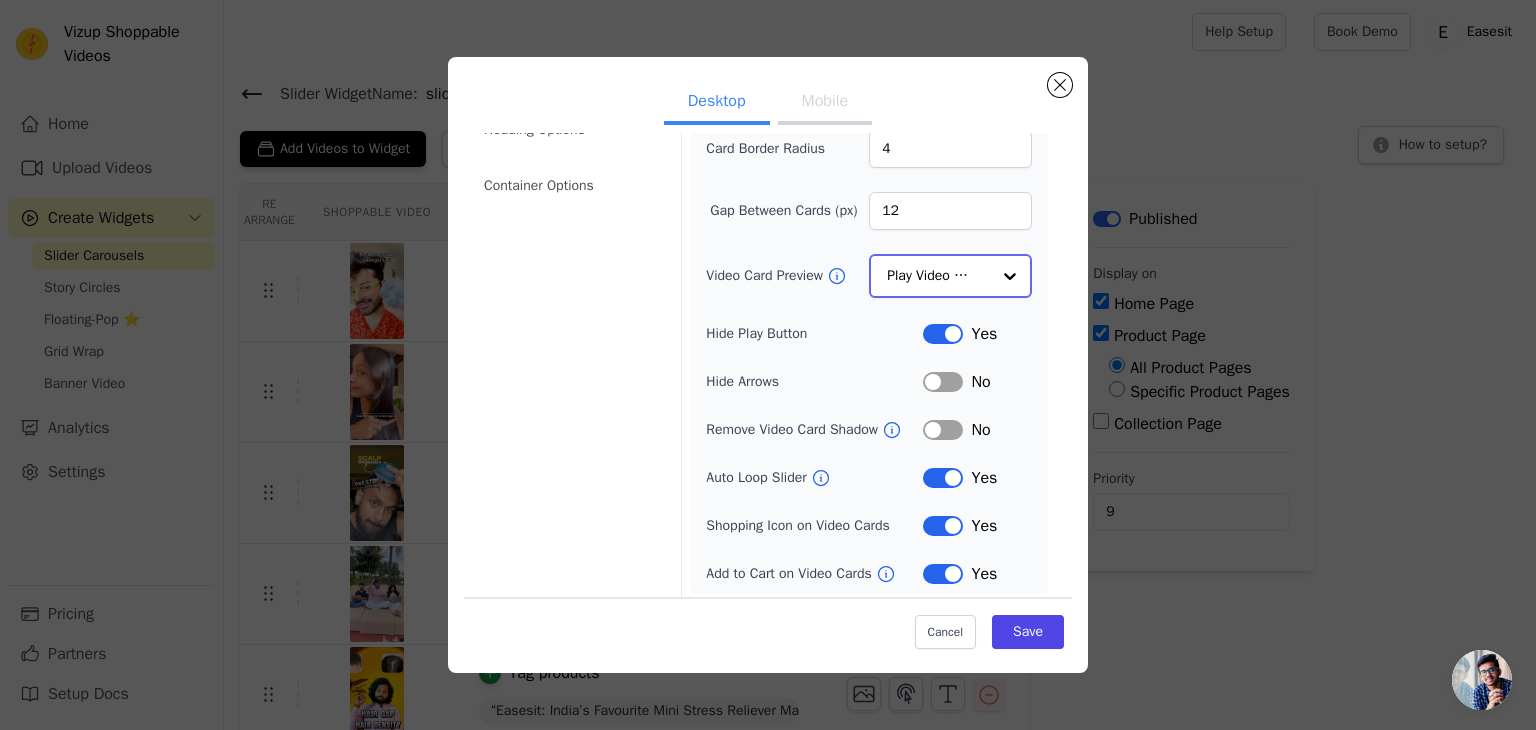 click on "Video Card Preview" 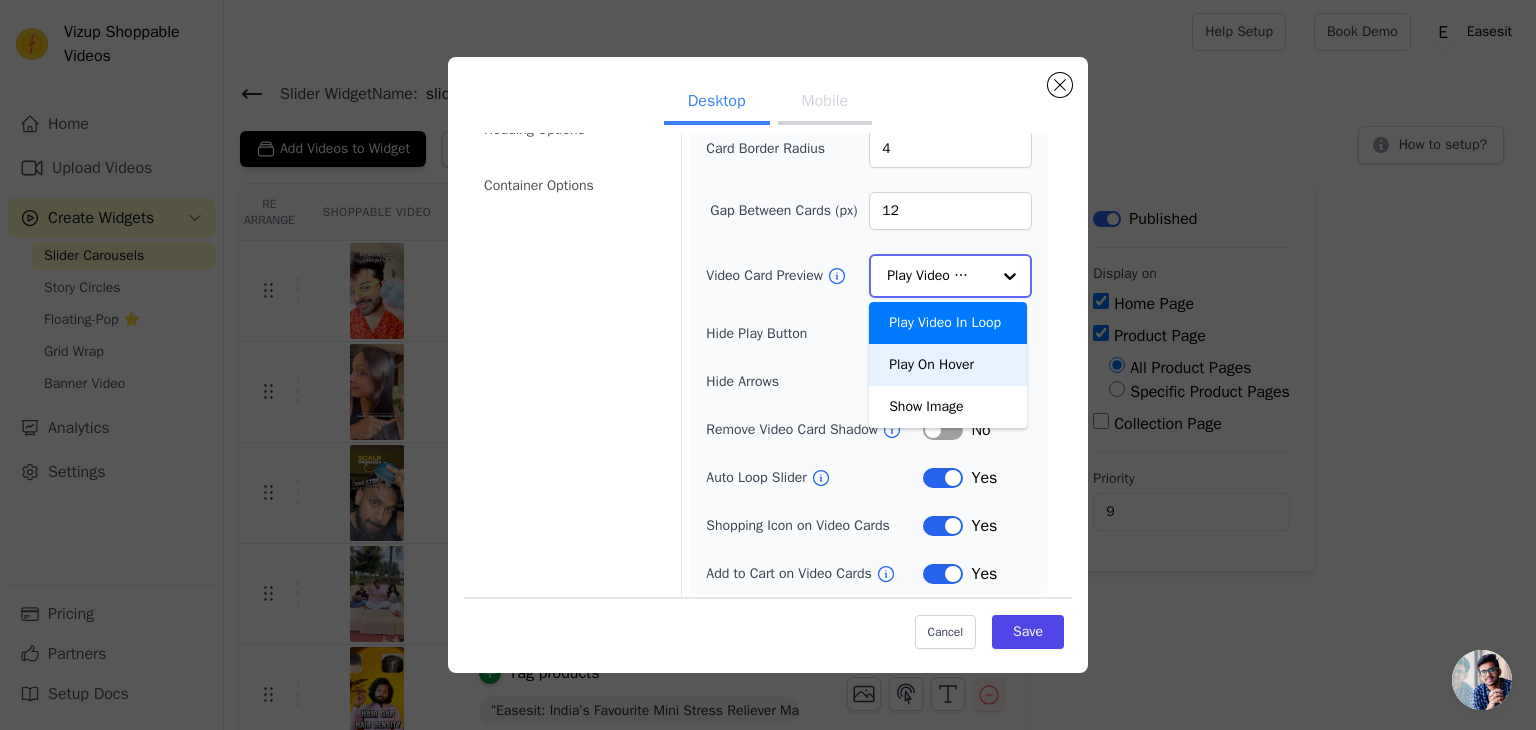 click on "Play On Hover" at bounding box center (948, 365) 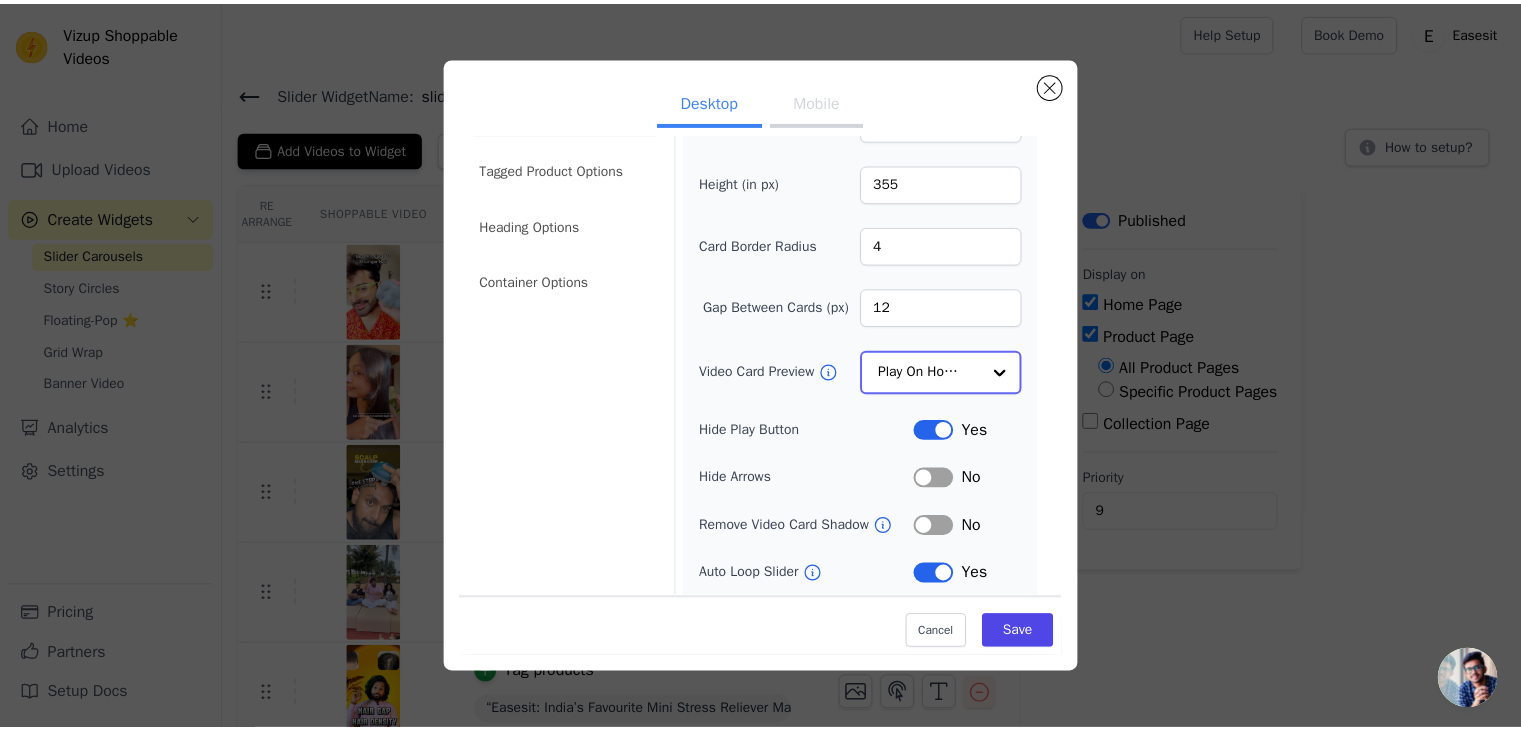 scroll, scrollTop: 56, scrollLeft: 0, axis: vertical 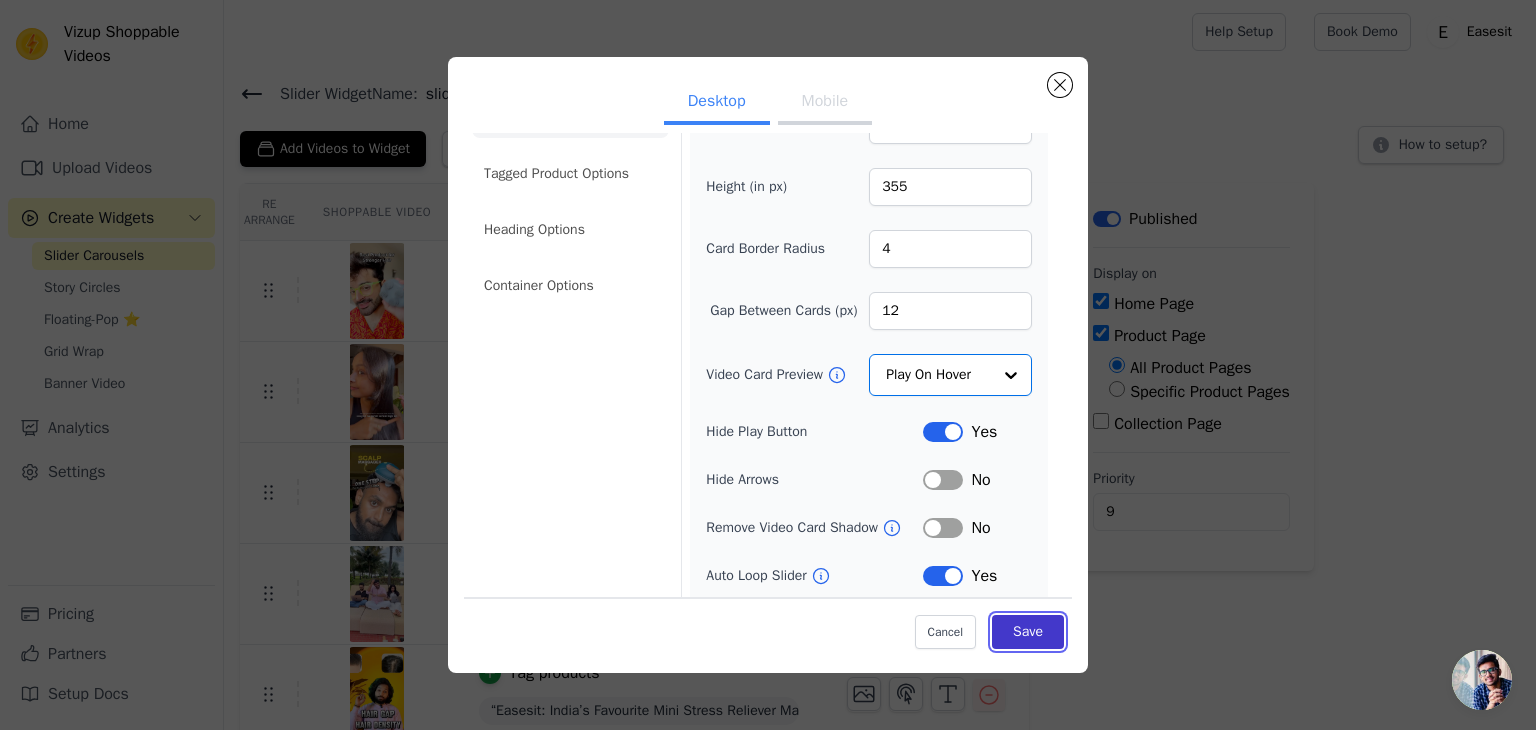click on "Save" at bounding box center (1028, 632) 